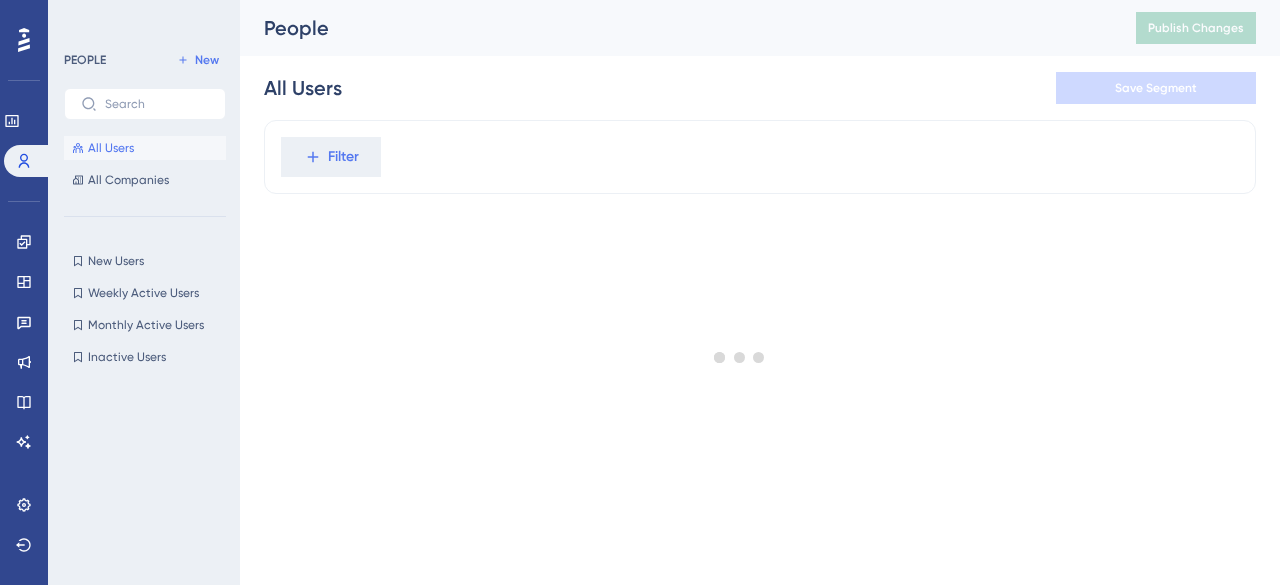 scroll, scrollTop: 0, scrollLeft: 0, axis: both 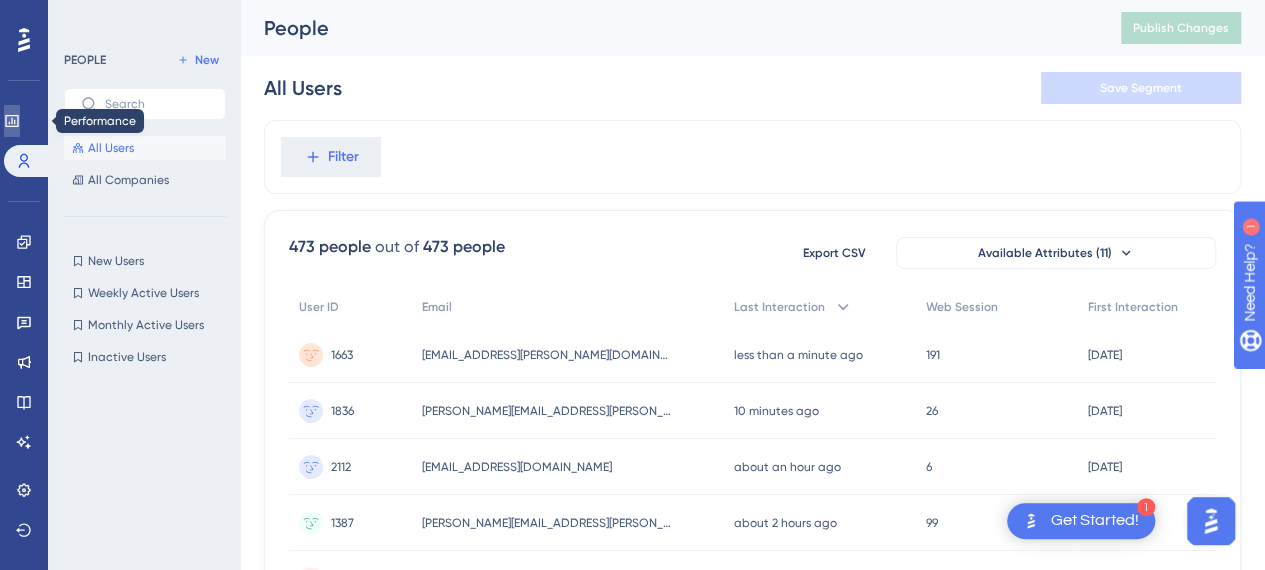 click 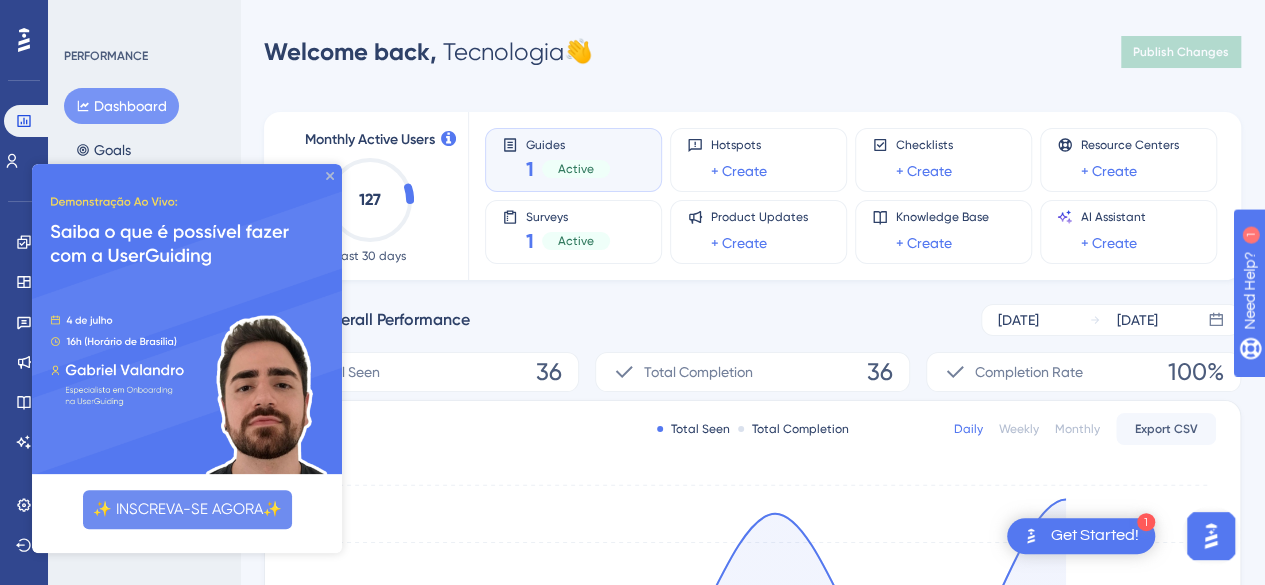 click 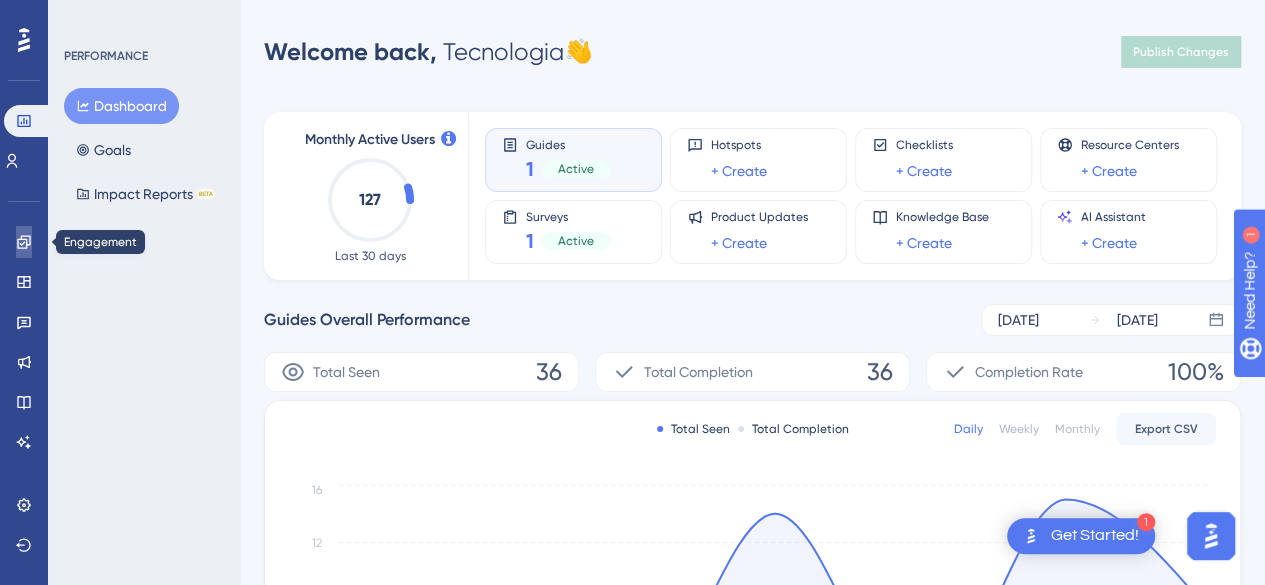 click 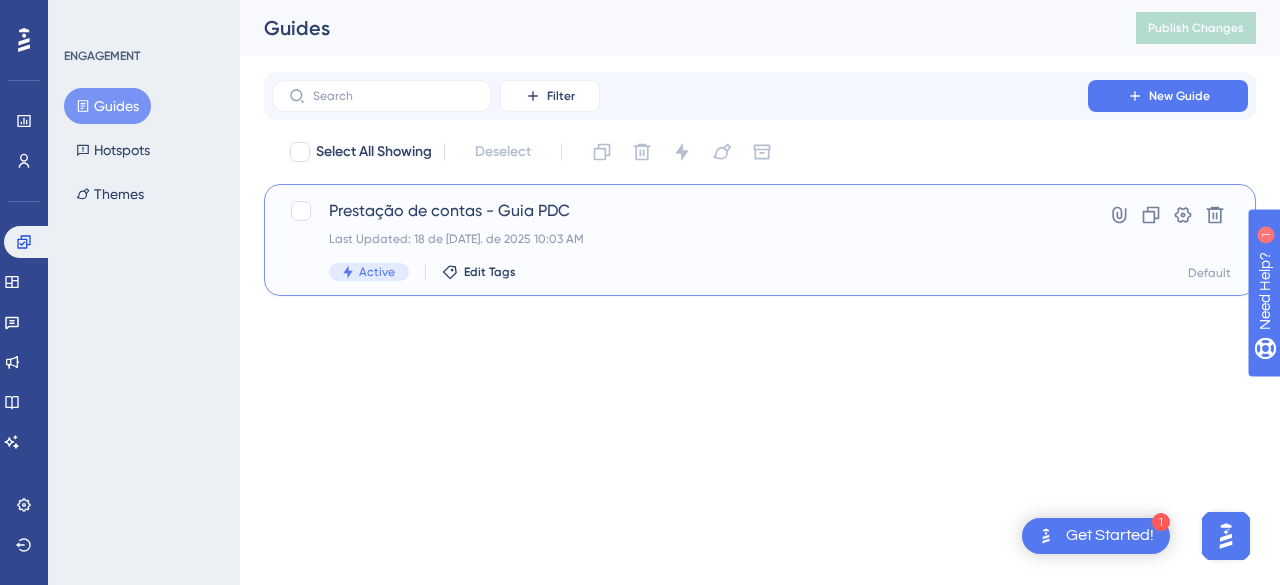 click on "Prestação de contas - Guia PDC" at bounding box center (680, 211) 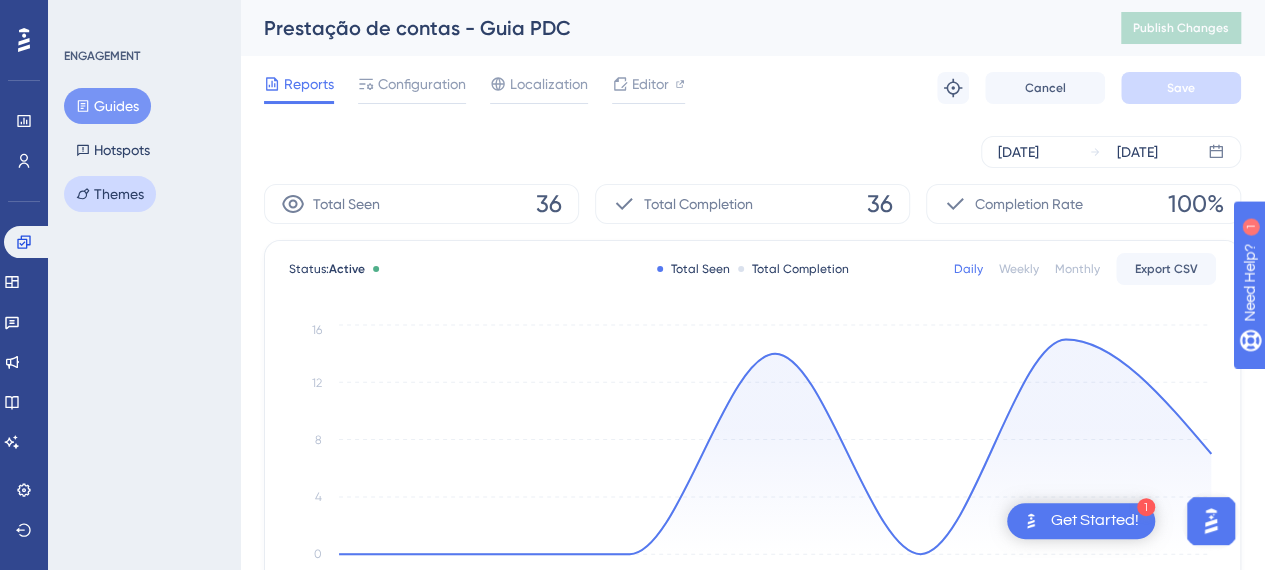 click on "Themes" at bounding box center (110, 194) 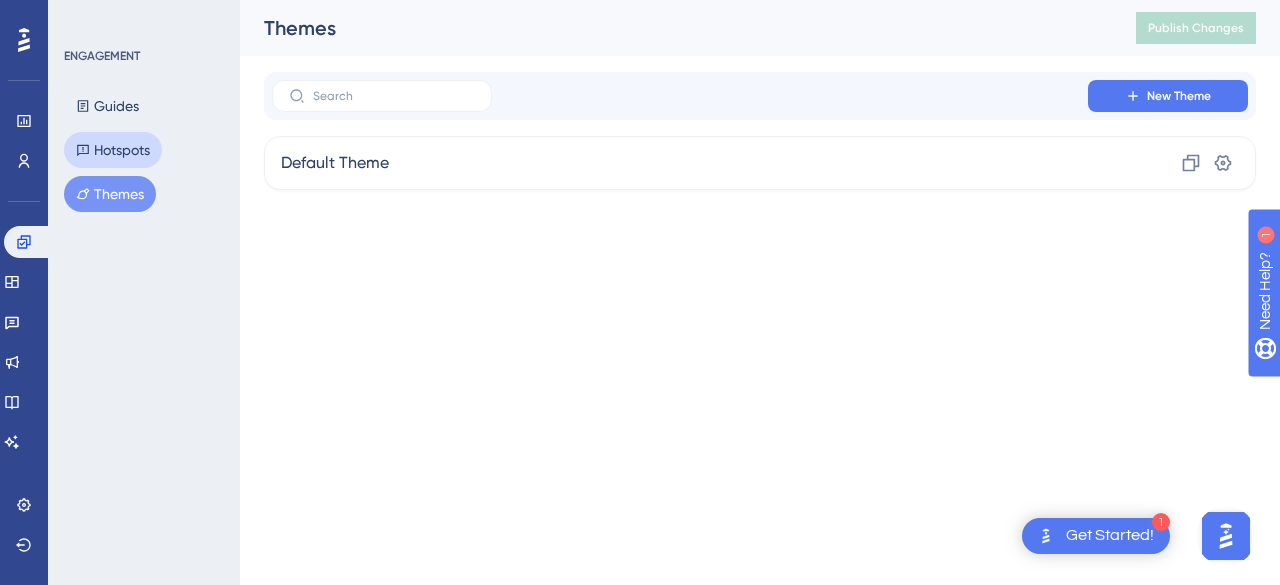 click on "Hotspots" at bounding box center [113, 150] 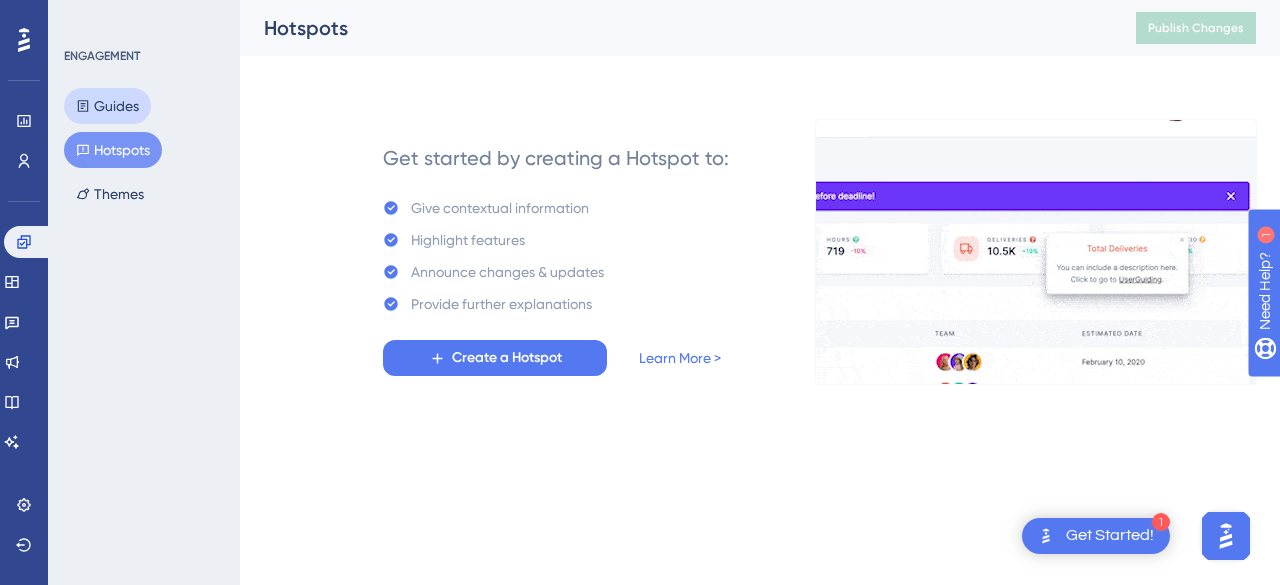 click on "Guides" at bounding box center [107, 106] 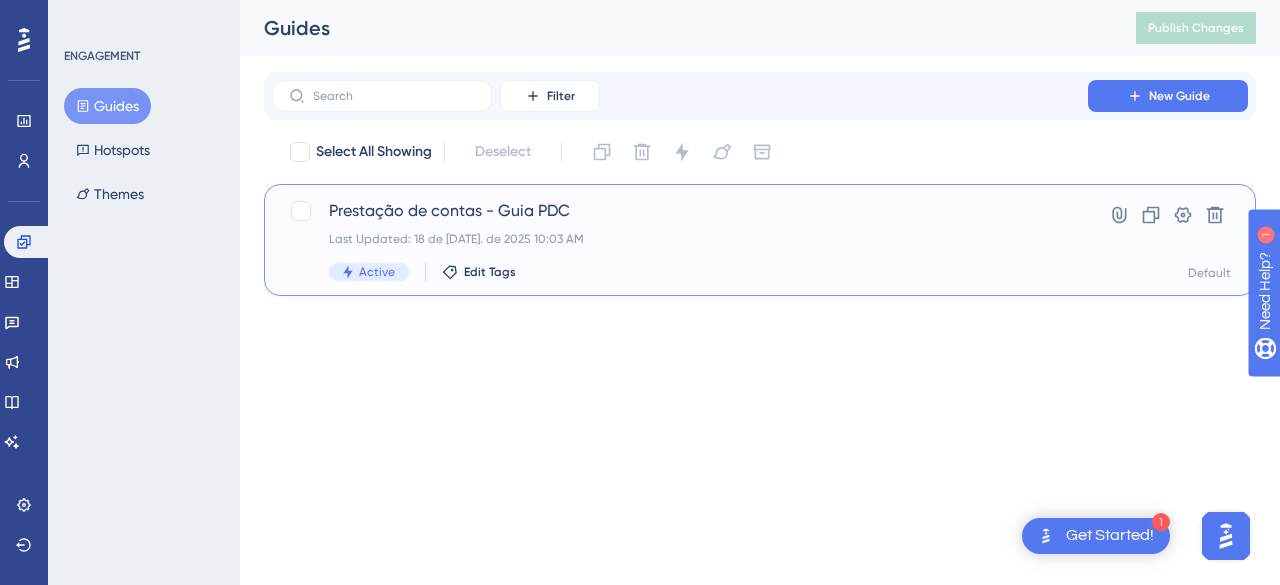 click on "Prestação de contas - Guia PDC" at bounding box center [680, 211] 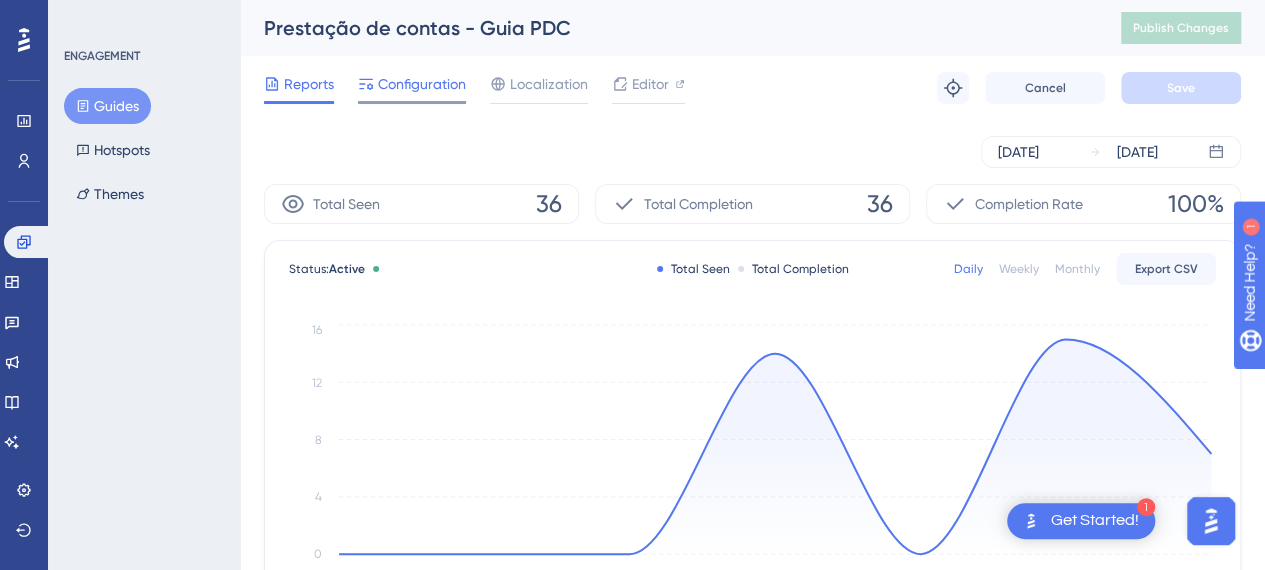 click on "Configuration" at bounding box center [422, 84] 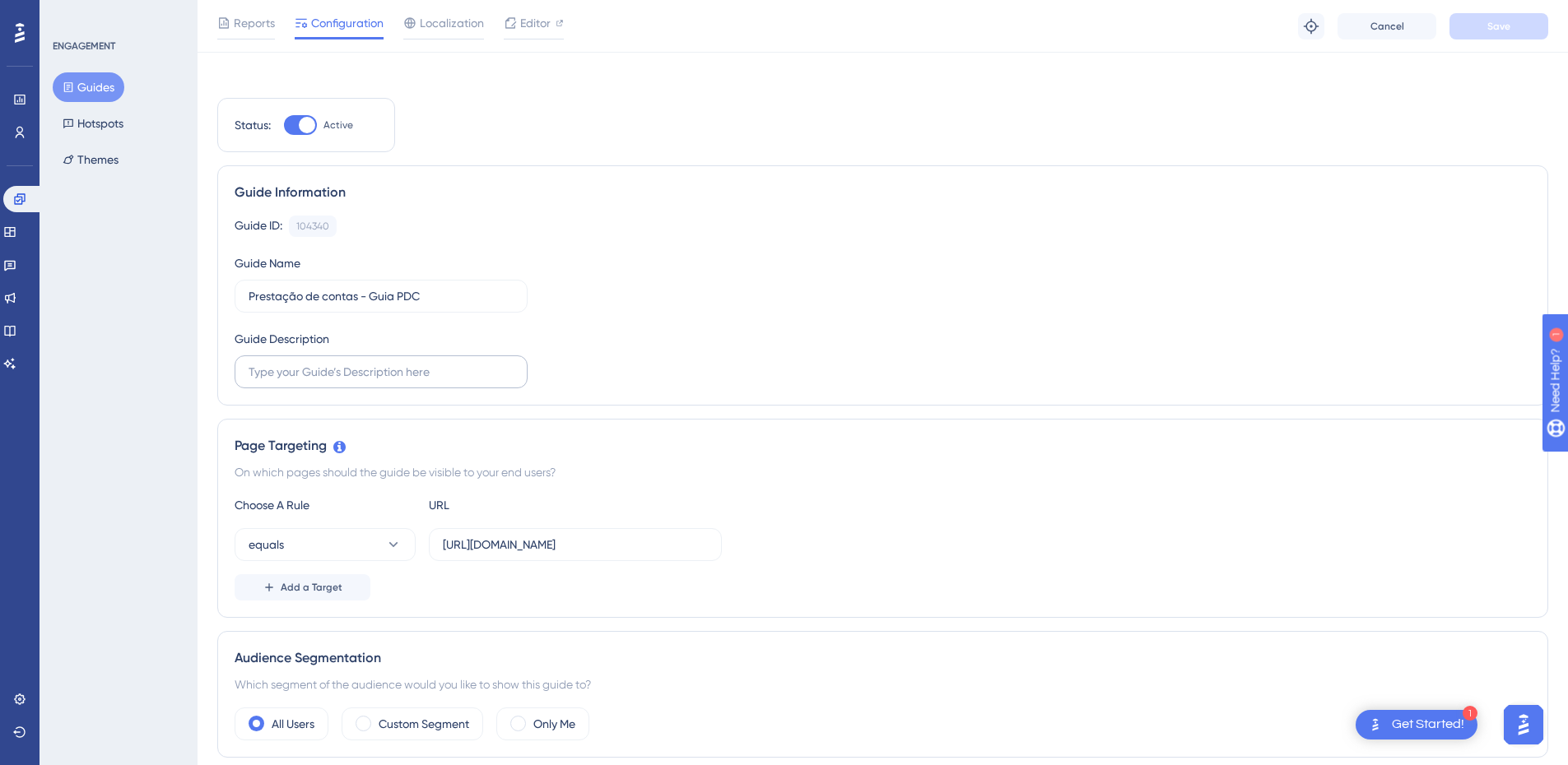 scroll, scrollTop: 7, scrollLeft: 0, axis: vertical 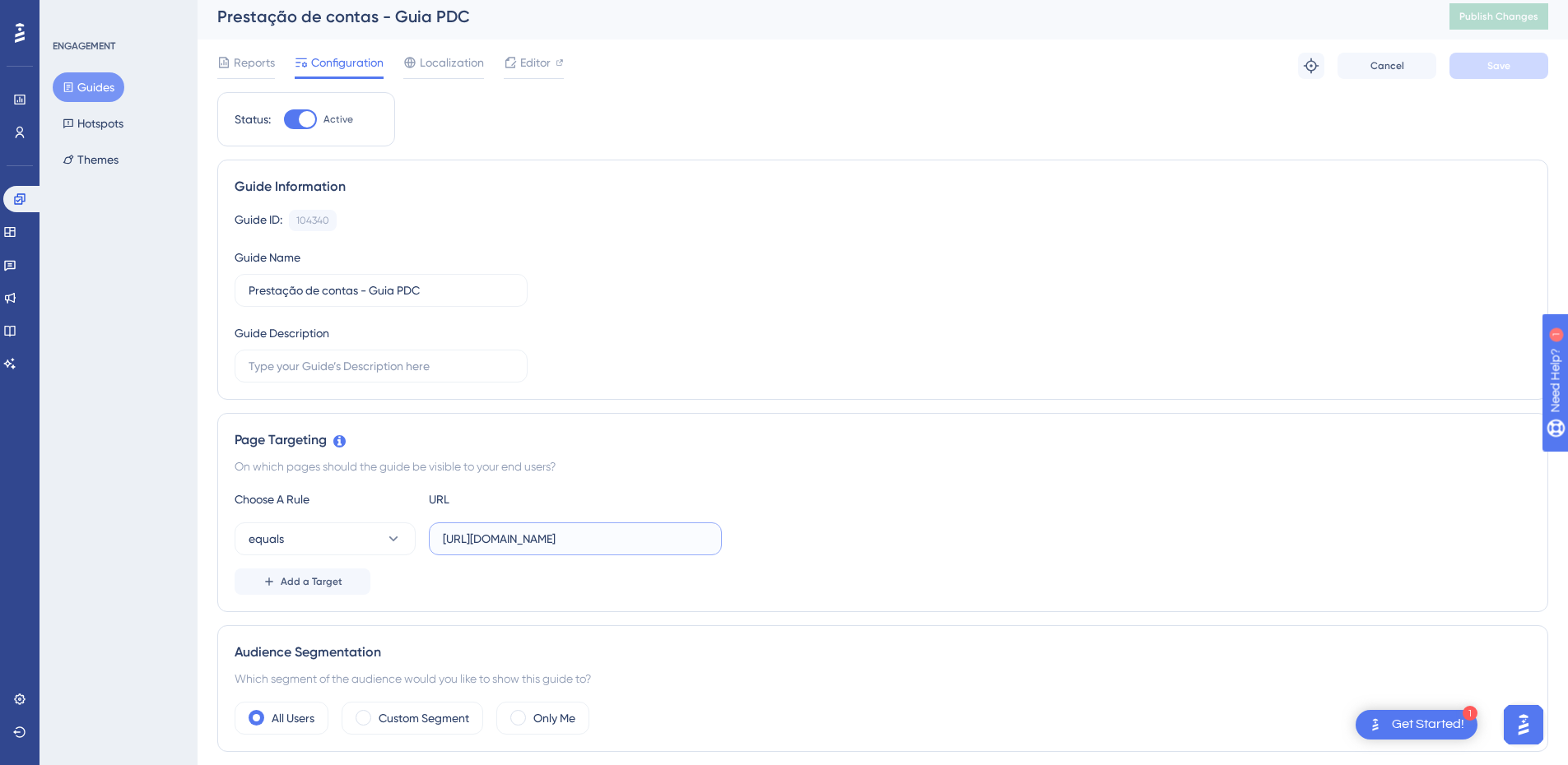 drag, startPoint x: 644, startPoint y: 534, endPoint x: 427, endPoint y: 523, distance: 217.2786 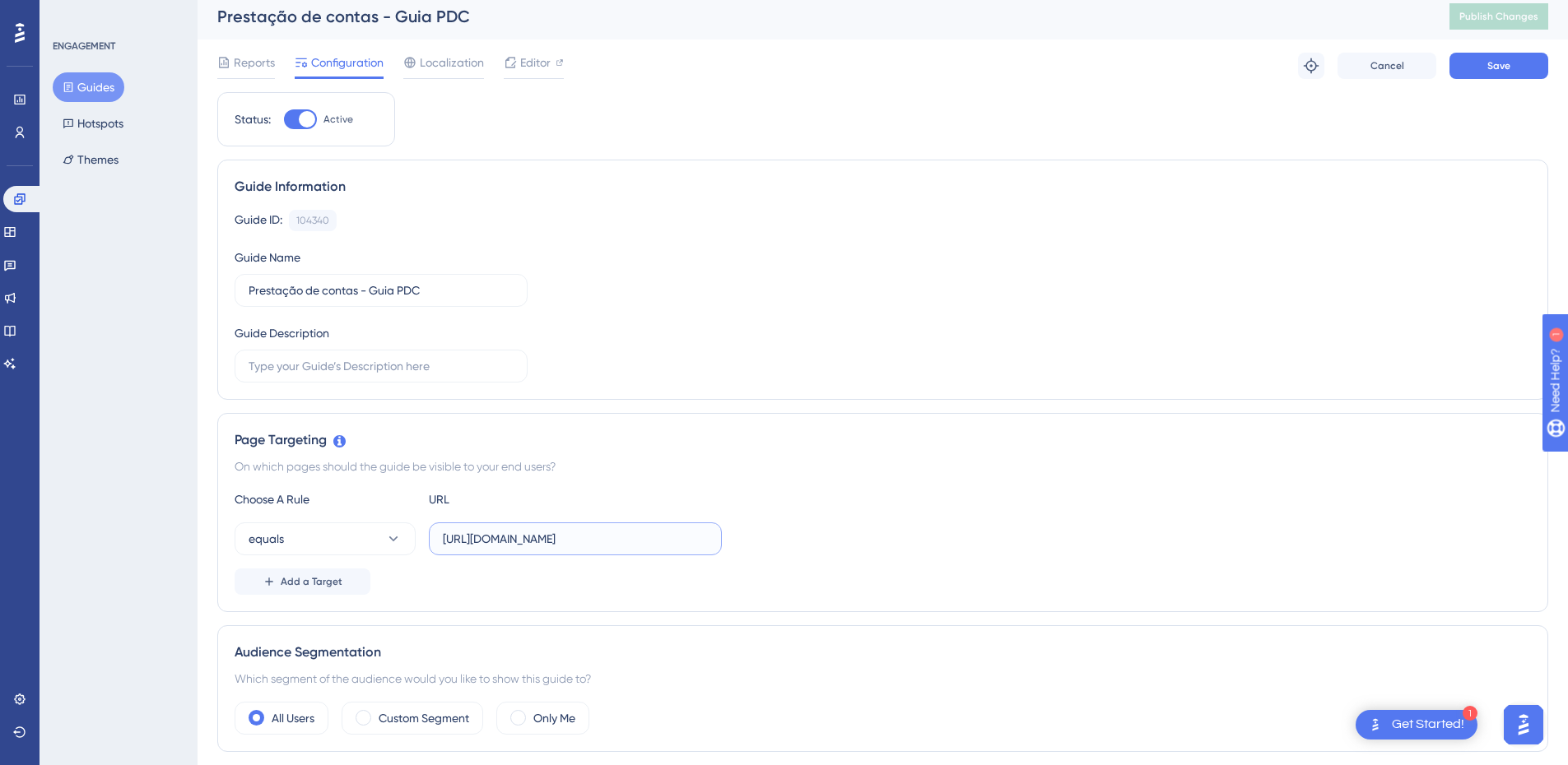 type on "https://cliente-root.qa-ativagr.com/" 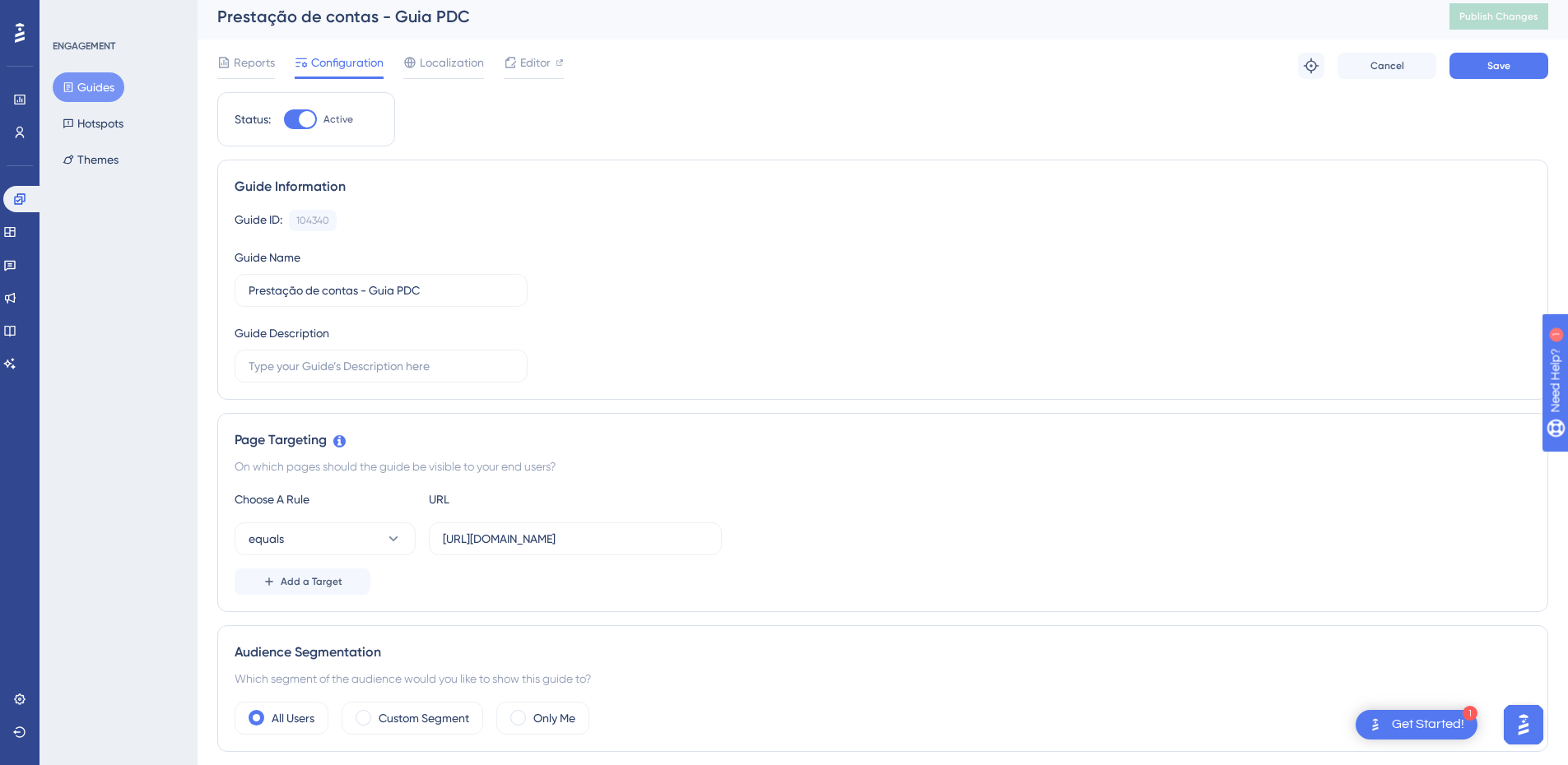 click on "Page Targeting
On which pages should the guide be visible to your end users?
Choose A Rule URL equals https://cliente-root.qa-ativagr.com/ Add a Target" at bounding box center (882, 512) 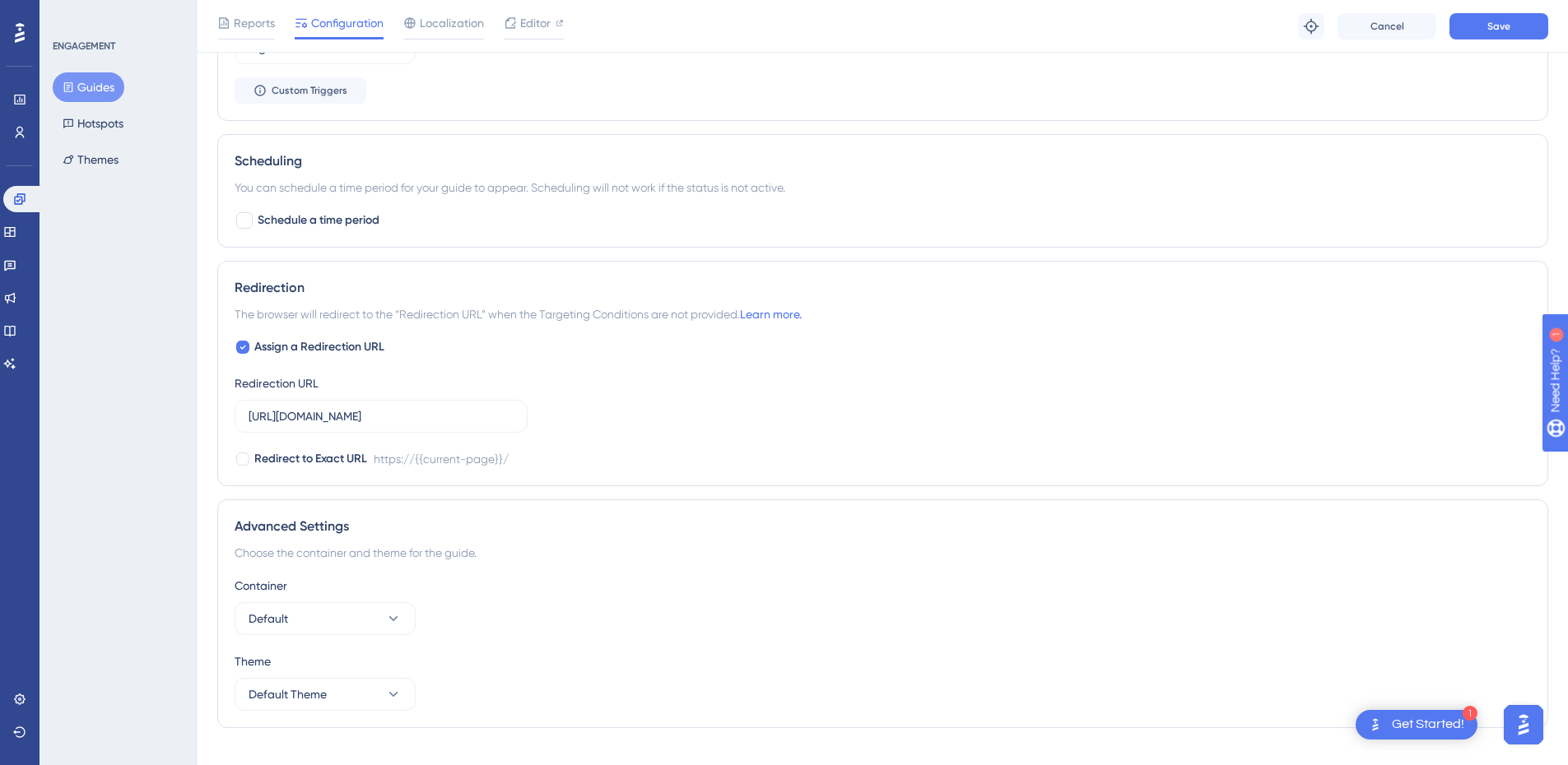 scroll, scrollTop: 1158, scrollLeft: 0, axis: vertical 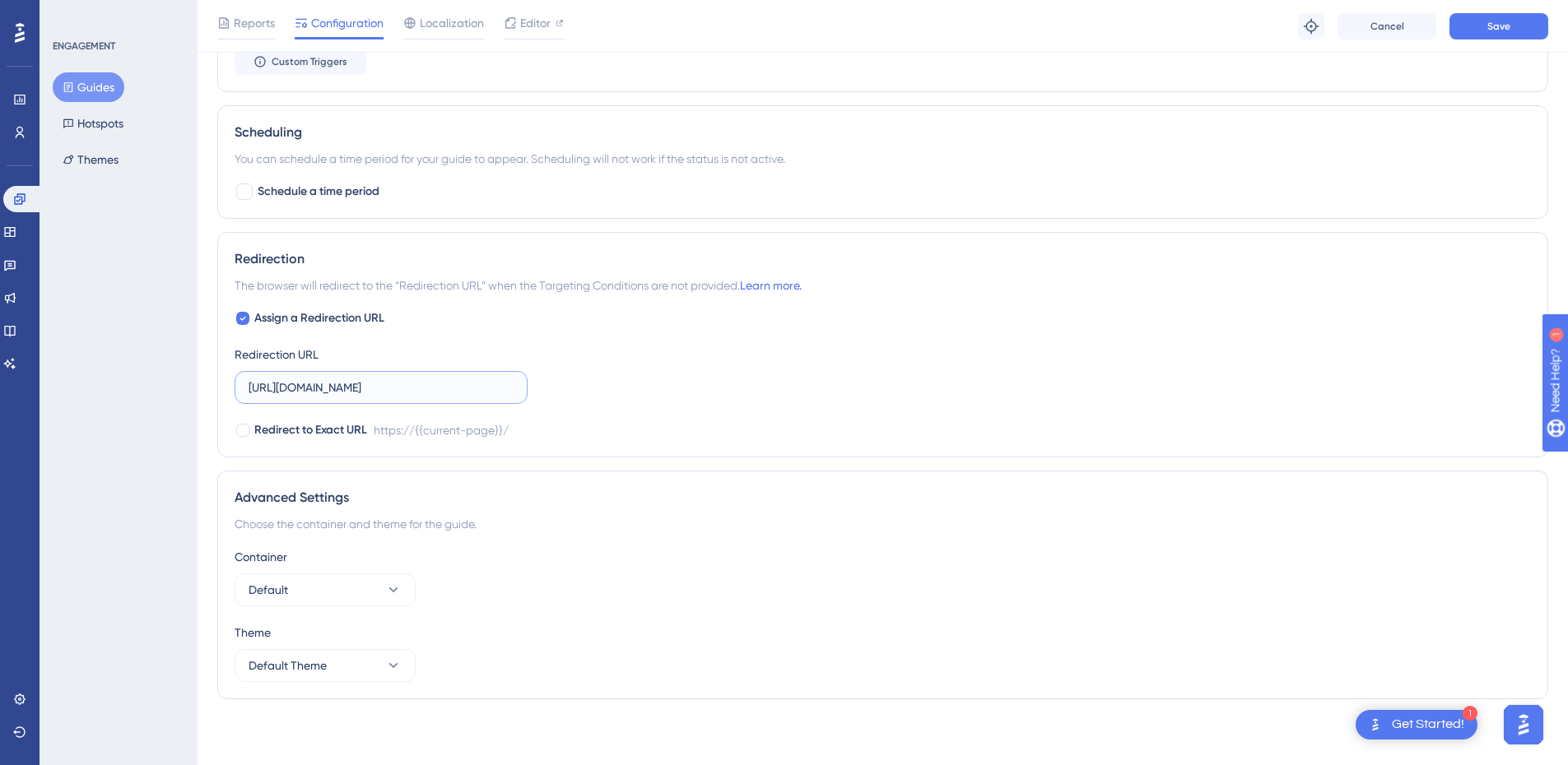 drag, startPoint x: 427, startPoint y: 392, endPoint x: 223, endPoint y: 392, distance: 204 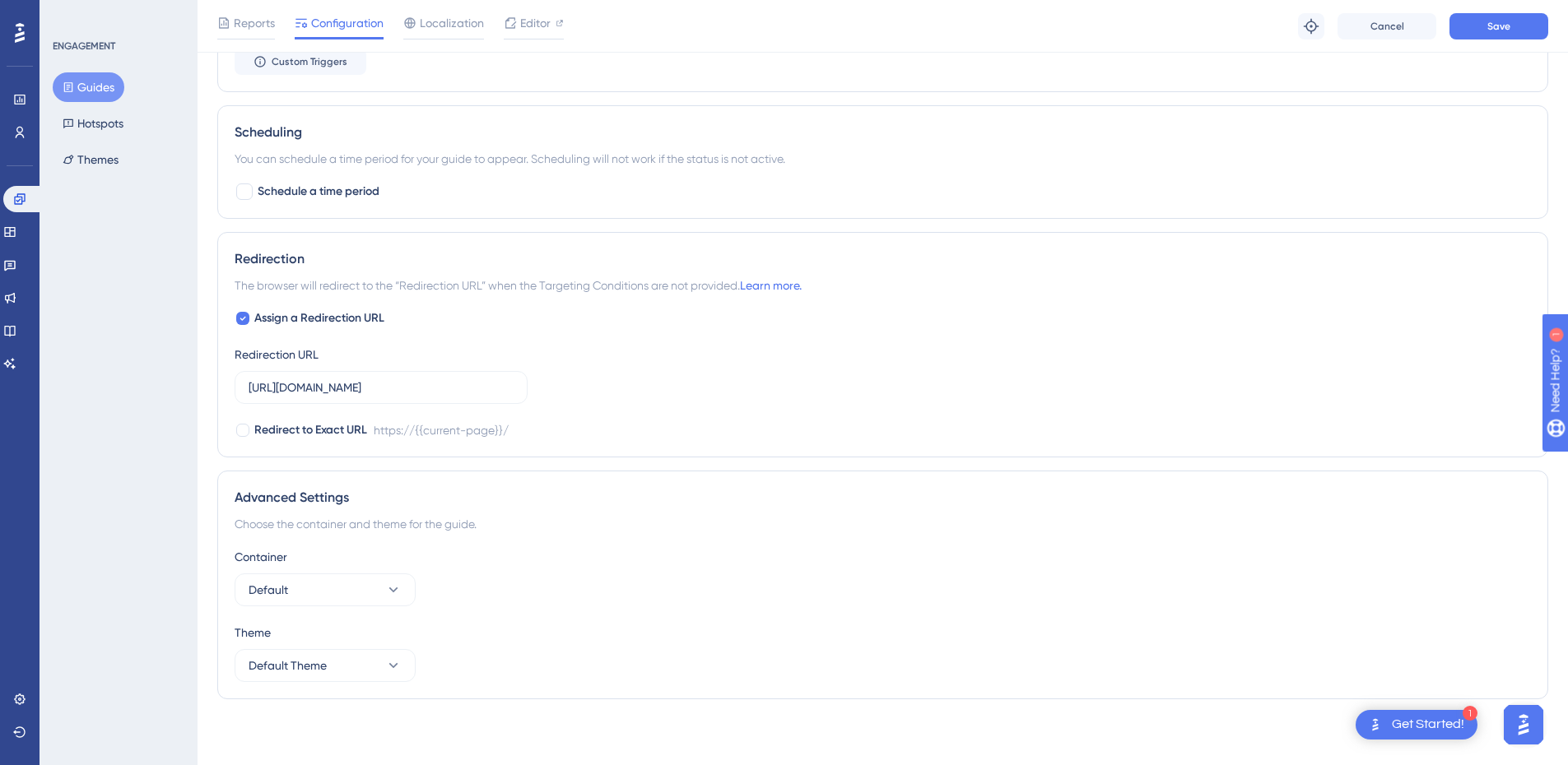 click on "Redirection The browser will redirect to the “Redirection URL” when the Targeting Conditions are not provided.   Learn more. Assign a Redirection URL Redirection URL https://cliente-root.qa-ativagr.com/ Redirect to Exact URL https://{{current-page}}/" at bounding box center [882, 345] 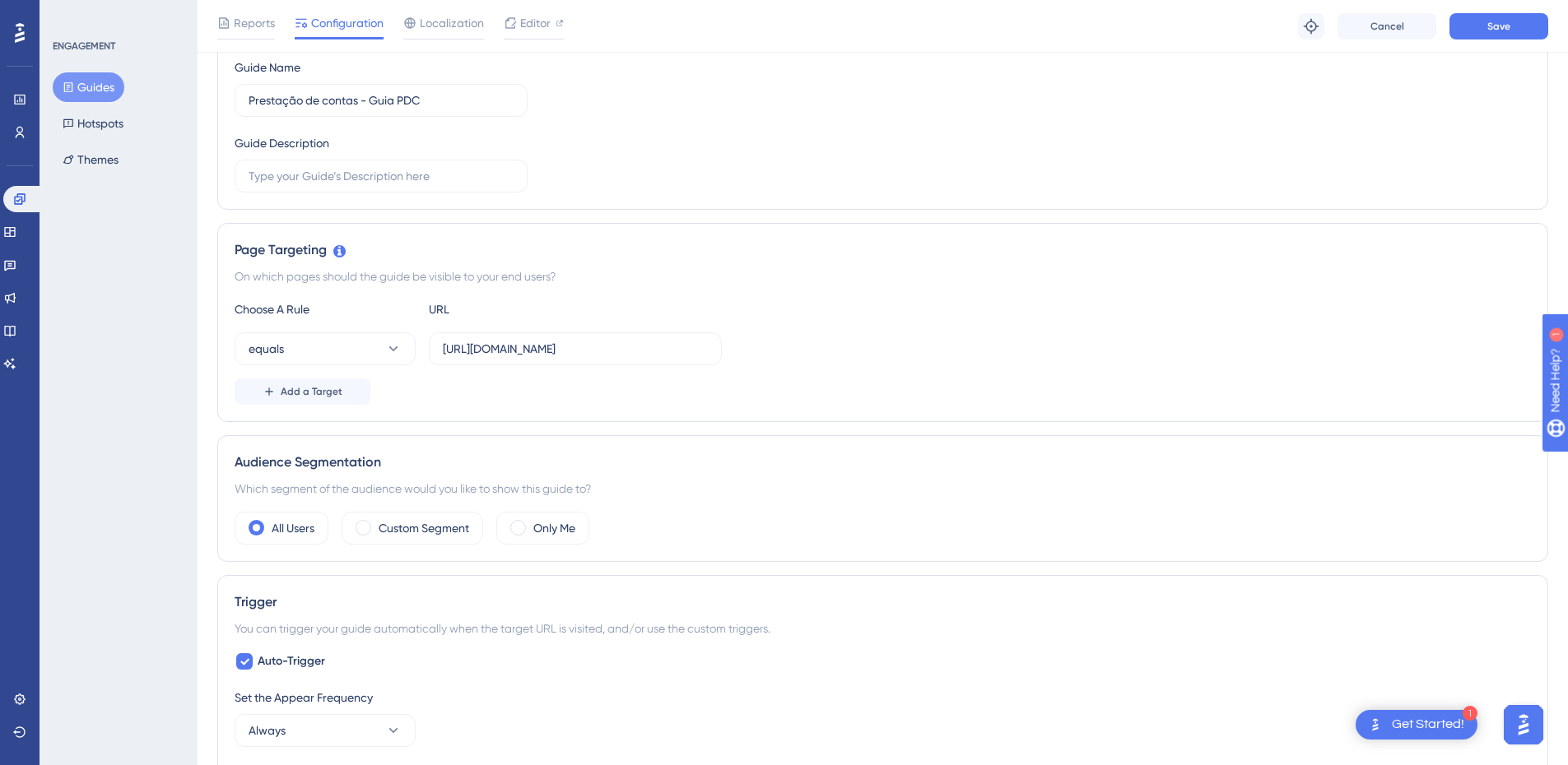 scroll, scrollTop: 0, scrollLeft: 0, axis: both 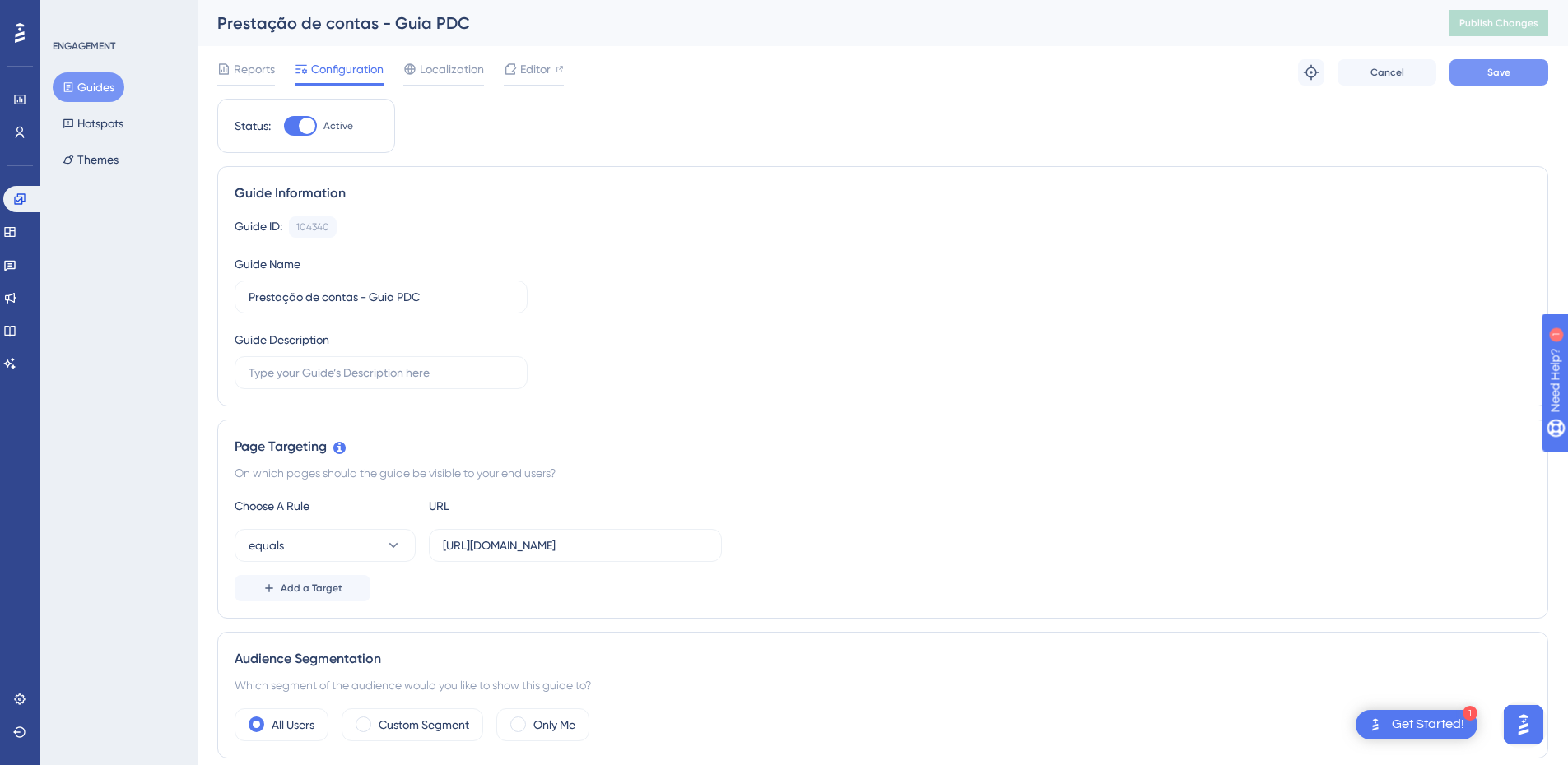 click on "Save" at bounding box center [1499, 72] 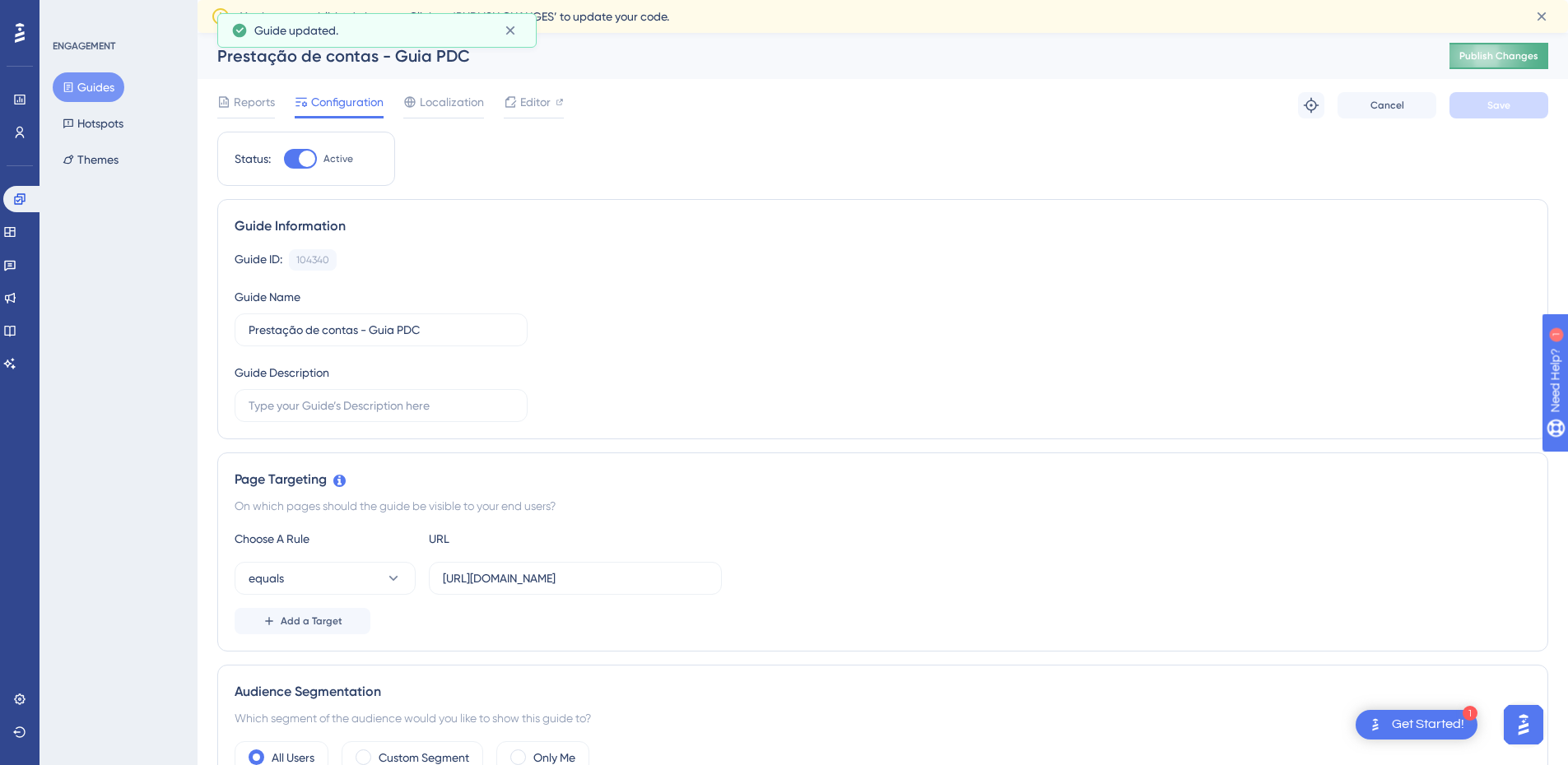 click on "Publish Changes" at bounding box center (1499, 56) 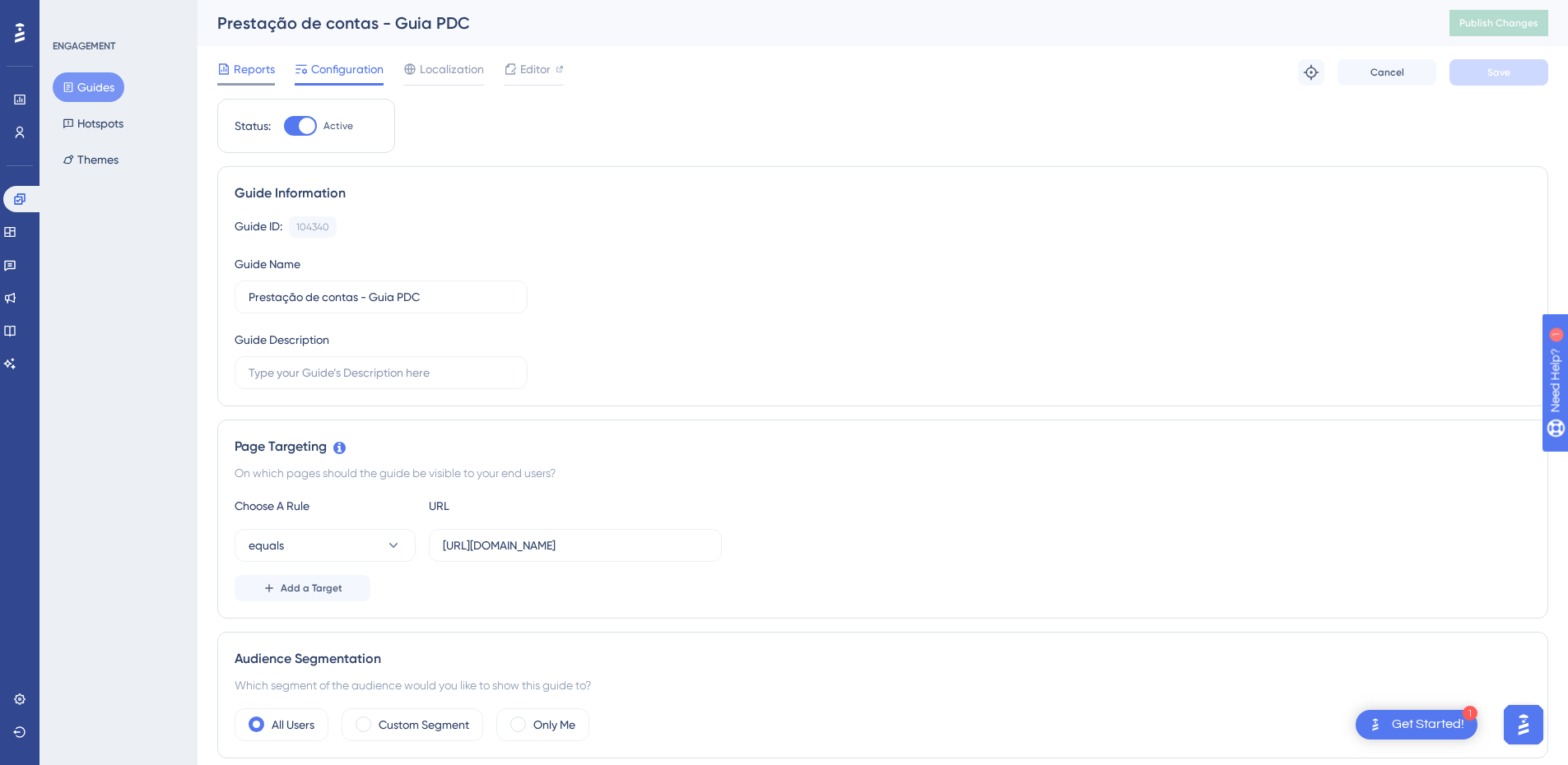 click on "Reports" at bounding box center [246, 72] 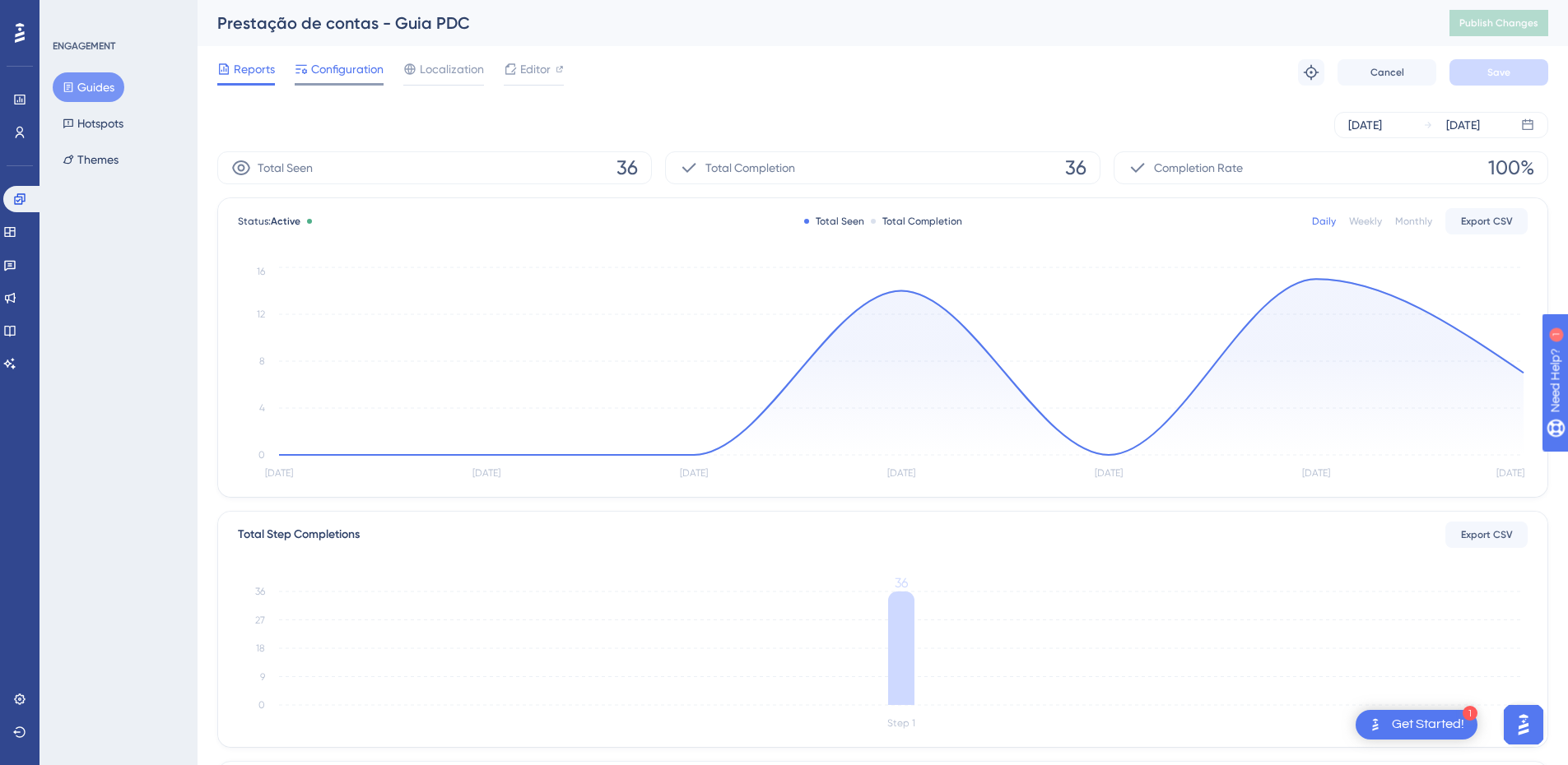 click on "Configuration" at bounding box center [339, 69] 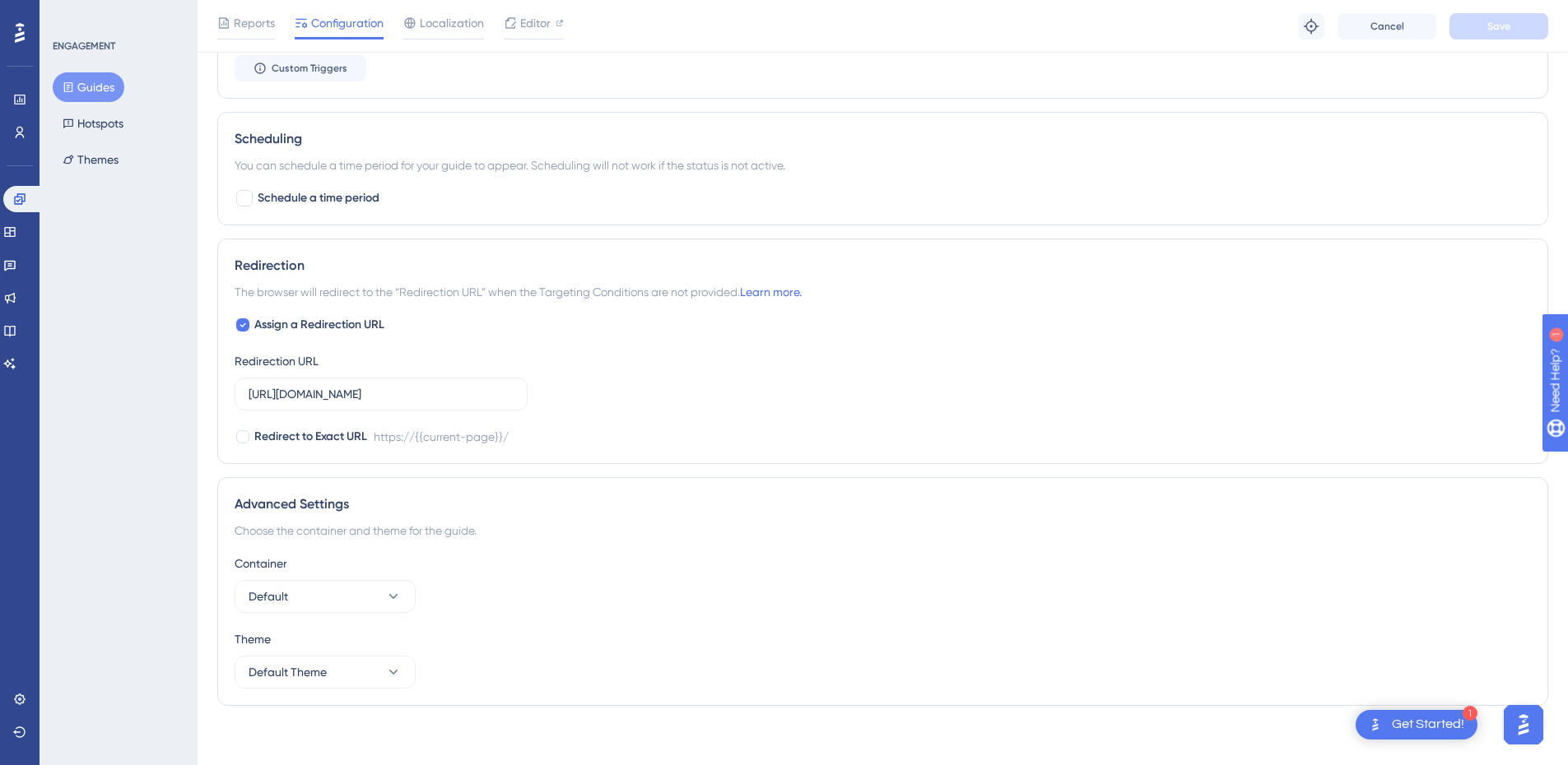 scroll, scrollTop: 1158, scrollLeft: 0, axis: vertical 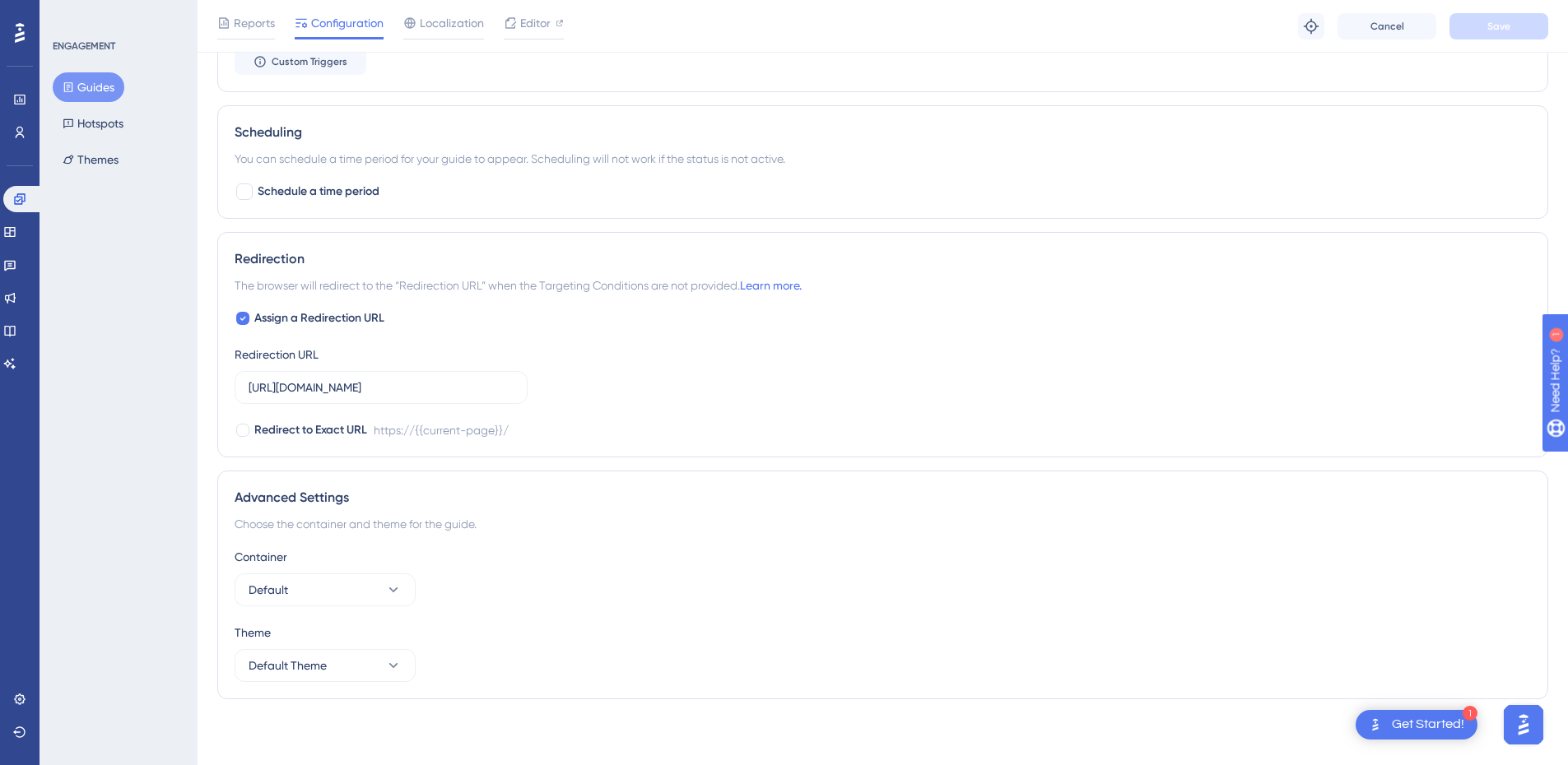 drag, startPoint x: 277, startPoint y: 219, endPoint x: 282, endPoint y: 235, distance: 16.763055 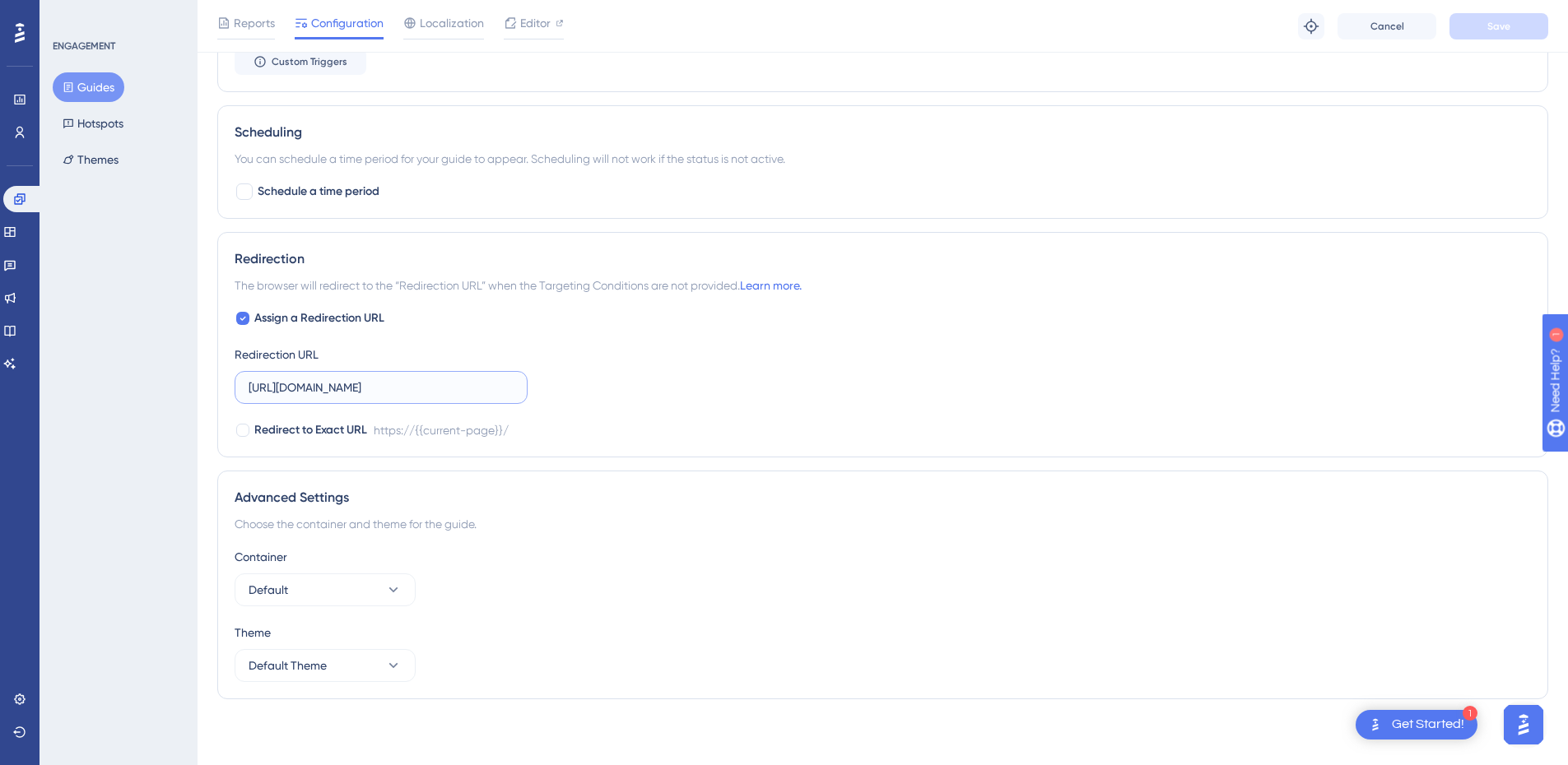 click on "https://cliente-root.qa-ativagr.com/" at bounding box center [381, 387] 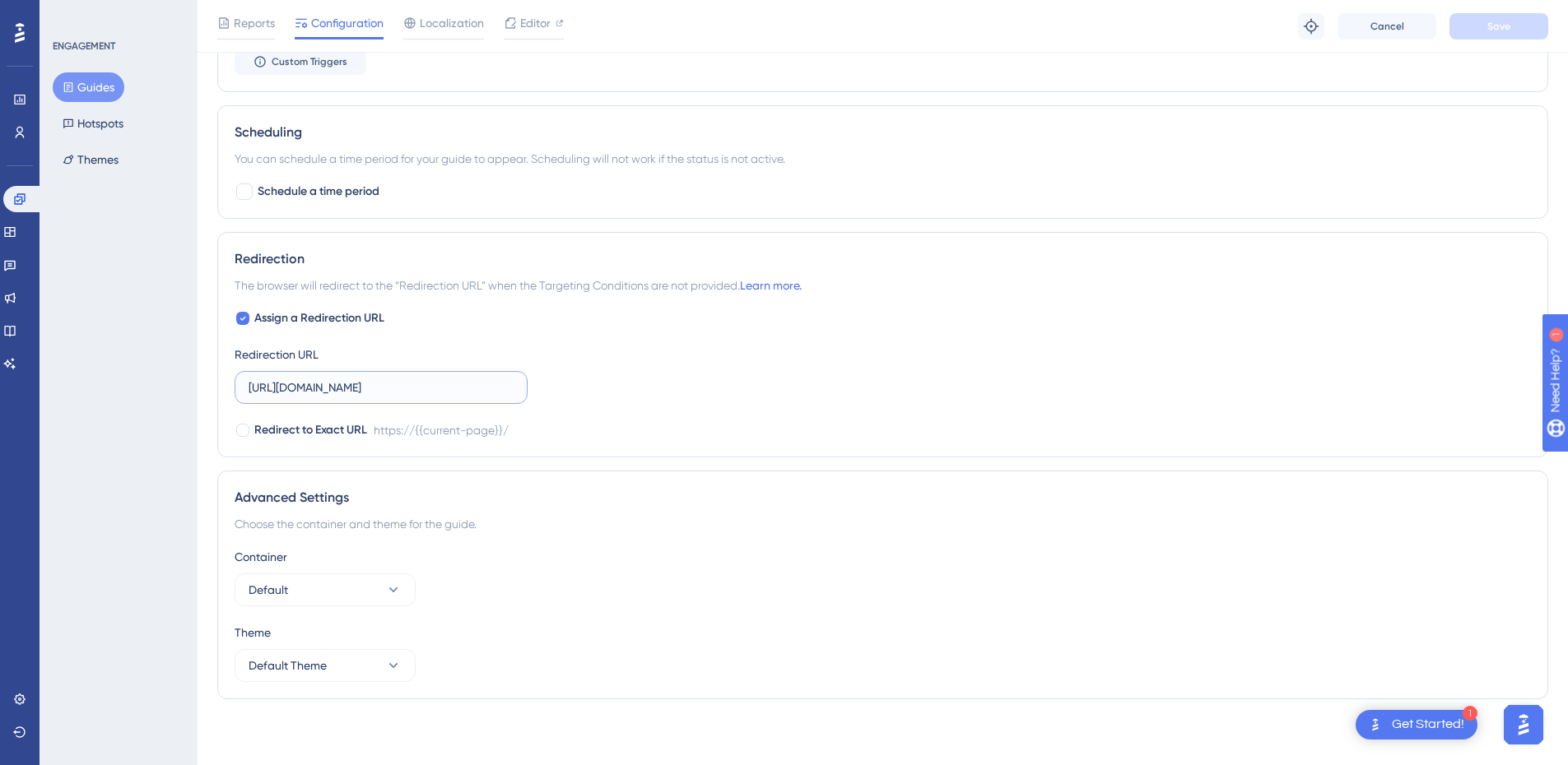 paste on "hmg" 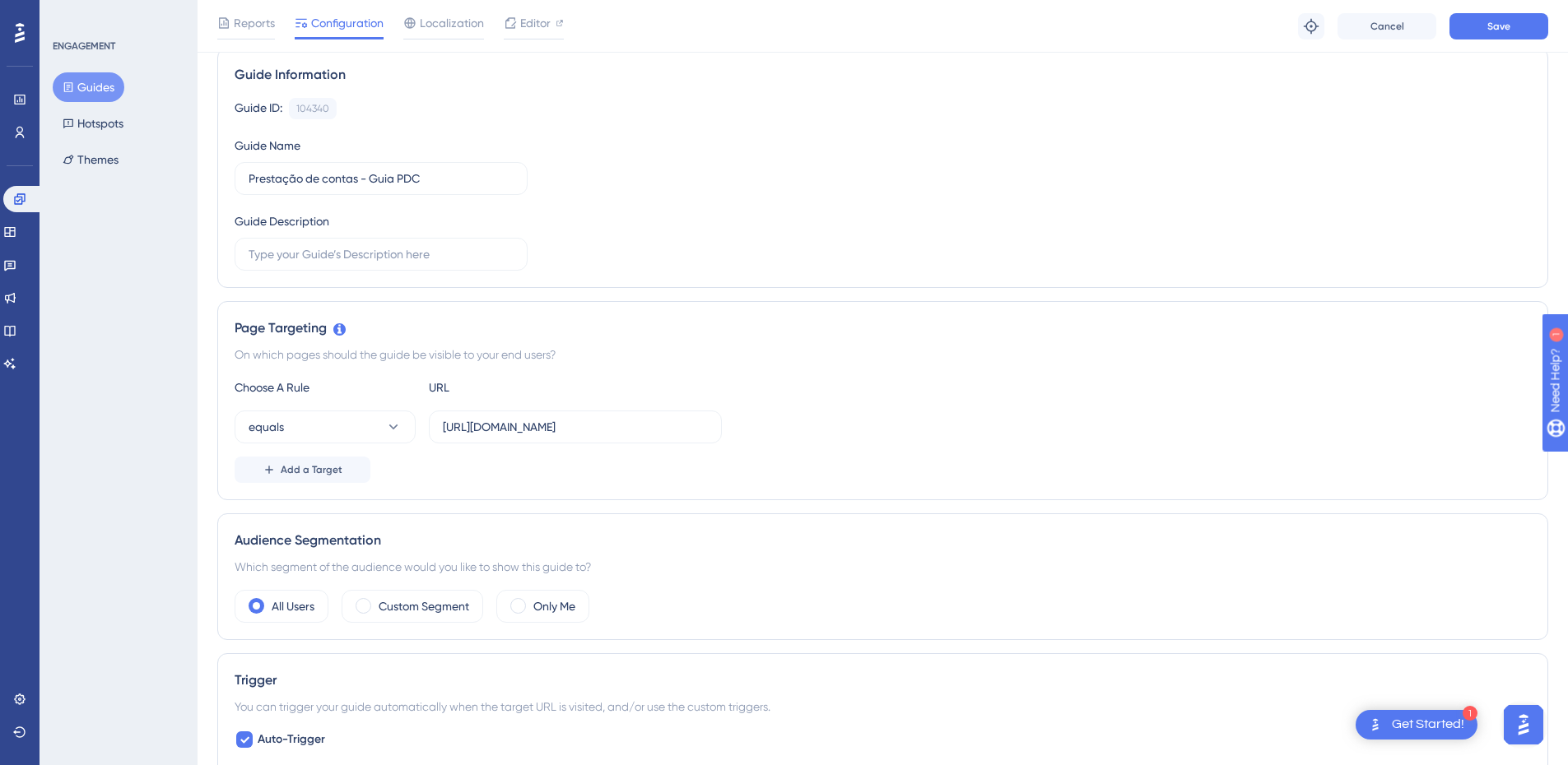scroll, scrollTop: 89, scrollLeft: 0, axis: vertical 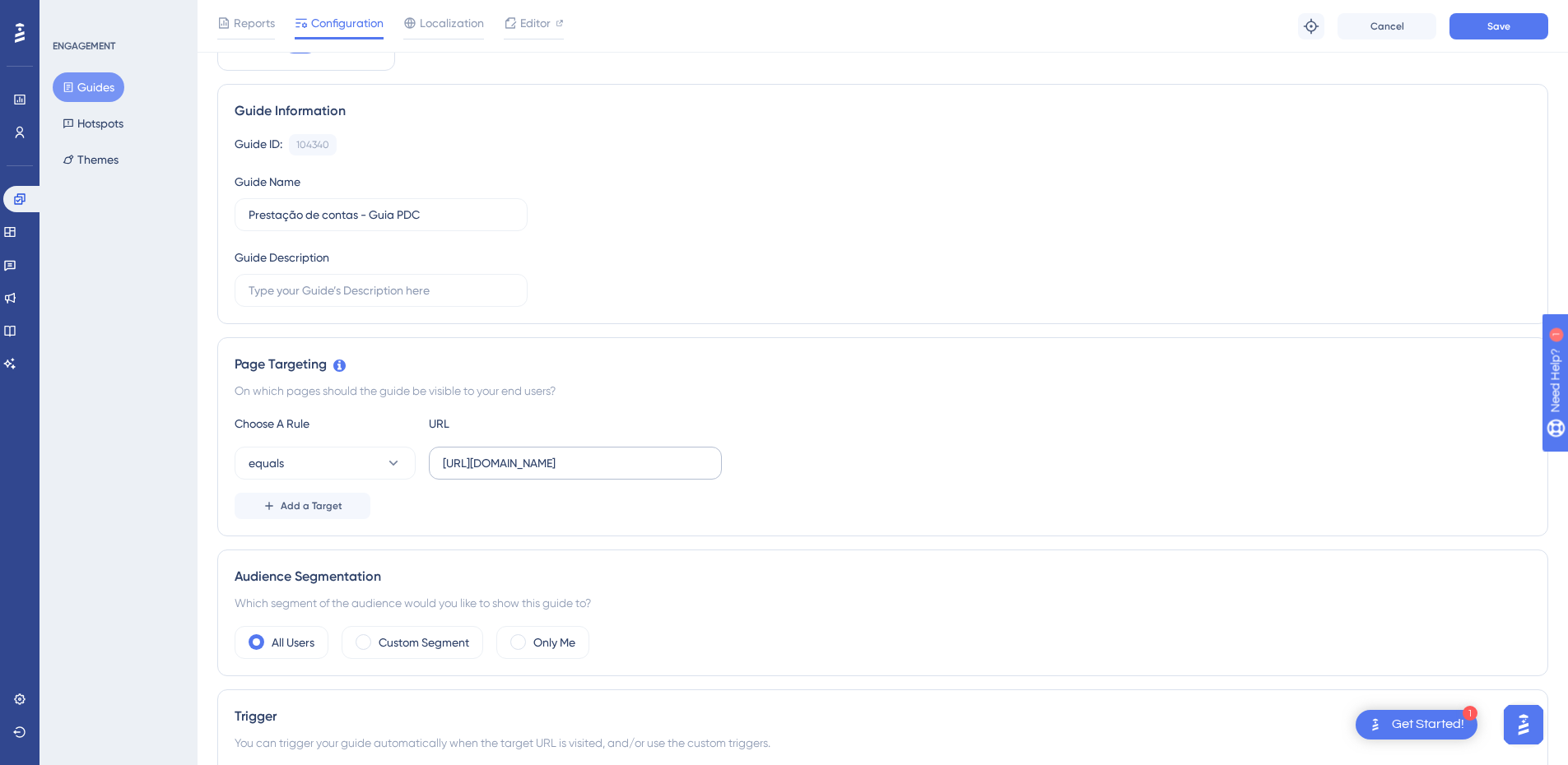 type on "[URL][DOMAIN_NAME]" 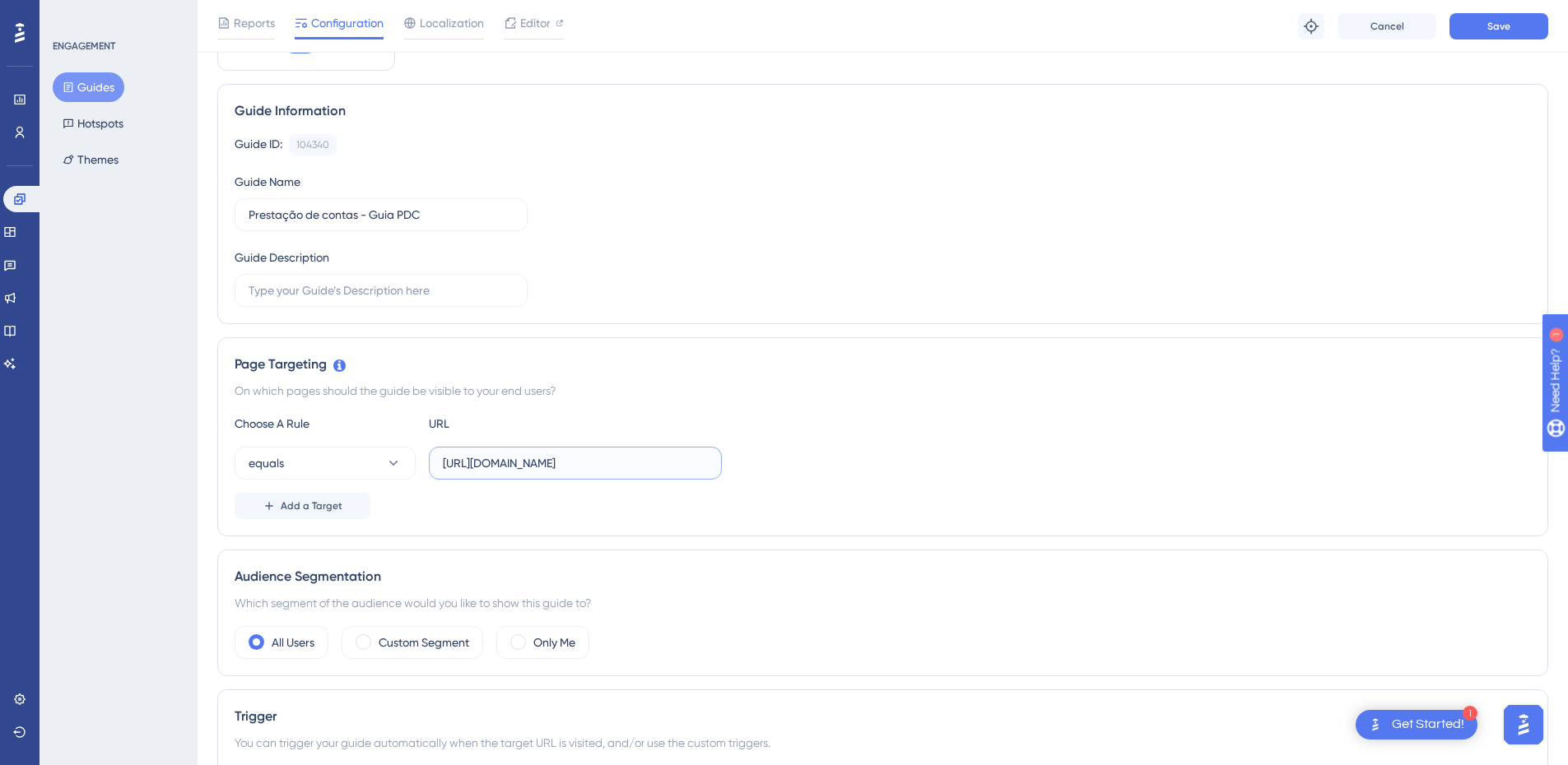 click on "https://cliente-root.qa-ativagr.com/" at bounding box center (575, 463) 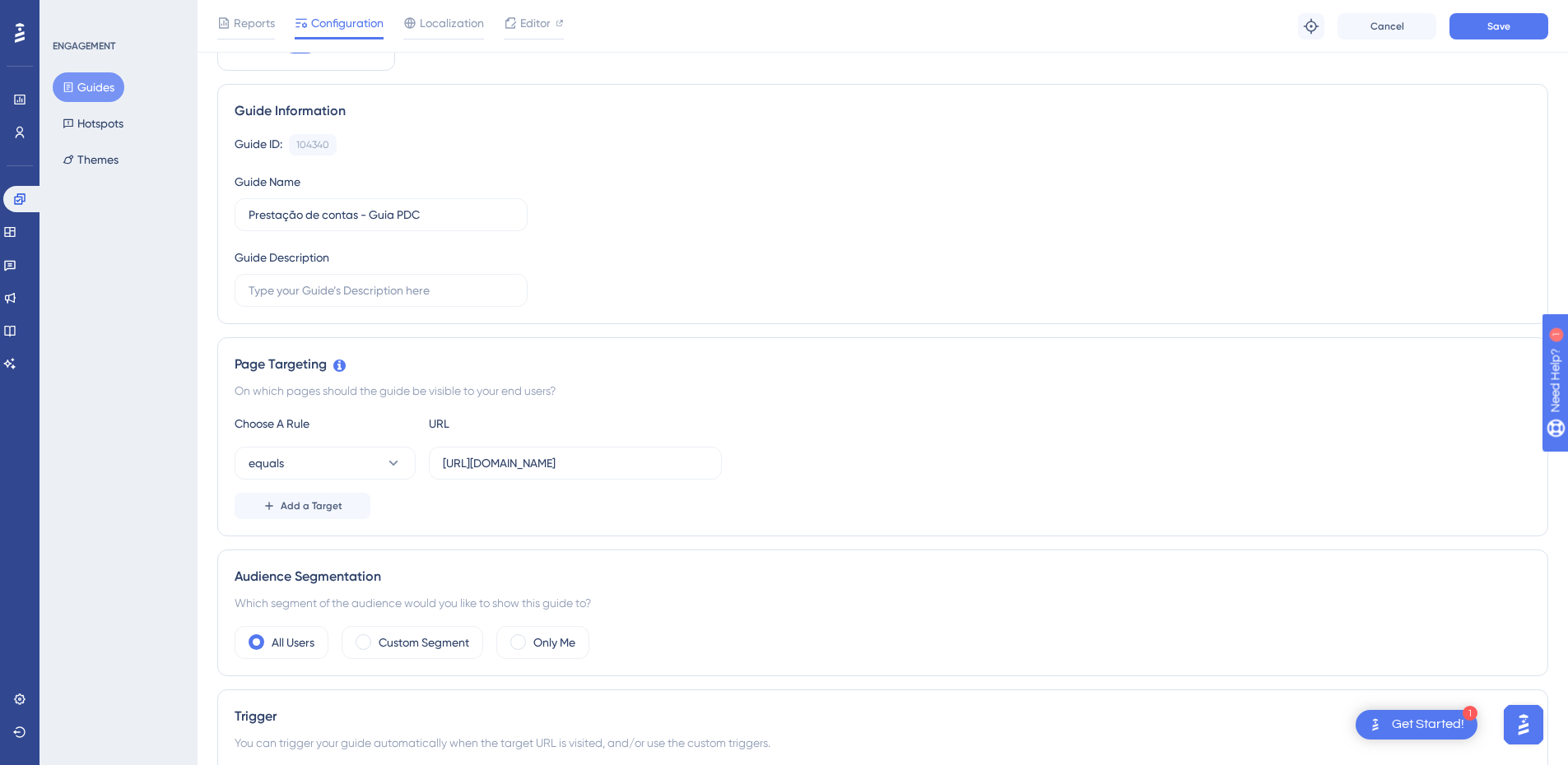 click on "Page Targeting
On which pages should the guide be visible to your end users?
Choose A Rule URL equals https://cliente-root.hmg-ativagr.com/ Add a Target" at bounding box center (882, 437) 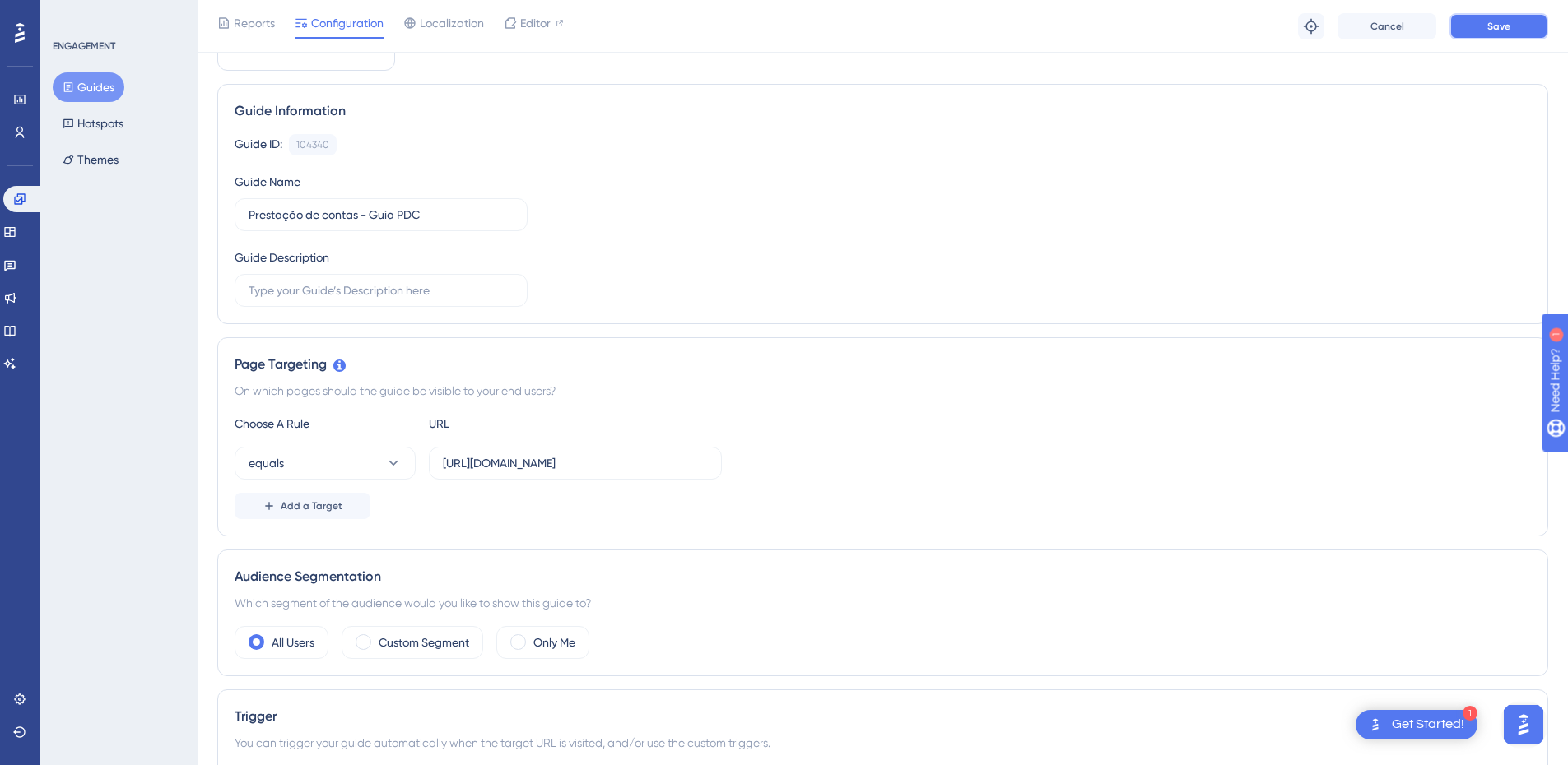 click on "Save" at bounding box center (1499, 26) 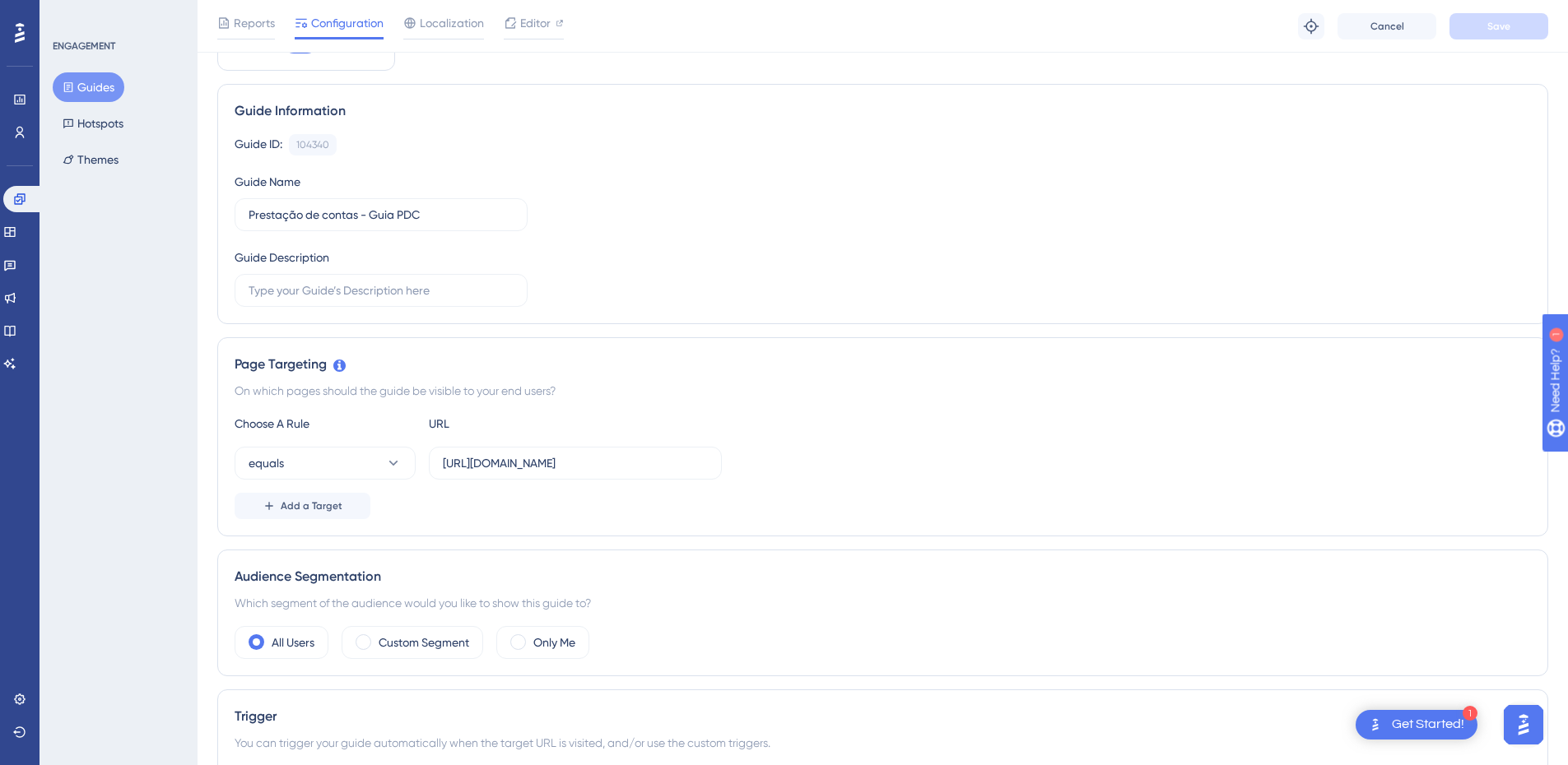 click on "ENGAGEMENT Guides Hotspots Themes" at bounding box center (119, 382) 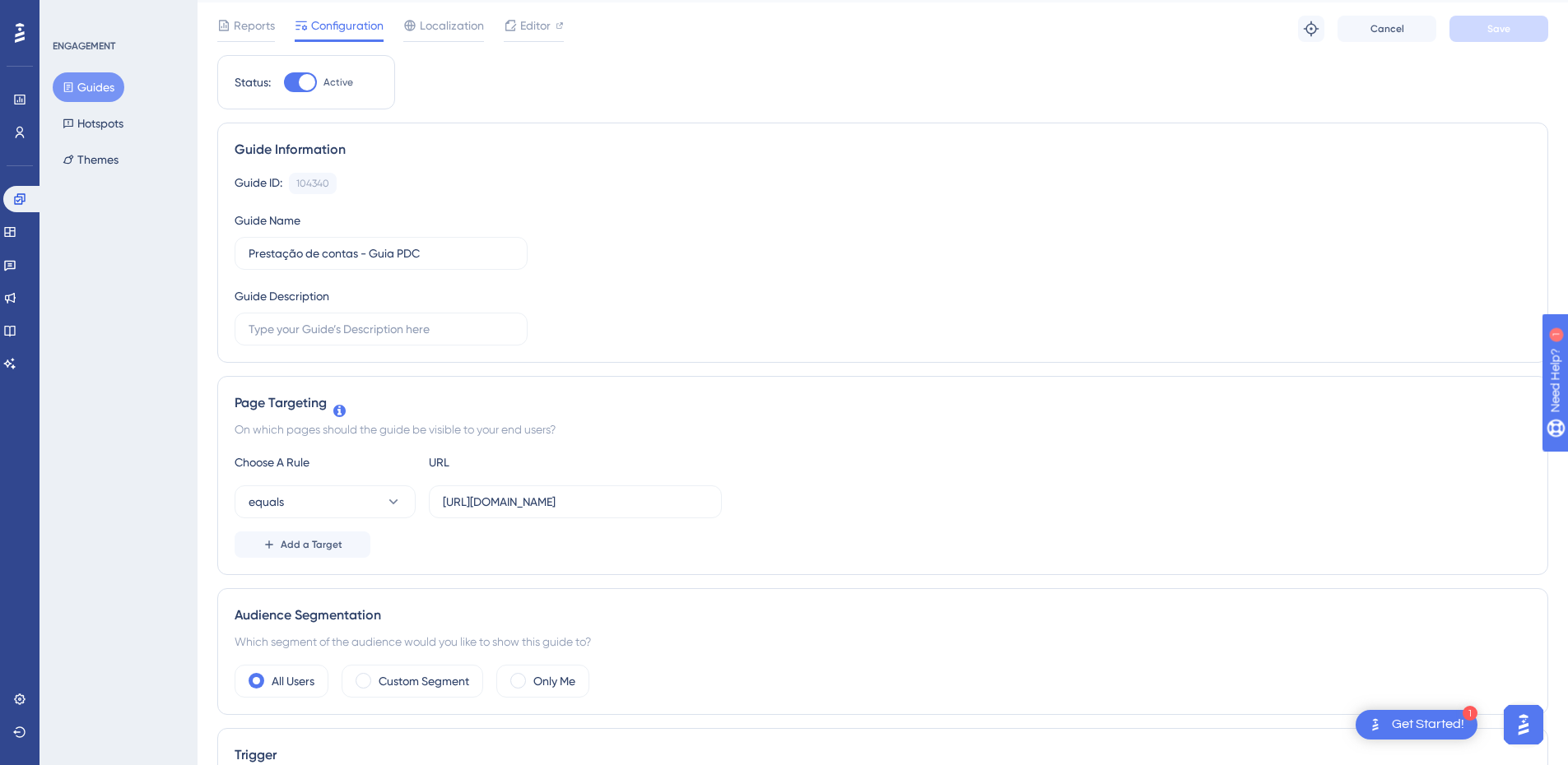 scroll, scrollTop: 0, scrollLeft: 0, axis: both 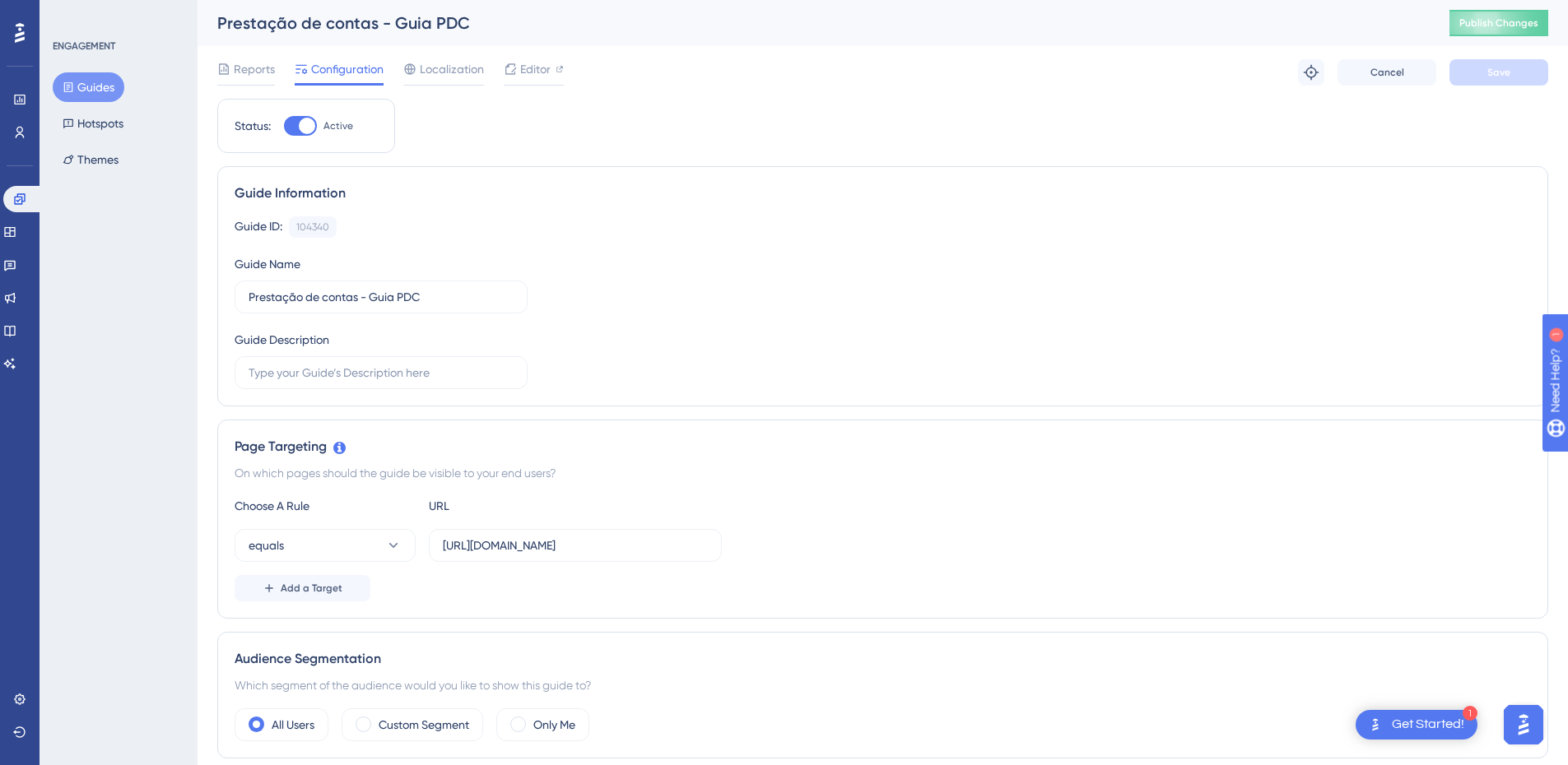 drag, startPoint x: 899, startPoint y: 85, endPoint x: 1390, endPoint y: 45, distance: 492.6266 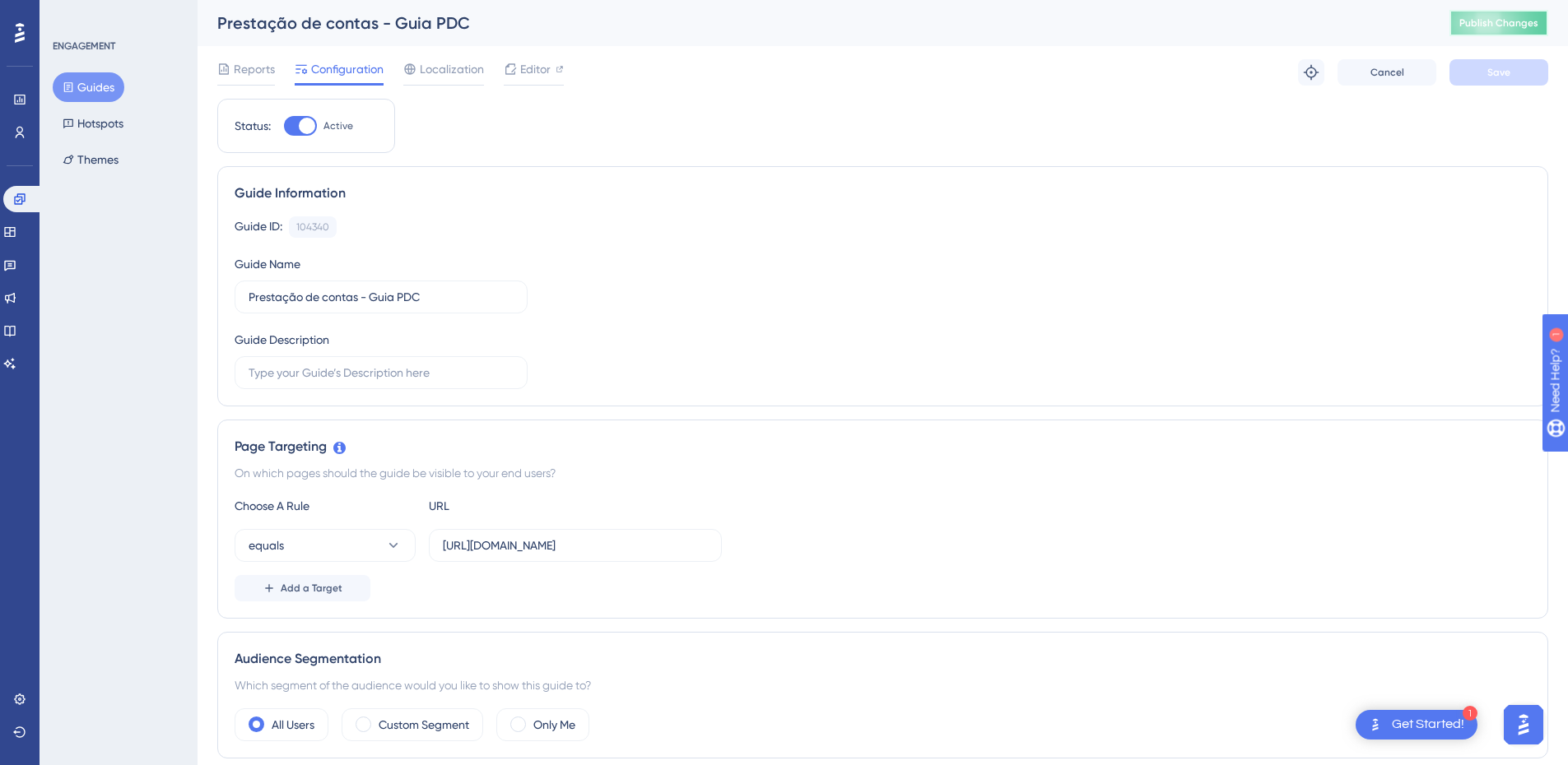 click on "Publish Changes" at bounding box center (1499, 23) 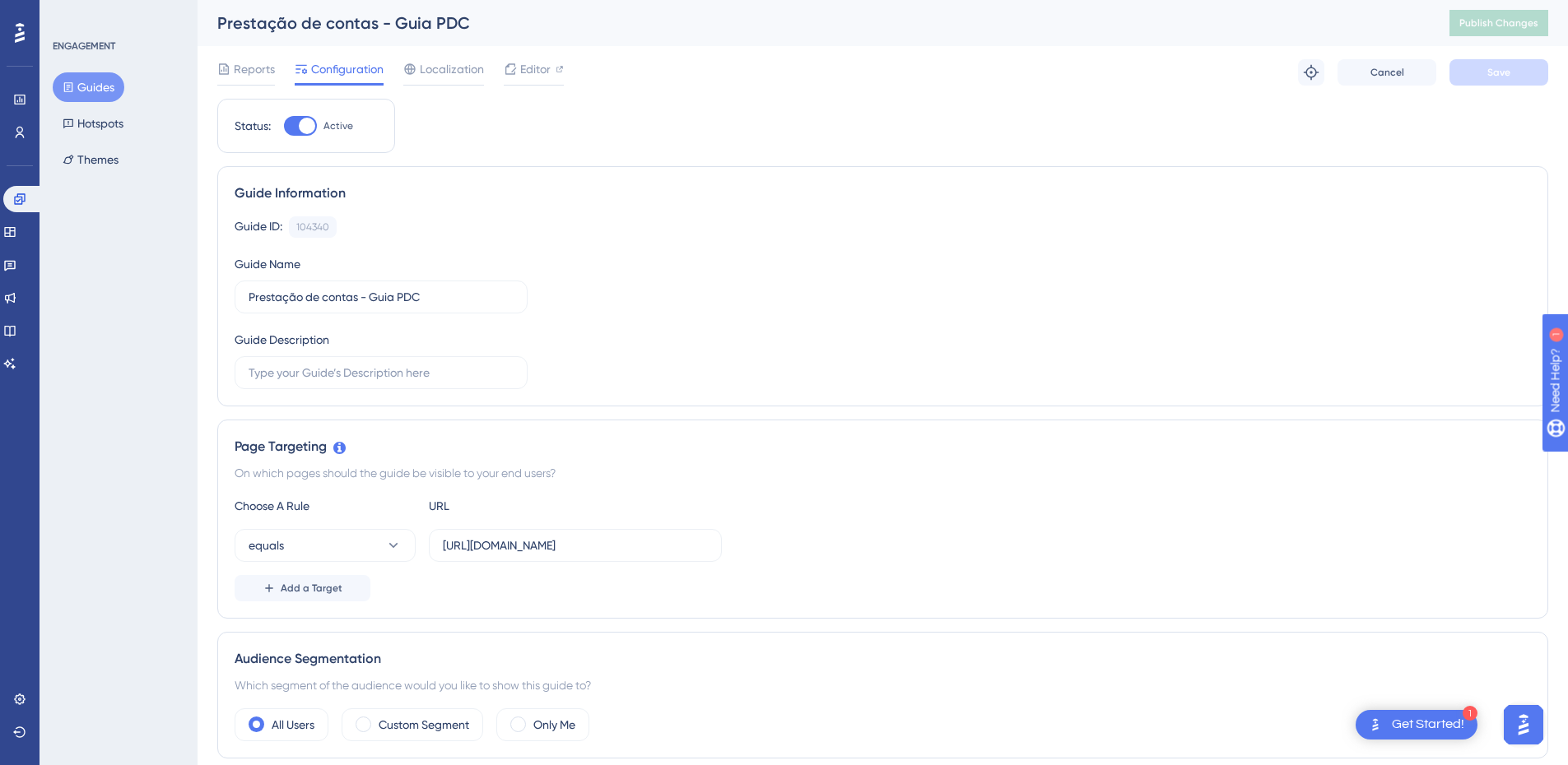 click on "Reports Configuration Localization Editor Troubleshoot Cancel Save" at bounding box center [882, 72] 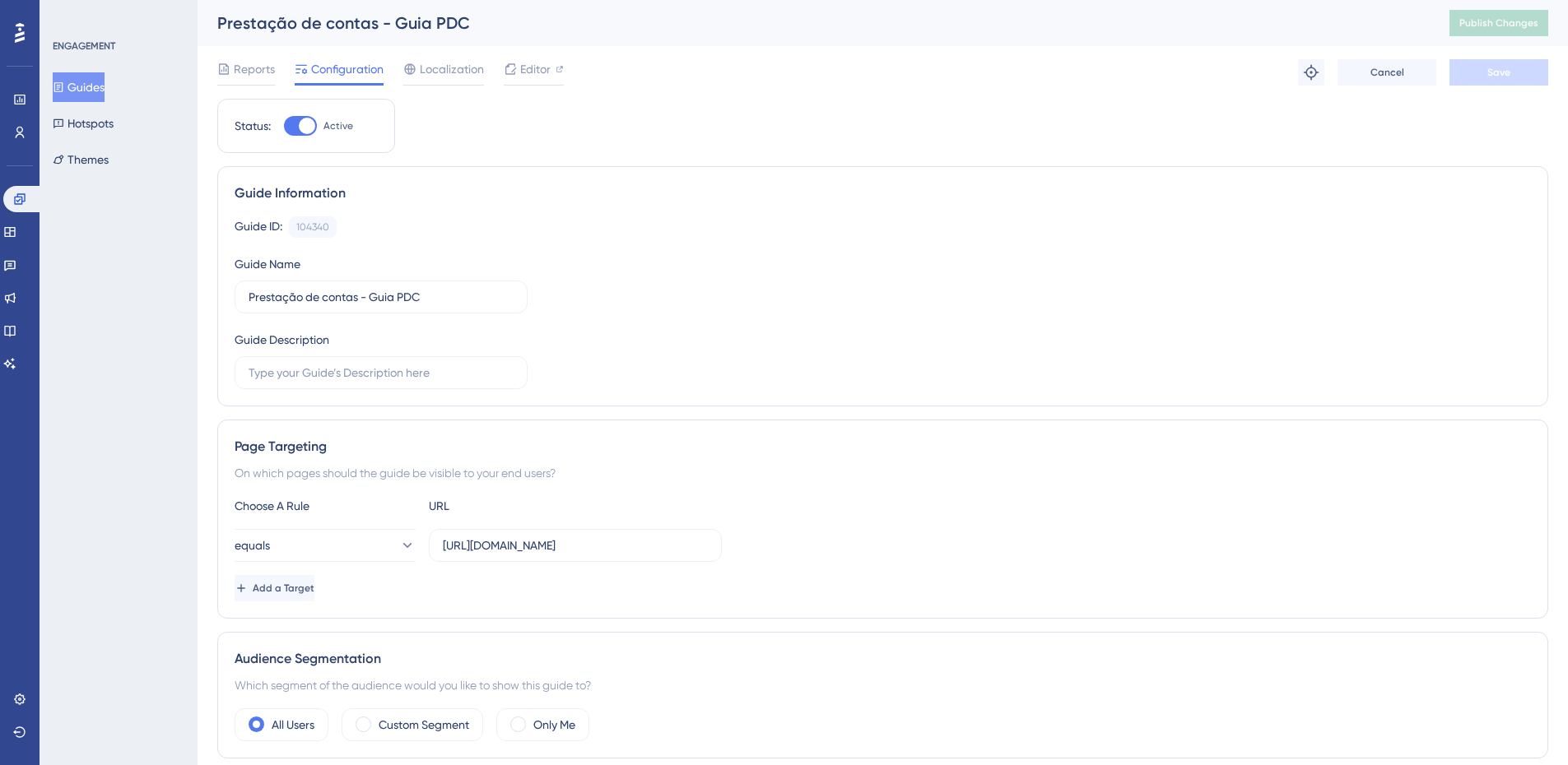 scroll, scrollTop: 0, scrollLeft: 0, axis: both 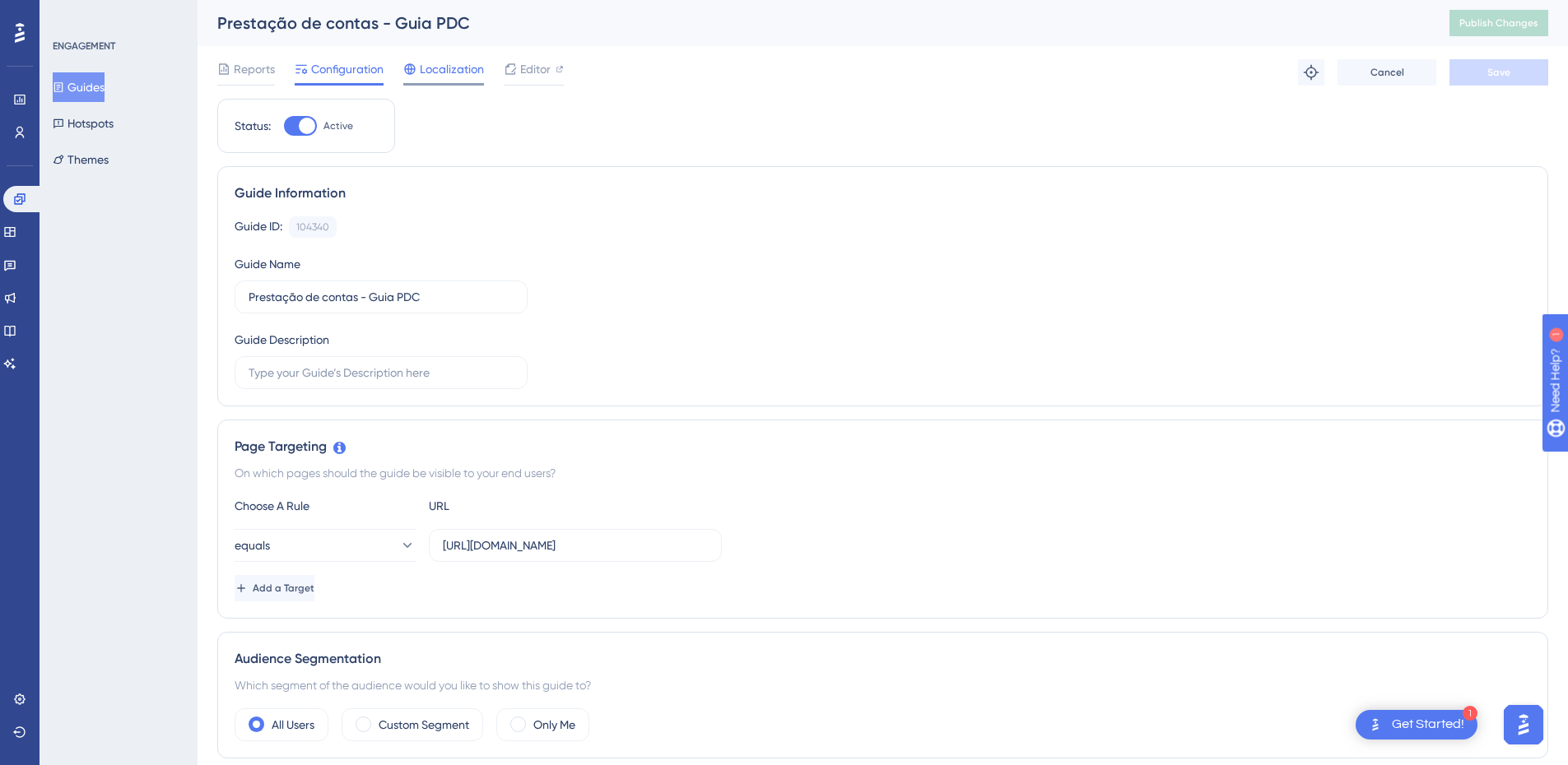 click on "Localization" at bounding box center [452, 69] 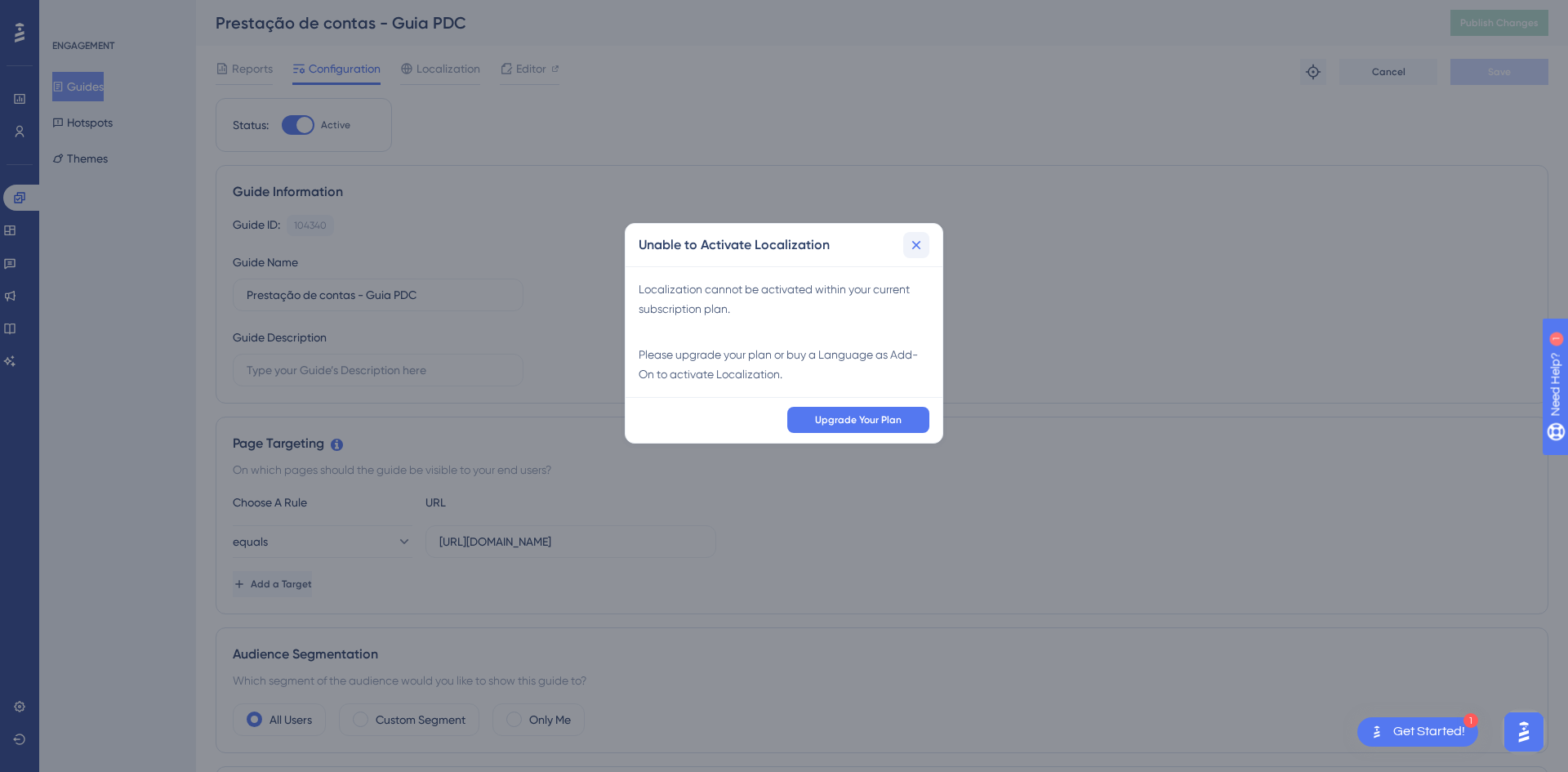 click 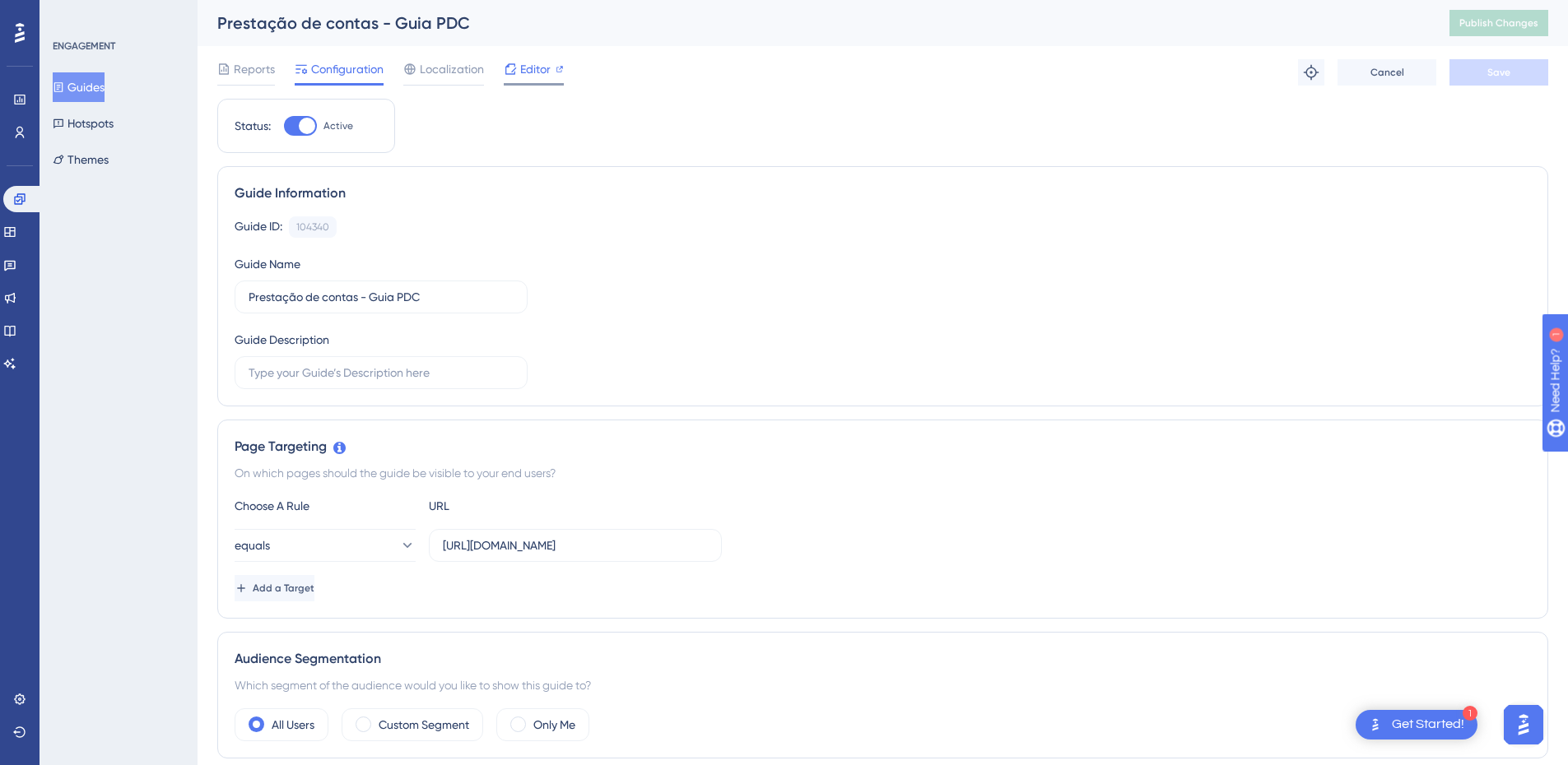 click on "Editor" at bounding box center (533, 69) 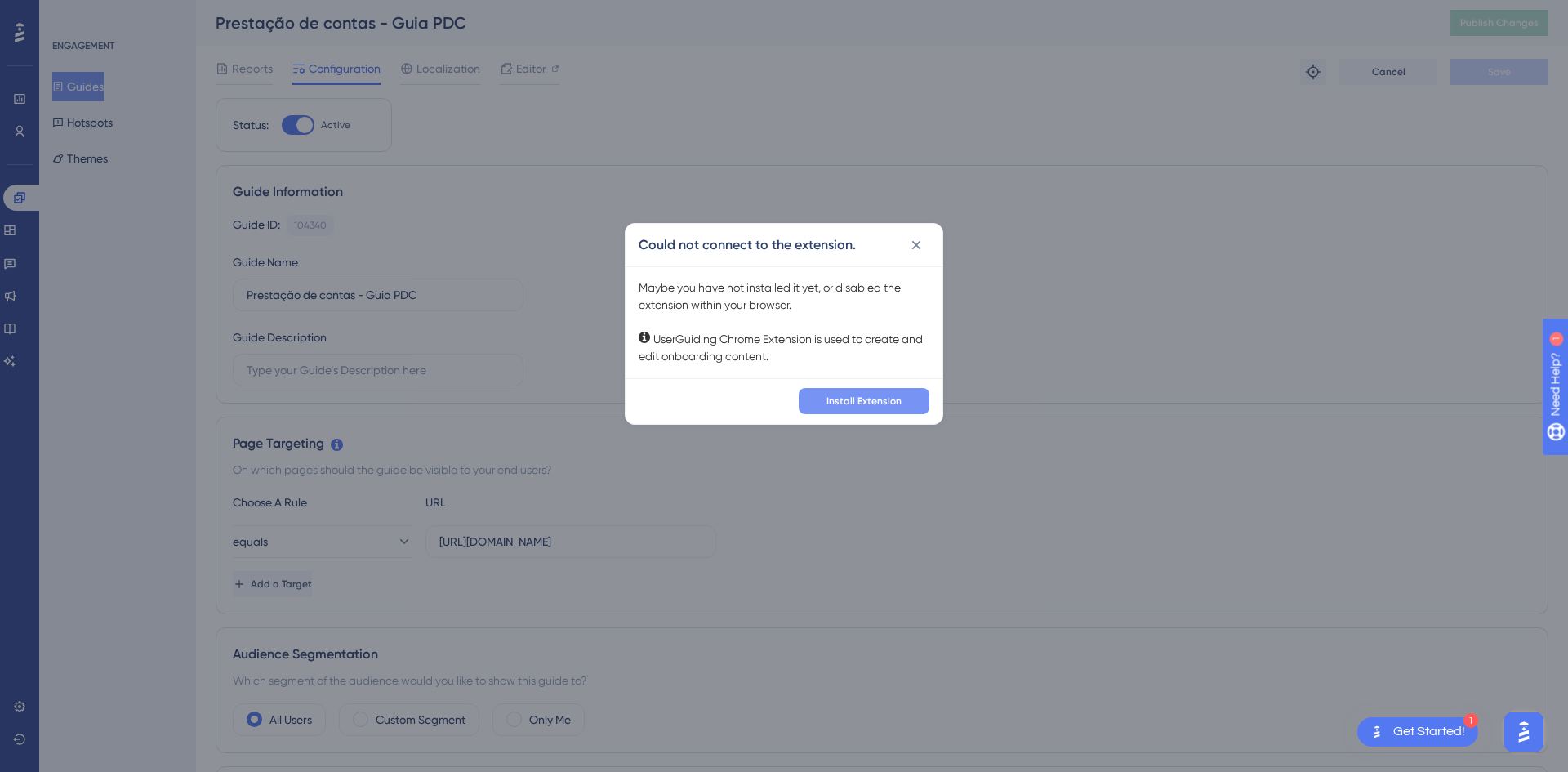 click on "Install Extension" at bounding box center [864, 401] 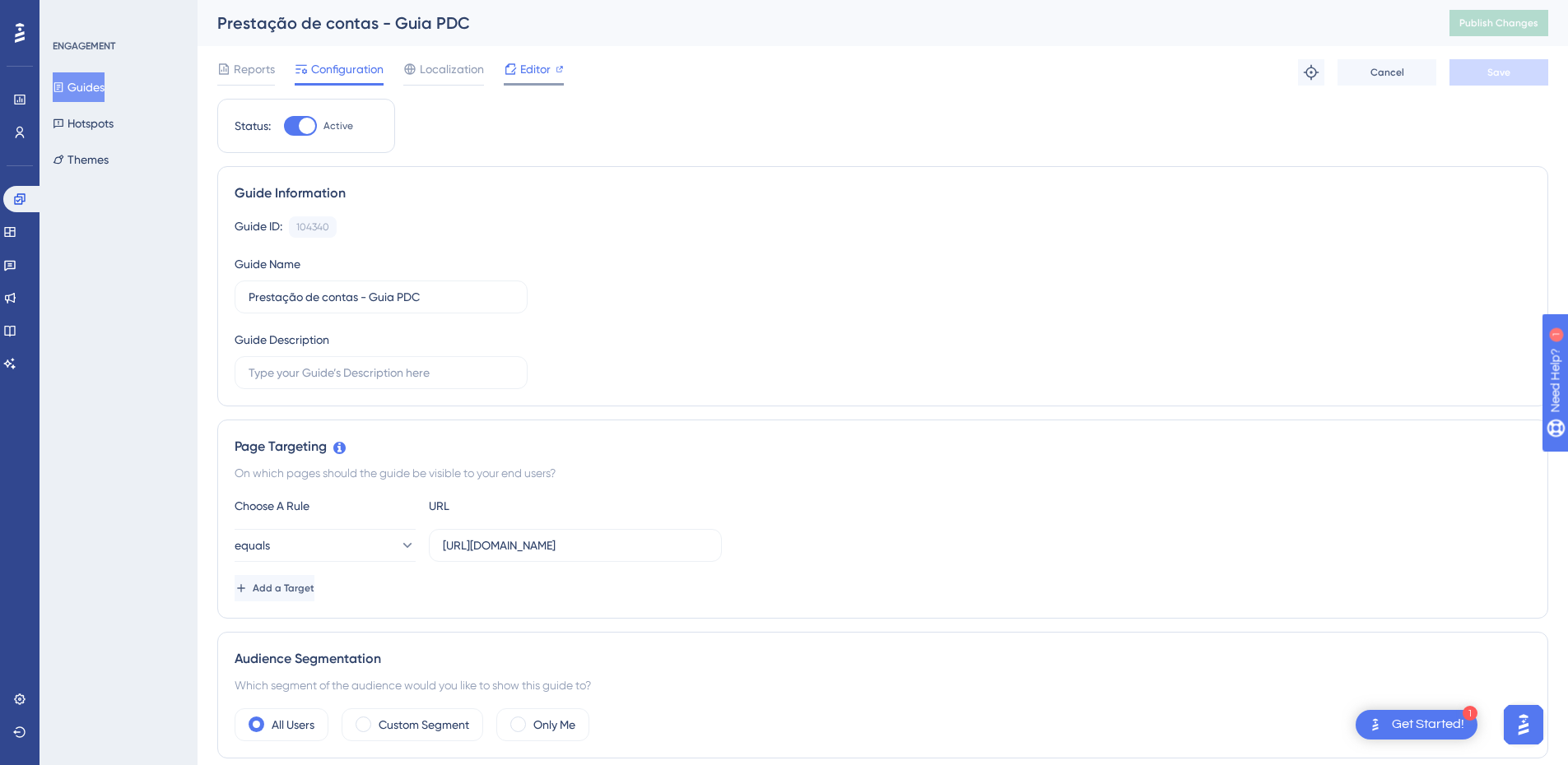 click on "Editor" at bounding box center (535, 69) 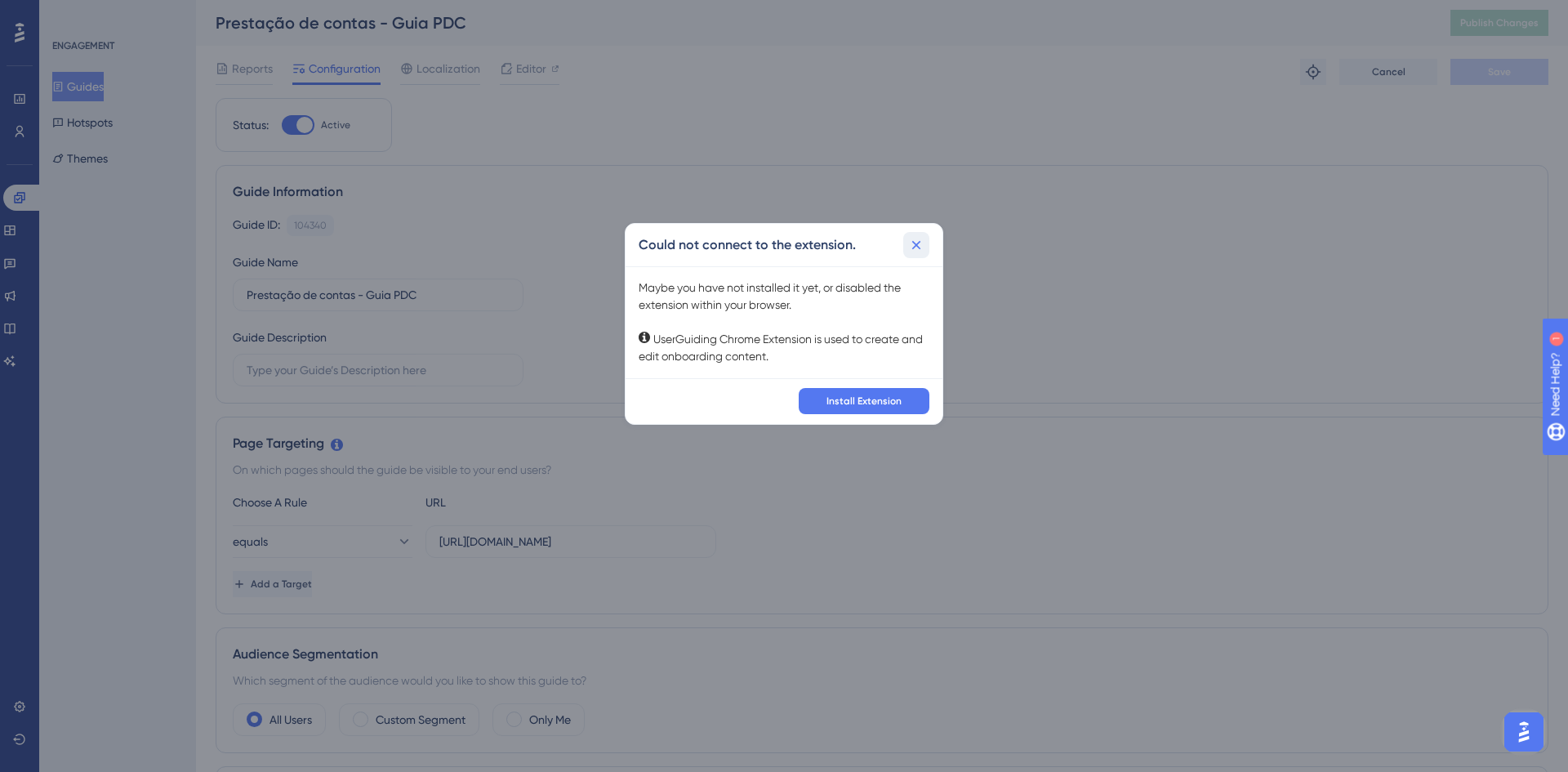 click 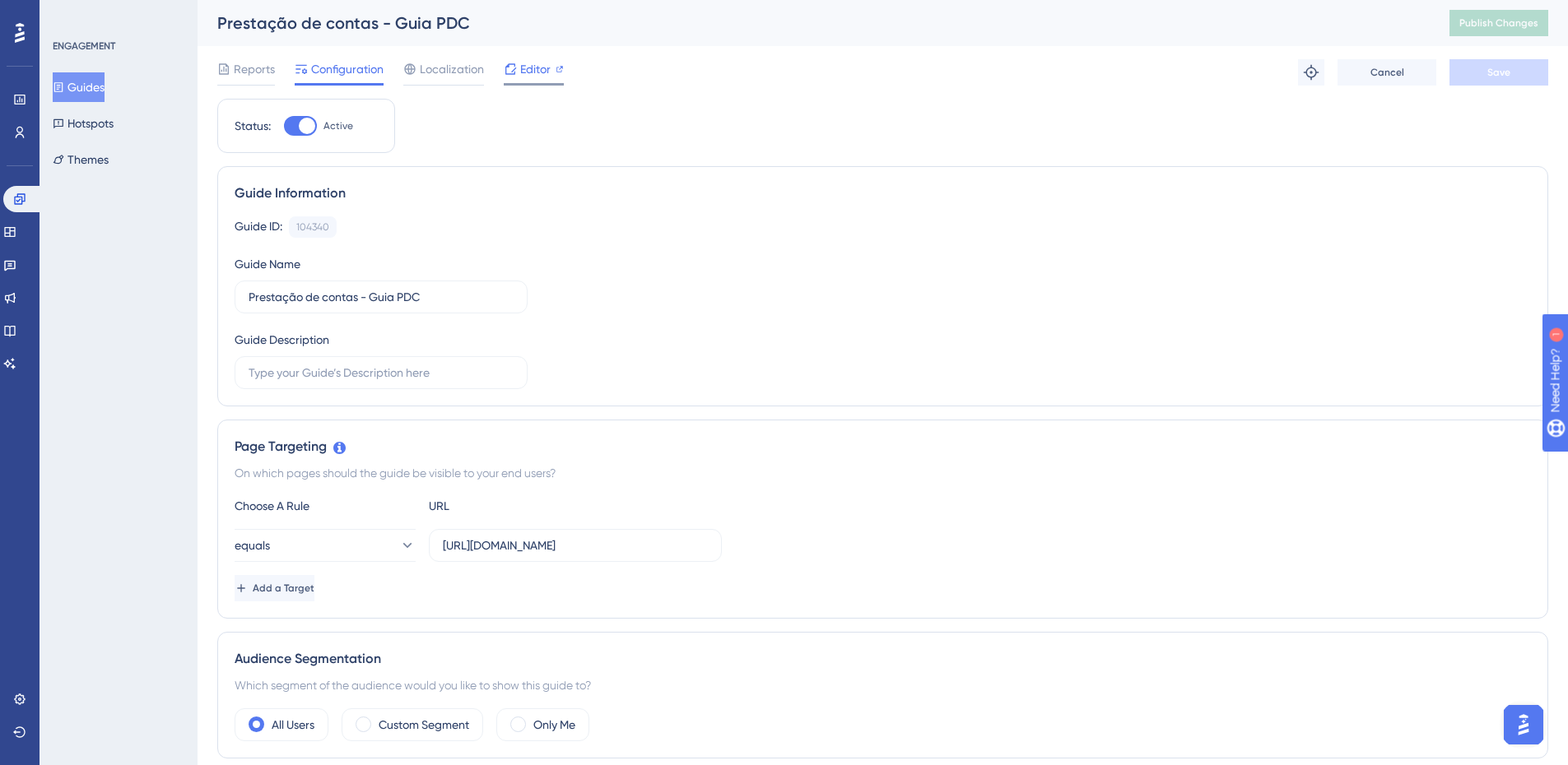click at bounding box center [560, 69] 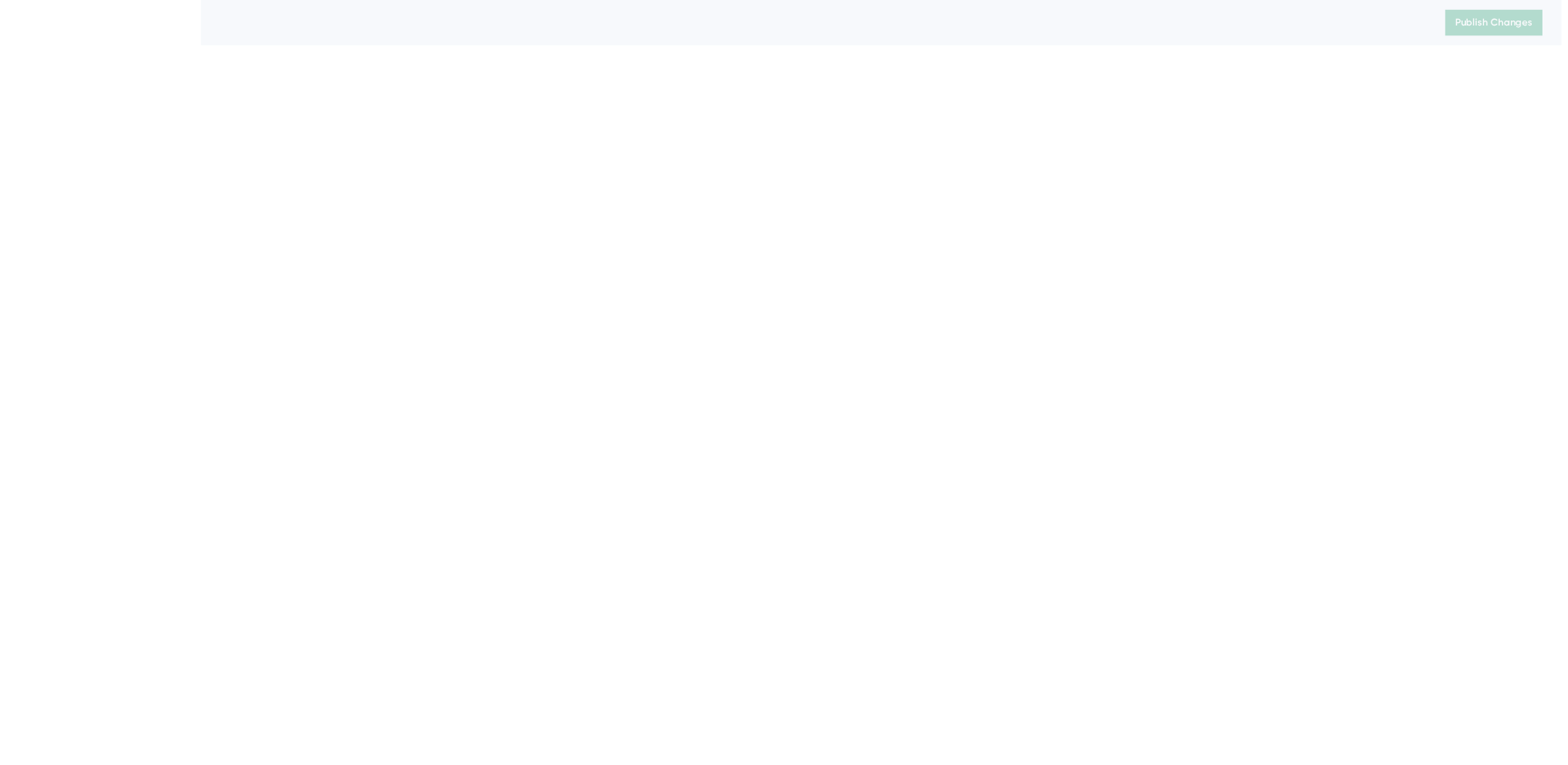 scroll, scrollTop: 0, scrollLeft: 0, axis: both 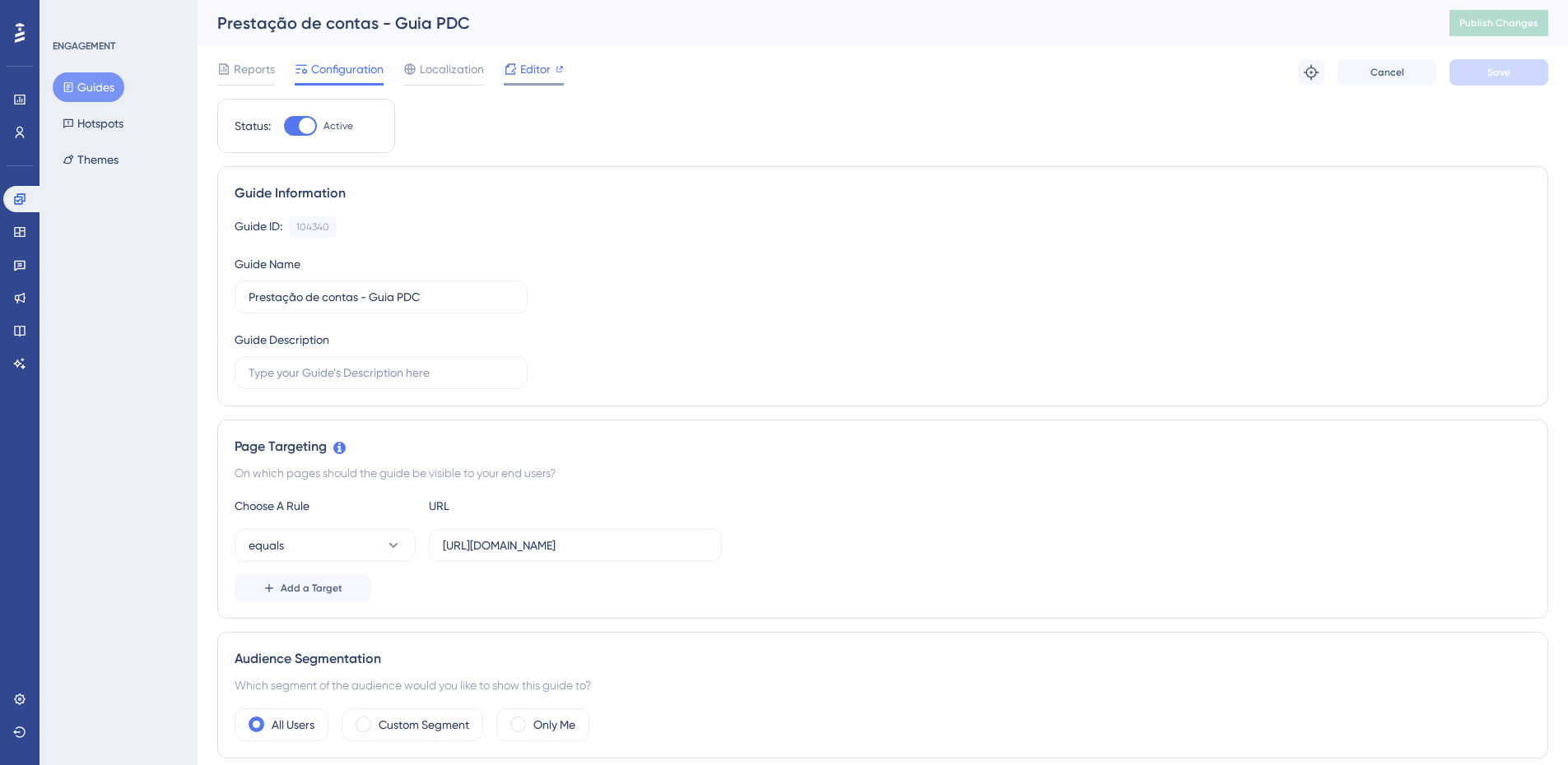 click on "Editor" at bounding box center (533, 72) 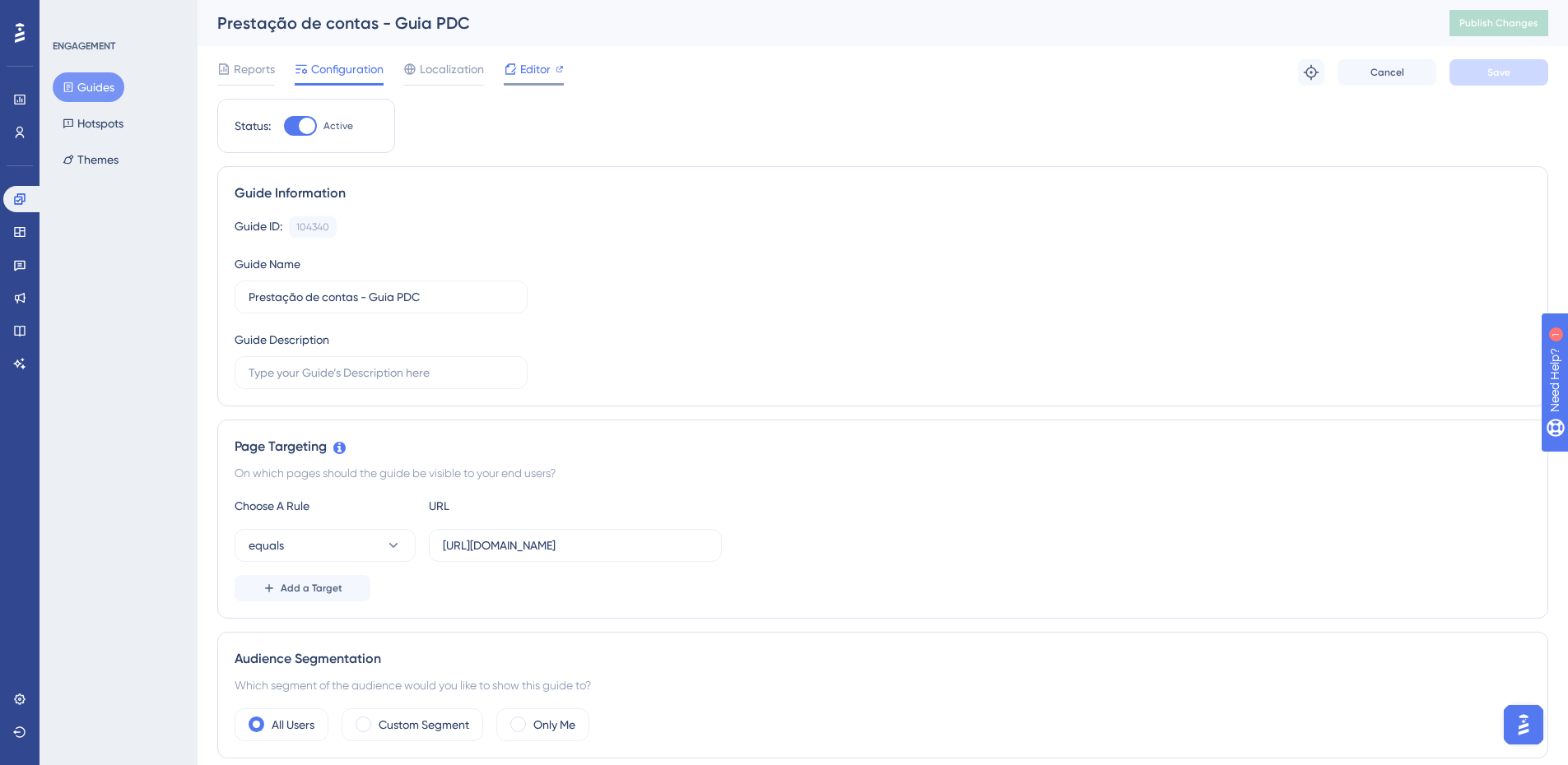 scroll, scrollTop: 0, scrollLeft: 0, axis: both 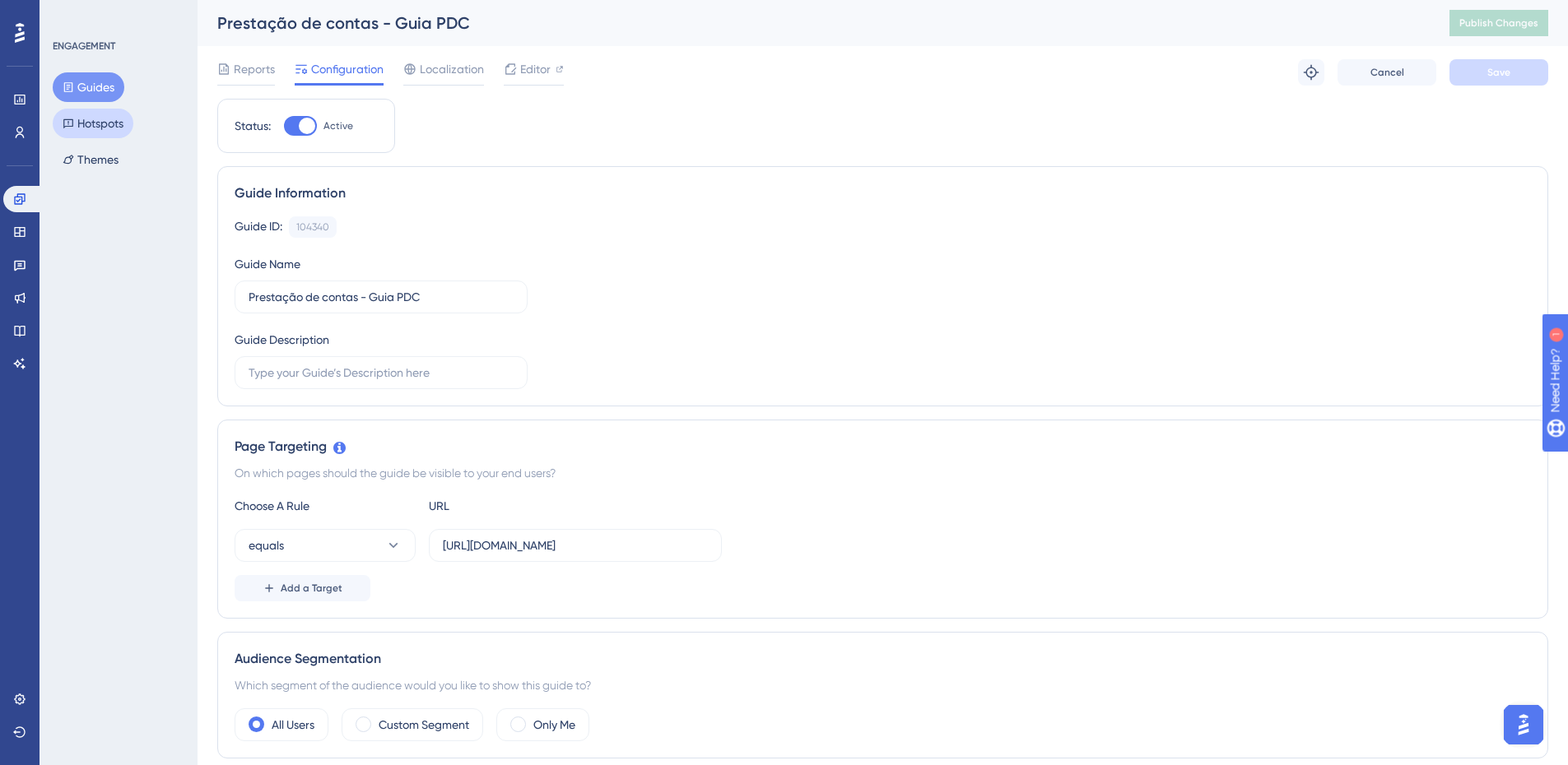 click on "Hotspots" at bounding box center (93, 123) 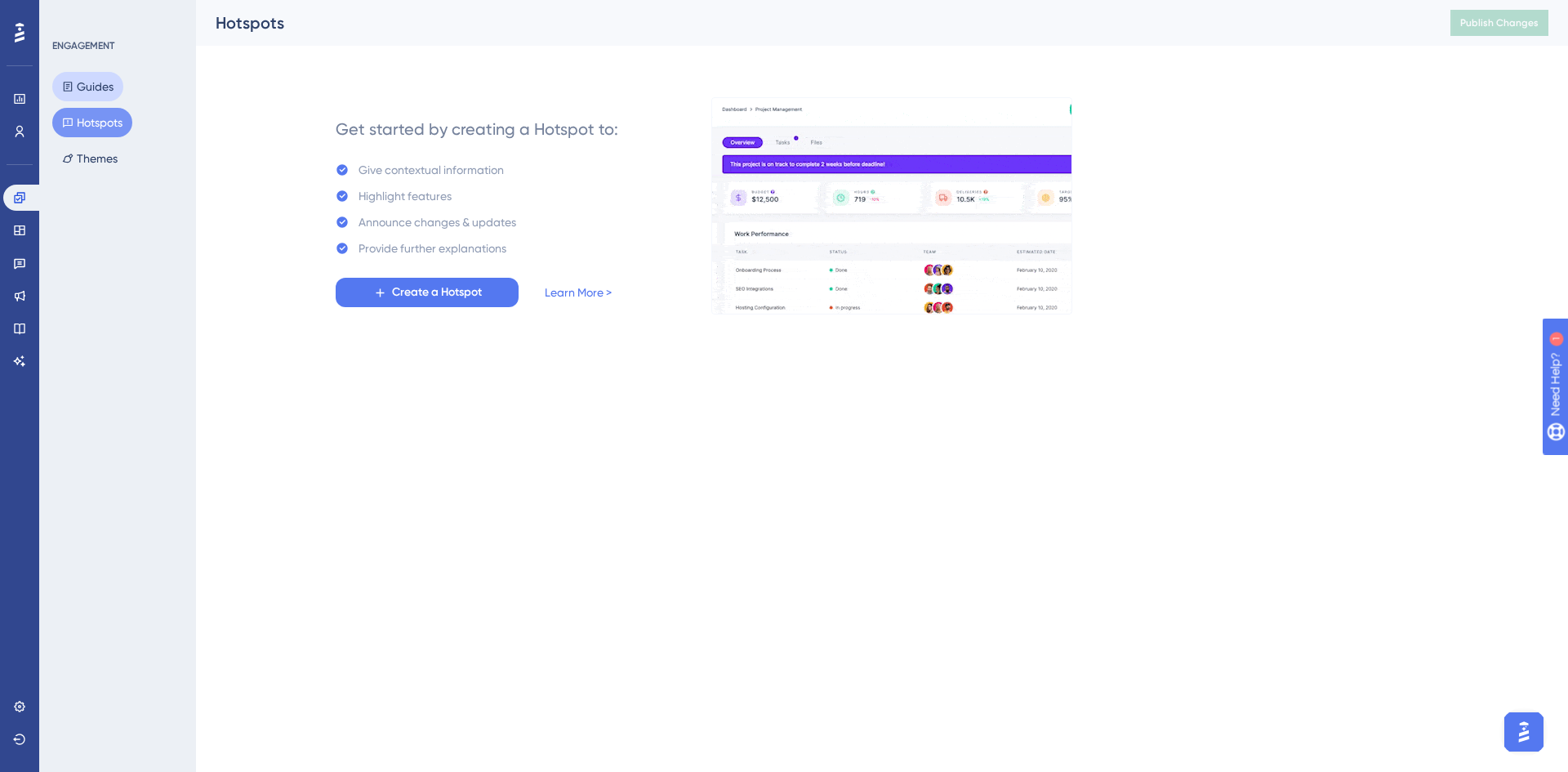 click on "Guides" at bounding box center (87, 87) 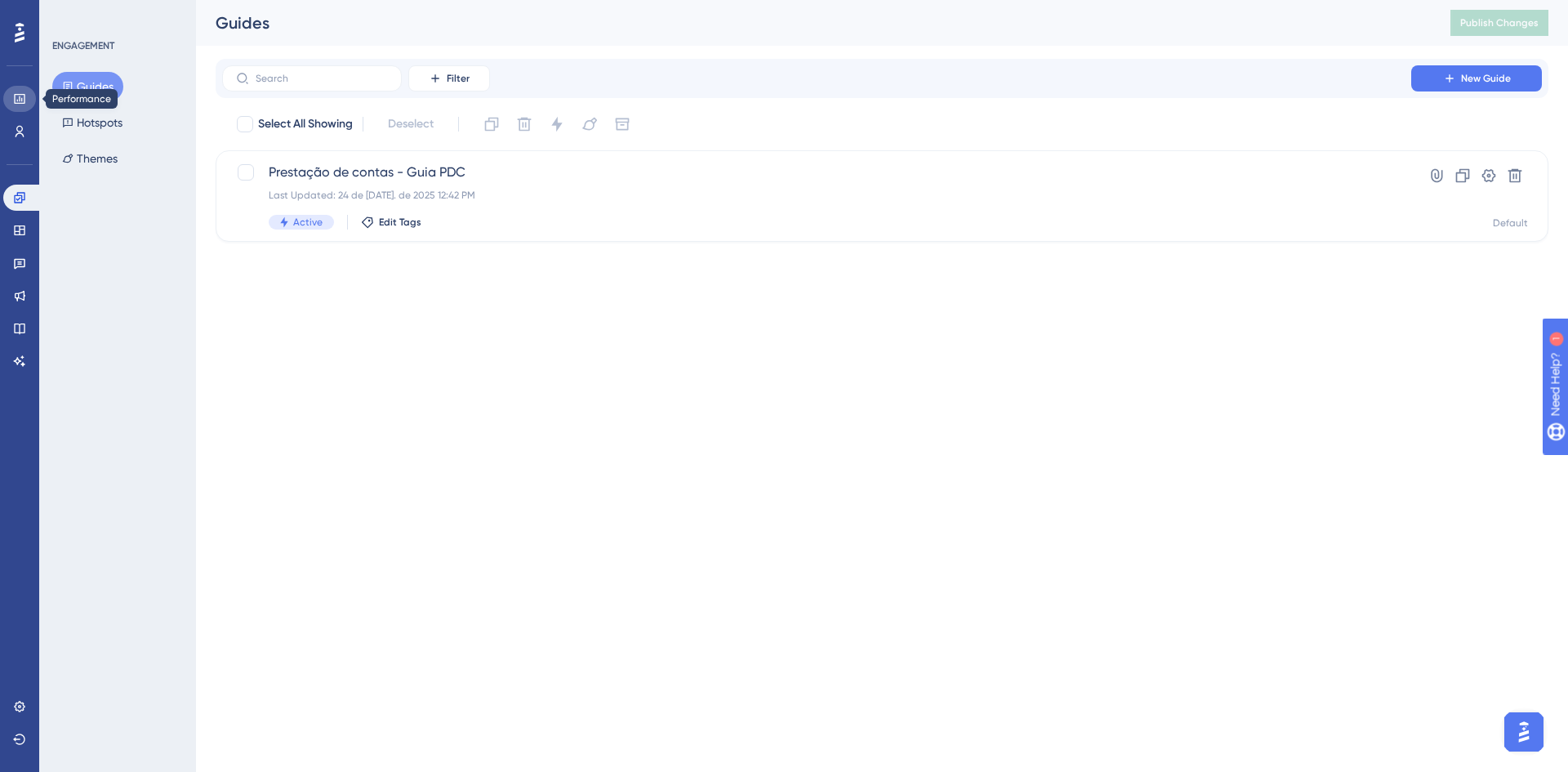 click 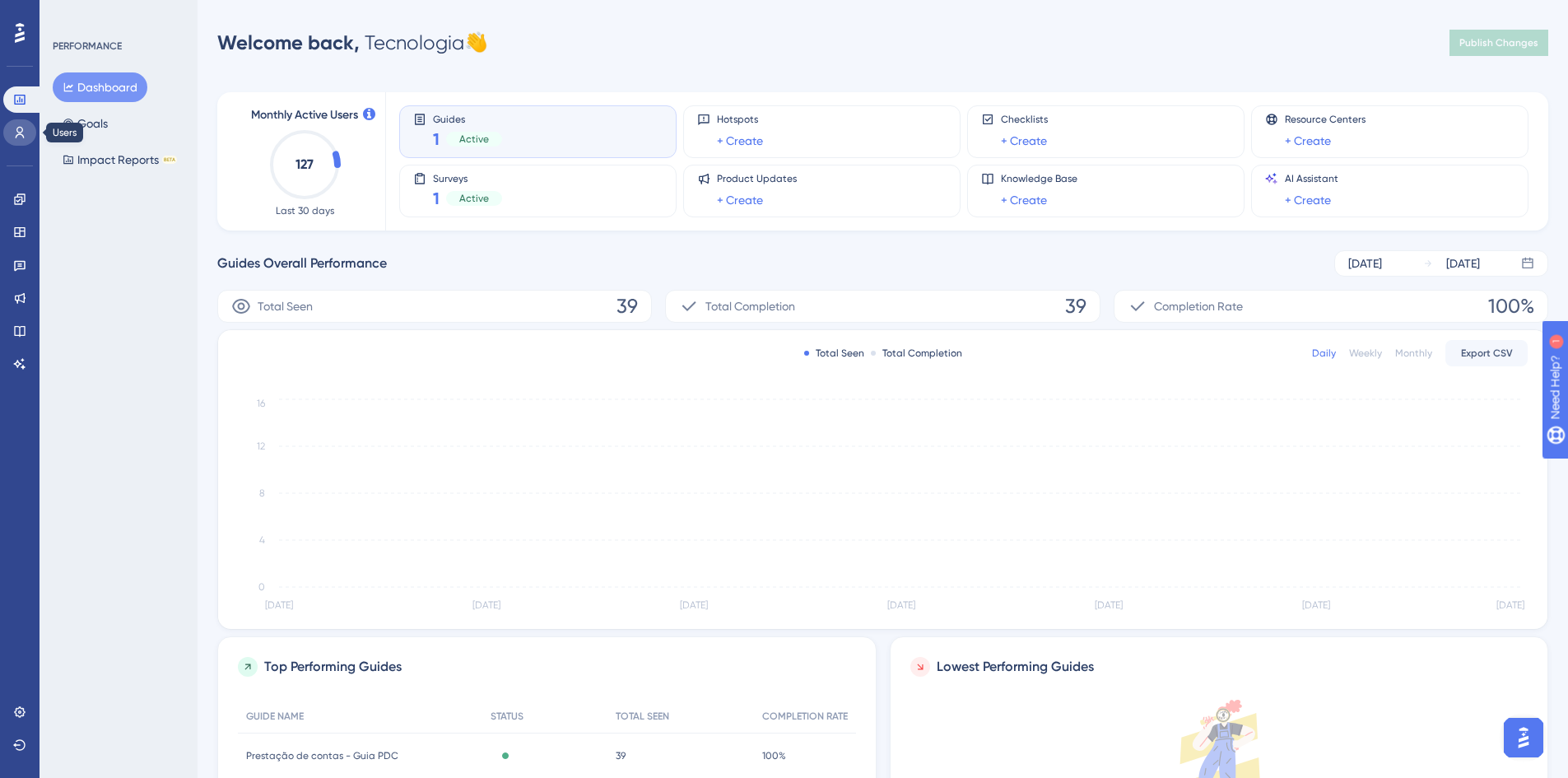 click 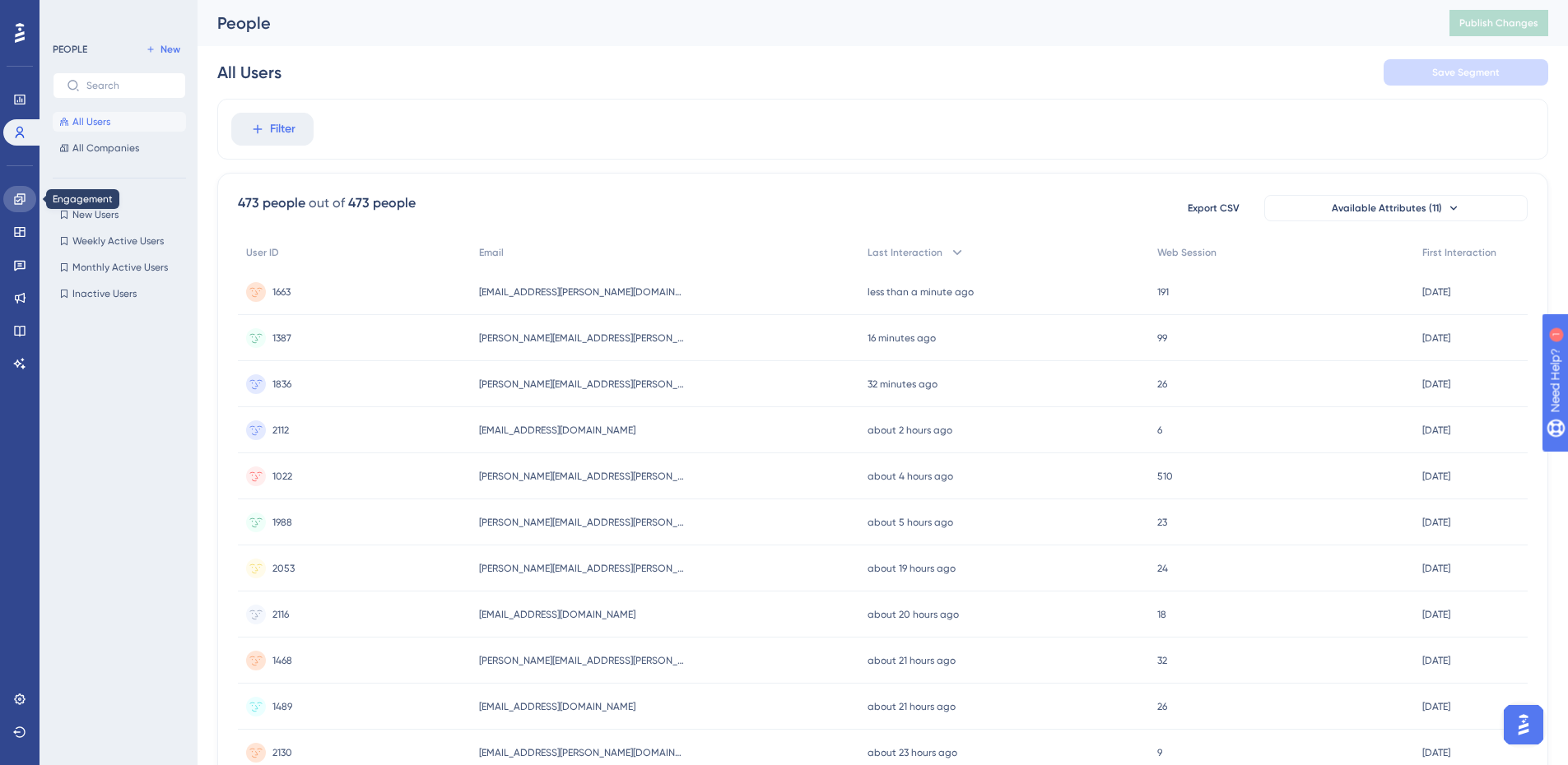 click at bounding box center [20, 199] 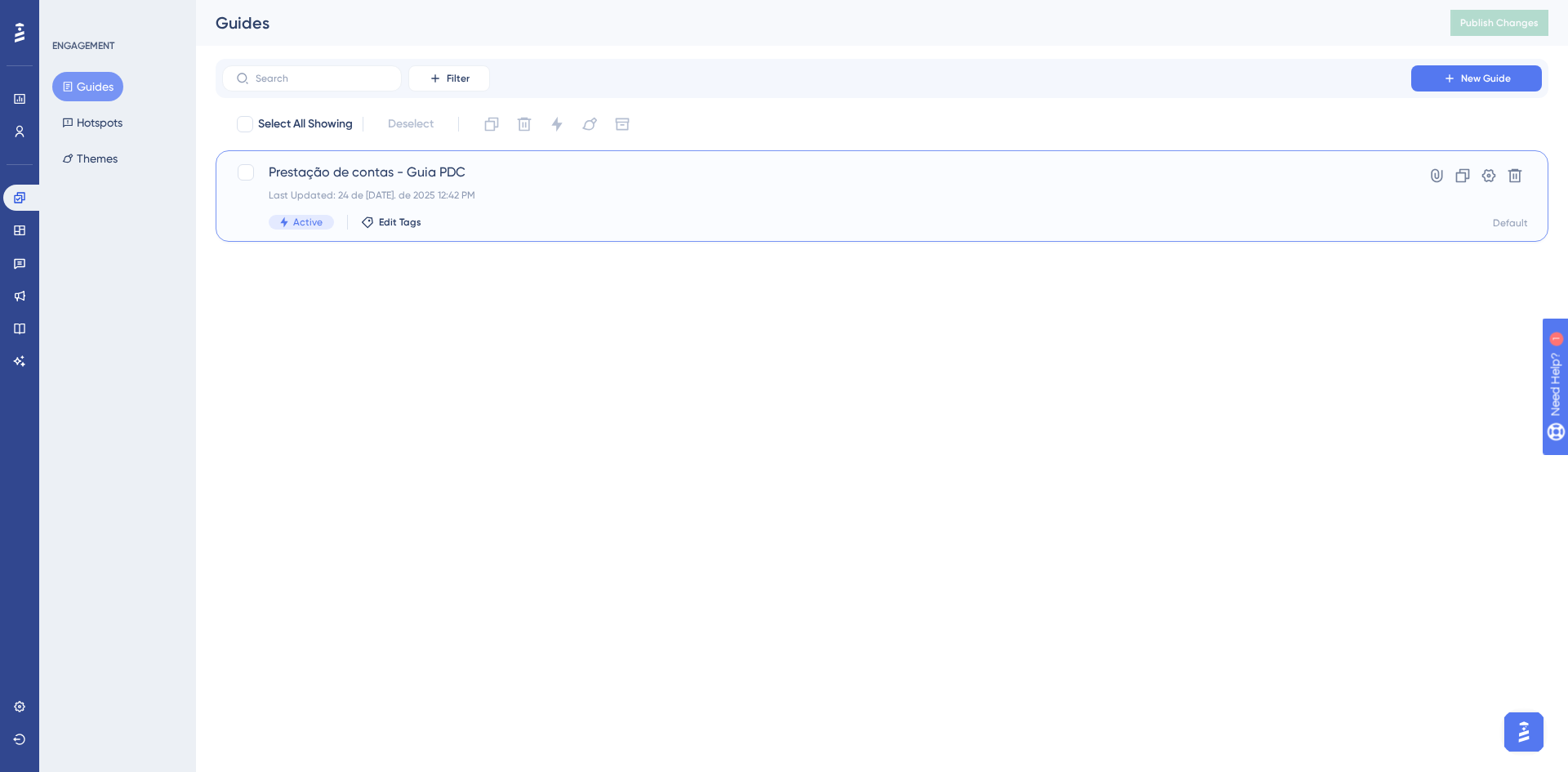 click on "Prestação de contas - Guia PDC Last Updated: 24 de jul. de 2025 12:42 PM Active Edit Tags" at bounding box center [817, 196] 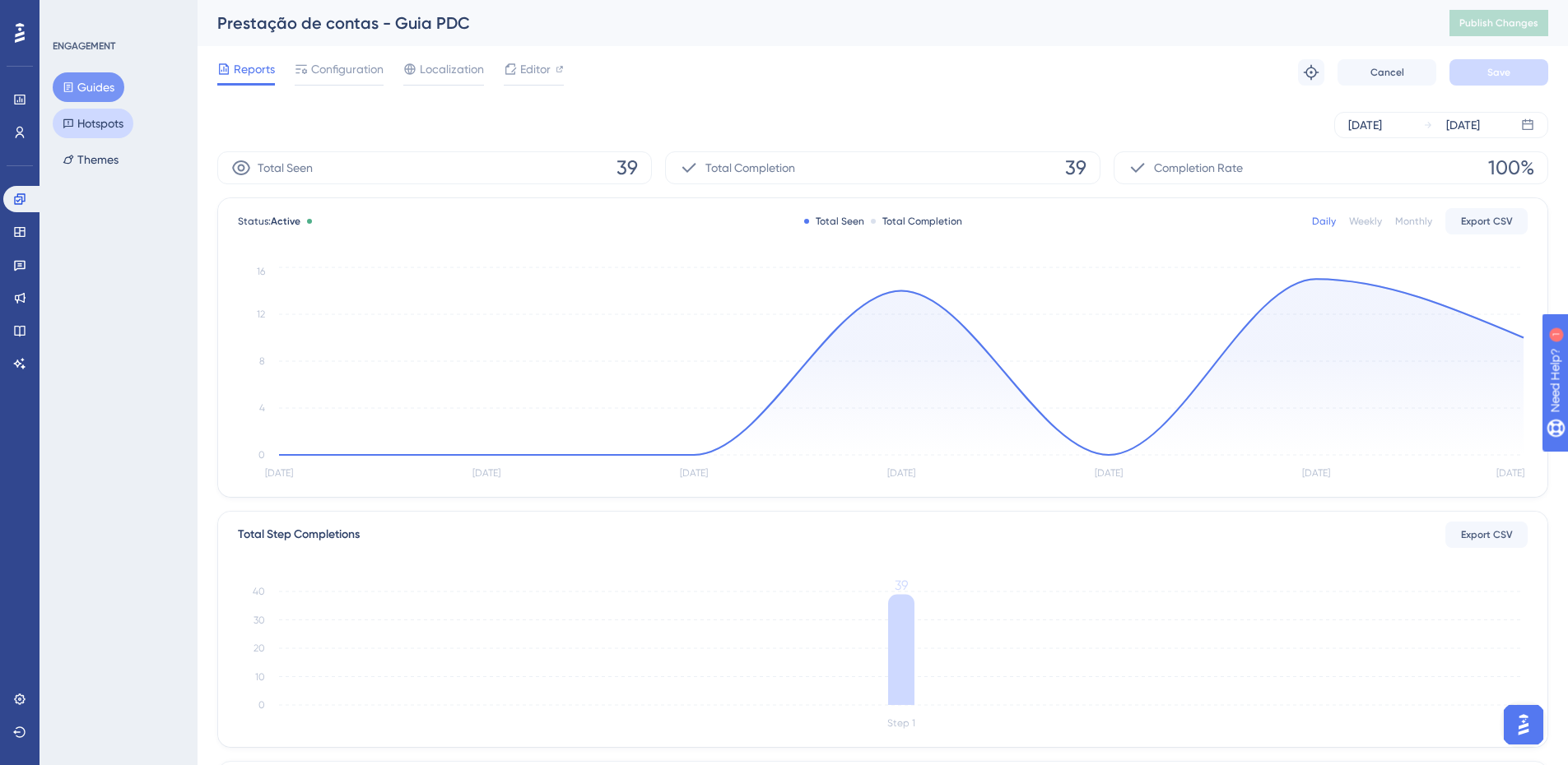 click on "Hotspots" at bounding box center [93, 123] 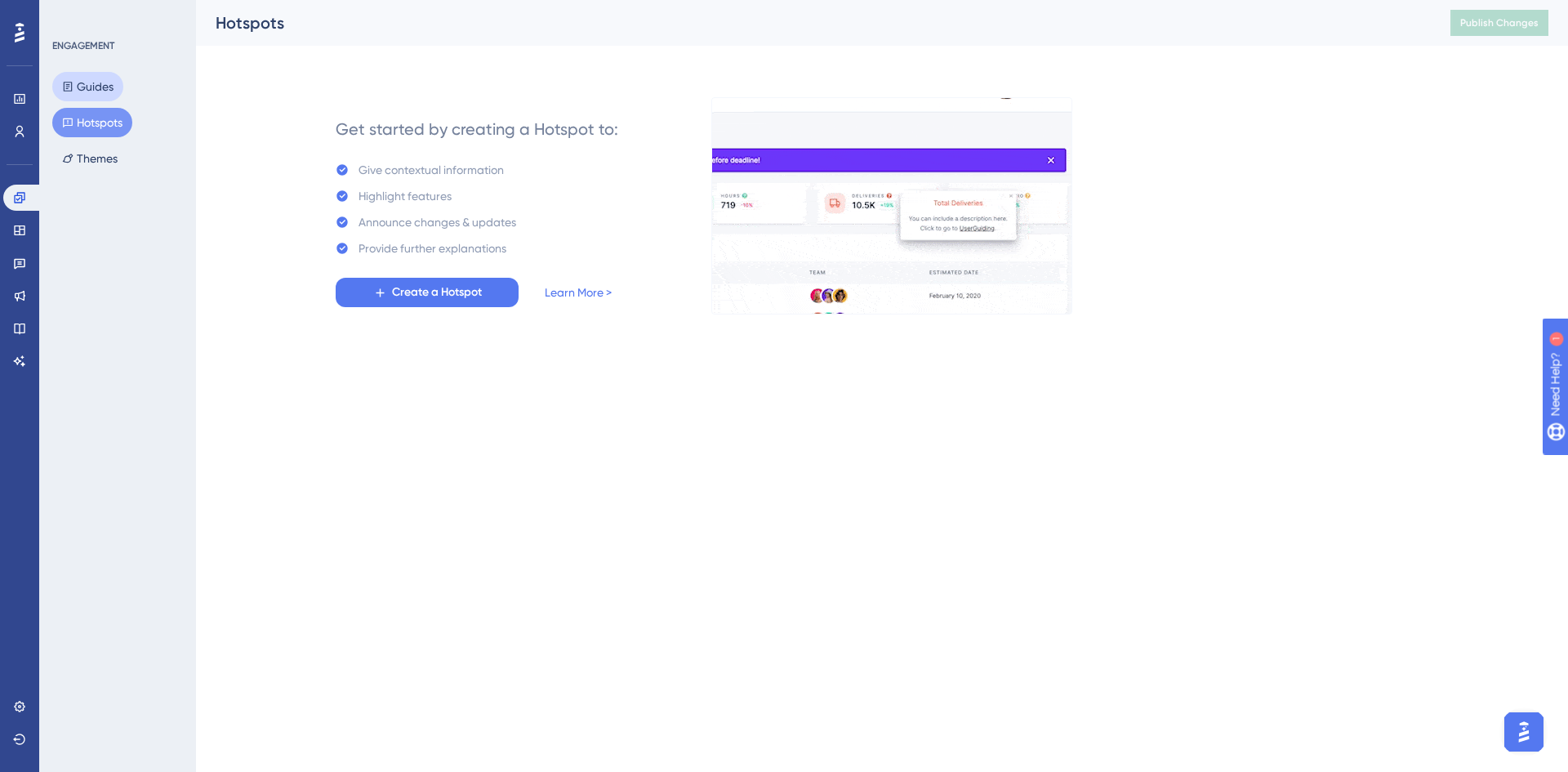 click on "Guides" at bounding box center (87, 87) 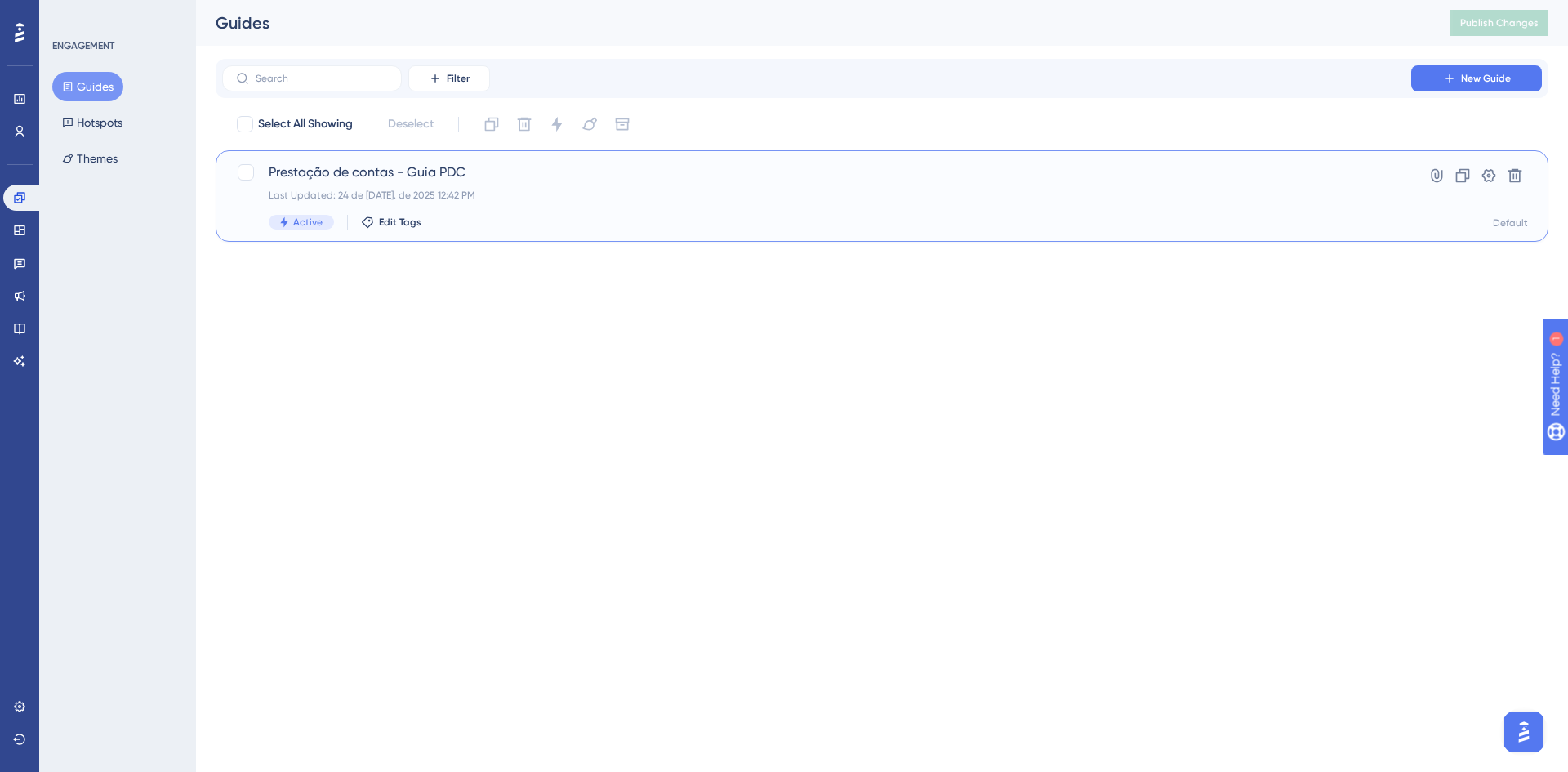 click on "Prestação de contas - Guia PDC" at bounding box center (817, 172) 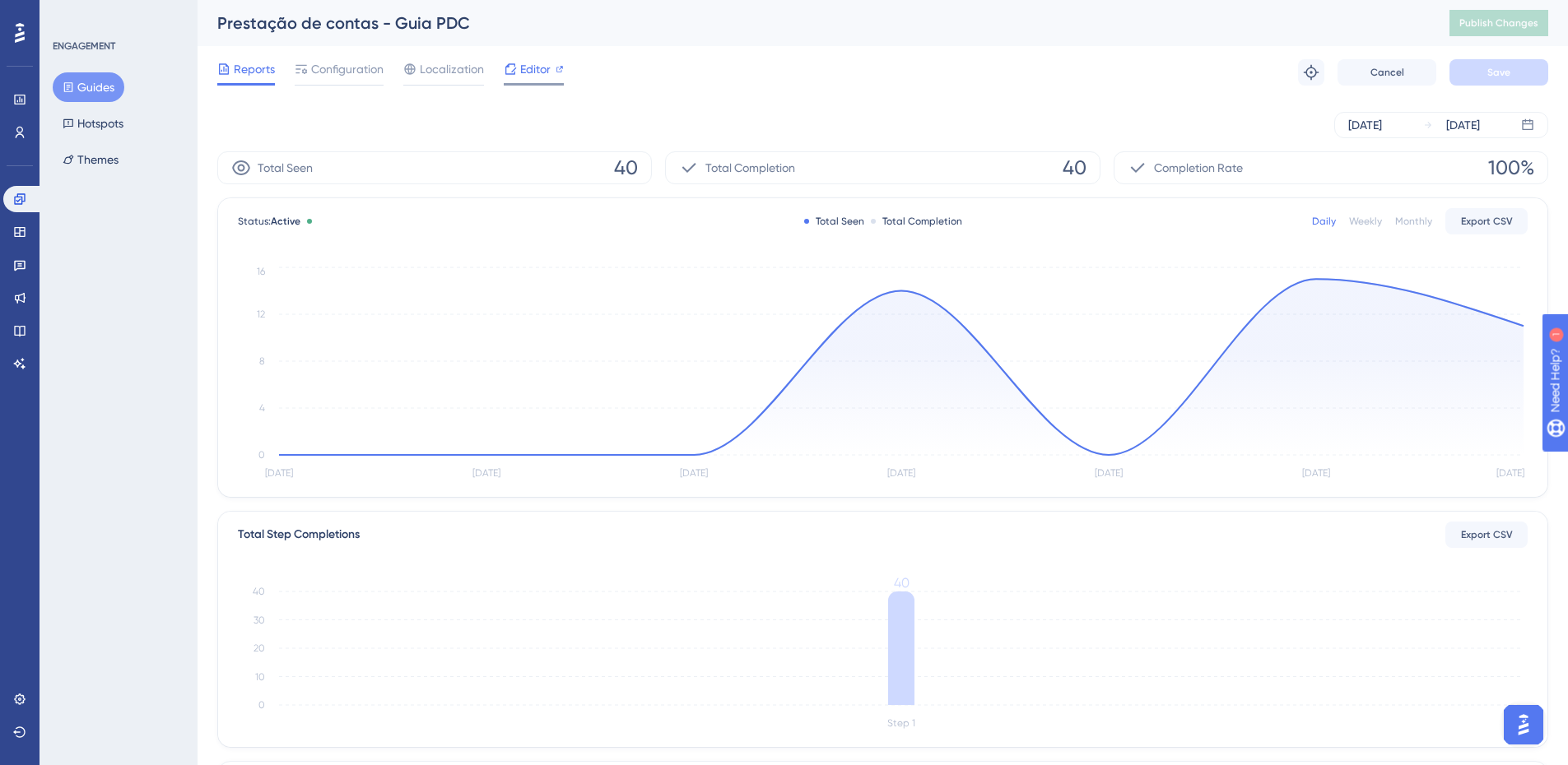 click on "Editor" at bounding box center [535, 69] 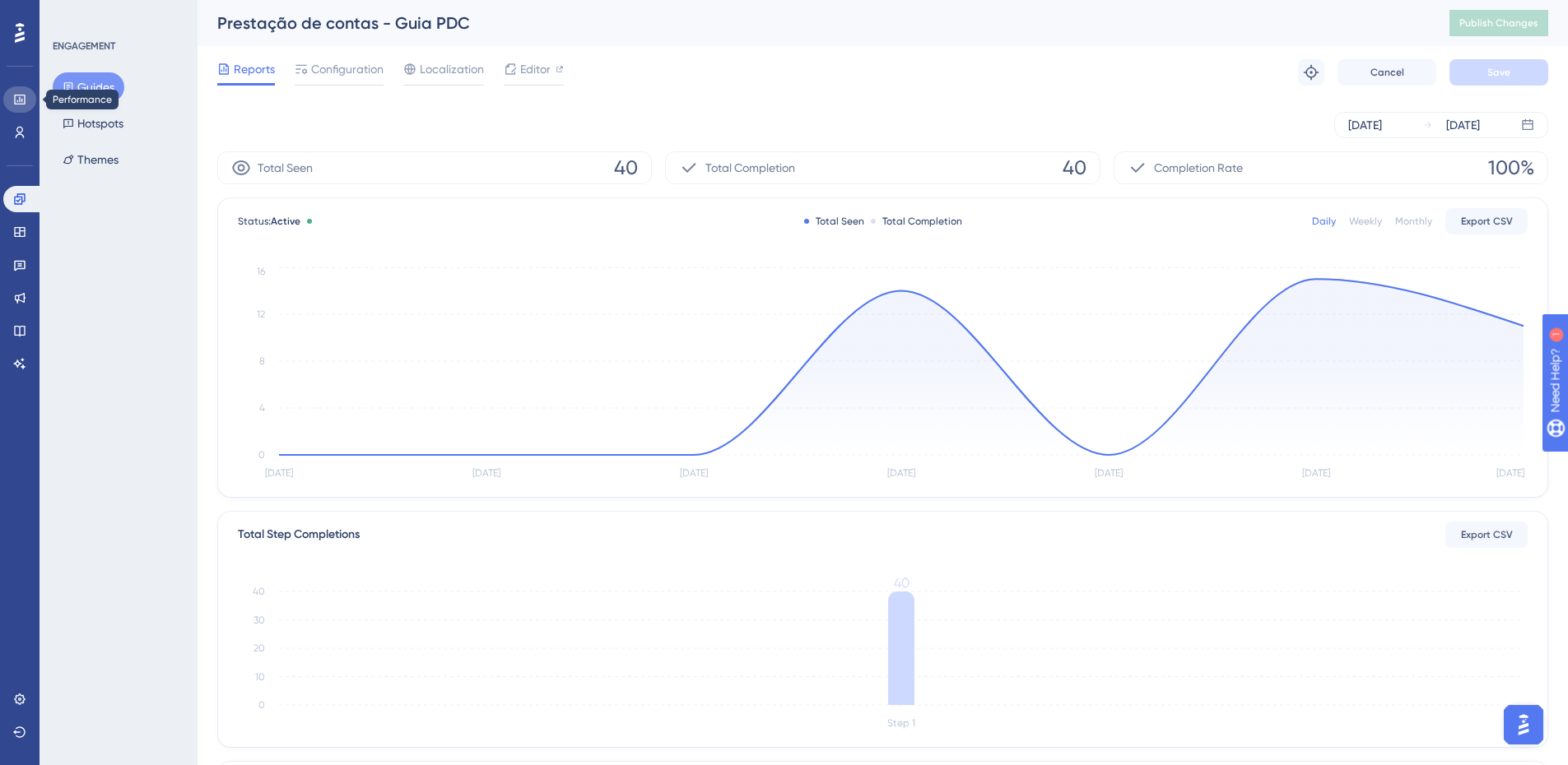 click 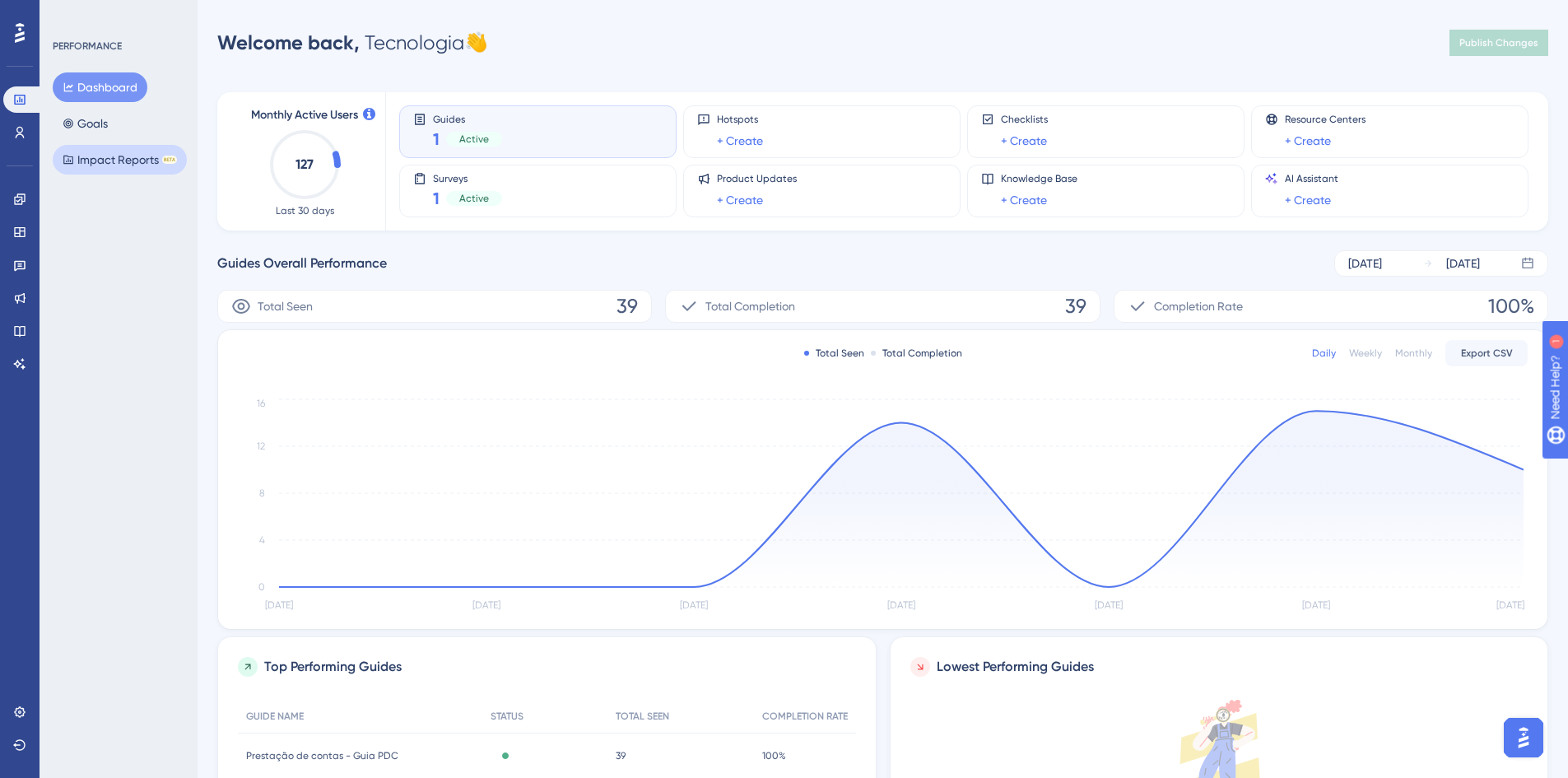 click on "Impact Reports BETA" at bounding box center [119, 160] 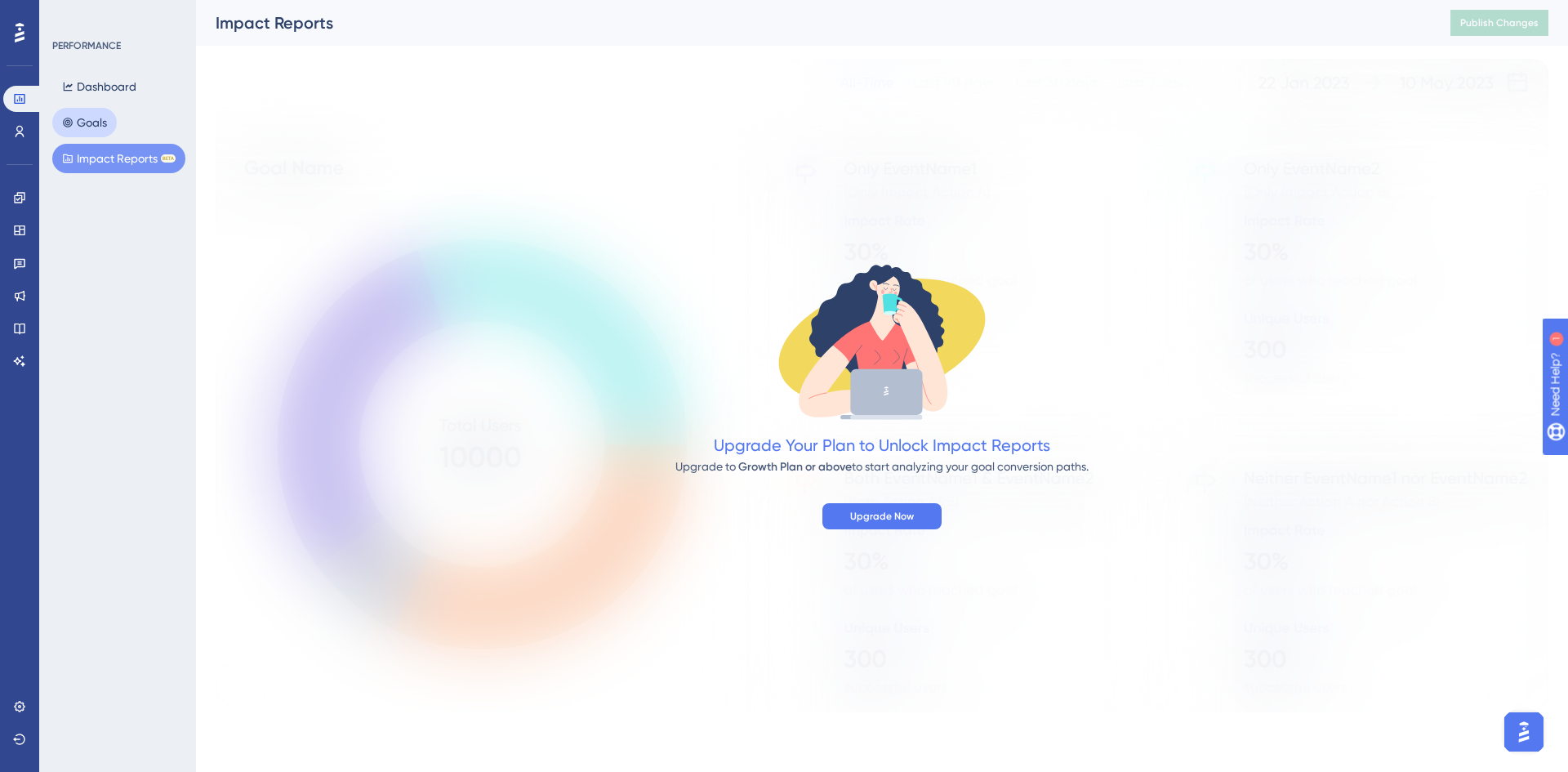 click on "Goals" at bounding box center (84, 123) 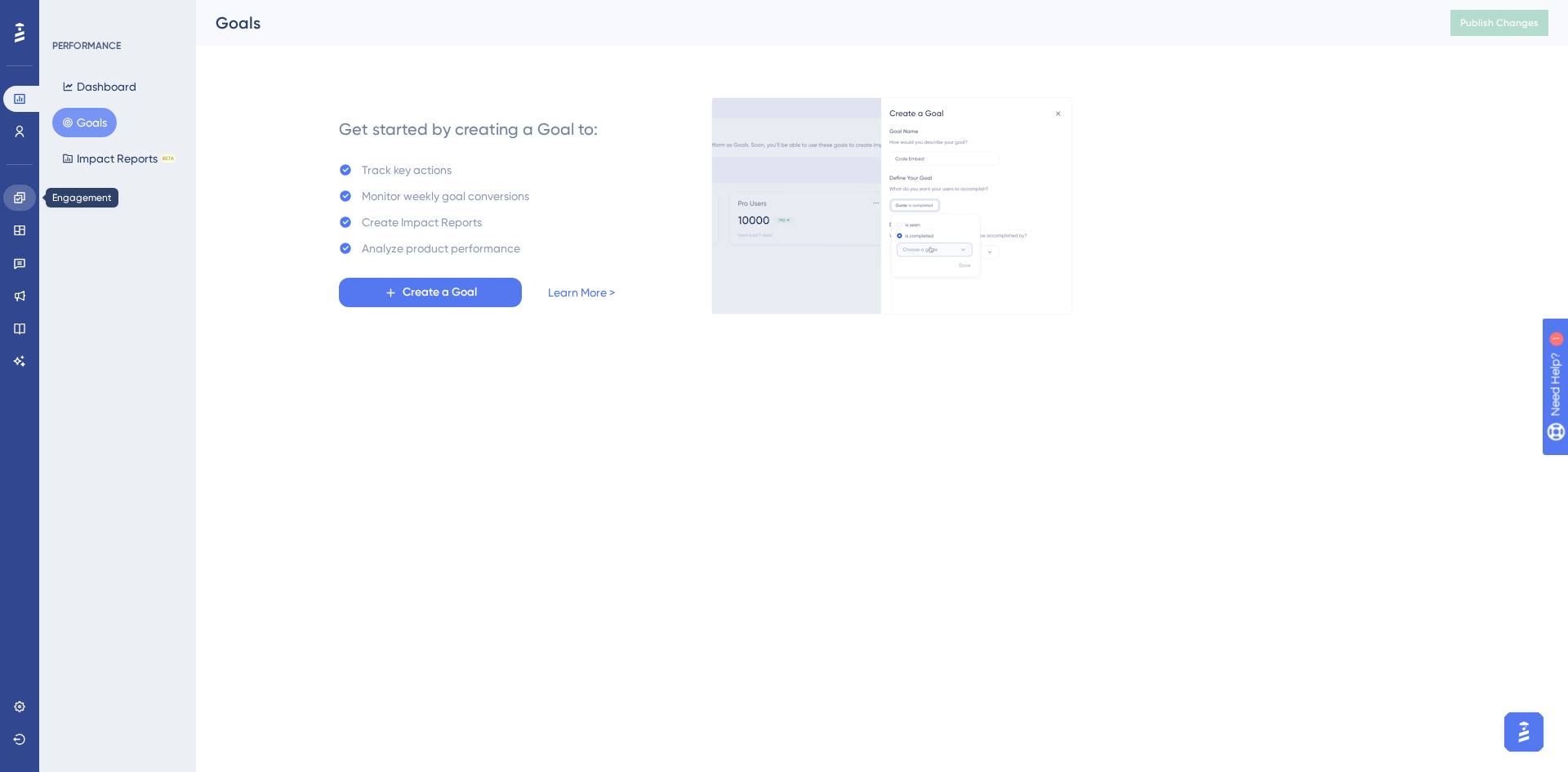 click 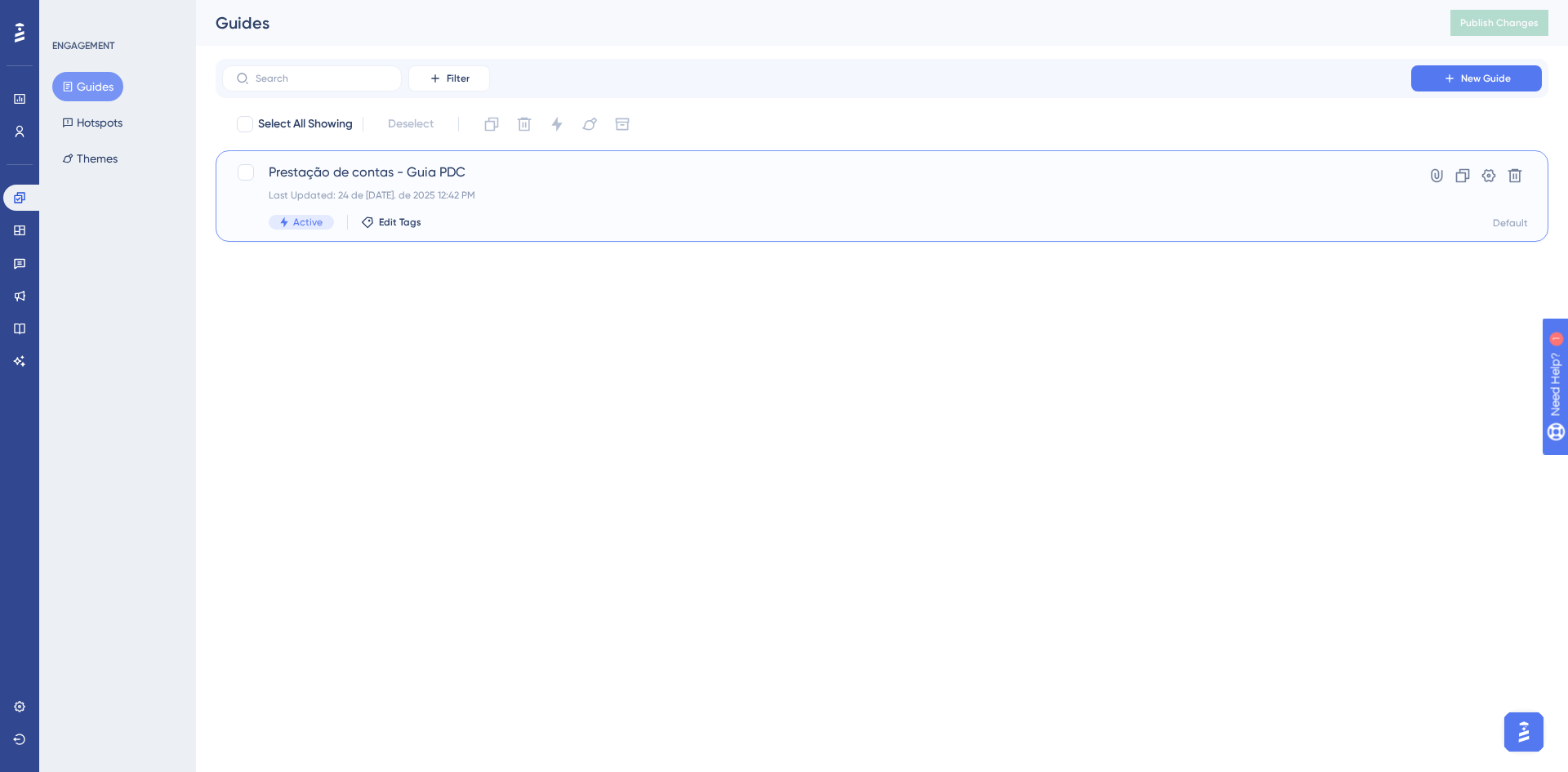 click on "Prestação de contas - Guia PDC" at bounding box center (817, 172) 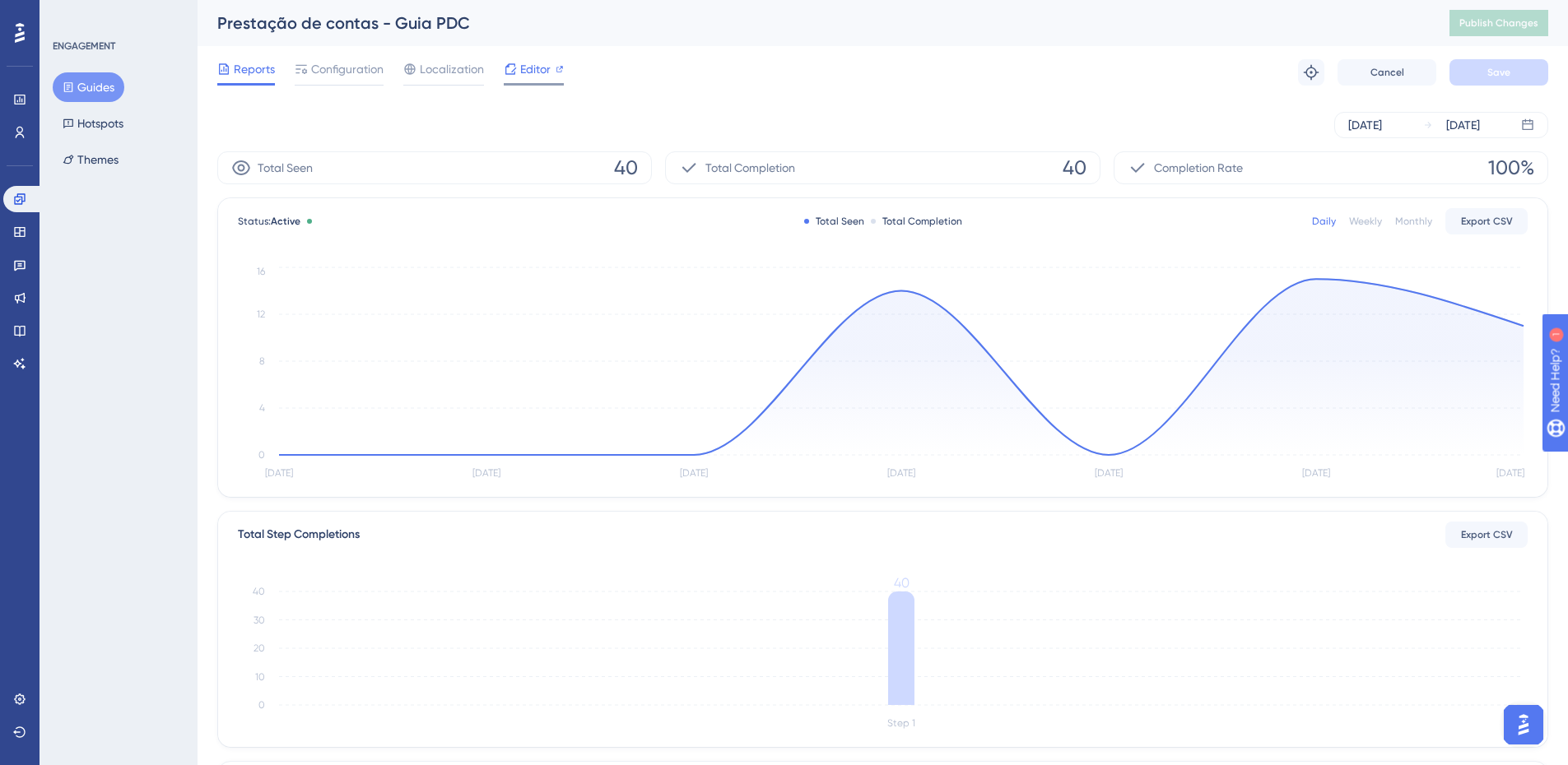 click 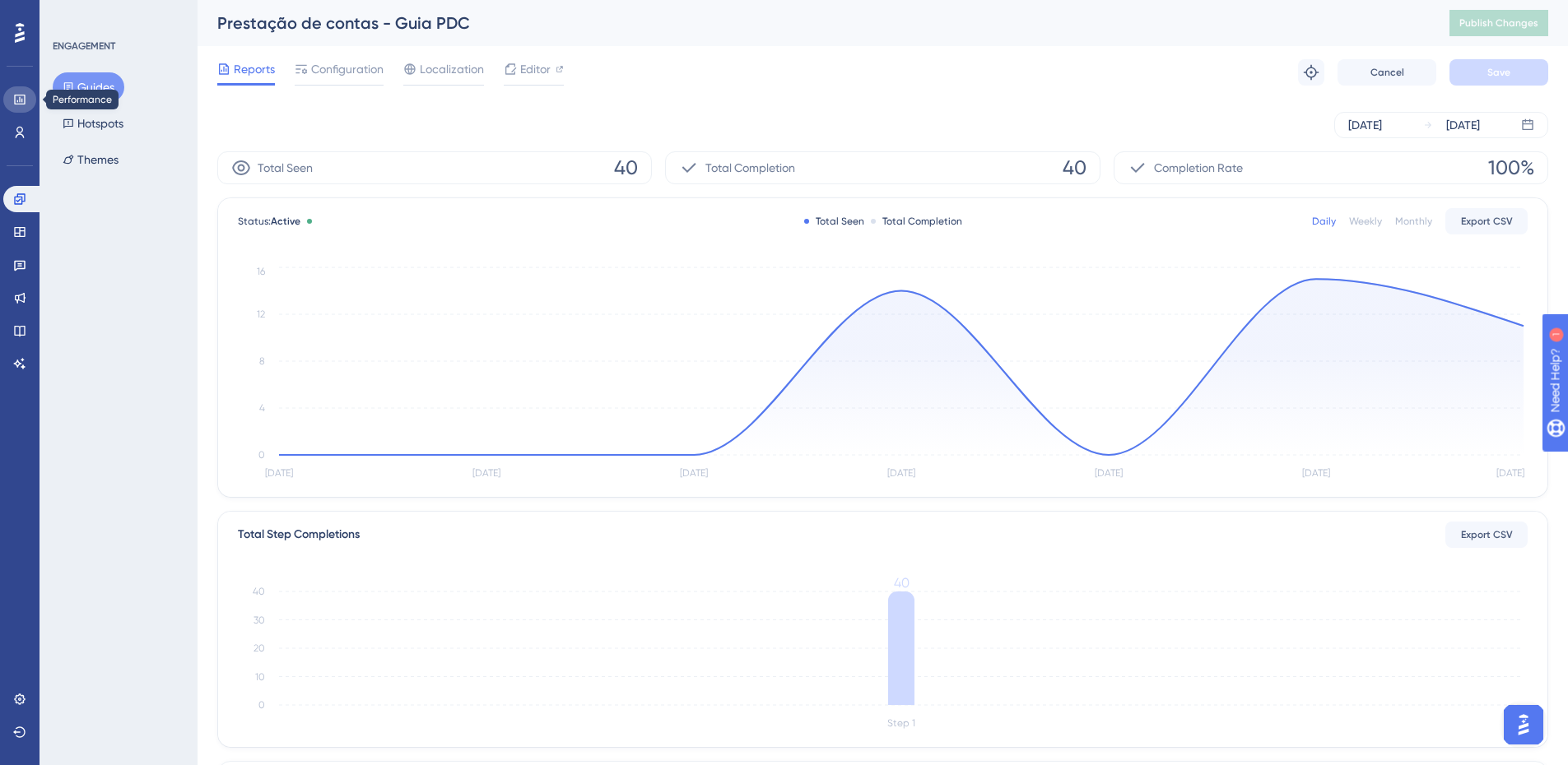 click 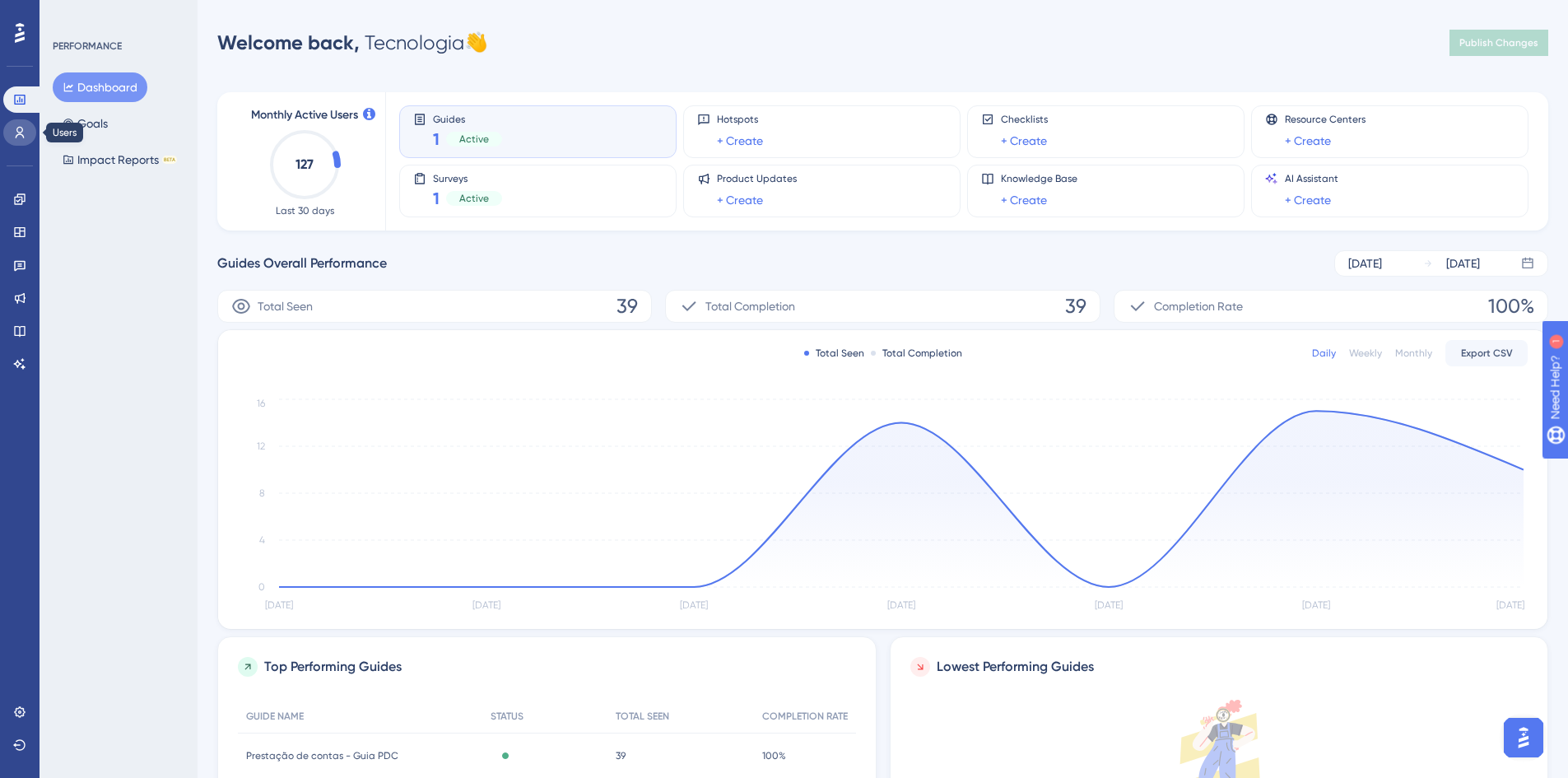 click 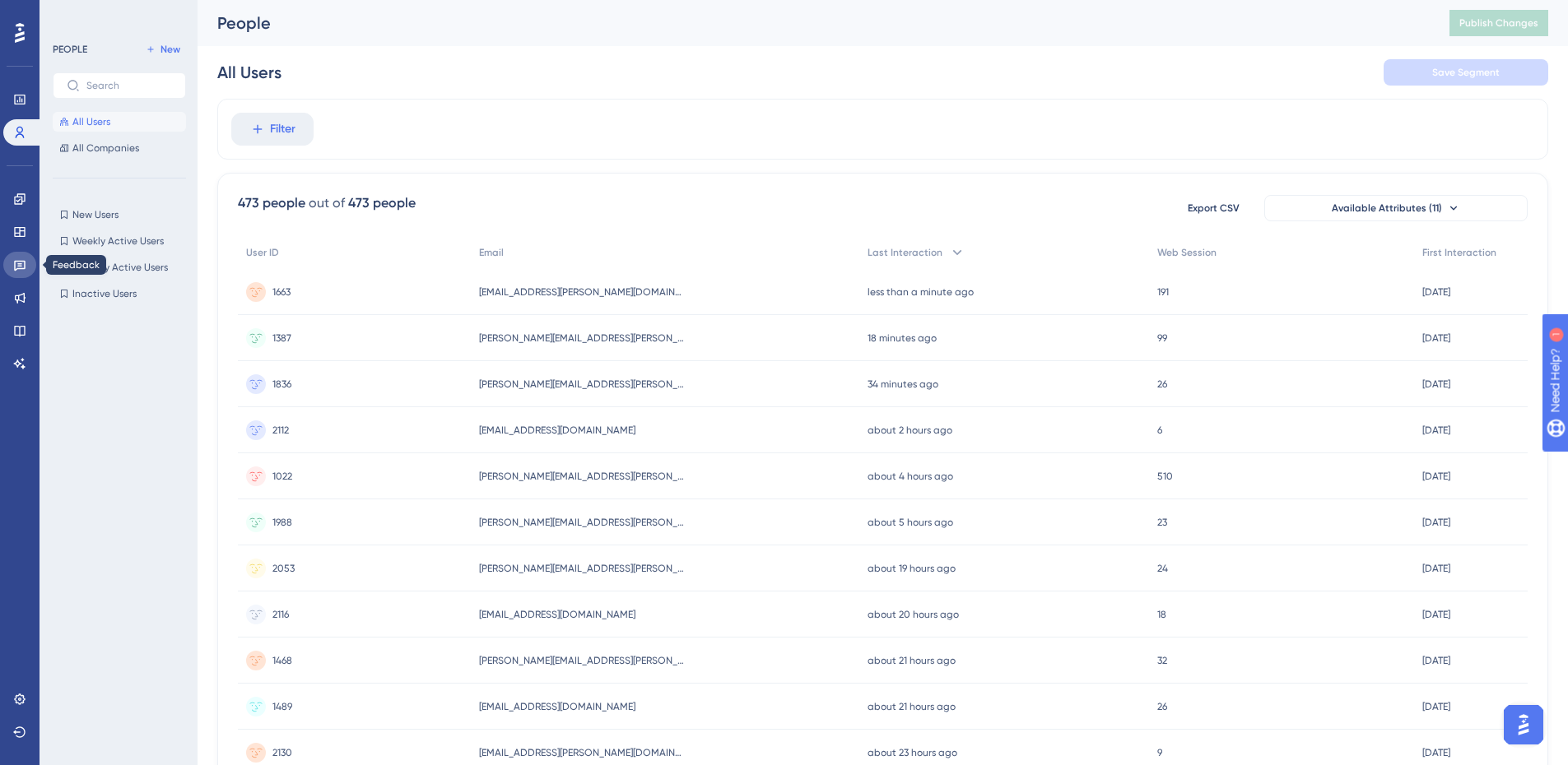 click 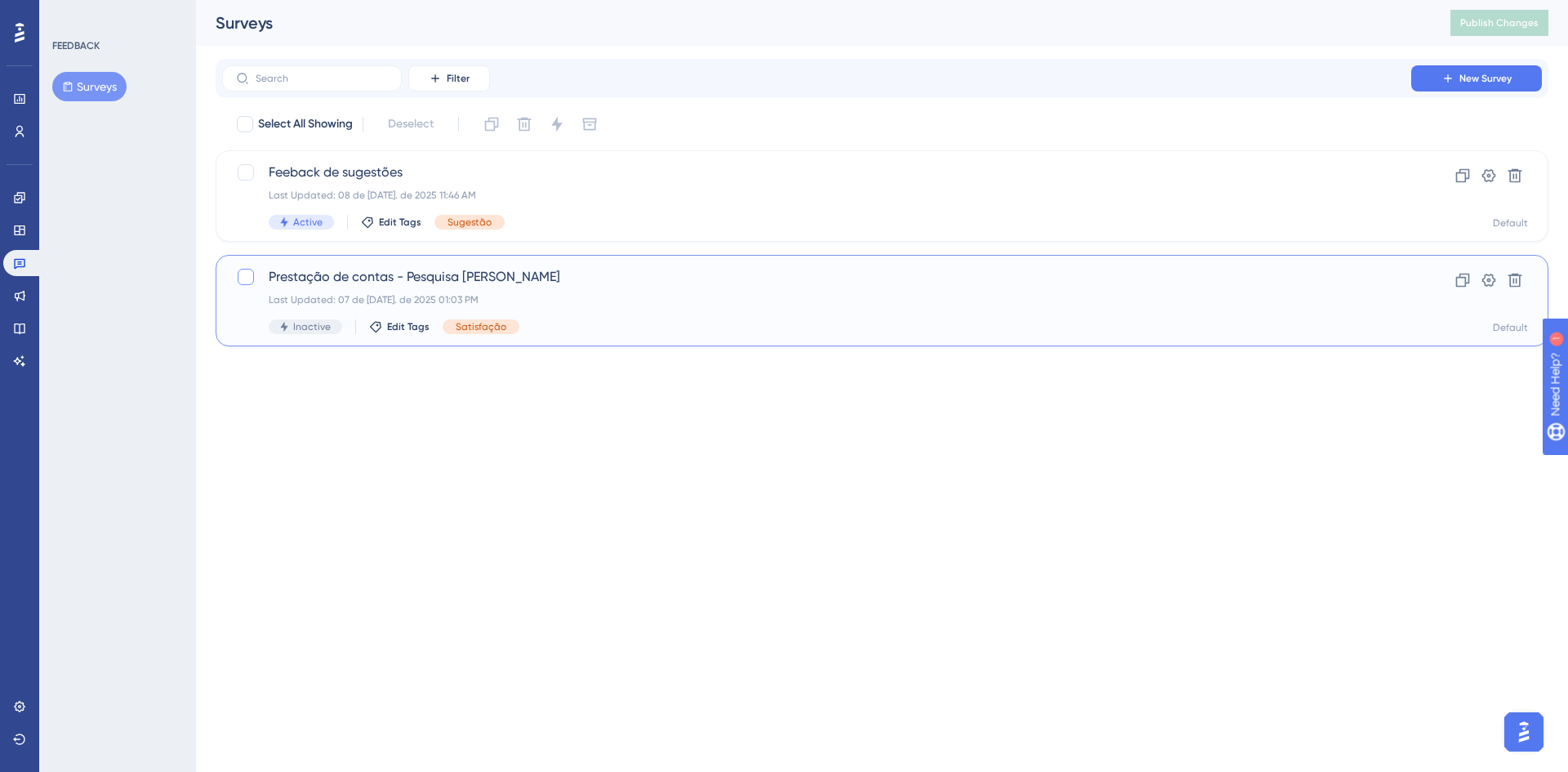 click at bounding box center (246, 277) 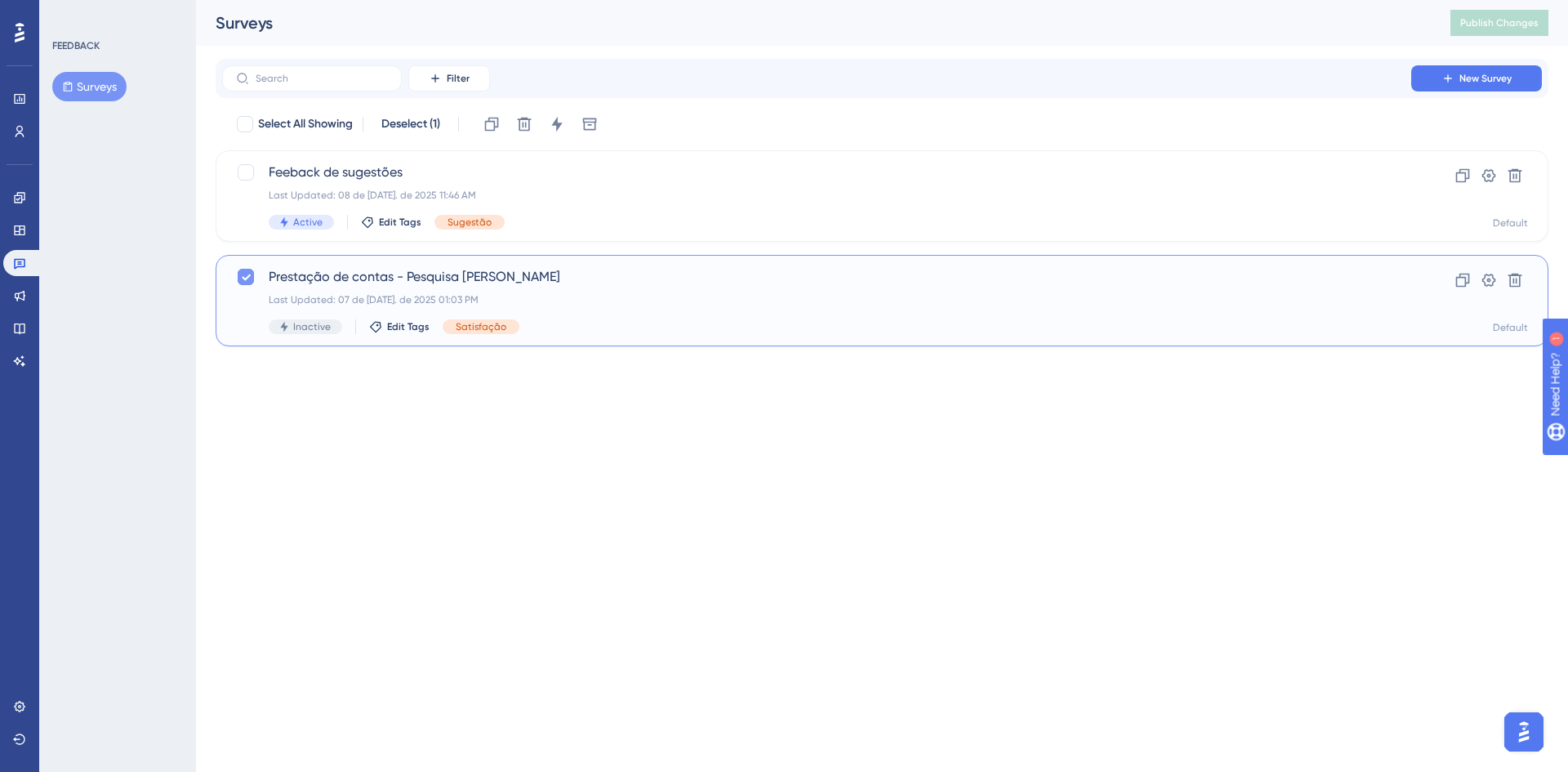 click 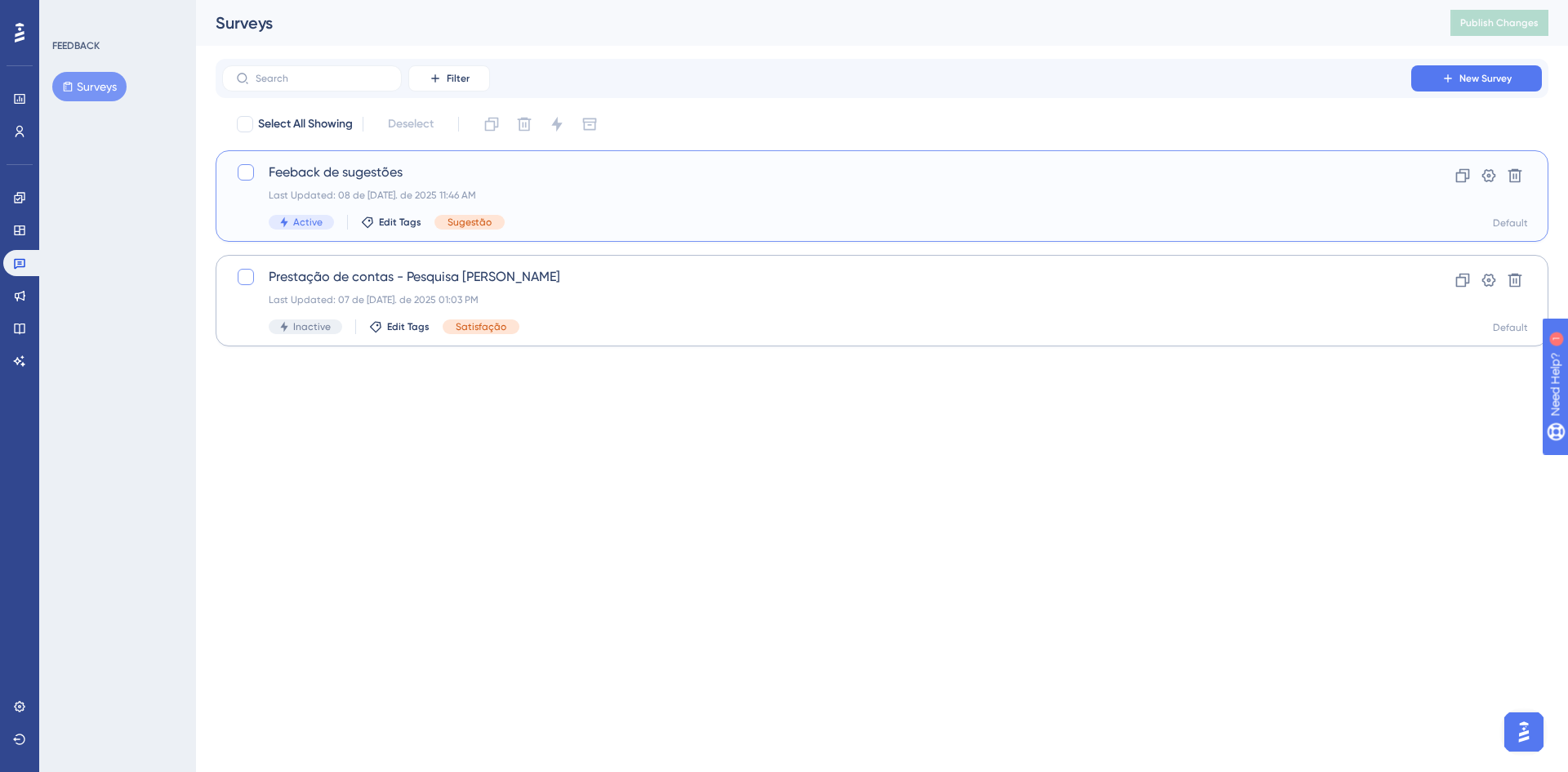 click at bounding box center (246, 172) 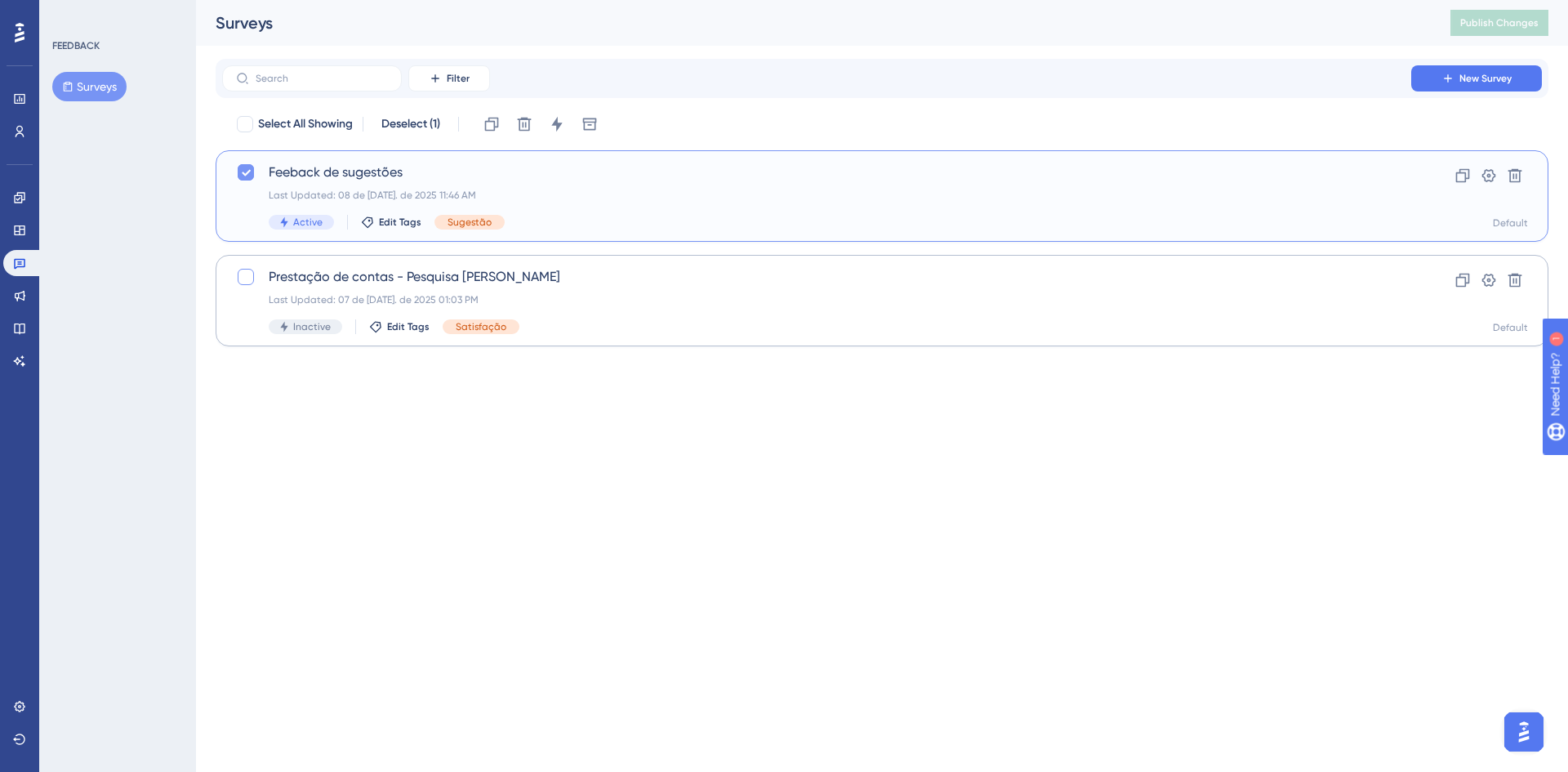 click at bounding box center [246, 172] 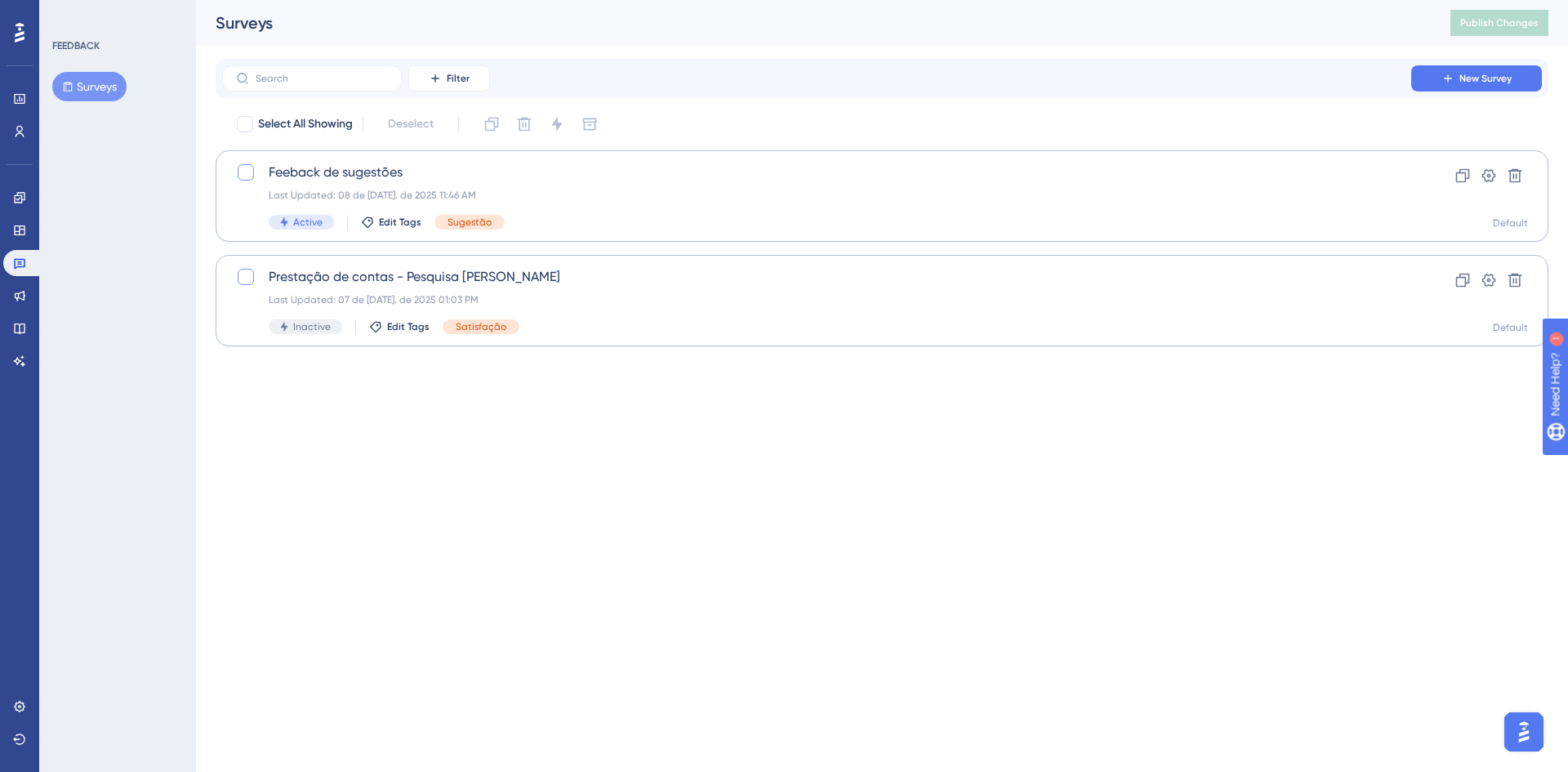 click on "Performance Users Engagement Widgets Feedback Product Updates Knowledge Base AI Assistant Settings Logout FEEDBACK Surveys Surveys Publish Changes Filter New Survey Select All Showing Deselect Feeback de sugestões Last Updated: 08 de jul. de 2025 11:46 AM Active Edit Tags Sugestão Clone Settings Delete Default  Prestação de contas - Pesquisa em escala Last Updated: 07 de jul. de 2025 01:03 PM Inactive Edit Tags Satisfação Clone Settings Delete Default
39" at bounding box center (784, 0) 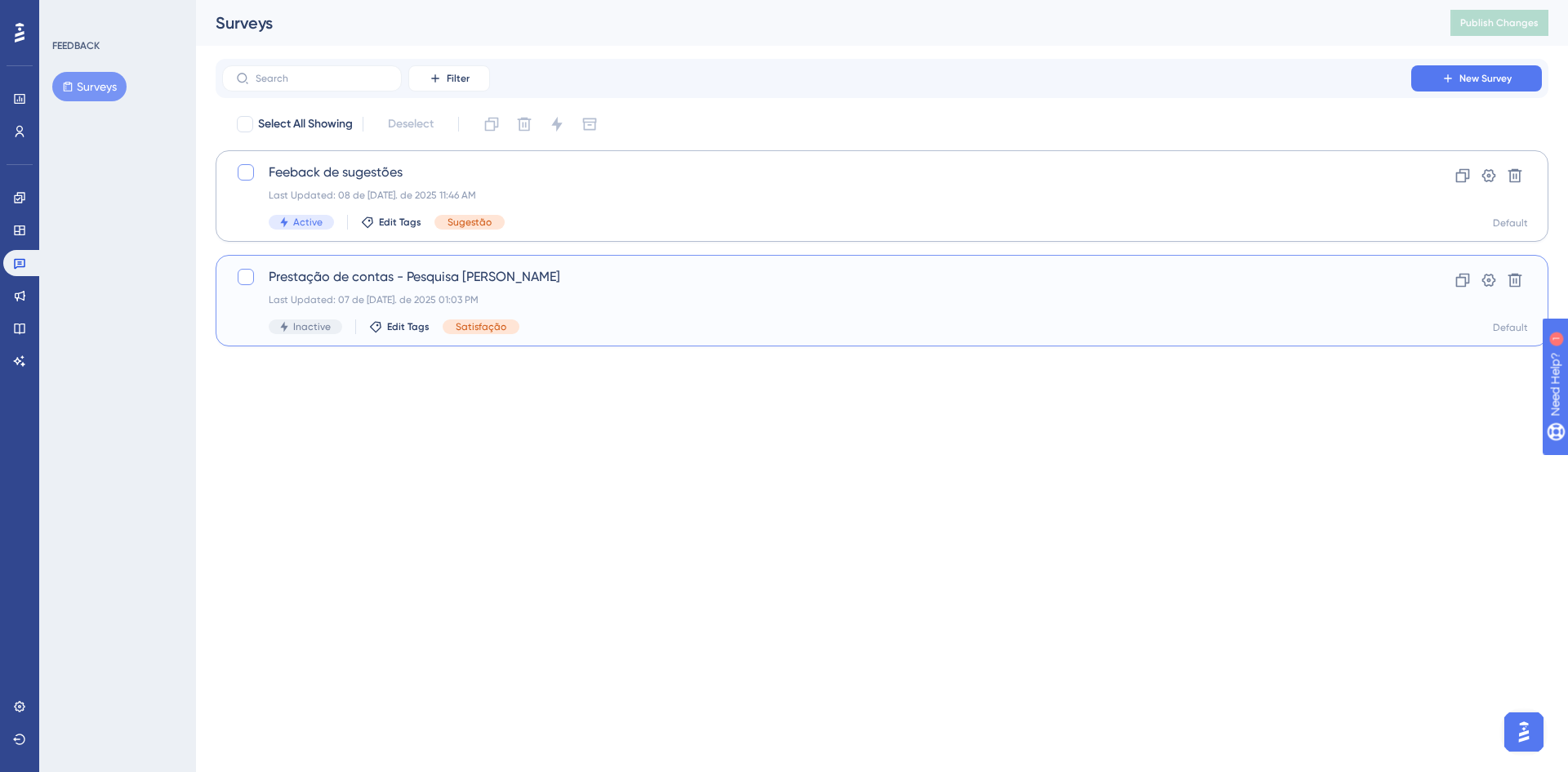 click on "Last Updated: 07 de jul. de 2025 01:03 PM" at bounding box center [817, 300] 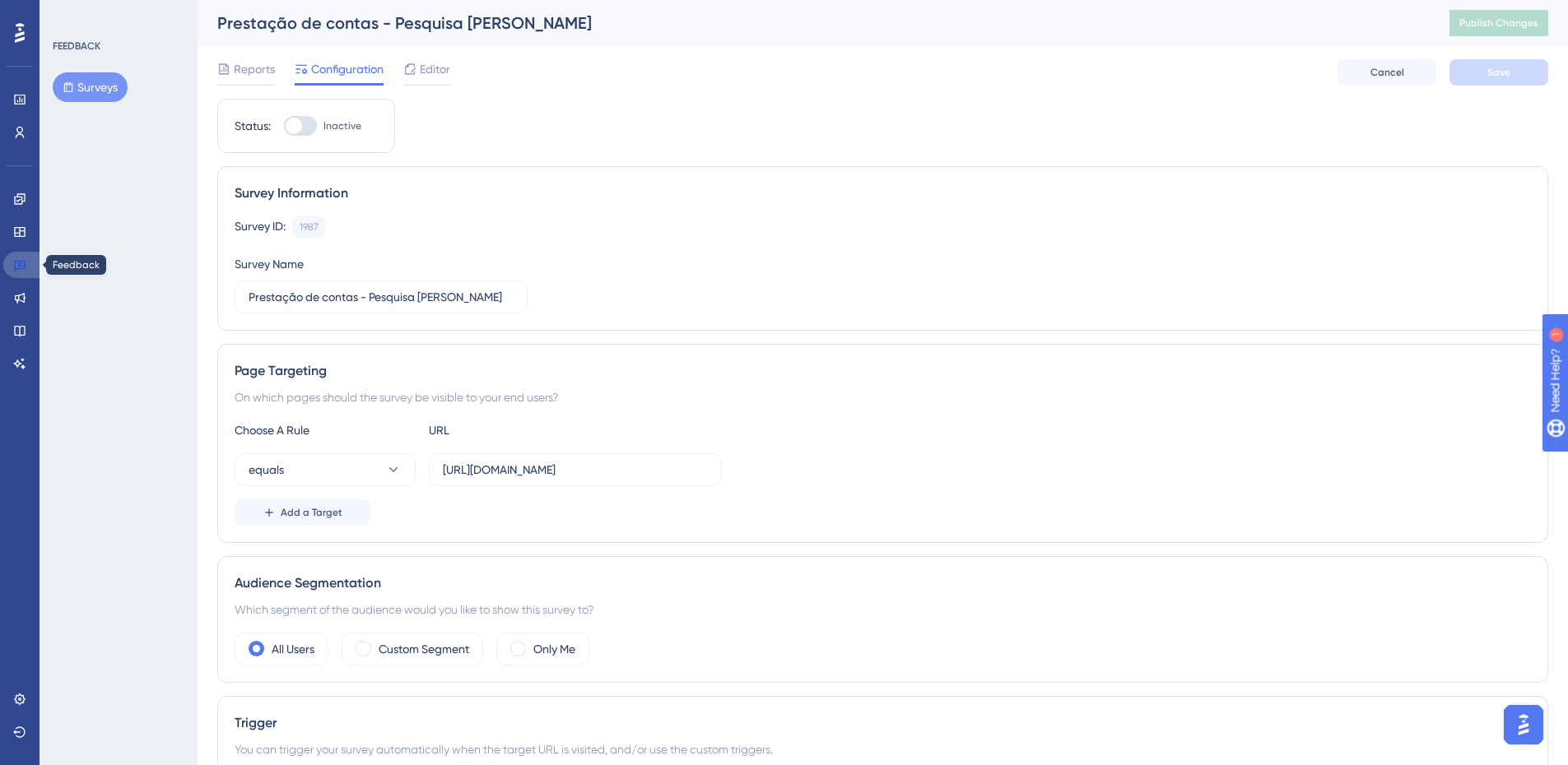 click 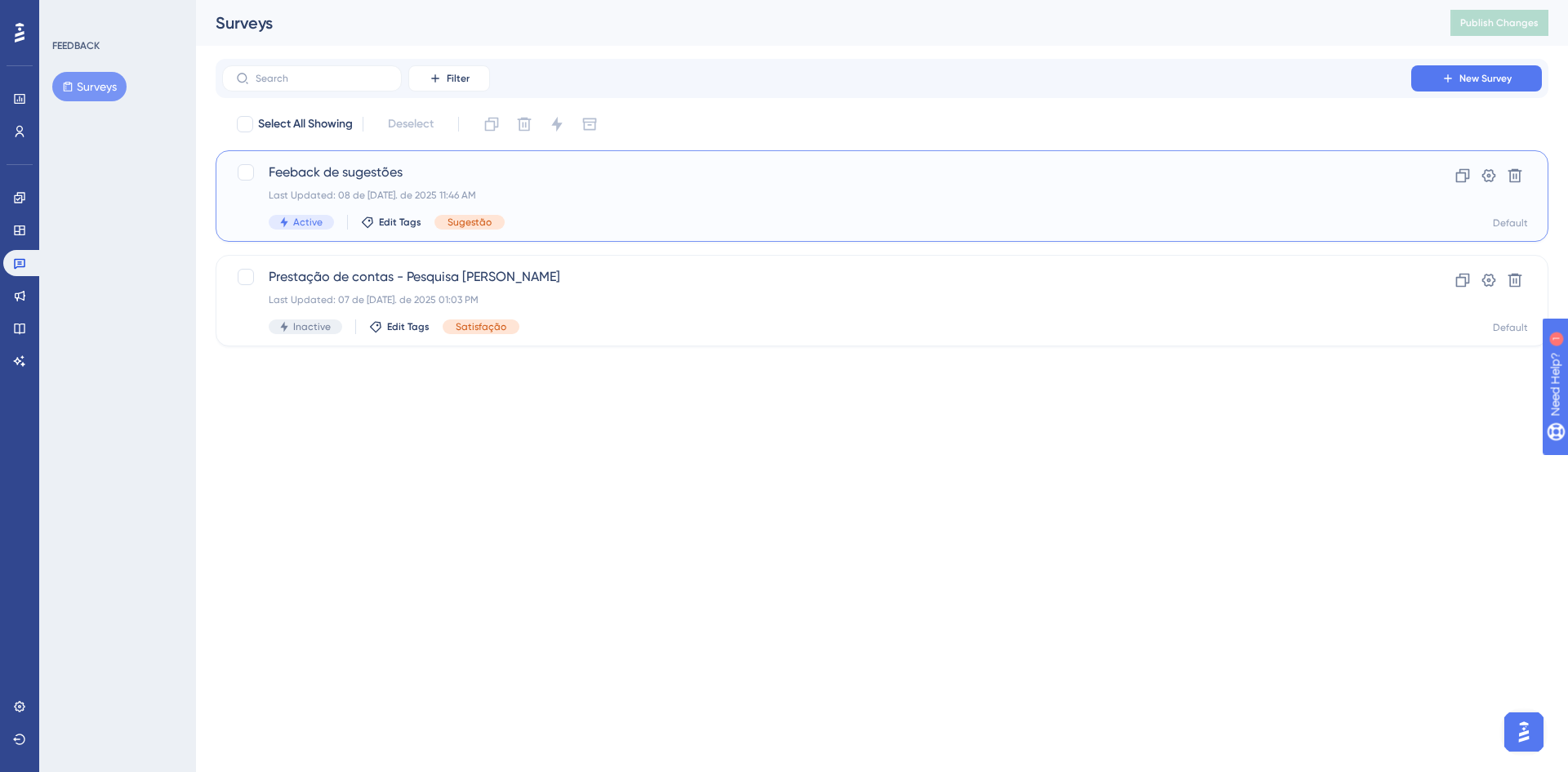click on "Feeback de sugestões" at bounding box center [817, 172] 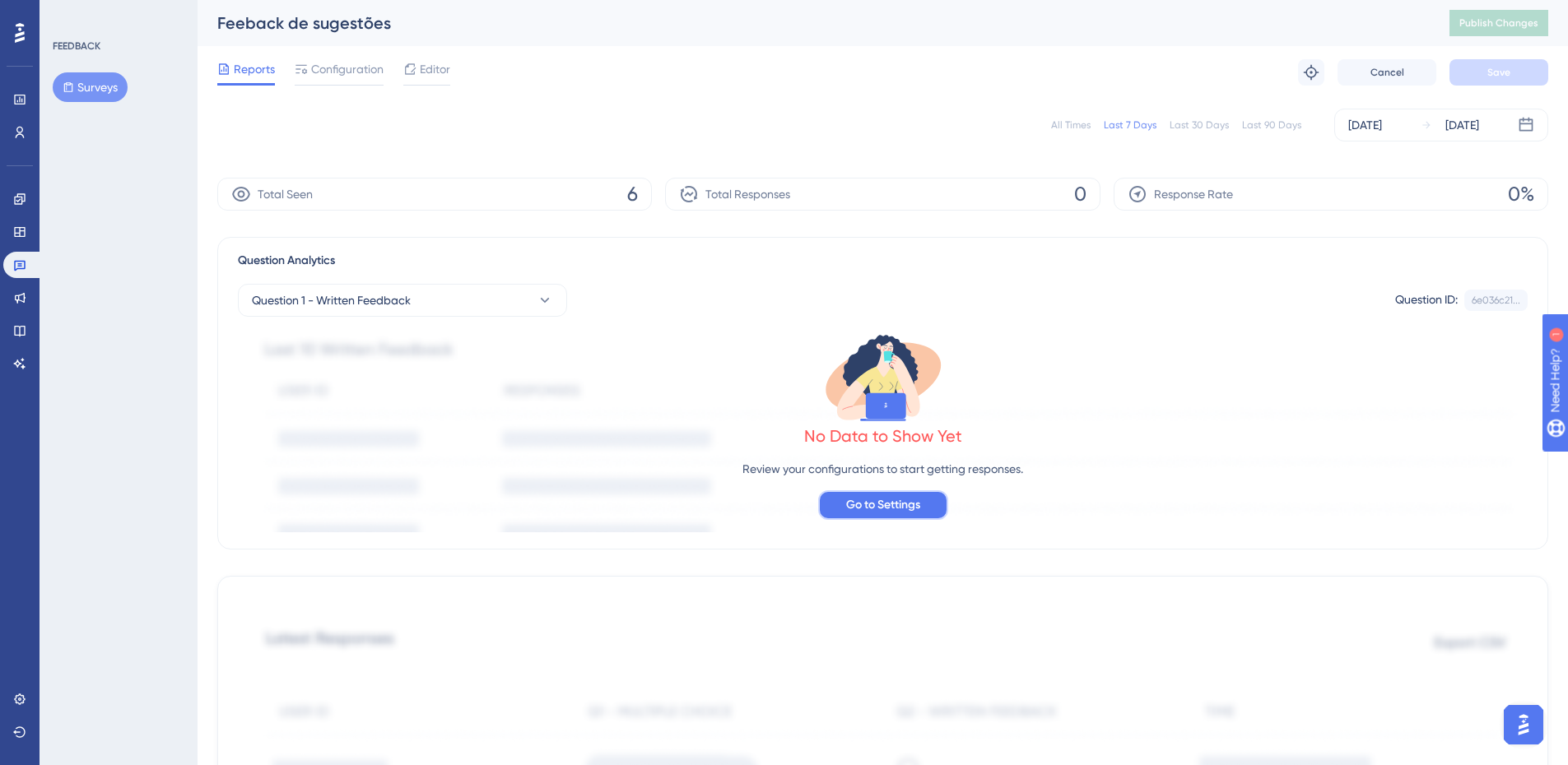 click on "Go to Settings" at bounding box center [883, 505] 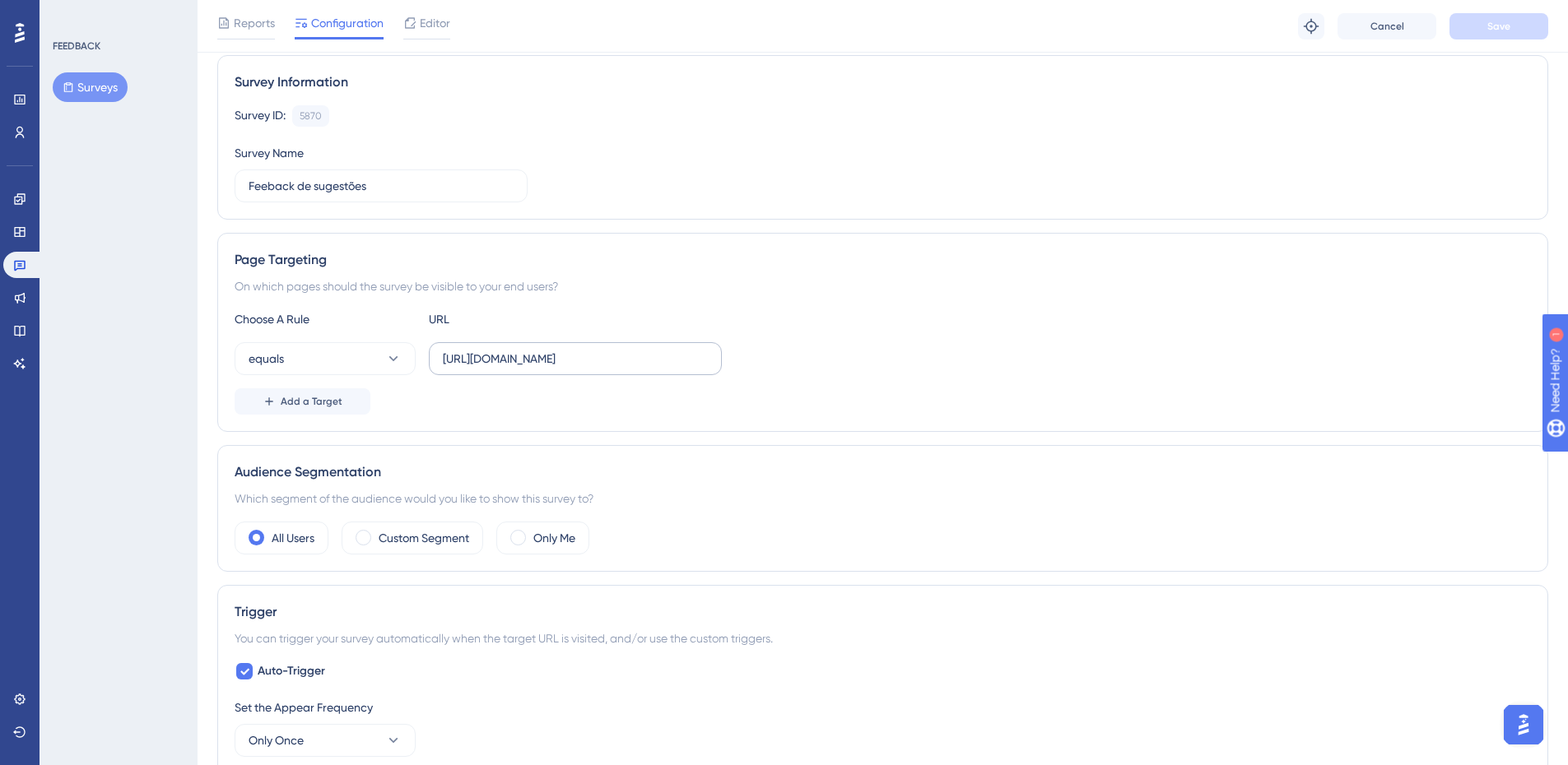 scroll, scrollTop: 44, scrollLeft: 0, axis: vertical 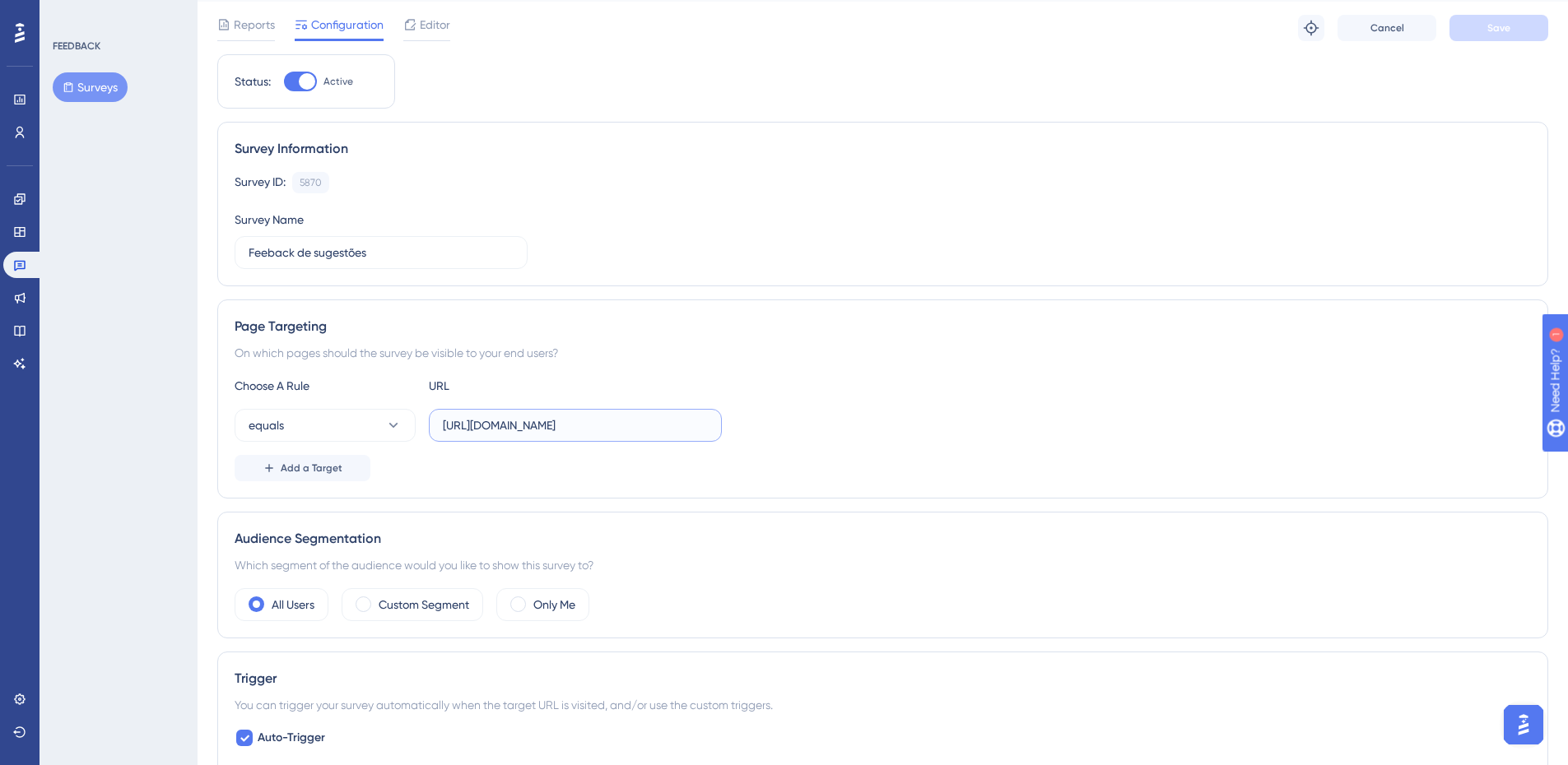 click on "[URL][DOMAIN_NAME]" at bounding box center [575, 425] 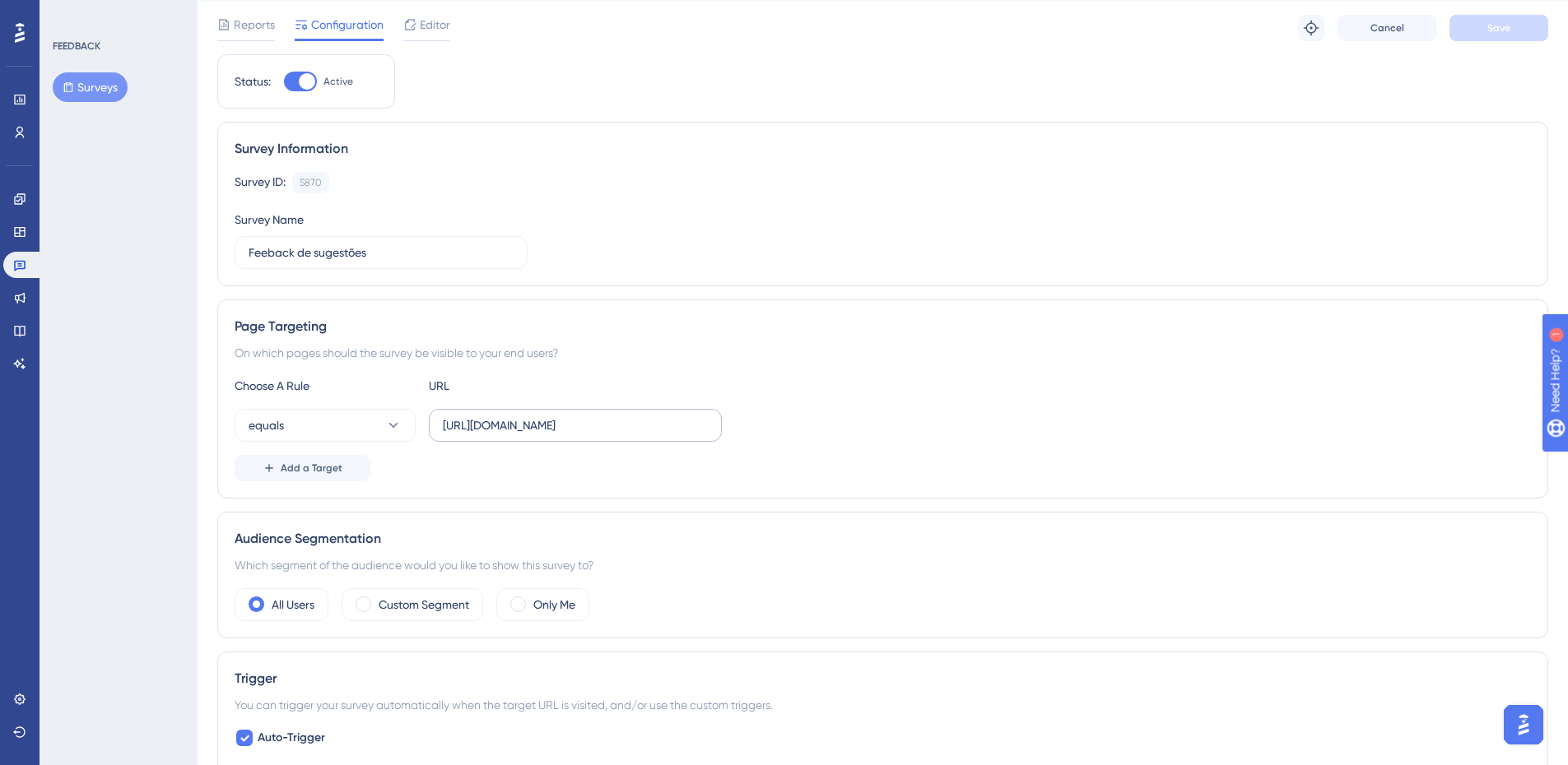 click on "[URL][DOMAIN_NAME]" at bounding box center (575, 425) 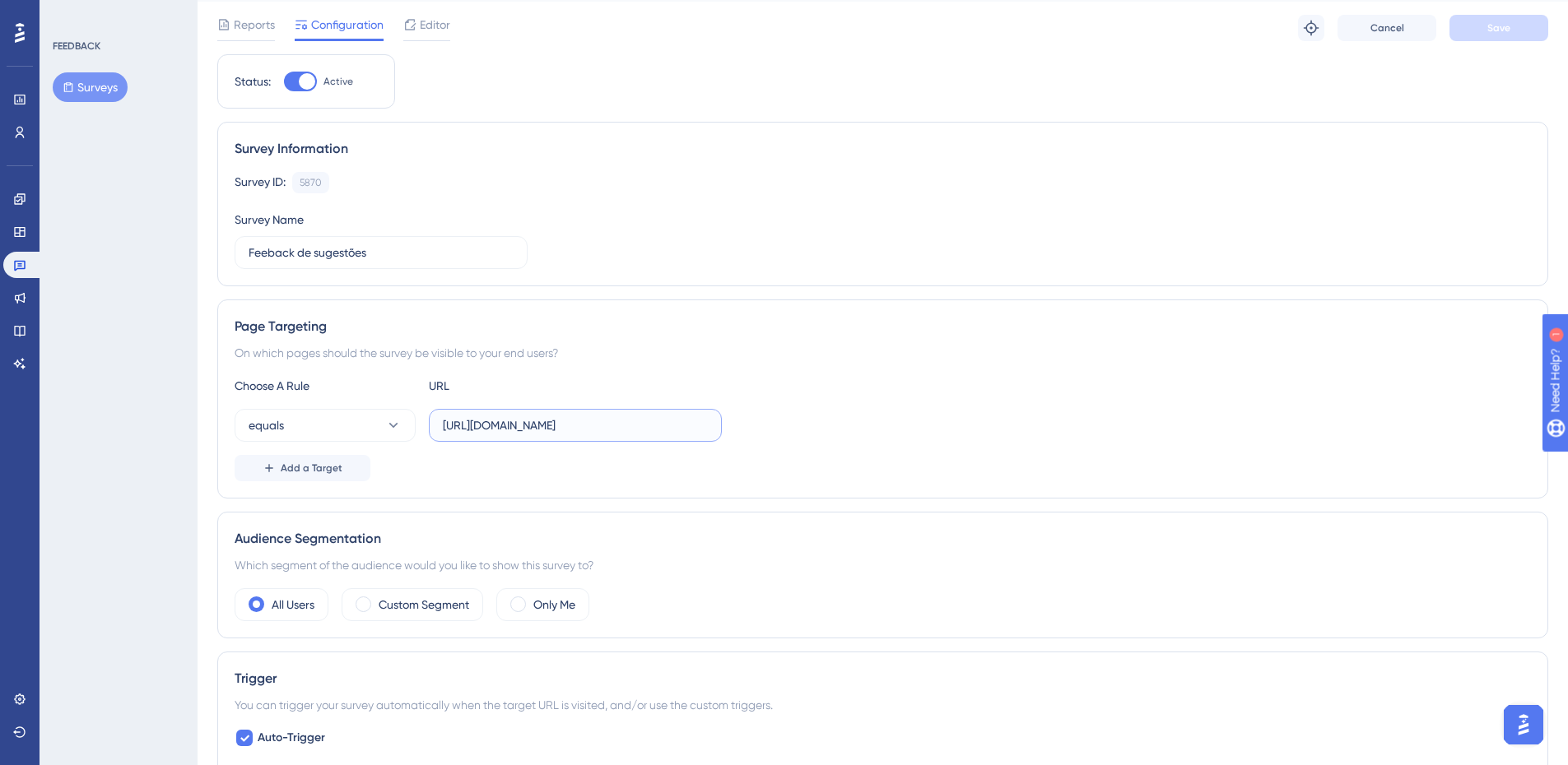 click on "[URL][DOMAIN_NAME]" at bounding box center (575, 425) 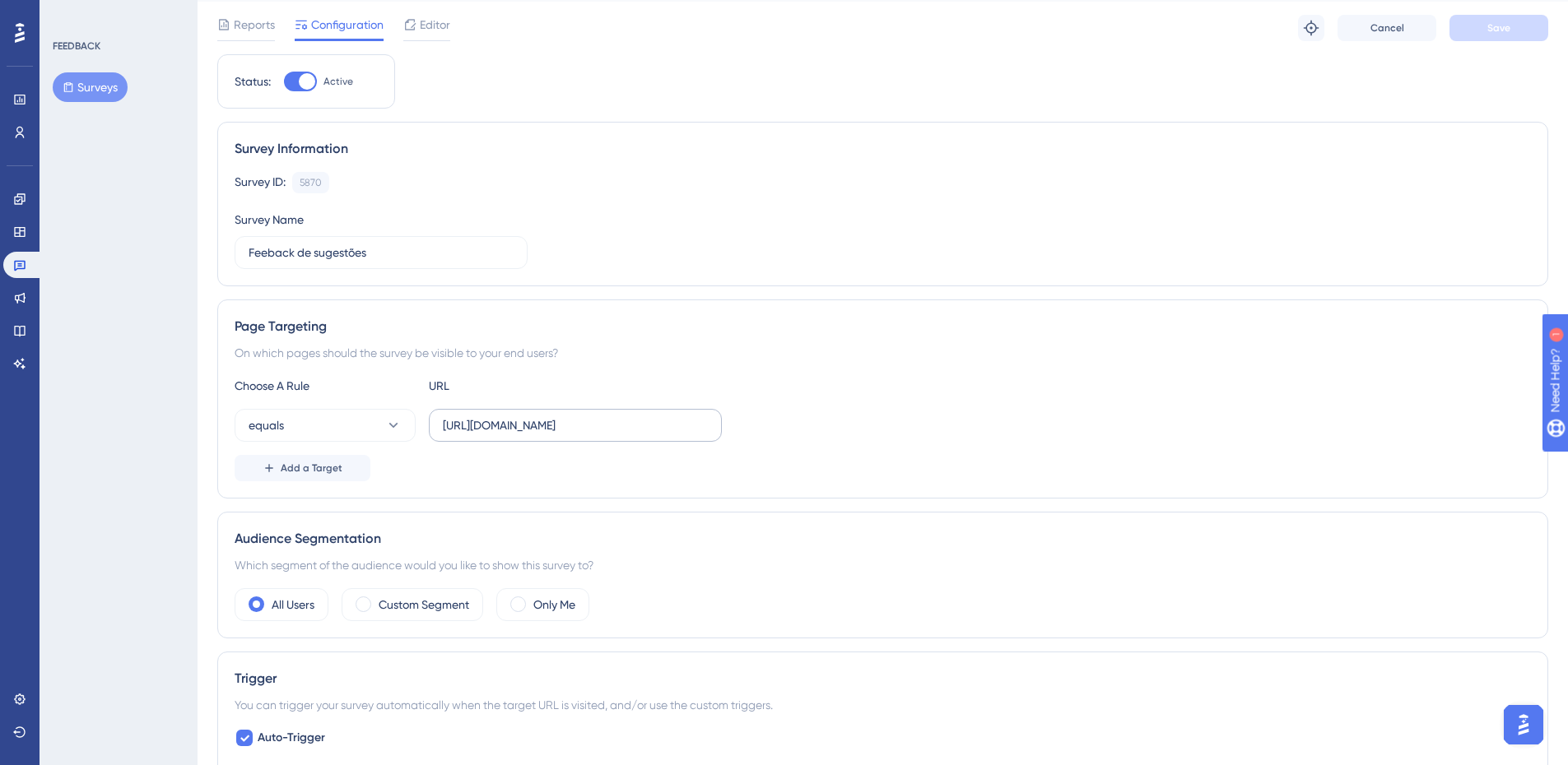 click on "[URL][DOMAIN_NAME]" at bounding box center (575, 425) 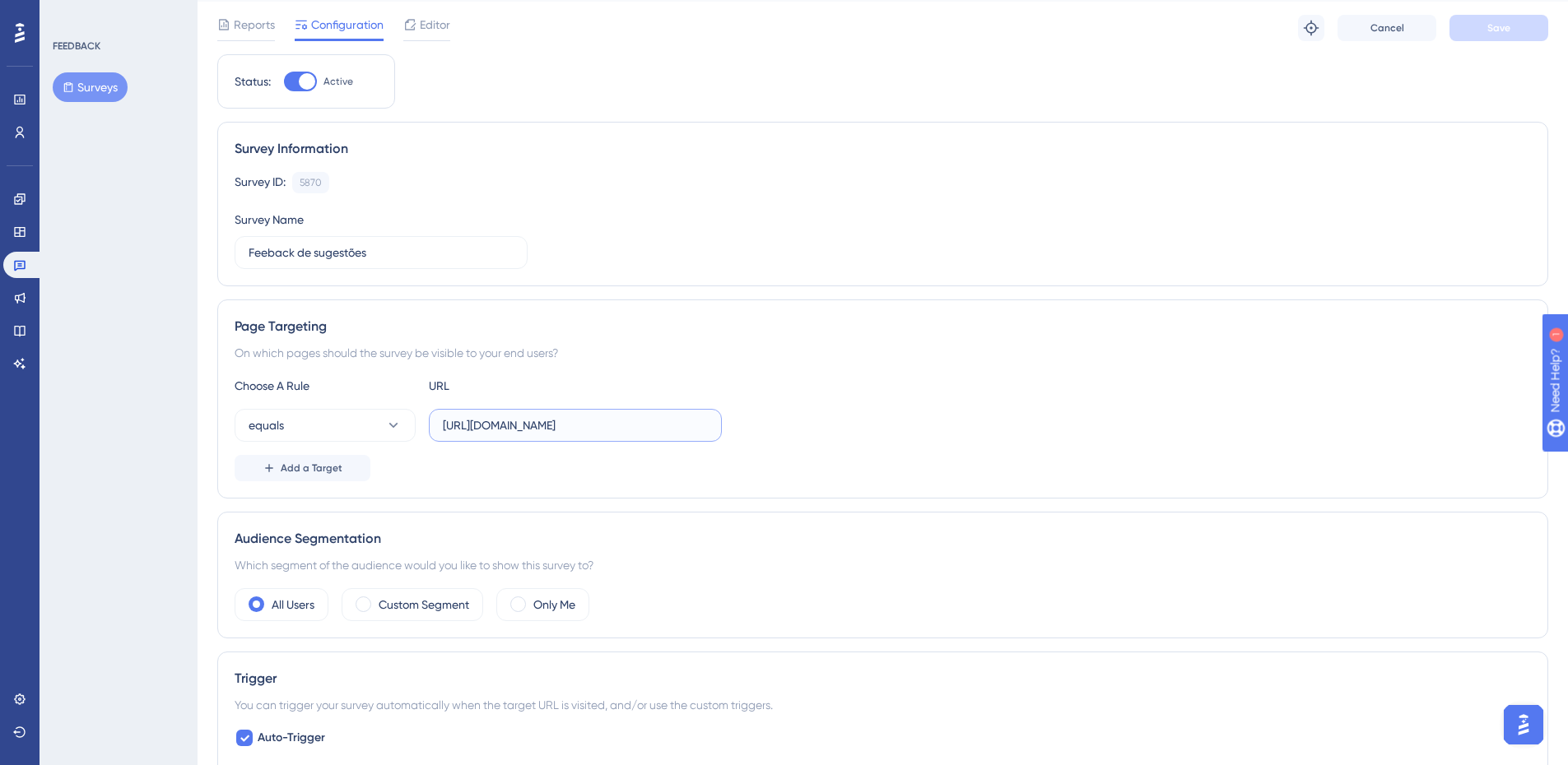 click on "[URL][DOMAIN_NAME]" at bounding box center [575, 425] 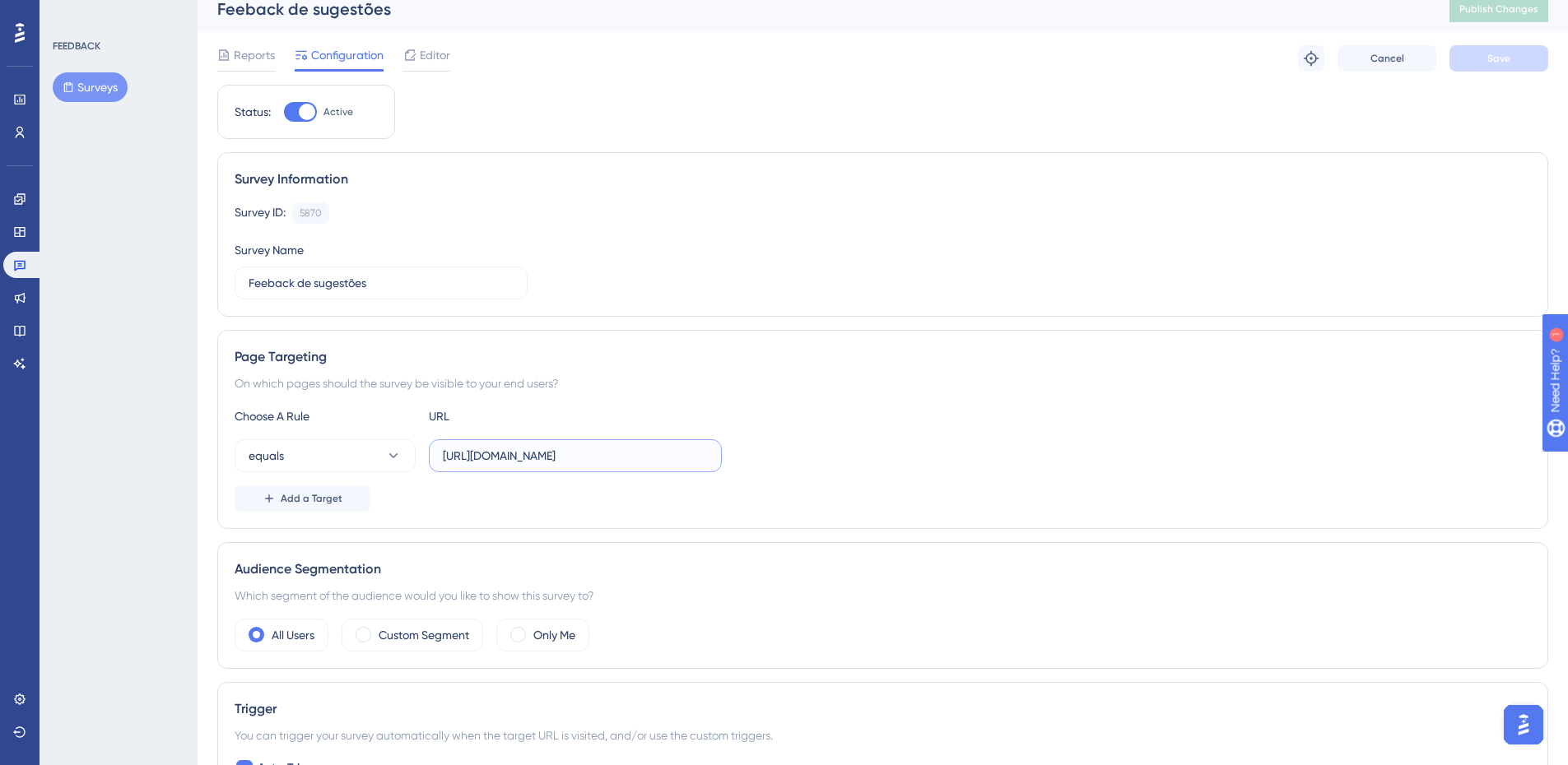 scroll, scrollTop: 0, scrollLeft: 0, axis: both 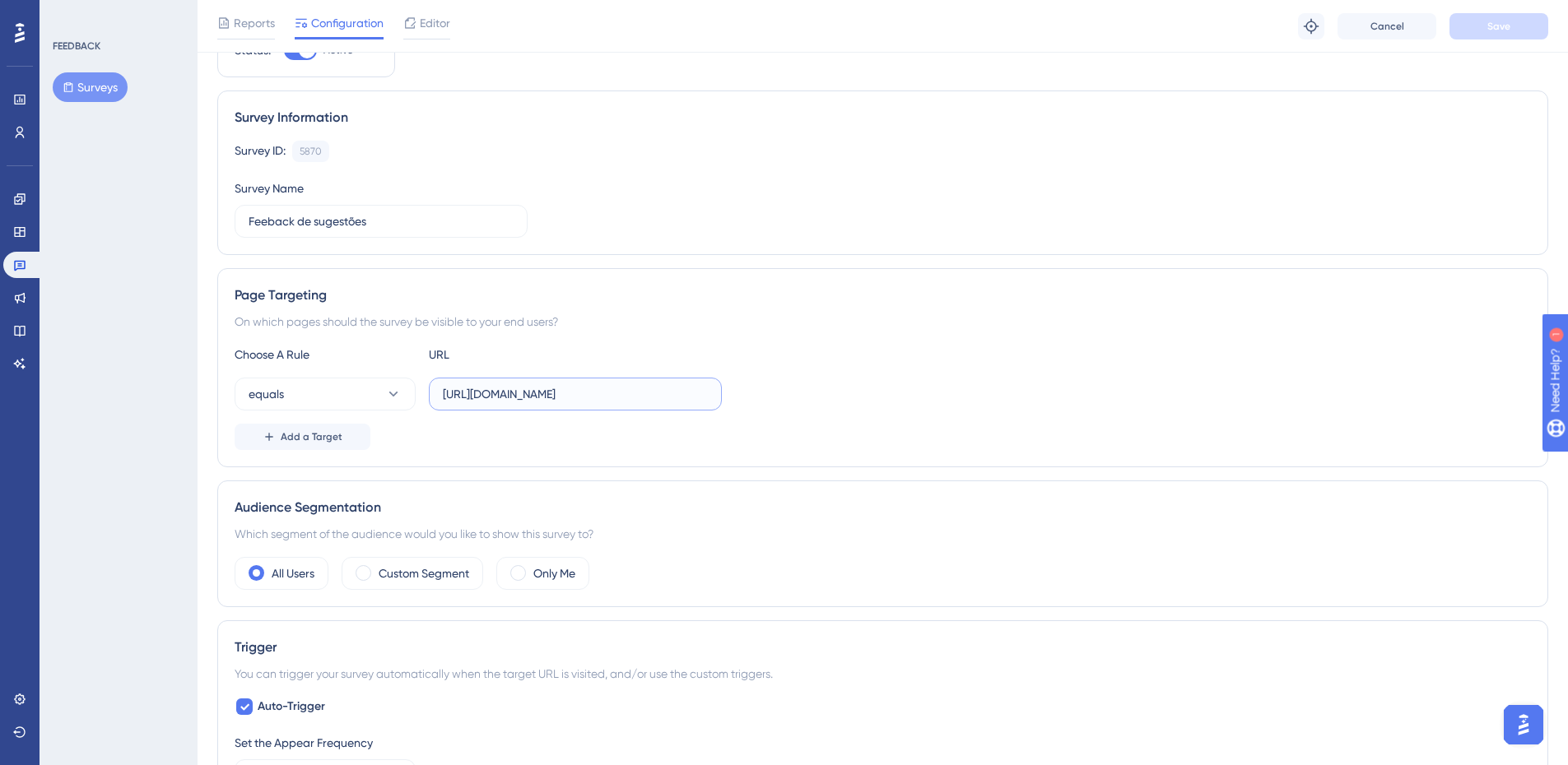 click on "[URL][DOMAIN_NAME]" at bounding box center [575, 394] 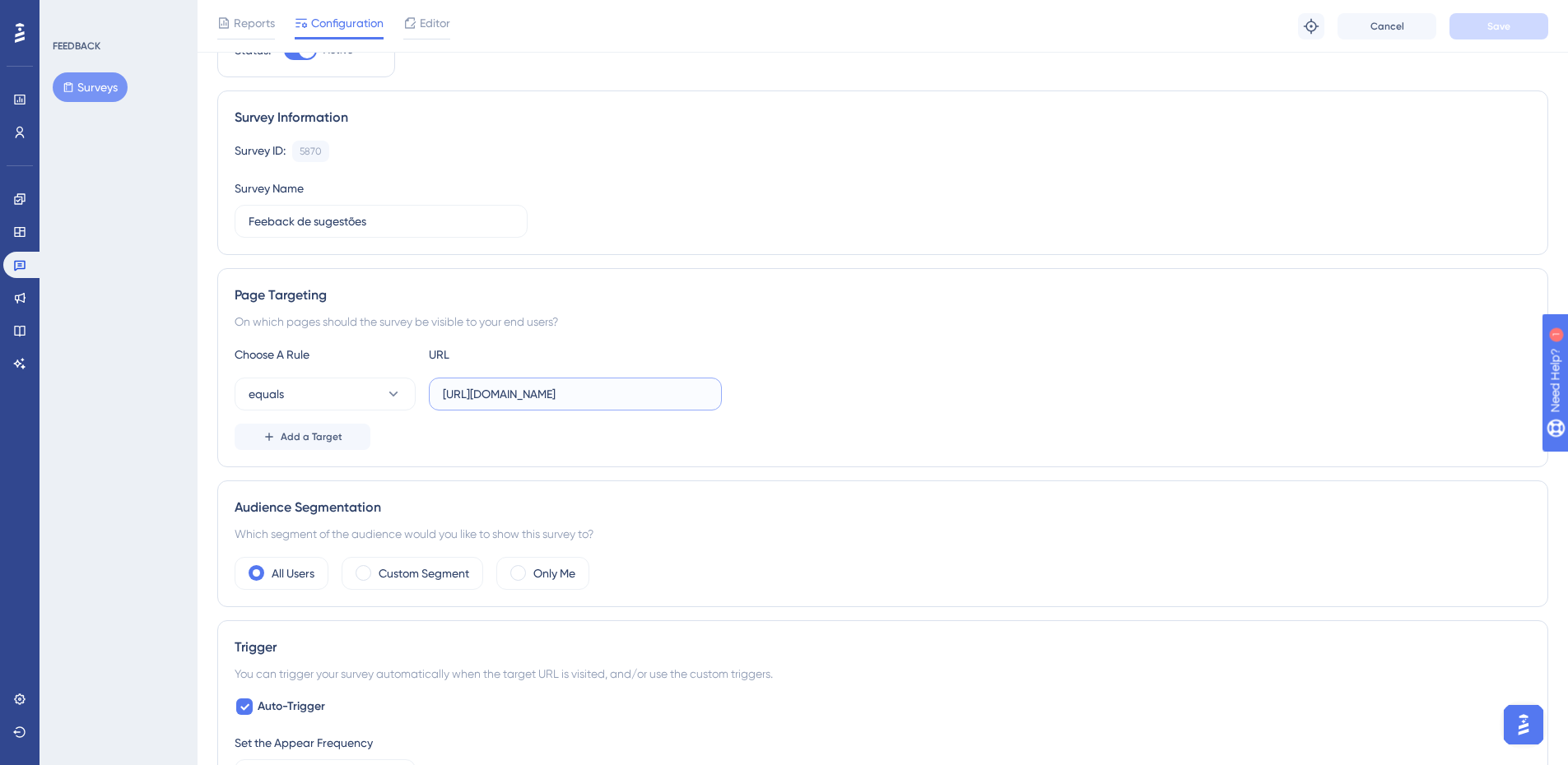 scroll, scrollTop: 0, scrollLeft: 65, axis: horizontal 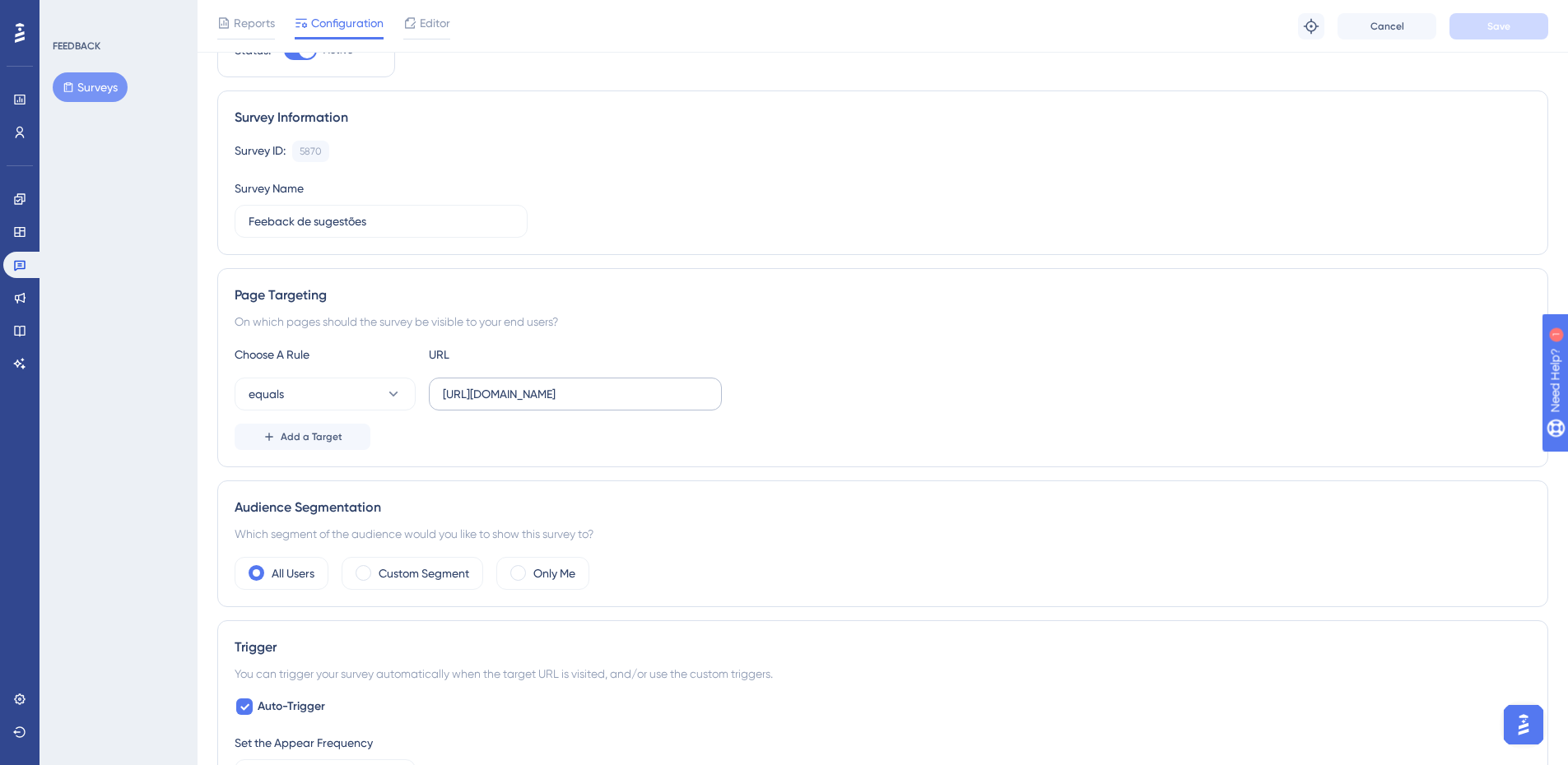 click on "[URL][DOMAIN_NAME]" at bounding box center [575, 394] 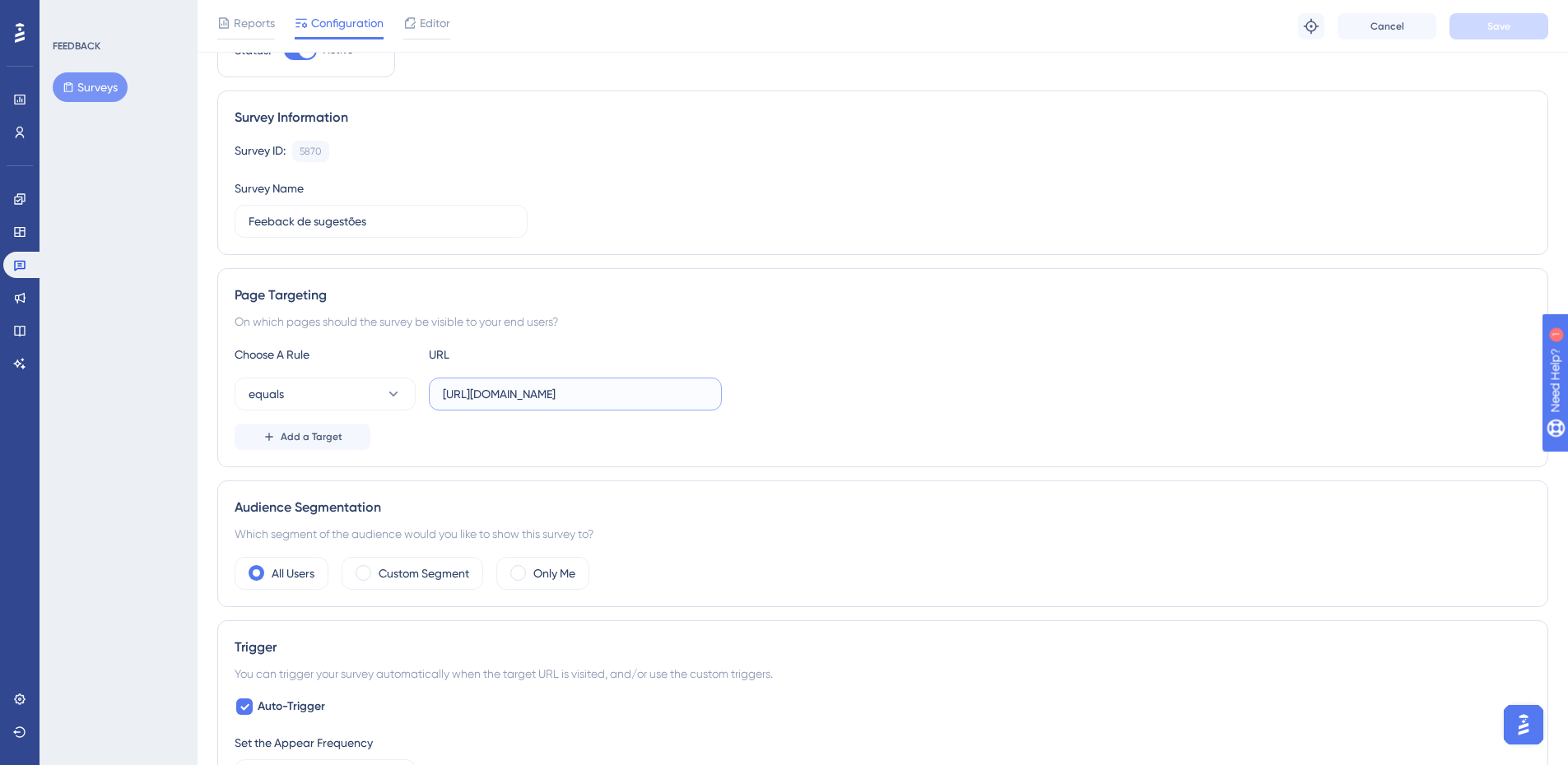 click on "[URL][DOMAIN_NAME]" at bounding box center [575, 394] 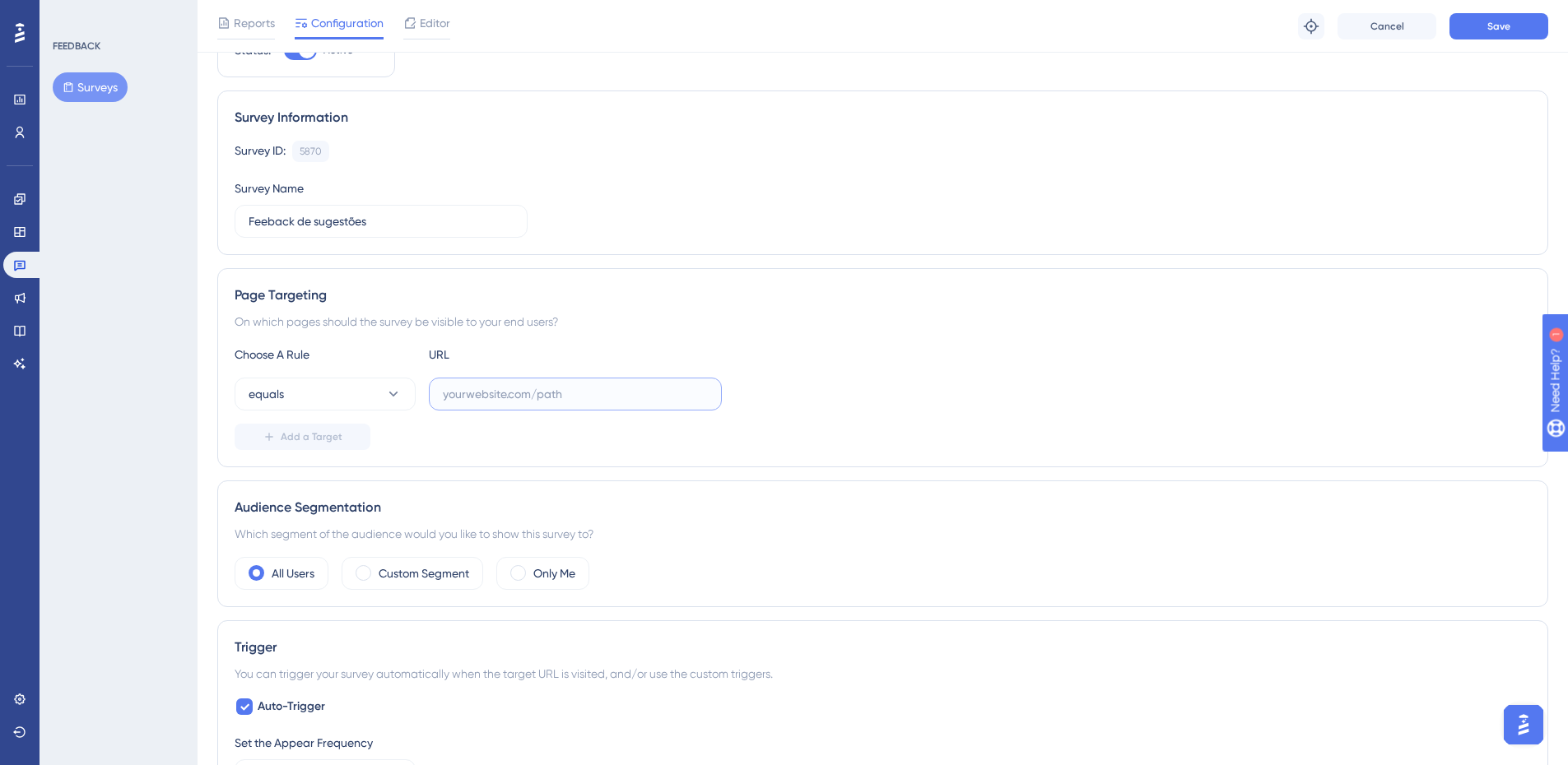 paste on "[URL][DOMAIN_NAME]" 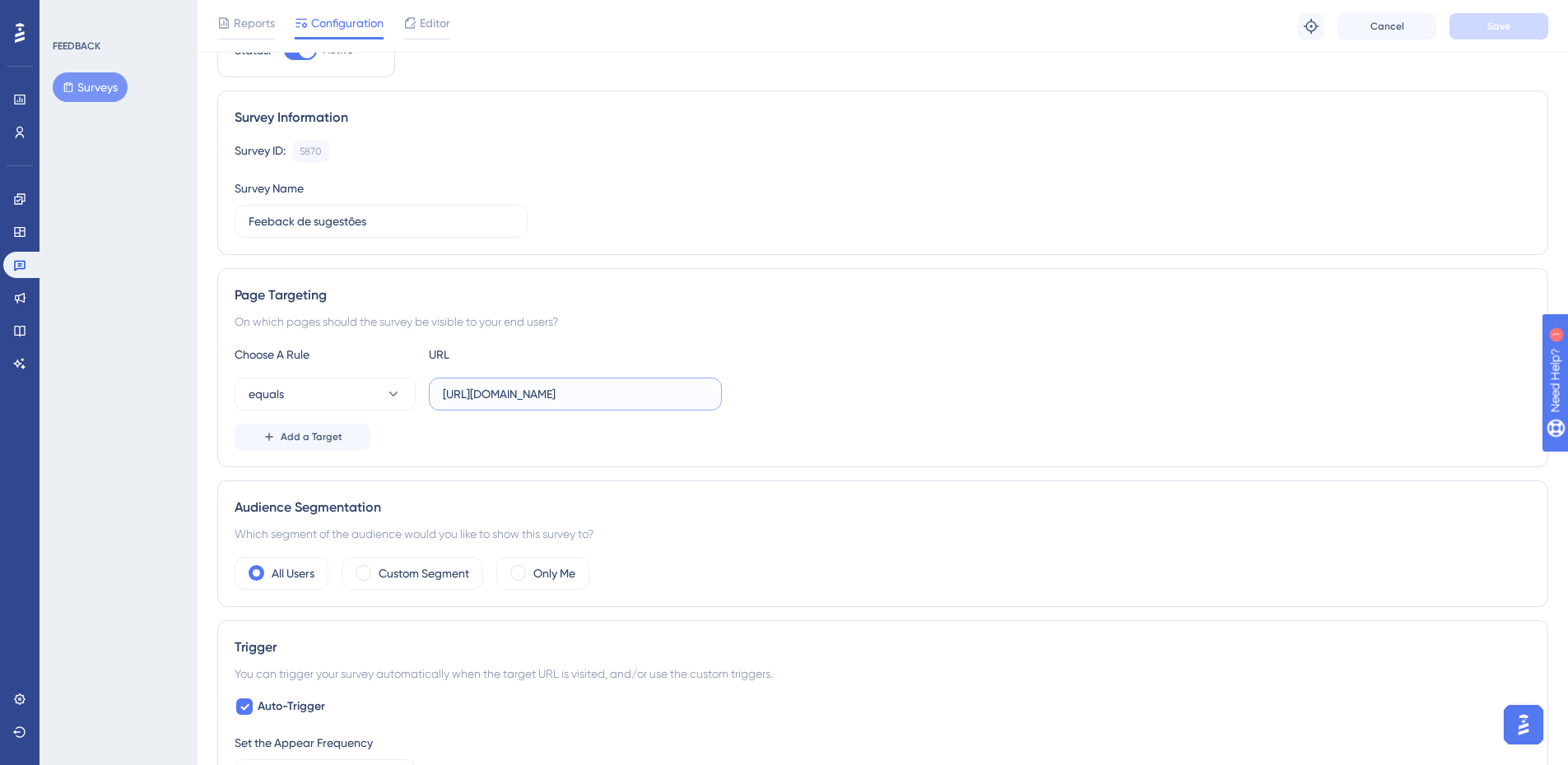scroll, scrollTop: 0, scrollLeft: 65, axis: horizontal 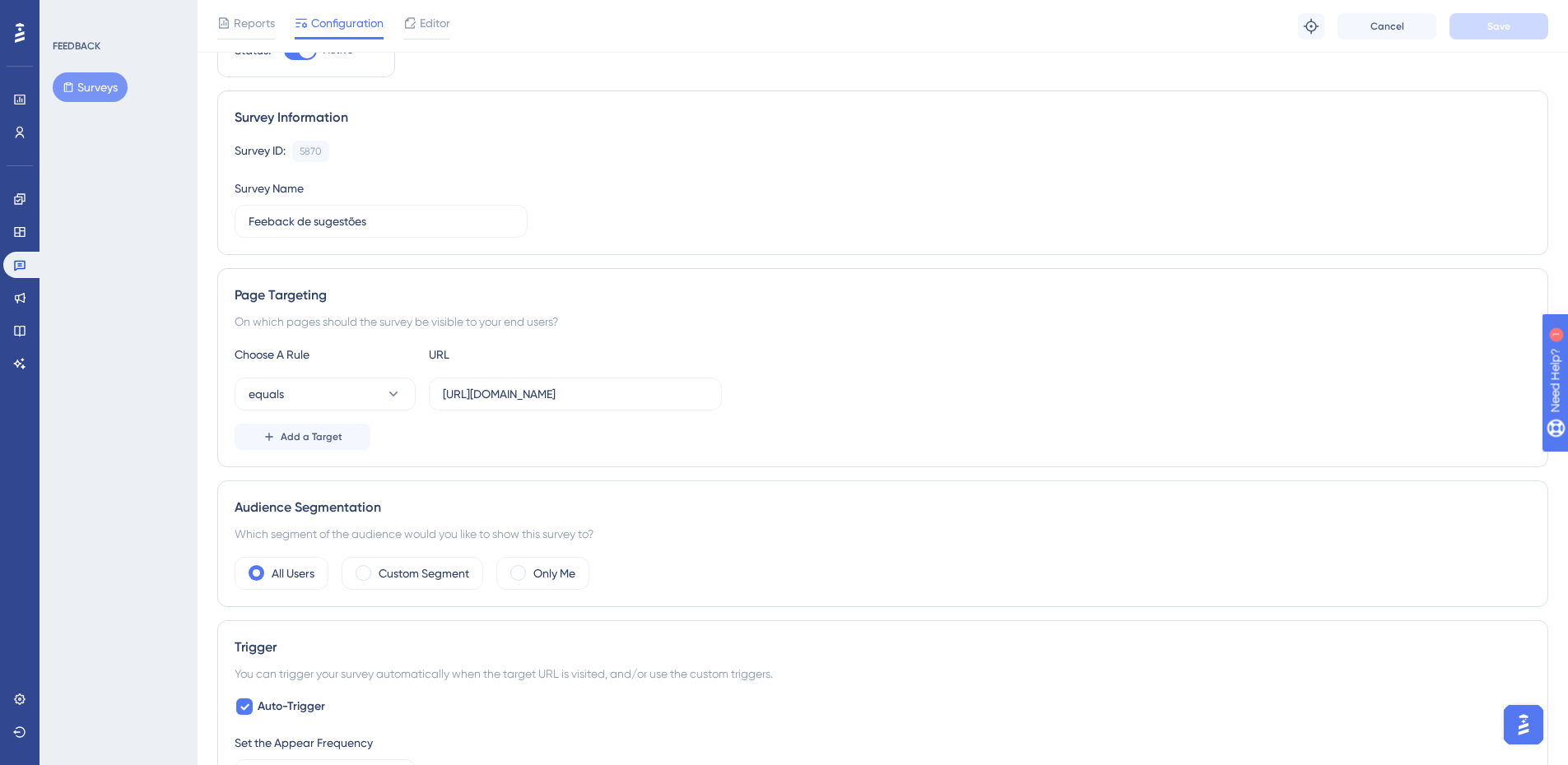 click on "Page Targeting On which pages should the survey be visible to your end users? Choose A Rule URL equals https://cliente.ativagr.com.br/contas/core/root/financialview Add a Target" at bounding box center (882, 368) 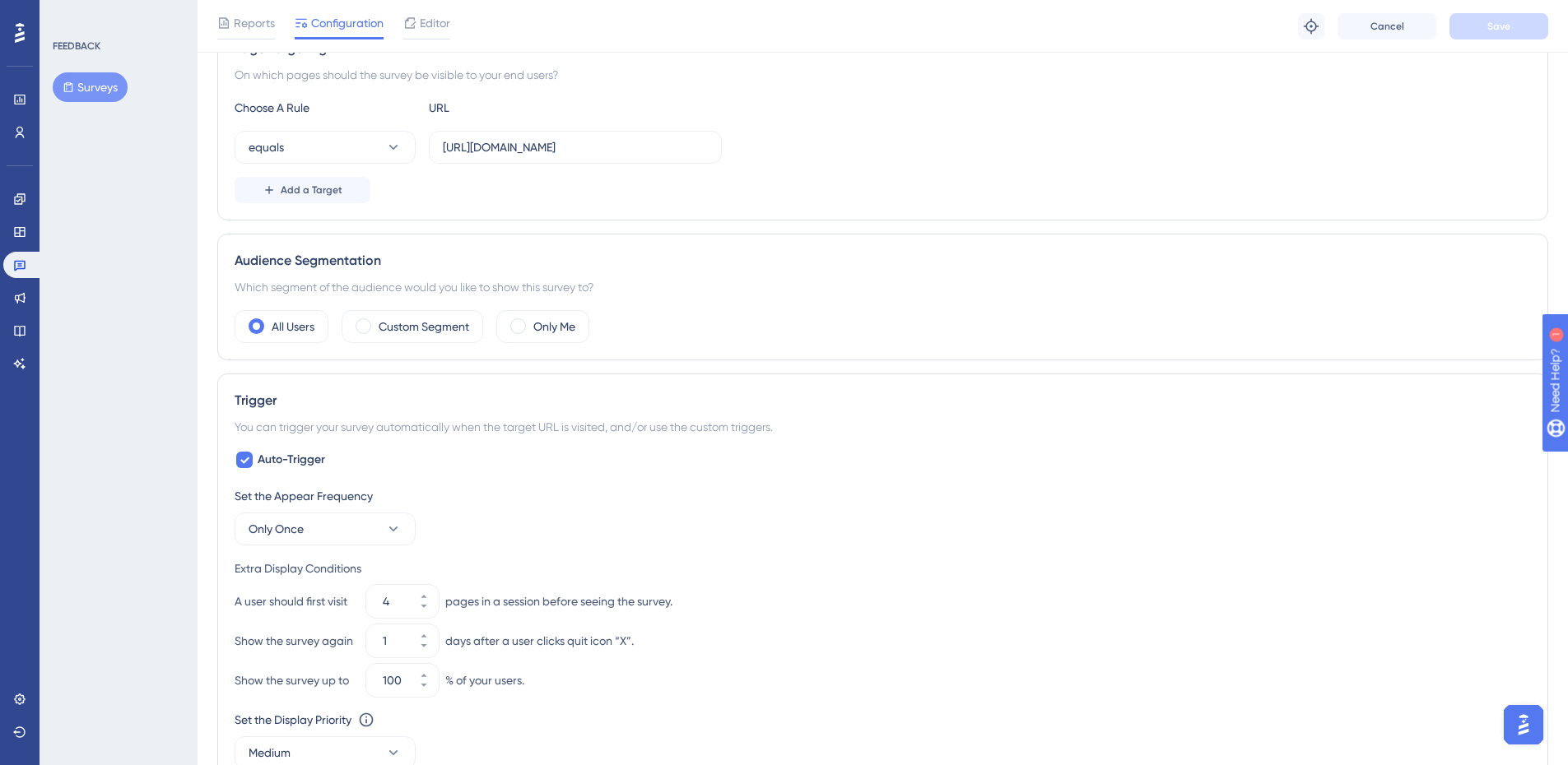 scroll, scrollTop: 411, scrollLeft: 0, axis: vertical 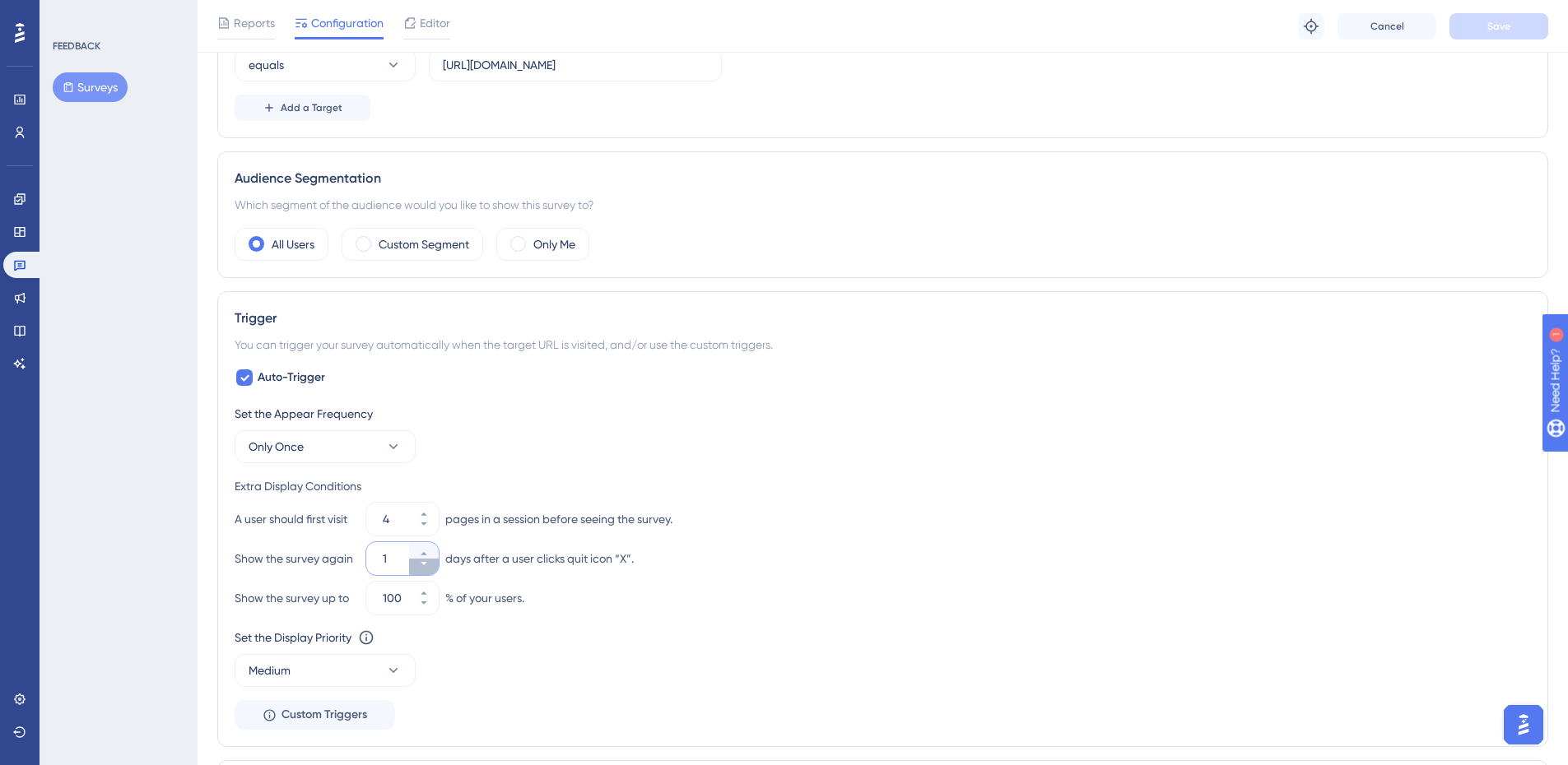 click on "1" at bounding box center [424, 567] 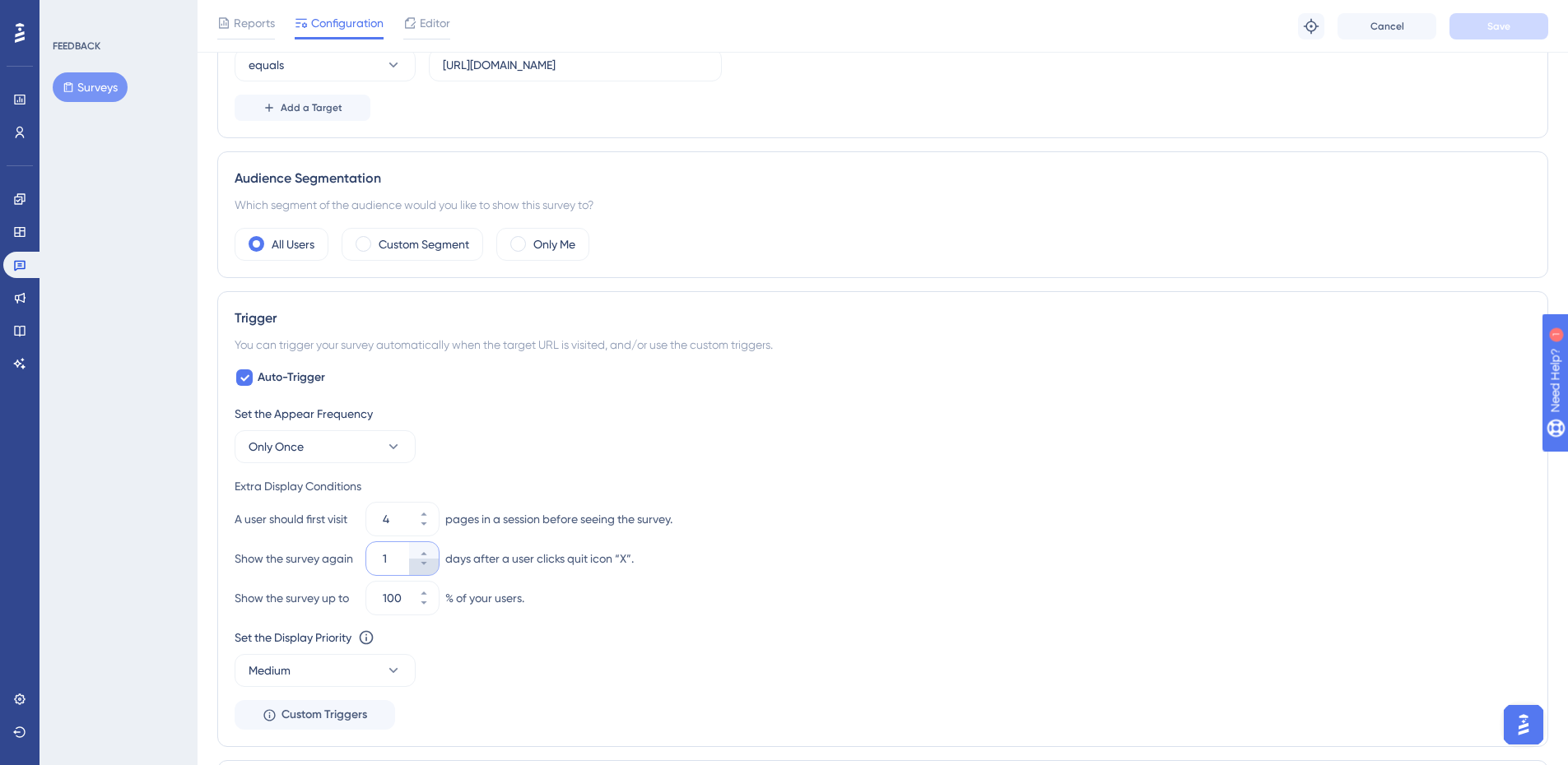 type on "1" 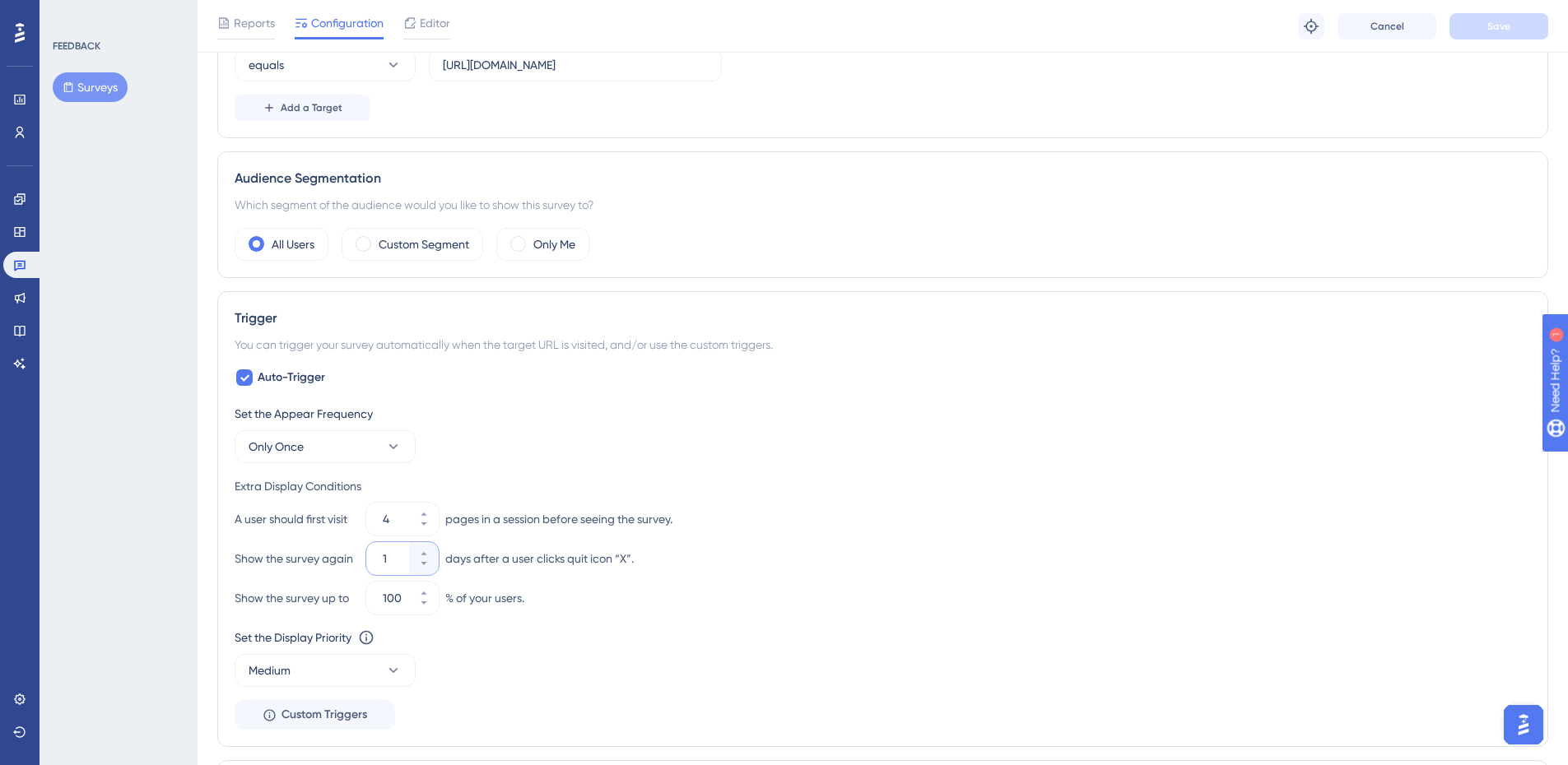 click on "1" at bounding box center (394, 559) 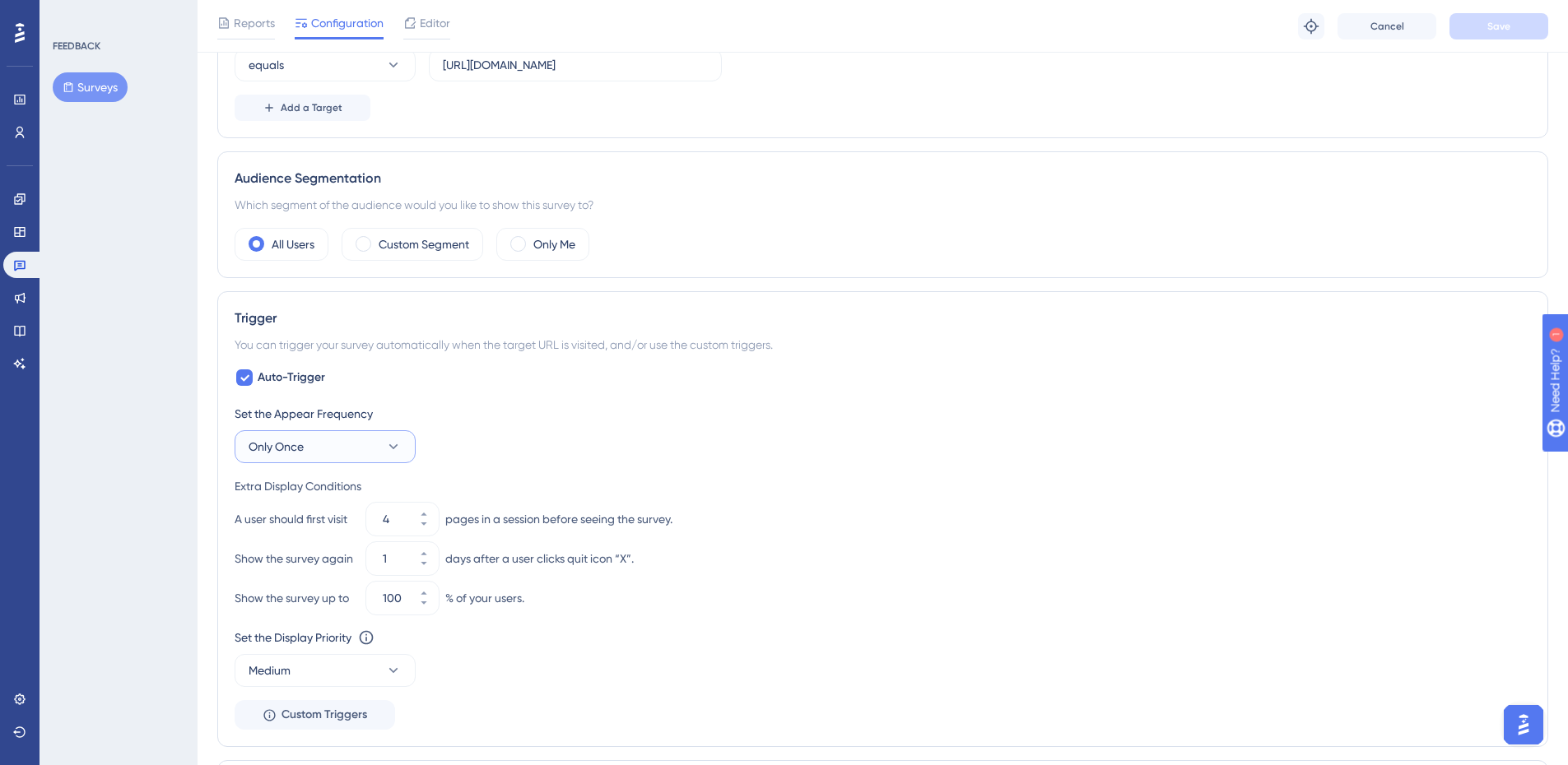 click 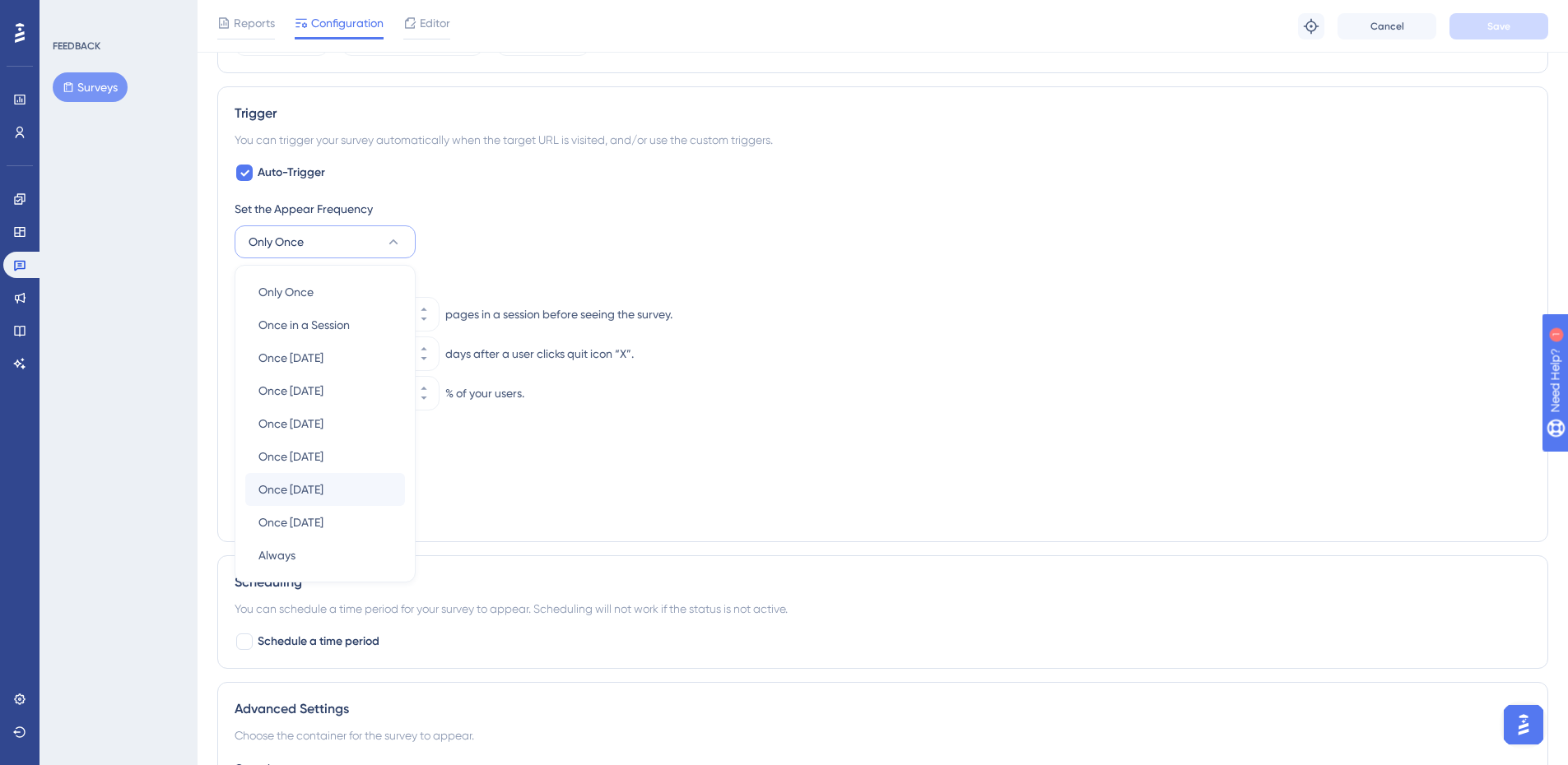 scroll, scrollTop: 575, scrollLeft: 0, axis: vertical 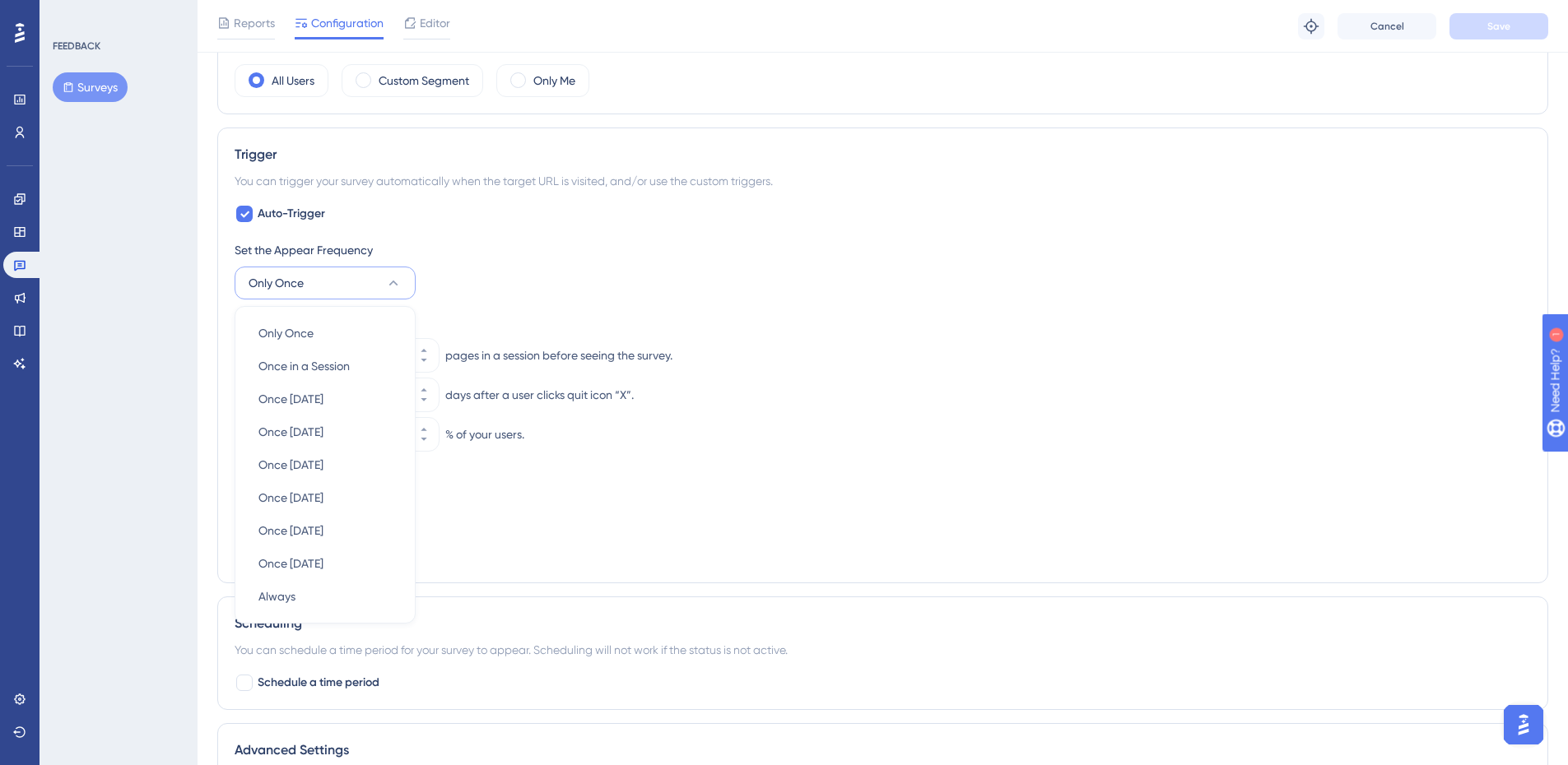 click on "Only Once" at bounding box center [325, 283] 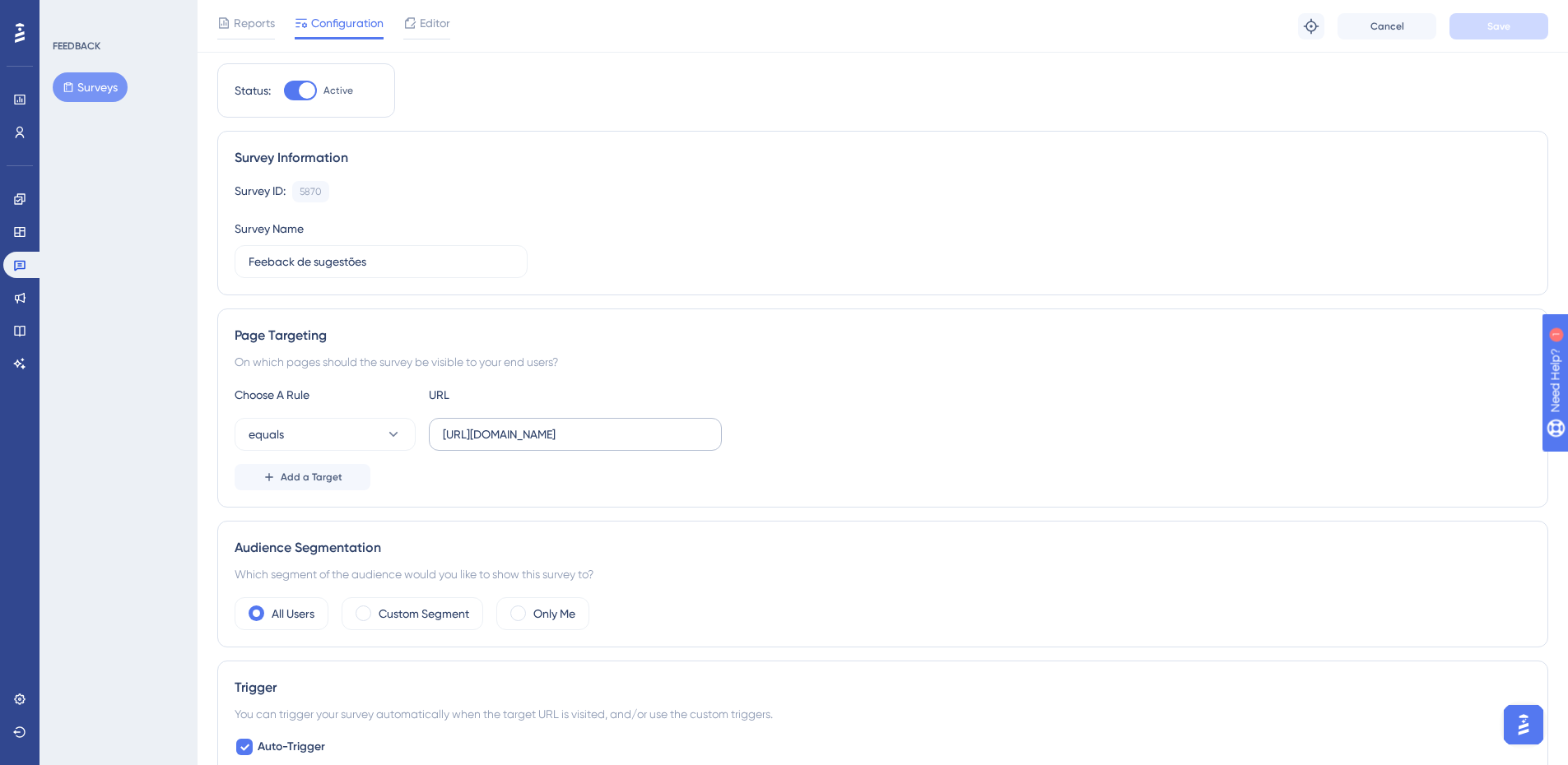 scroll, scrollTop: 0, scrollLeft: 0, axis: both 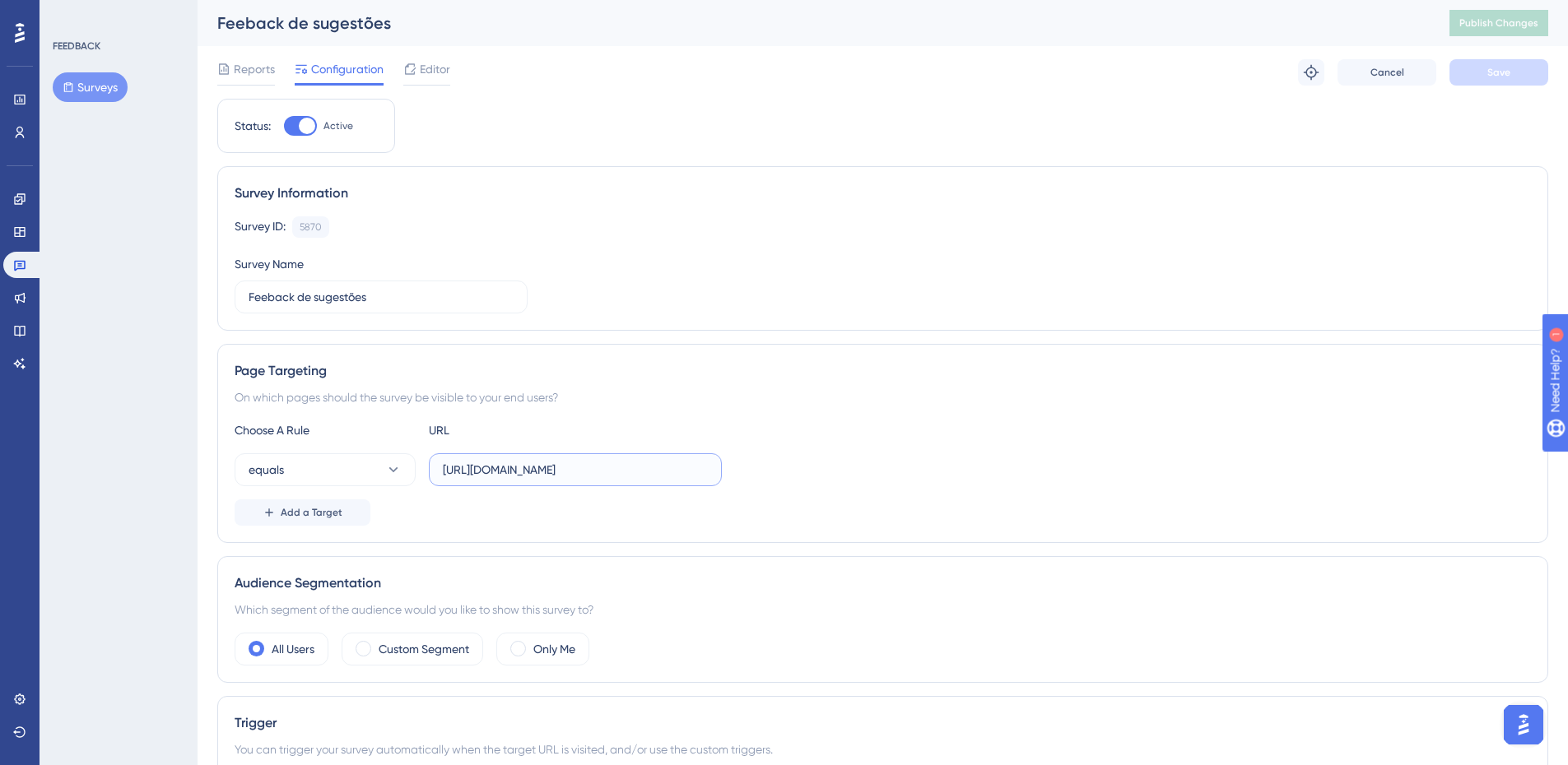 click on "[URL][DOMAIN_NAME]" at bounding box center [575, 470] 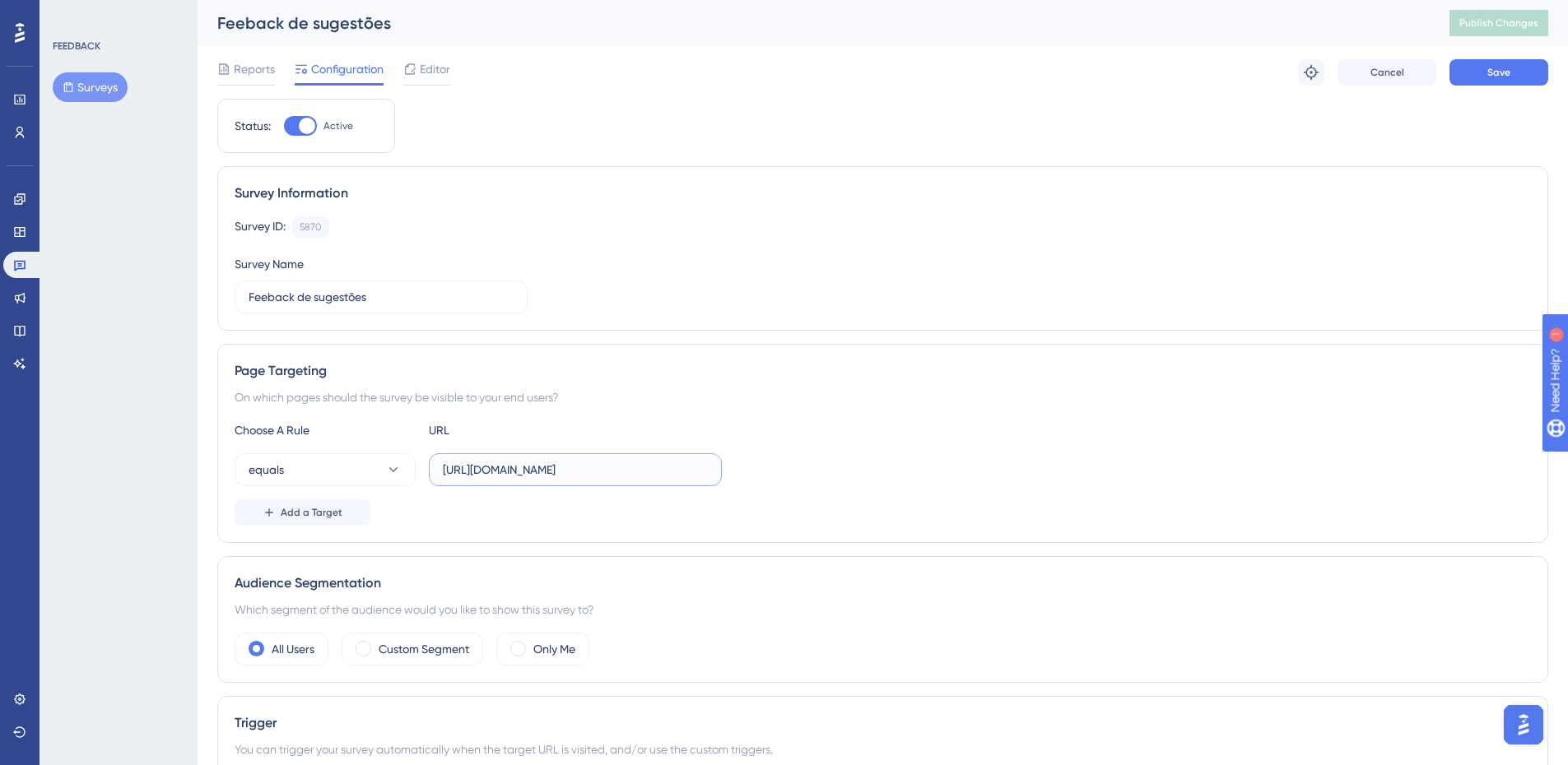 scroll, scrollTop: 0, scrollLeft: 109, axis: horizontal 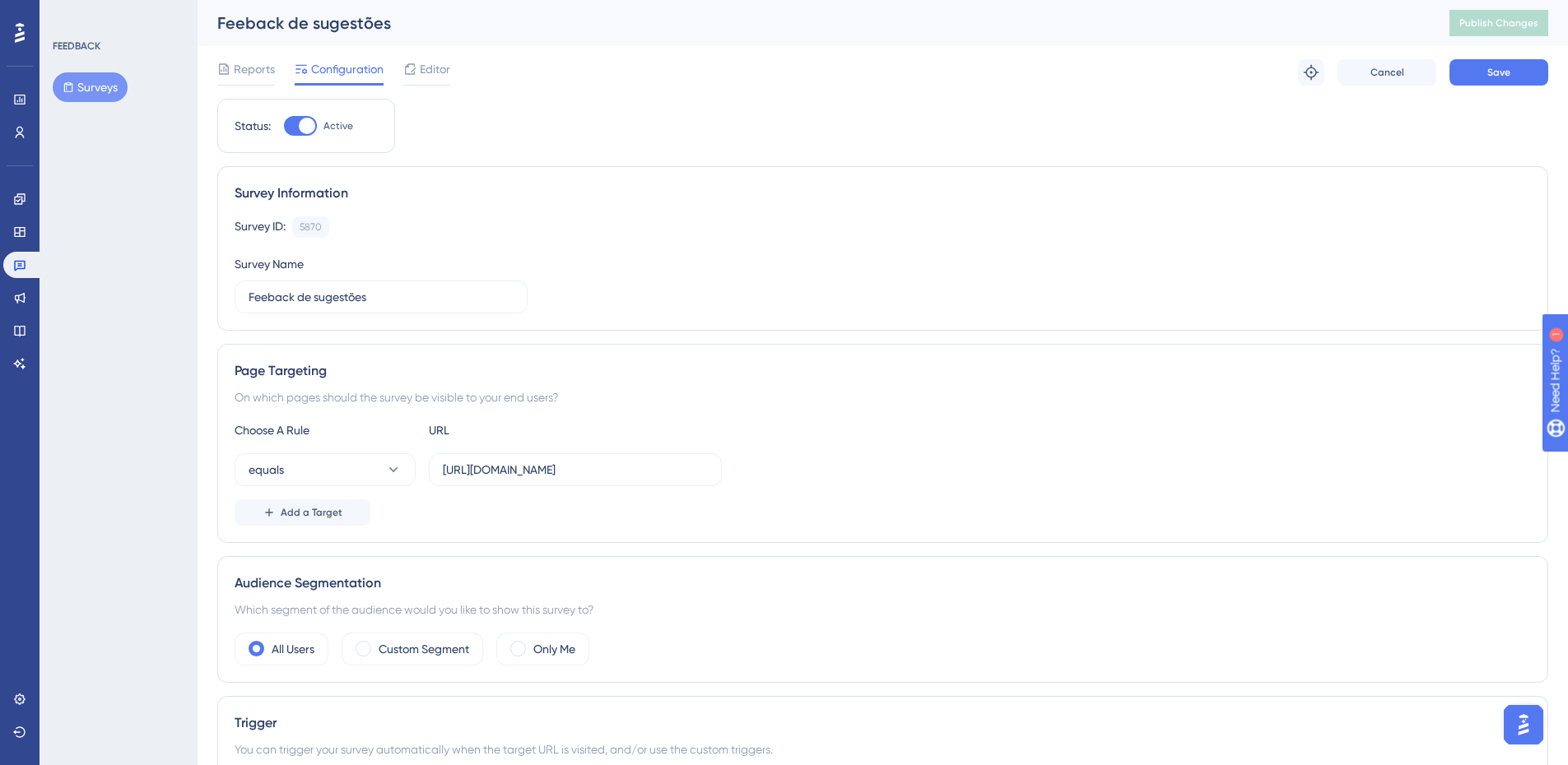 click on "Choose A Rule URL" at bounding box center [882, 430] 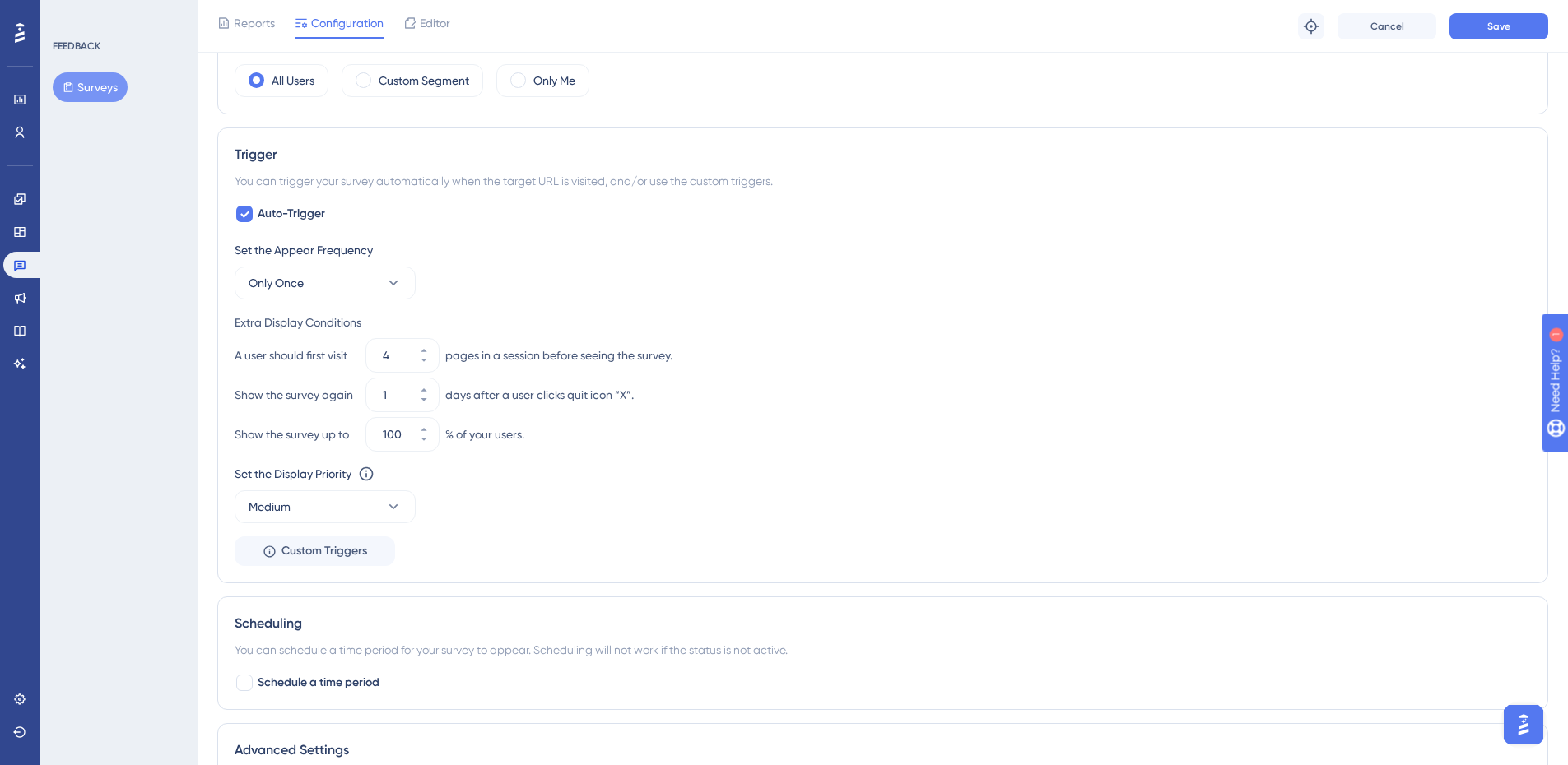 scroll, scrollTop: 538, scrollLeft: 0, axis: vertical 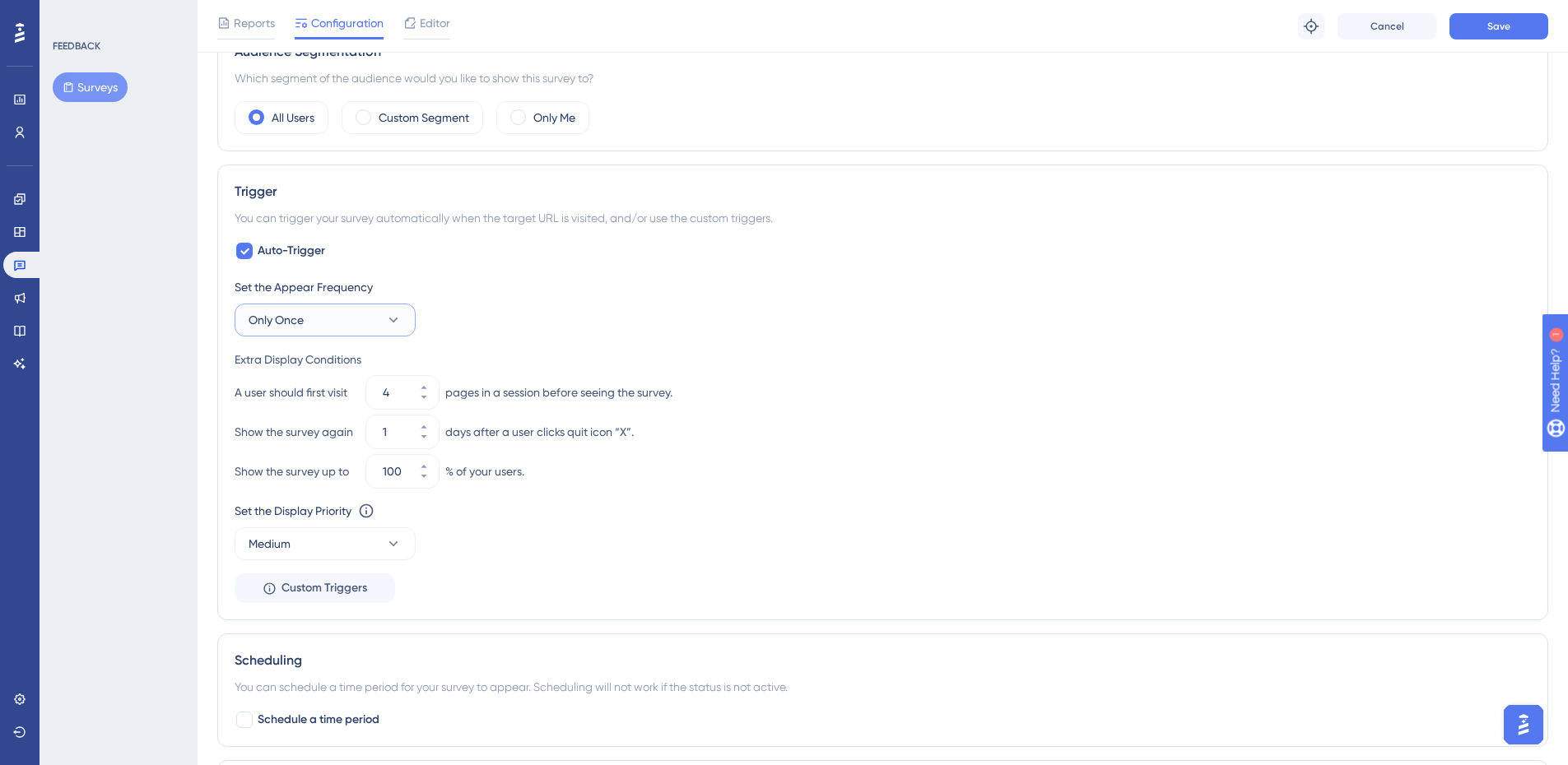 click 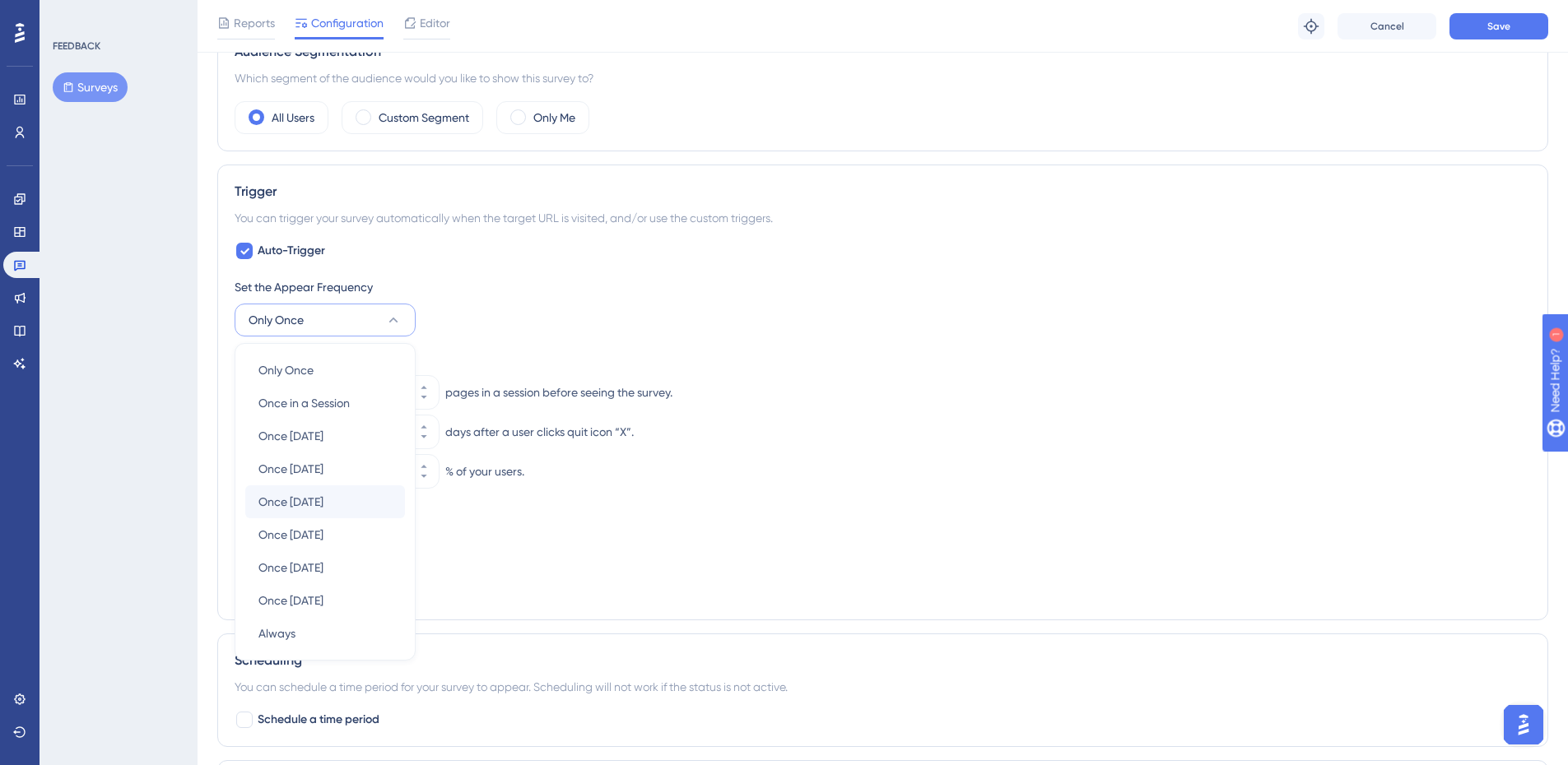 scroll, scrollTop: 657, scrollLeft: 0, axis: vertical 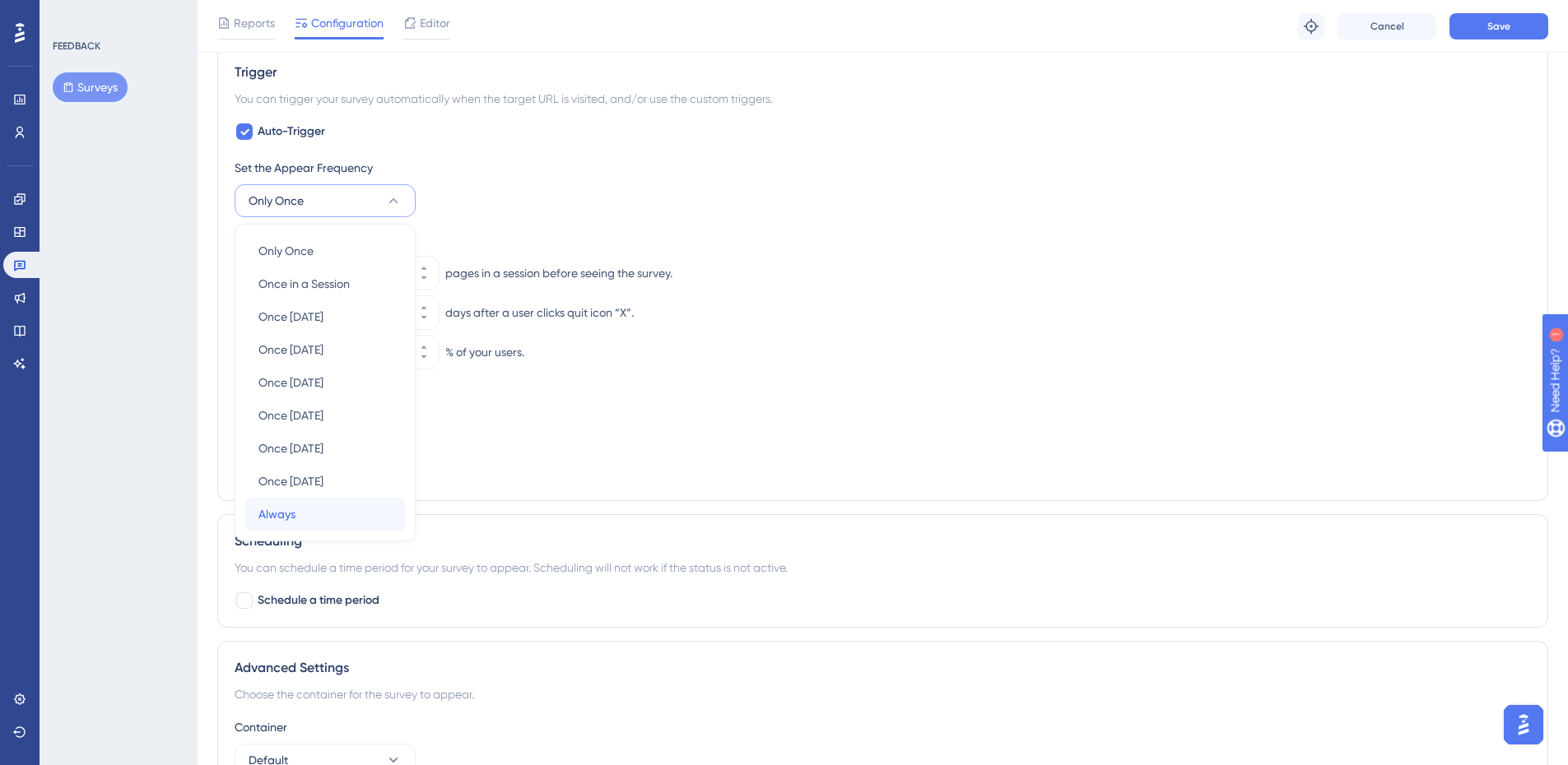 click on "Always" at bounding box center [277, 514] 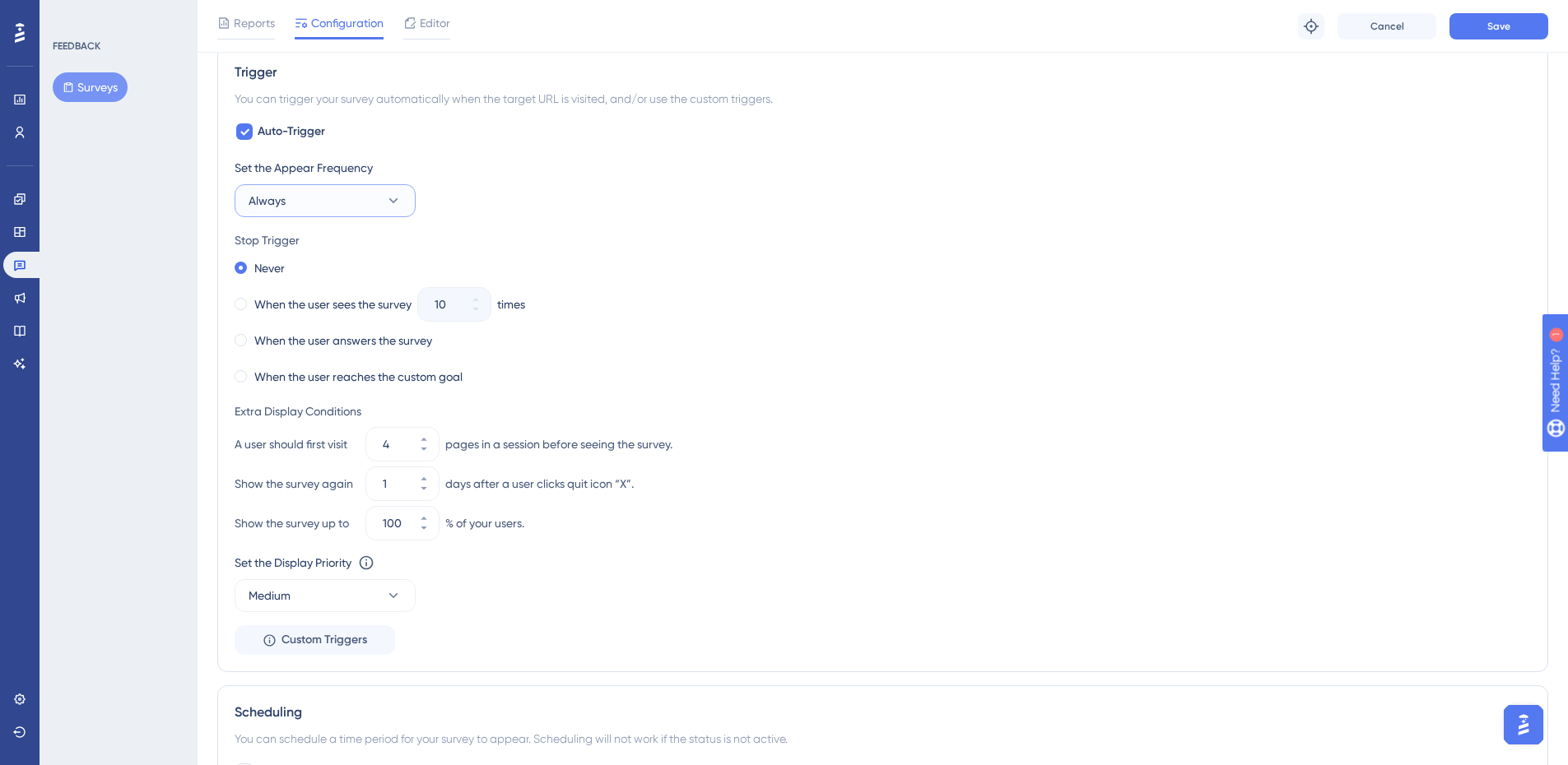 click on "Always" at bounding box center (325, 201) 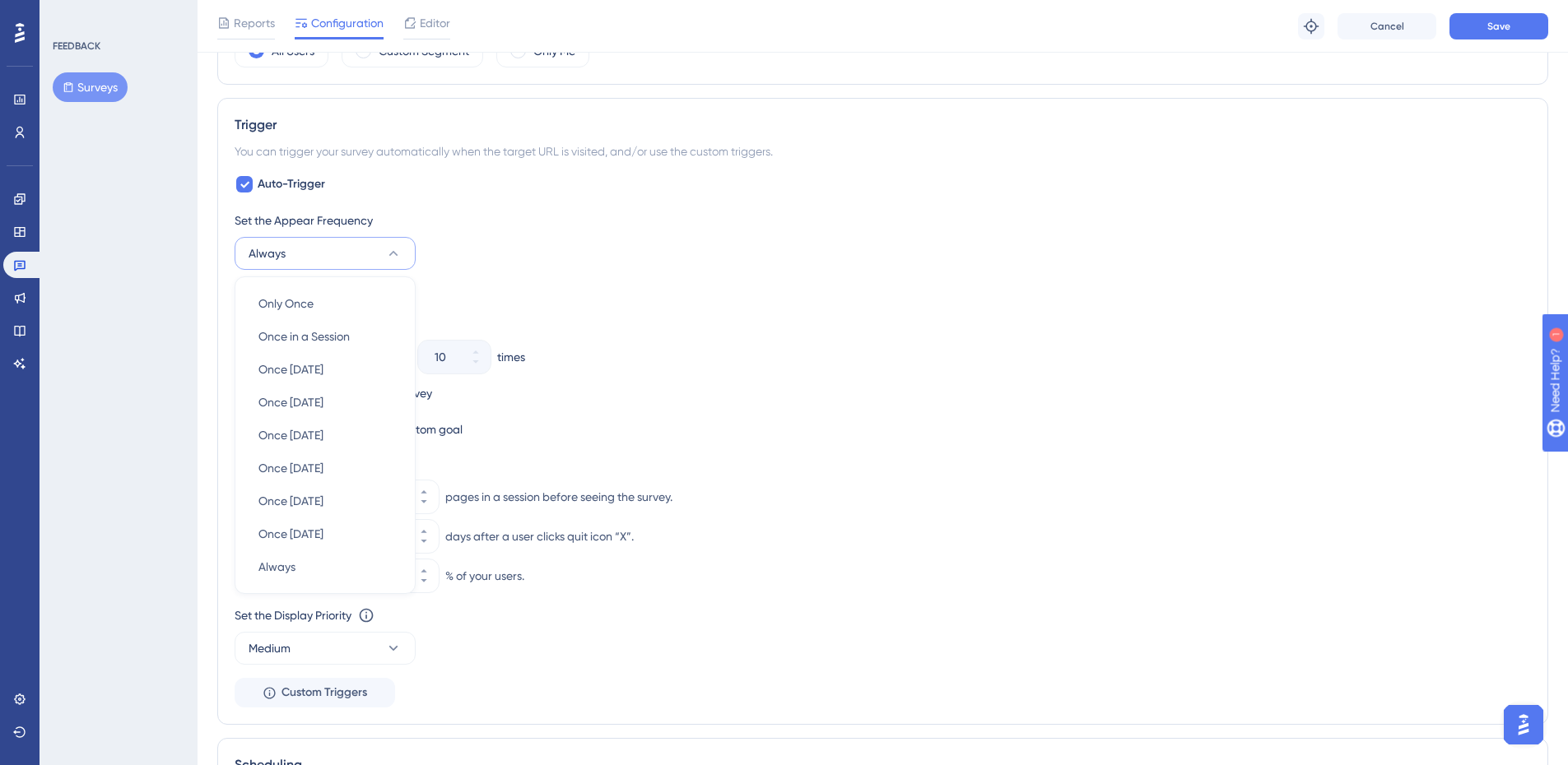 scroll, scrollTop: 575, scrollLeft: 0, axis: vertical 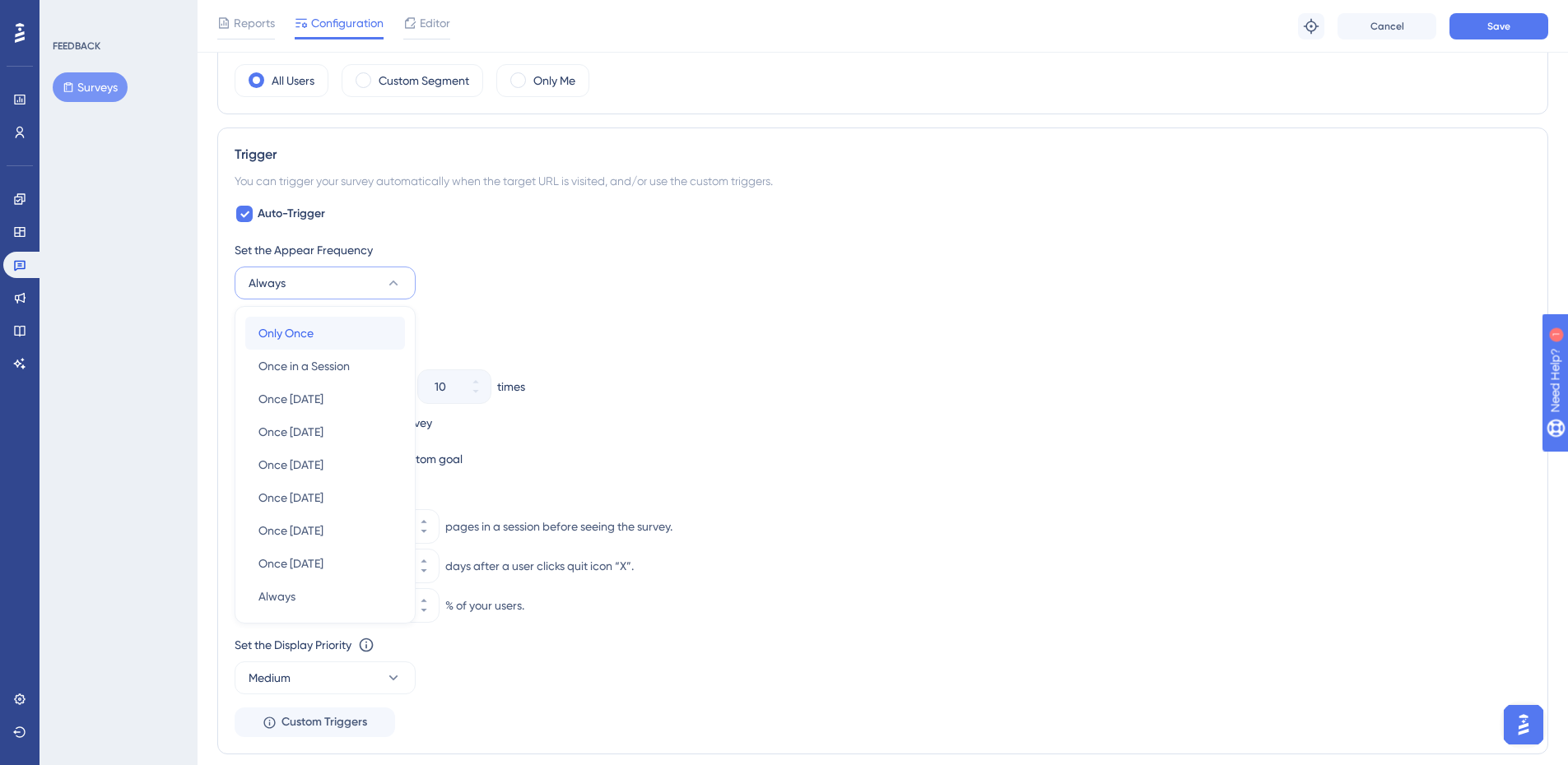 click on "Only Once Only Once" at bounding box center (325, 333) 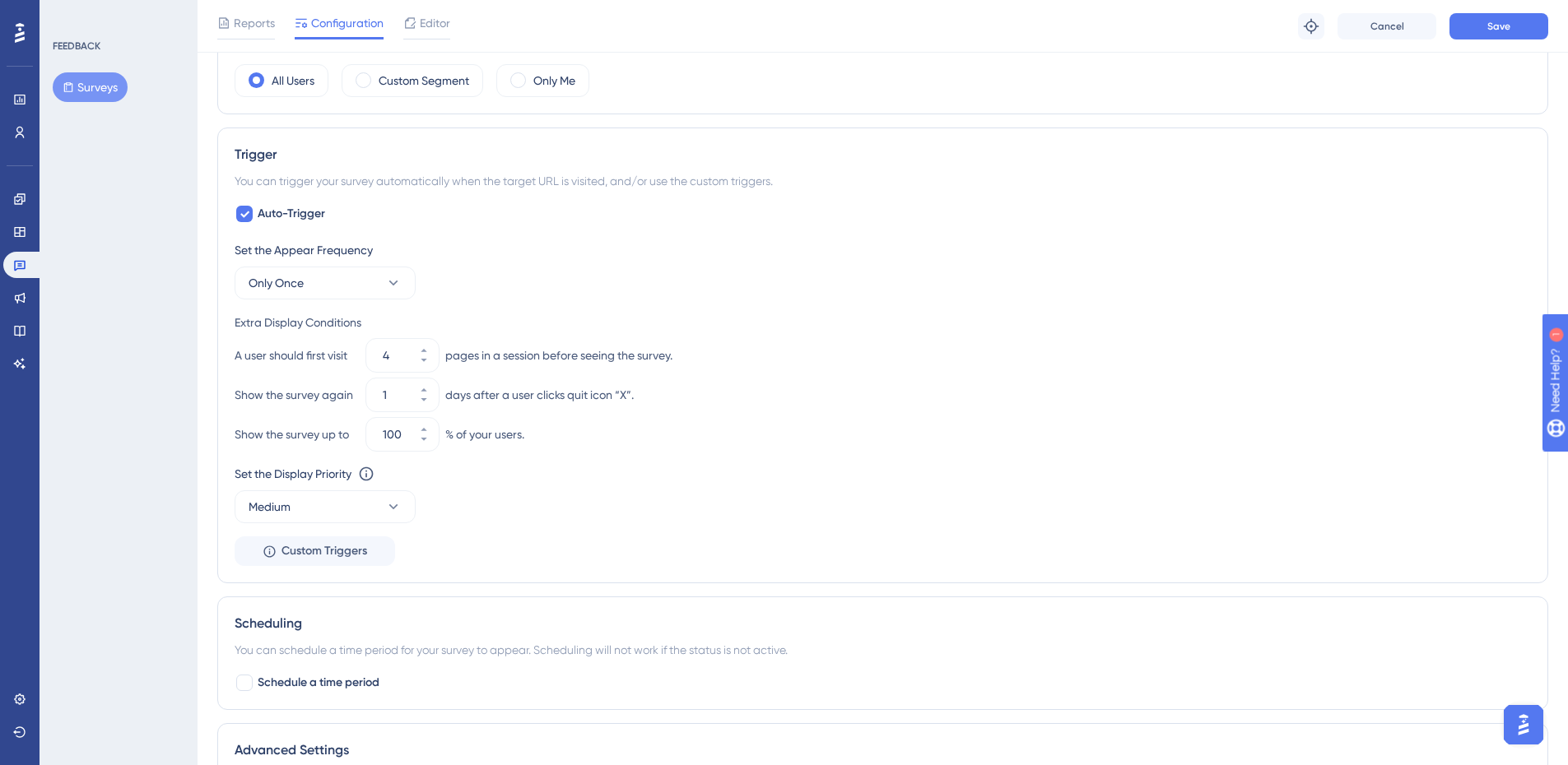 scroll, scrollTop: 246, scrollLeft: 0, axis: vertical 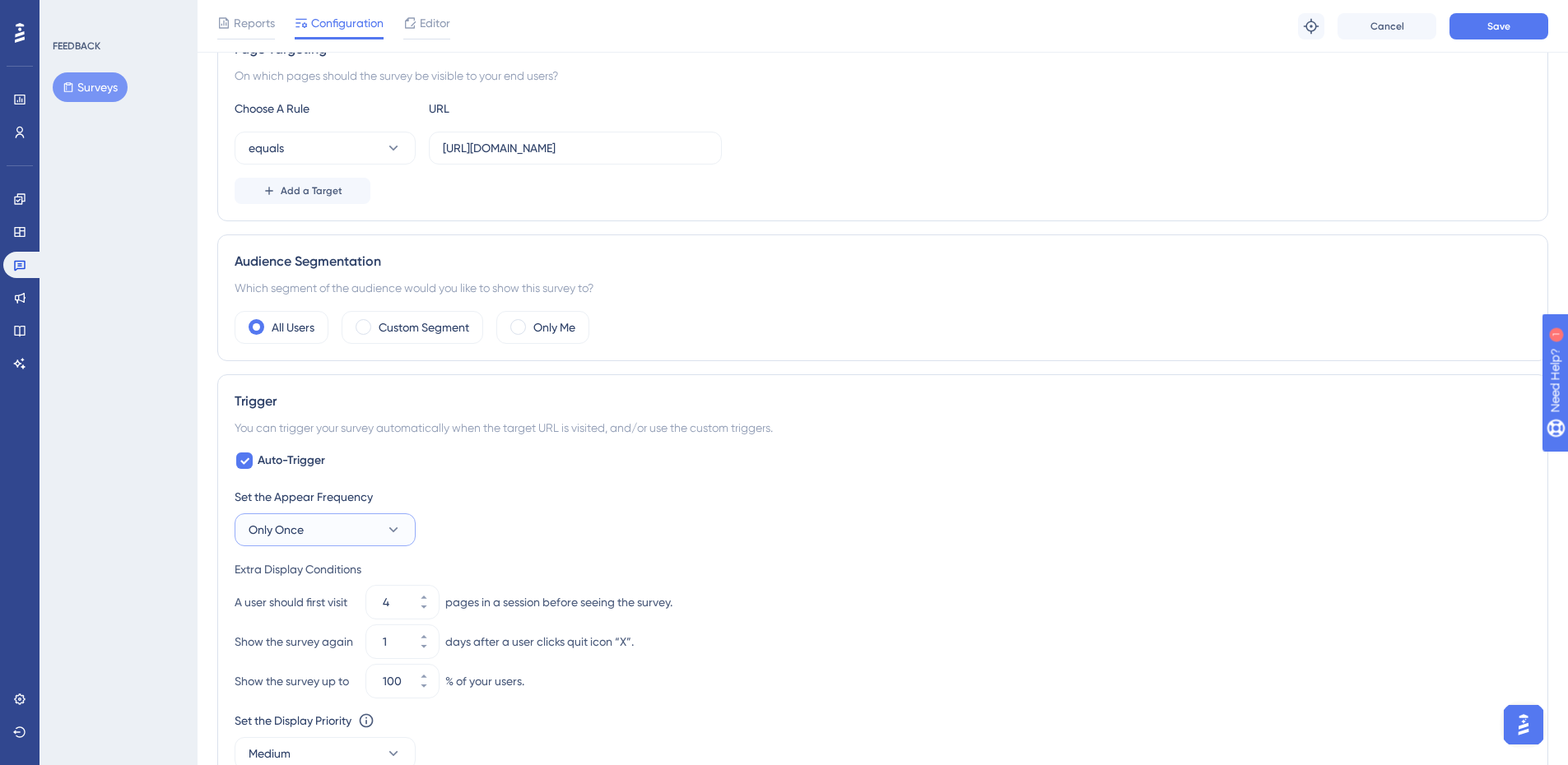 click on "Only Once" at bounding box center (325, 530) 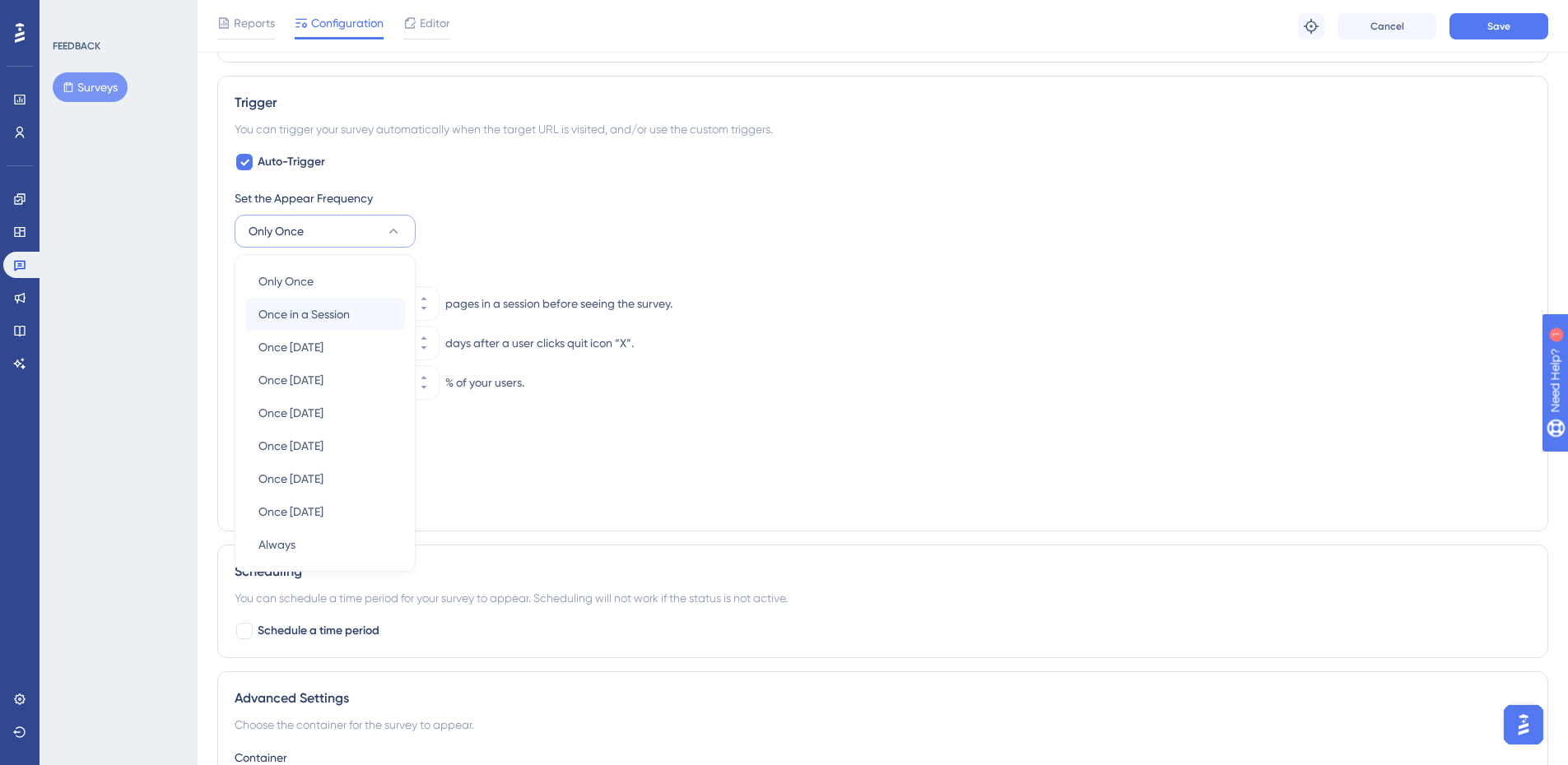 scroll, scrollTop: 620, scrollLeft: 0, axis: vertical 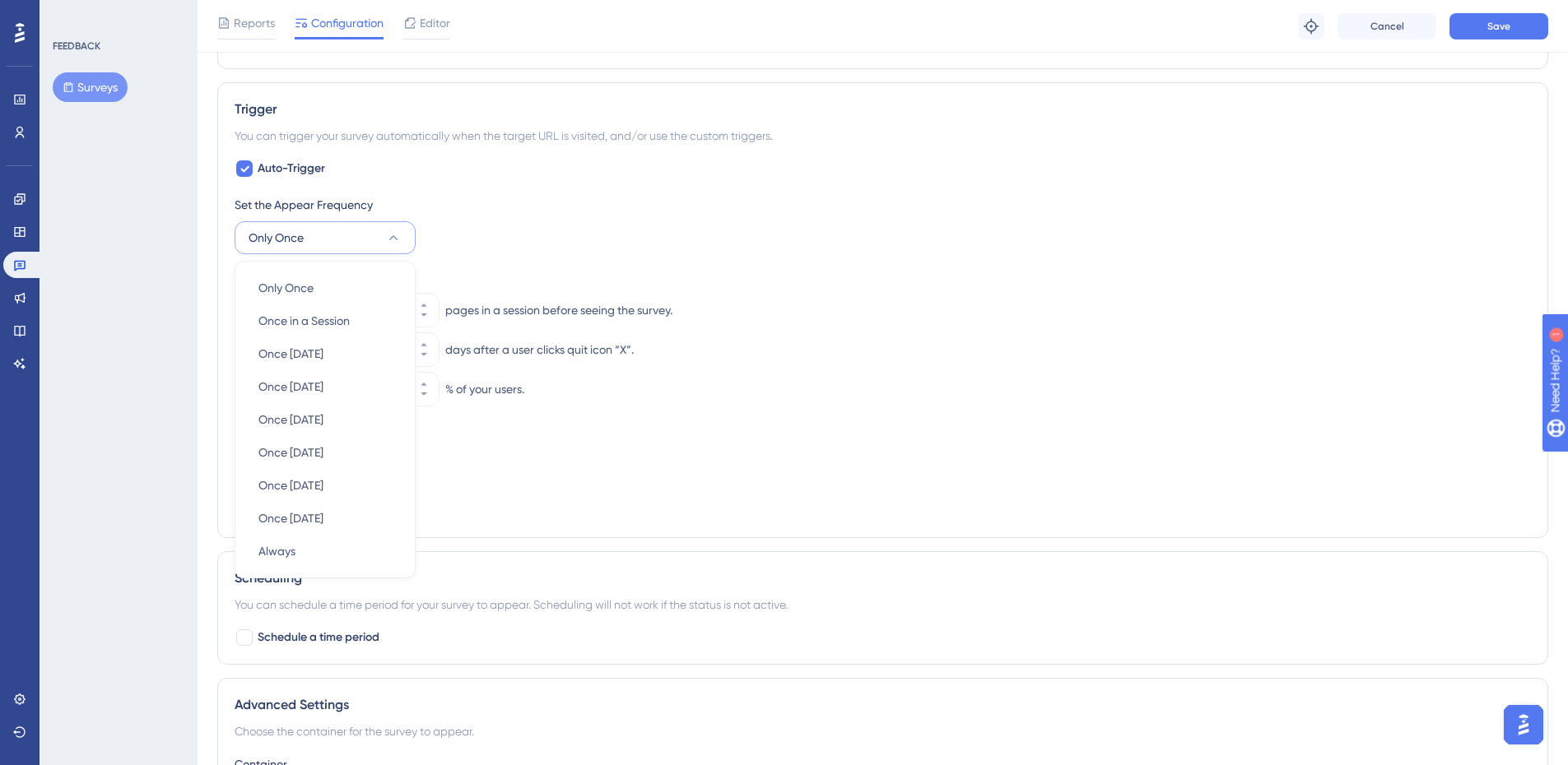 click on "Only Once" at bounding box center [325, 238] 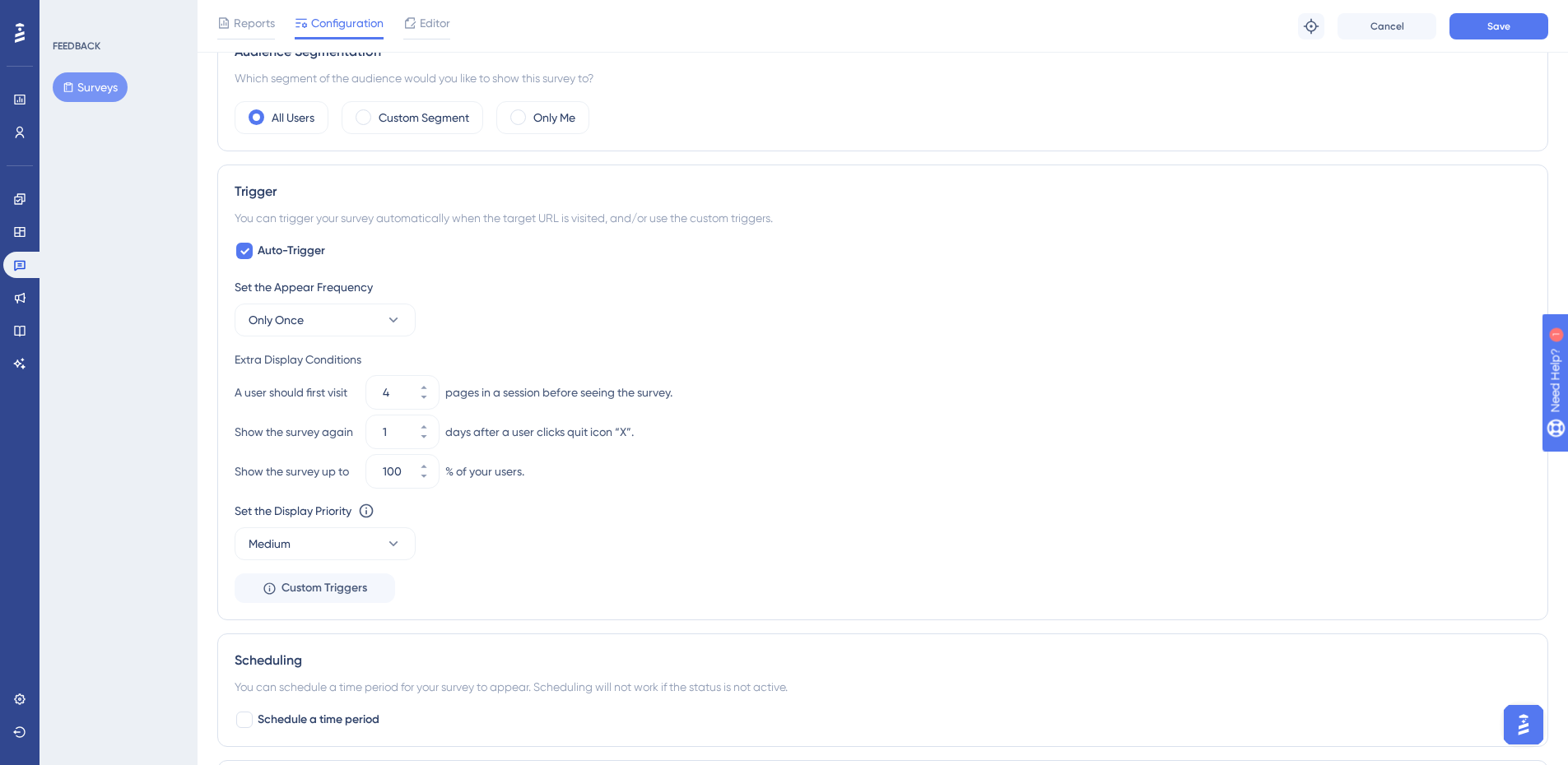 scroll, scrollTop: 456, scrollLeft: 0, axis: vertical 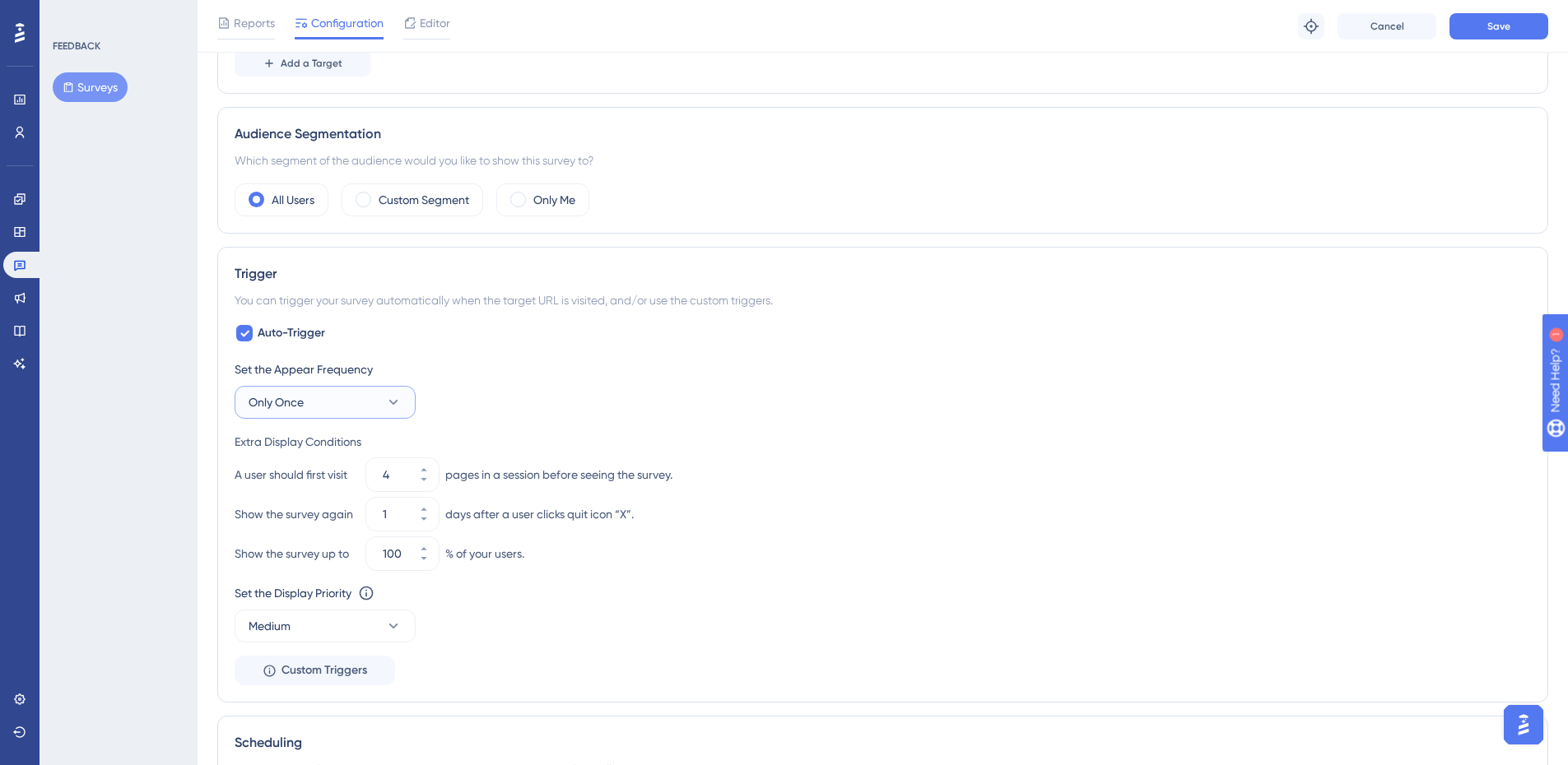click on "Only Once" at bounding box center [325, 402] 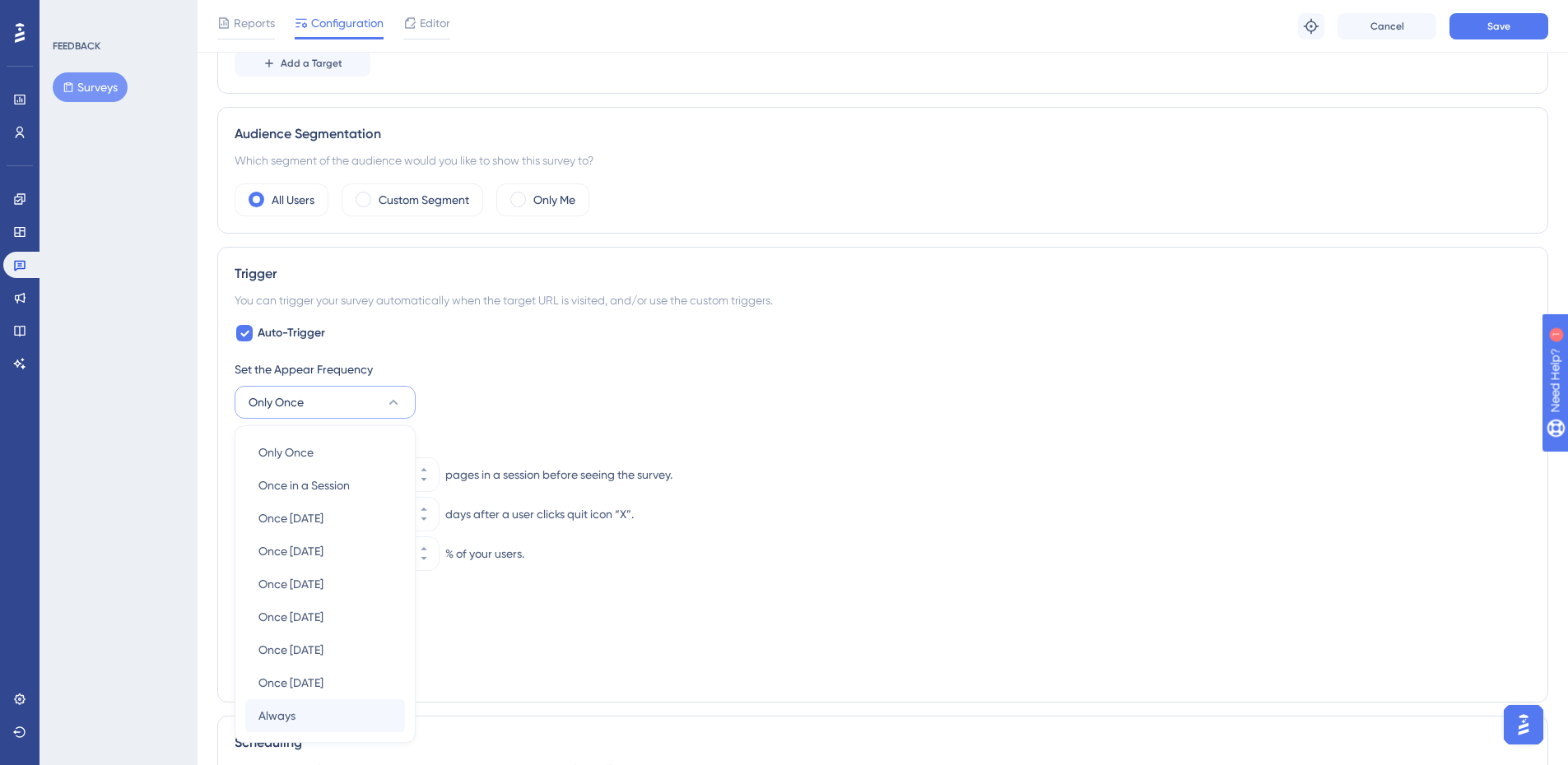 scroll, scrollTop: 657, scrollLeft: 0, axis: vertical 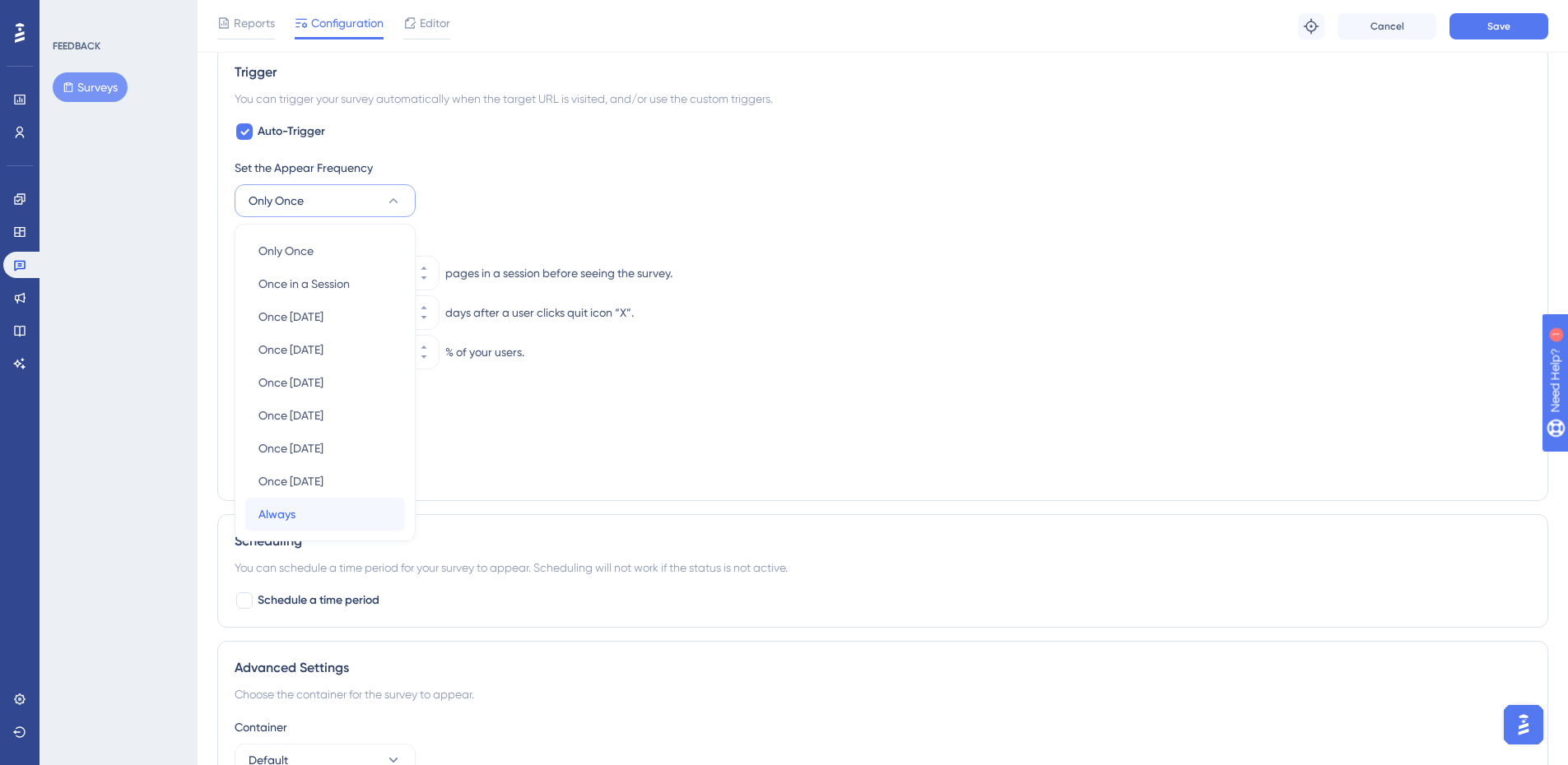 click on "Always Always" at bounding box center (325, 514) 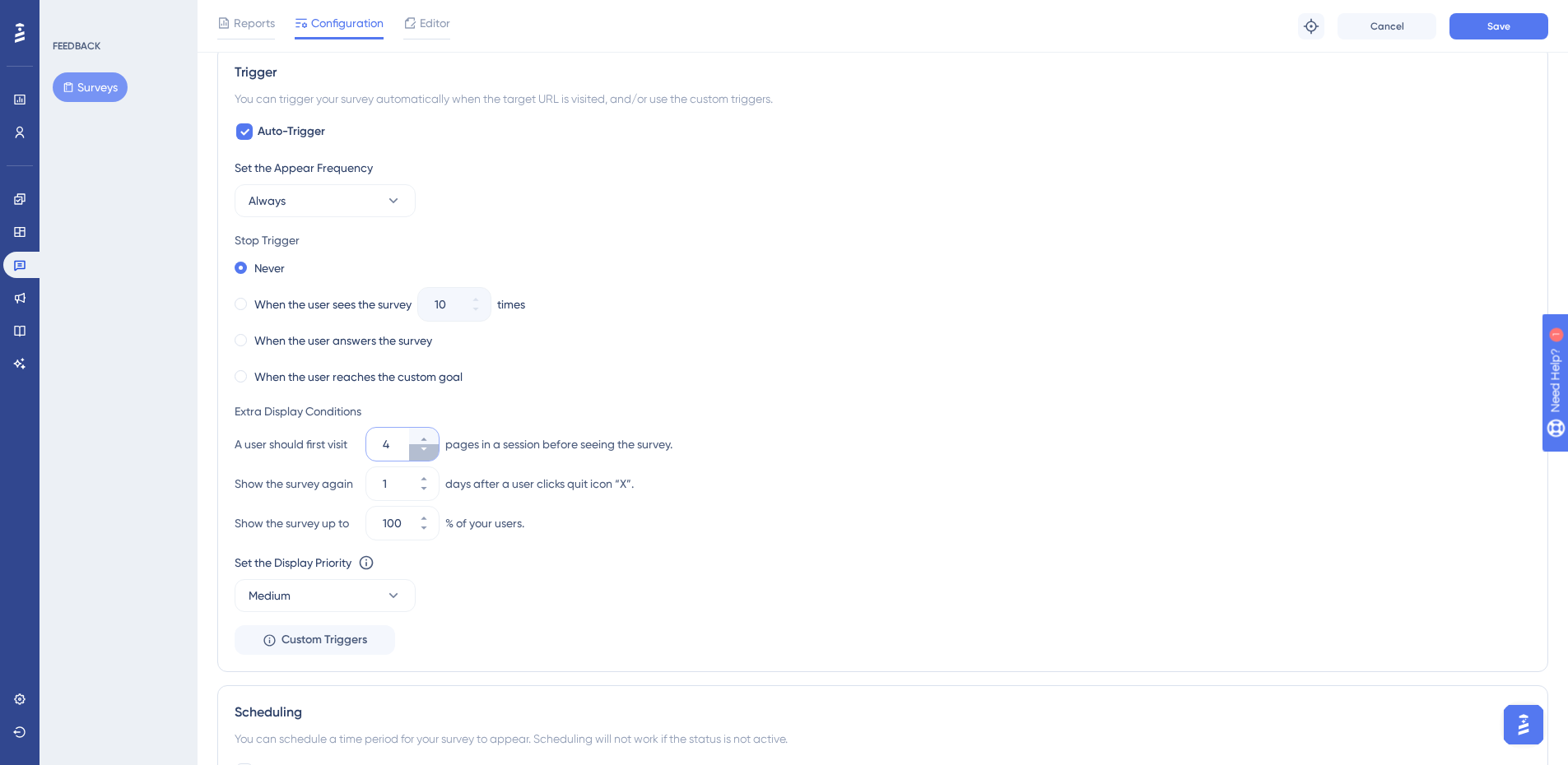 click on "4" at bounding box center (424, 452) 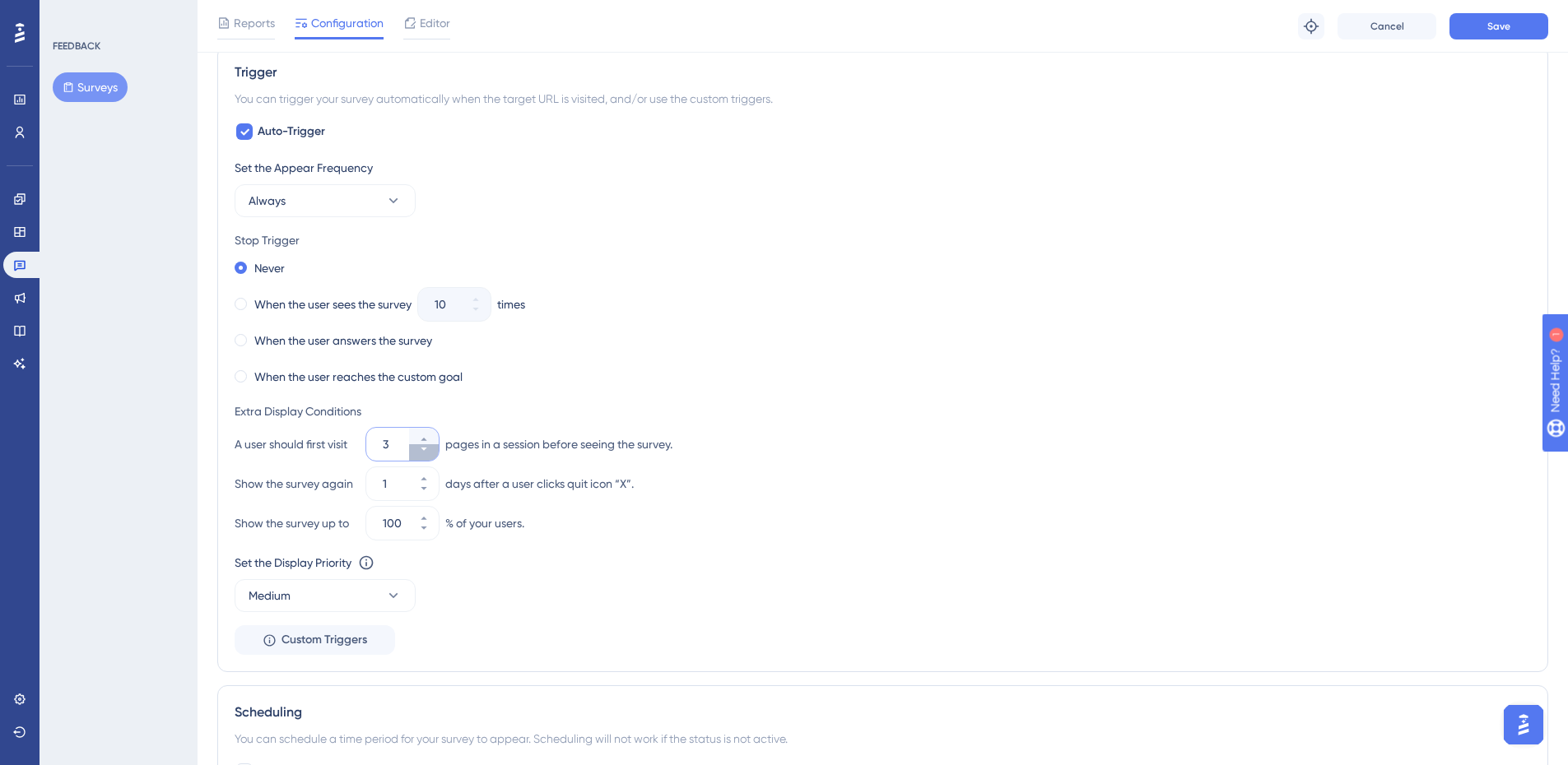 click on "3" at bounding box center (424, 452) 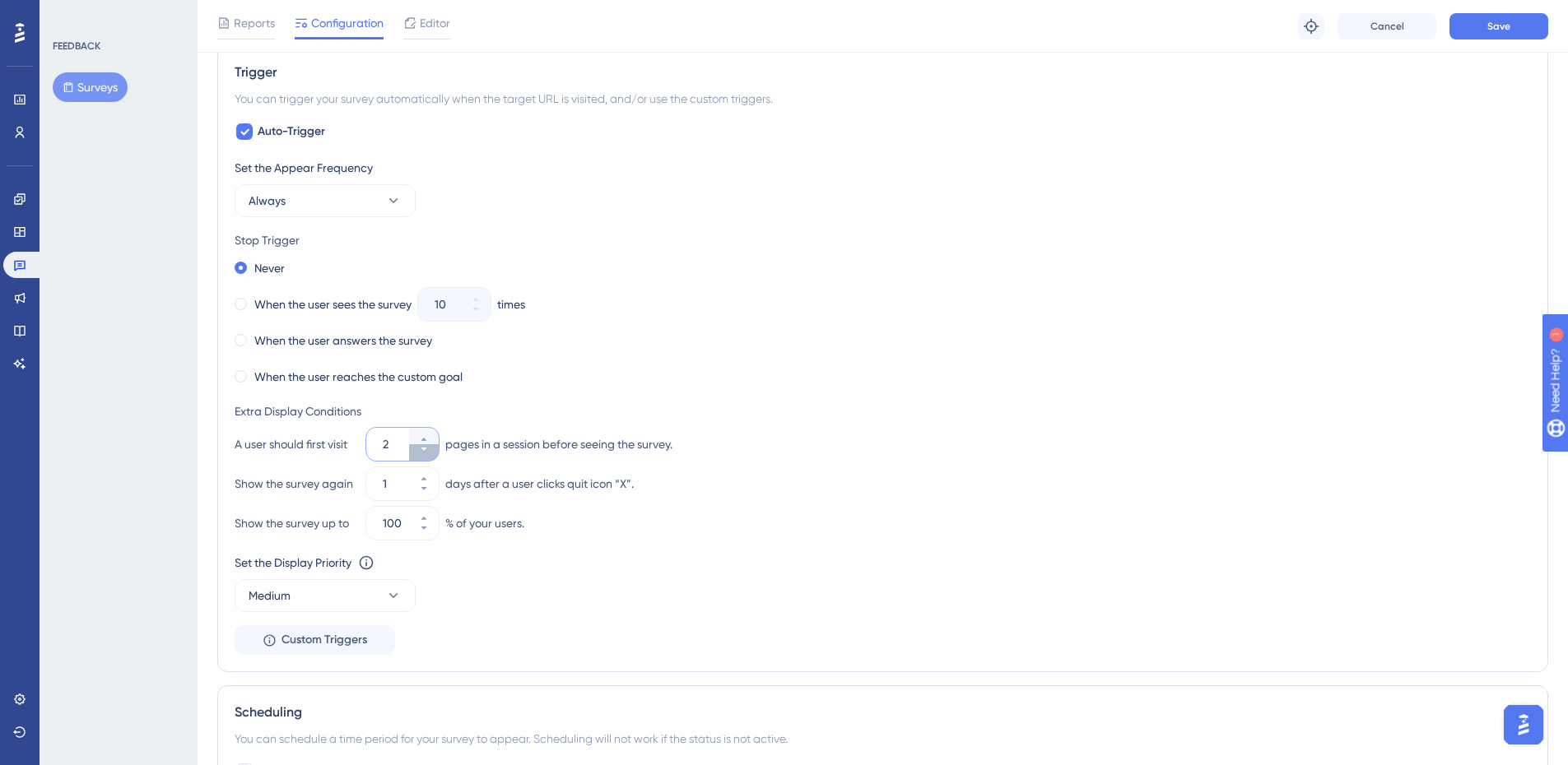 click on "2" at bounding box center [424, 452] 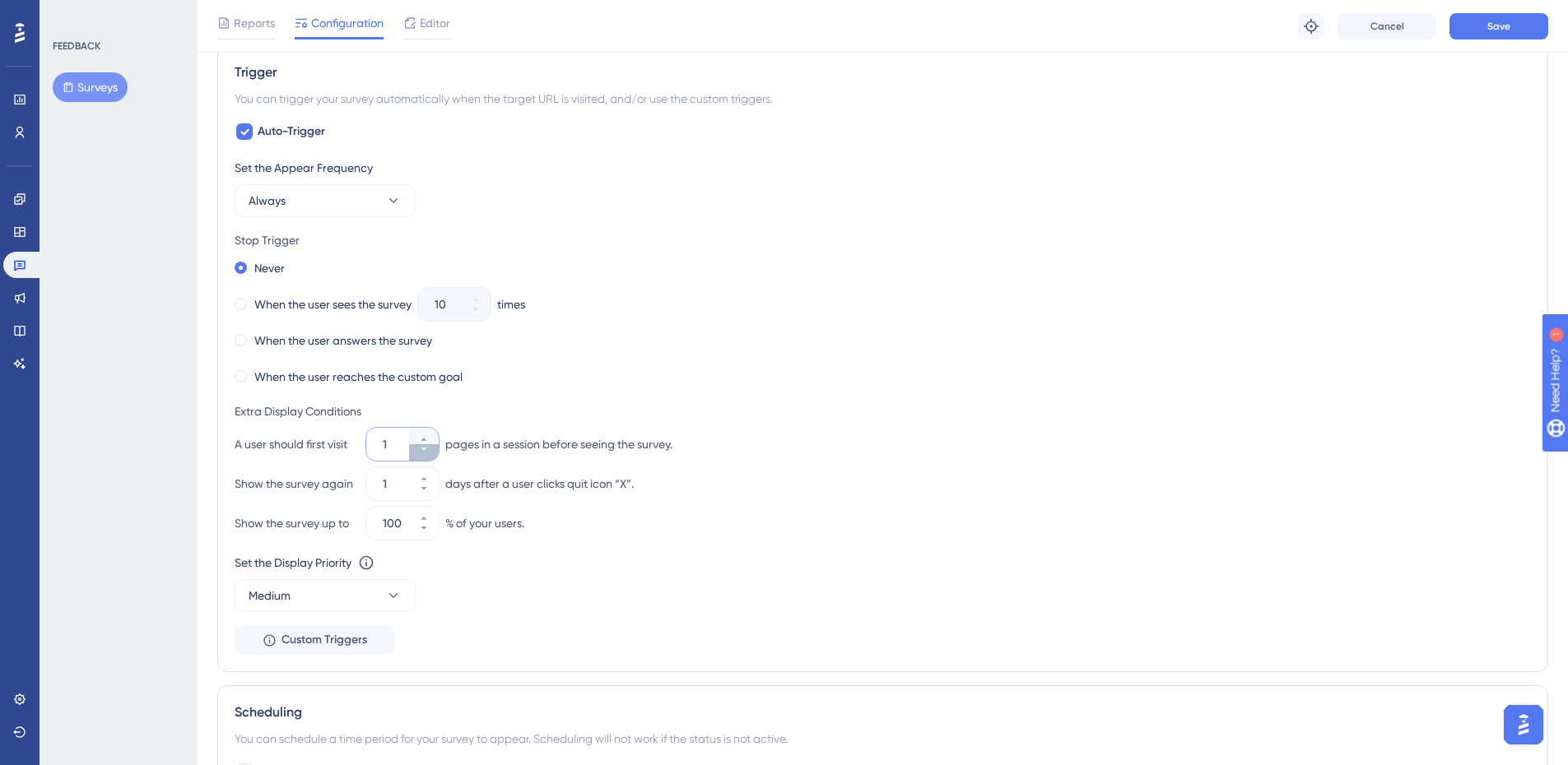 click on "1" at bounding box center [424, 452] 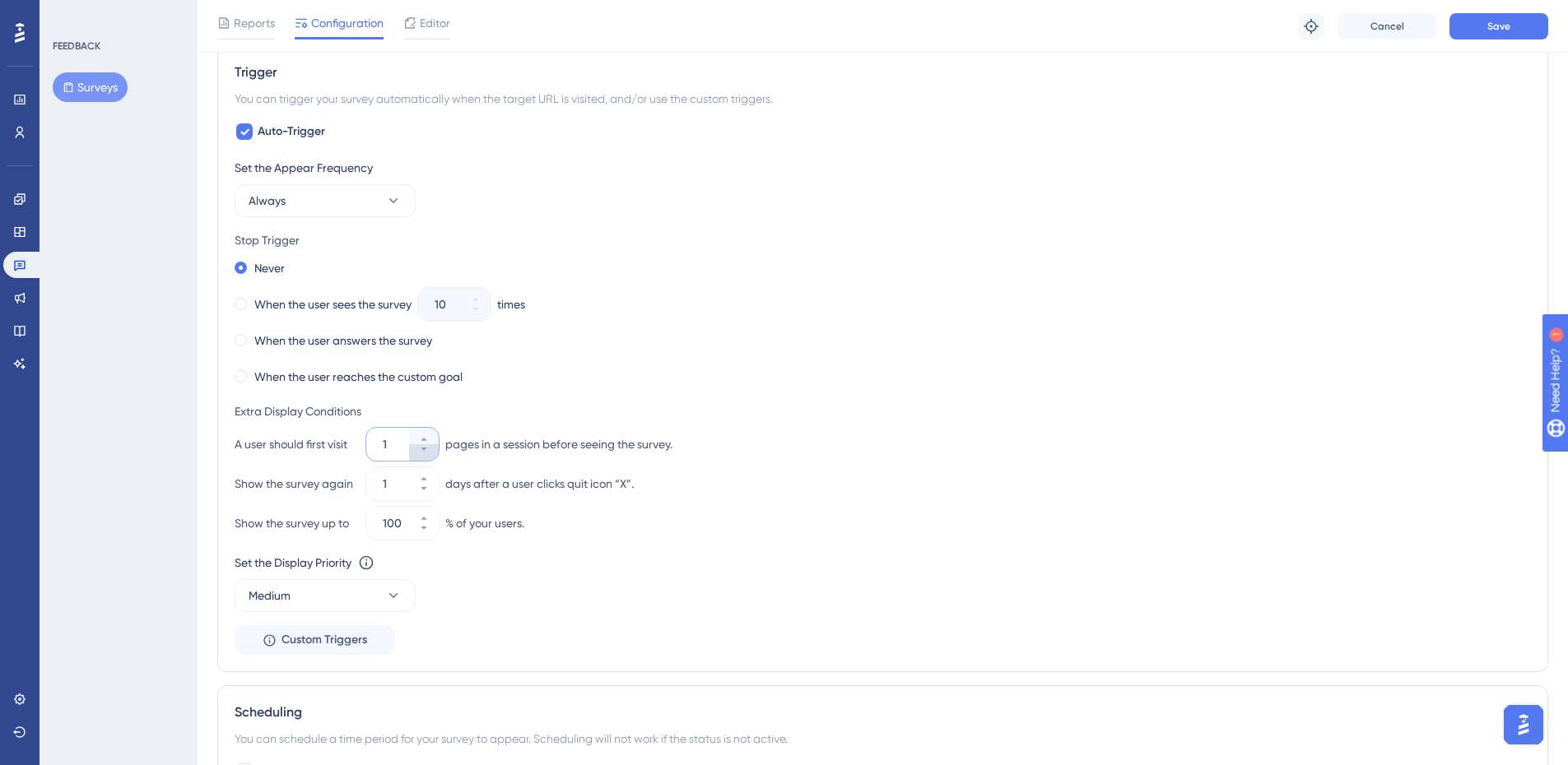 type on "1" 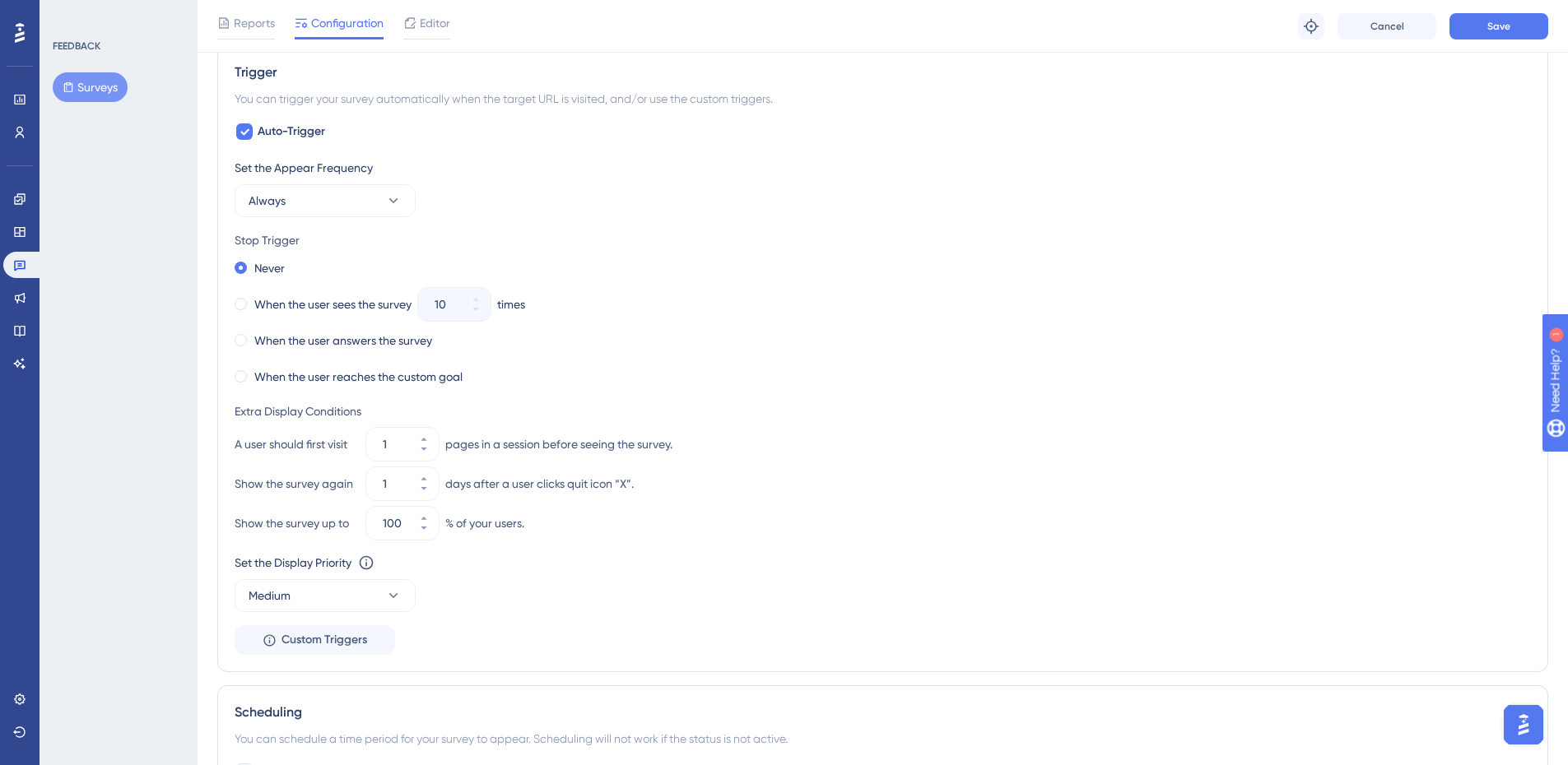 click on "Set the Appear Frequency Always Stop Trigger Never When the user sees the survey 10 times When the user answers the survey When the user reaches the custom goal Extra Display Conditions A user should first visit   1 pages in a session before seeing the survey. Show the survey again     1 days after a user clicks quit icon “X”. Show the survey up to   100 % of your users. Set the Display Priority This option will set the display priority between
auto-triggered materials in cases of conflicts between multiple materials Medium Custom Triggers" at bounding box center [882, 406] 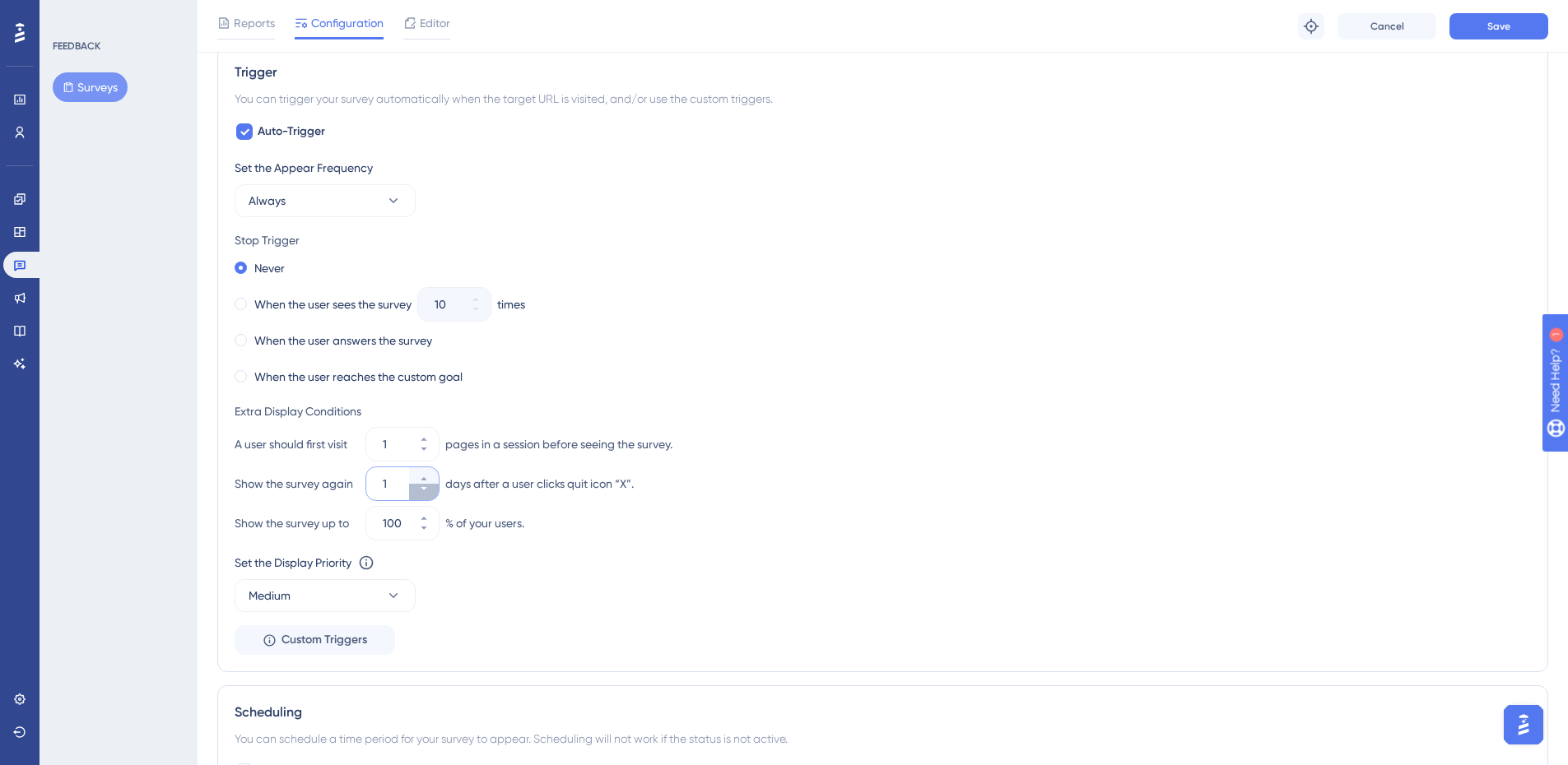 click 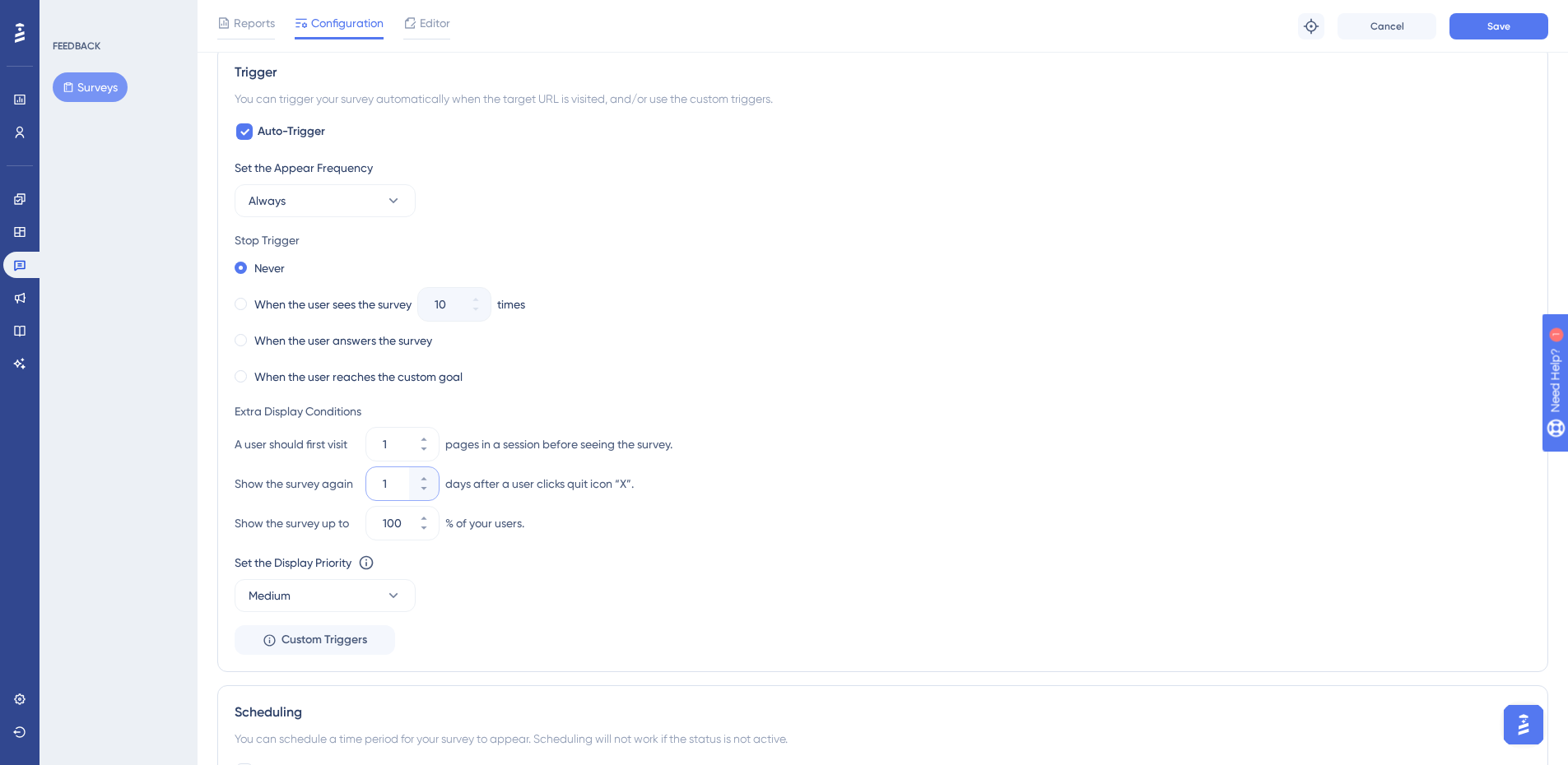 drag, startPoint x: 402, startPoint y: 483, endPoint x: 356, endPoint y: 482, distance: 46.010868 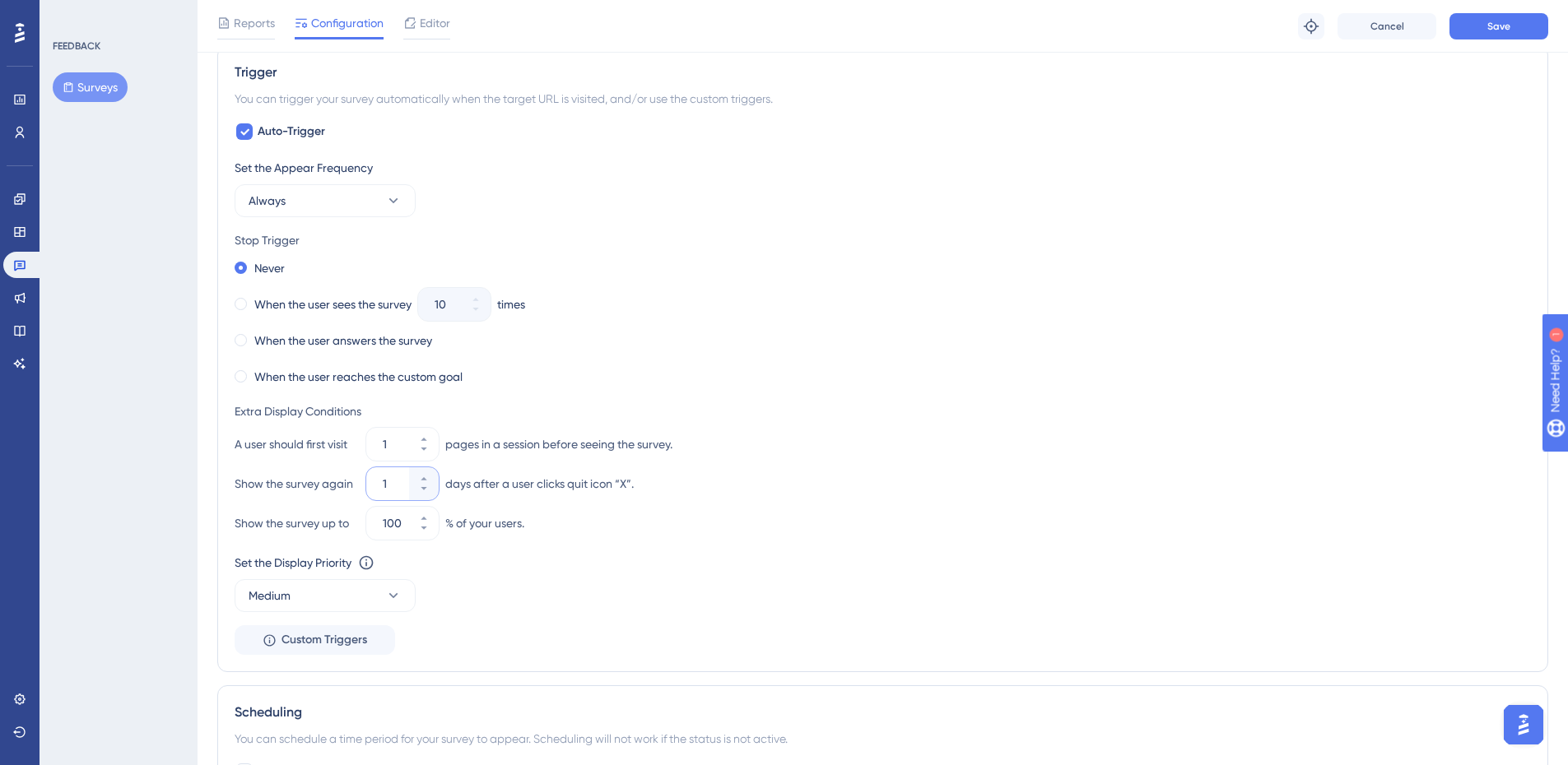 click on "Show the survey again     1 days after a user clicks quit icon “X”." at bounding box center (882, 484) 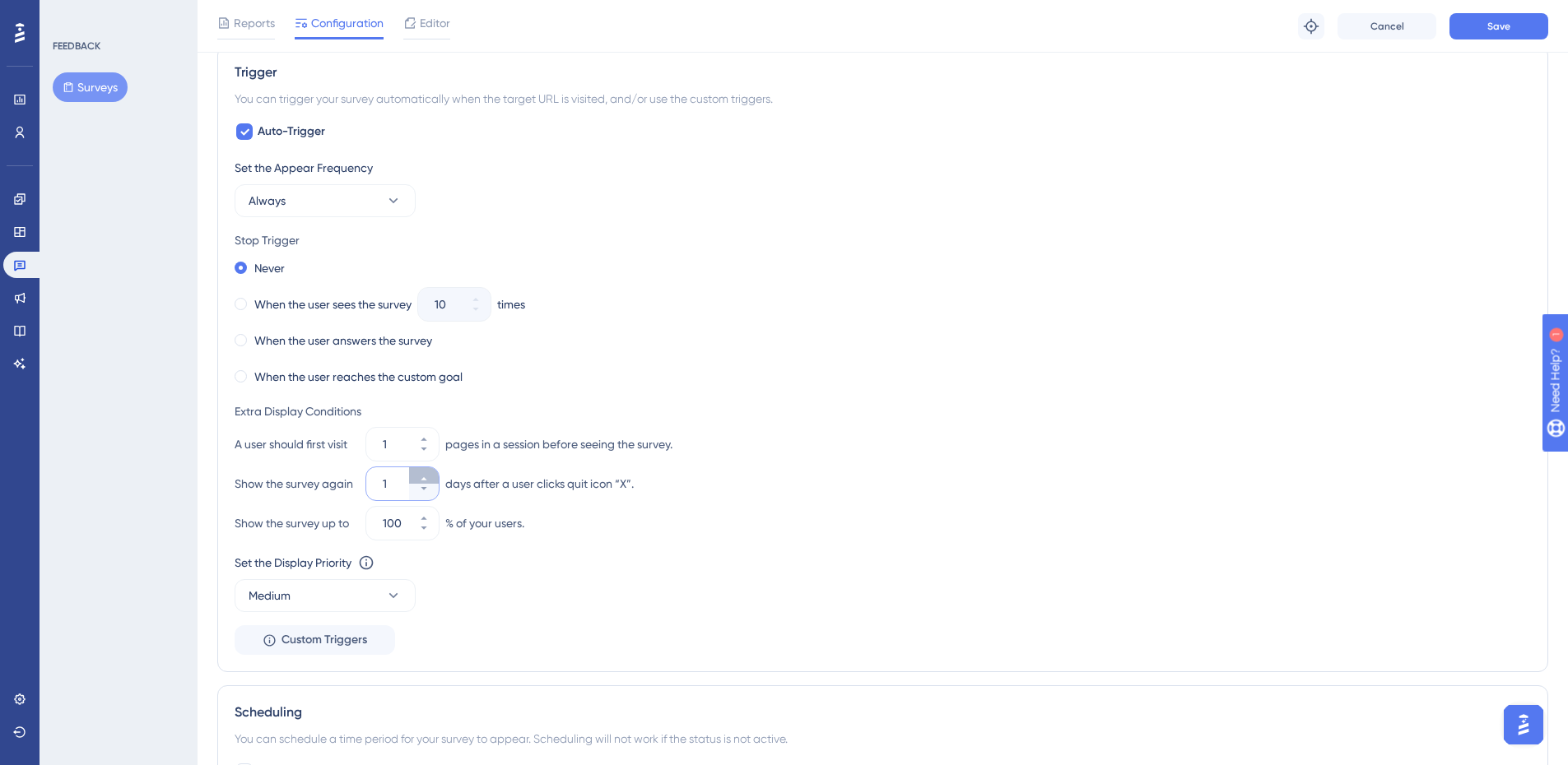 click 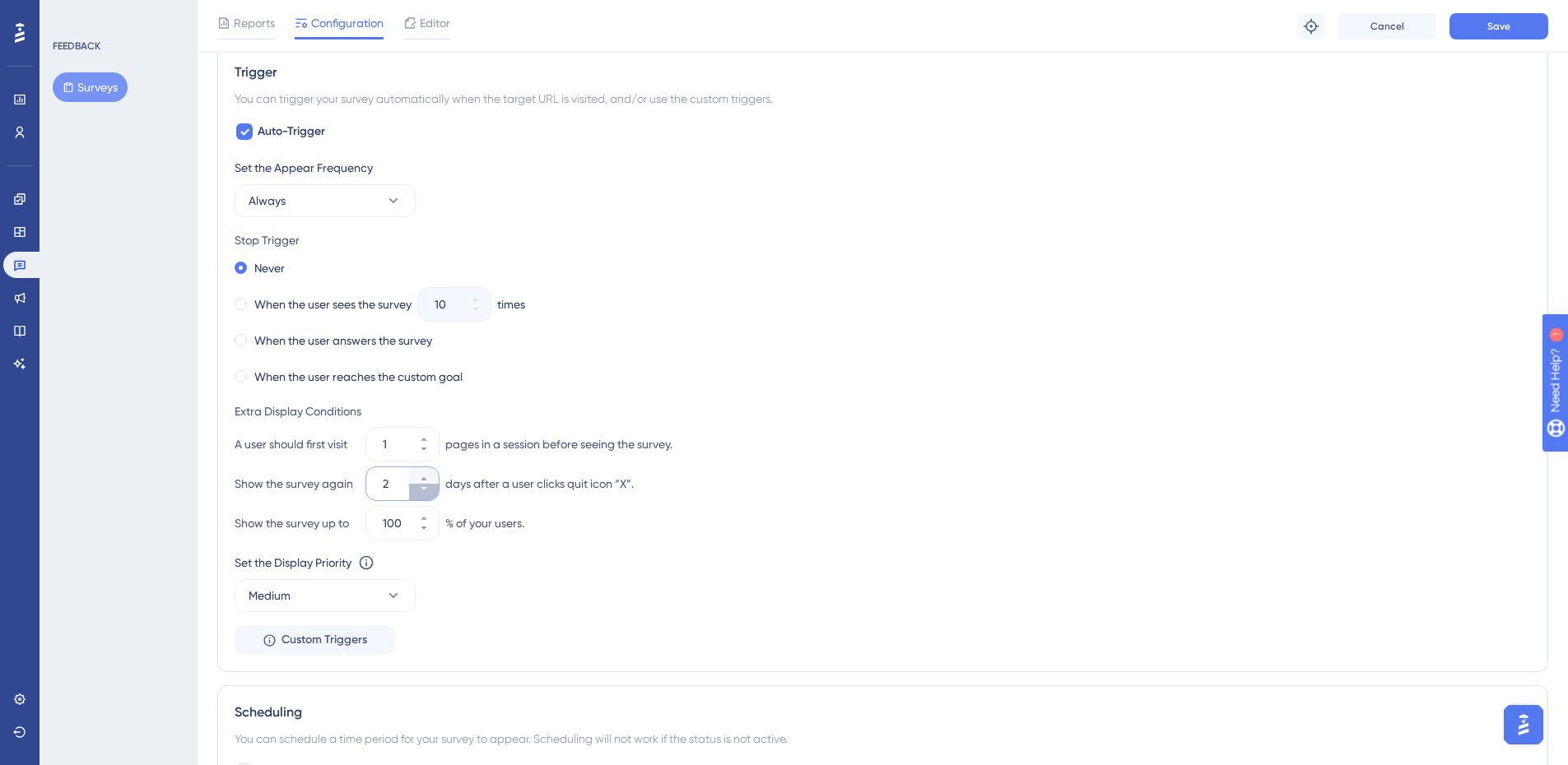 click on "2" at bounding box center (424, 492) 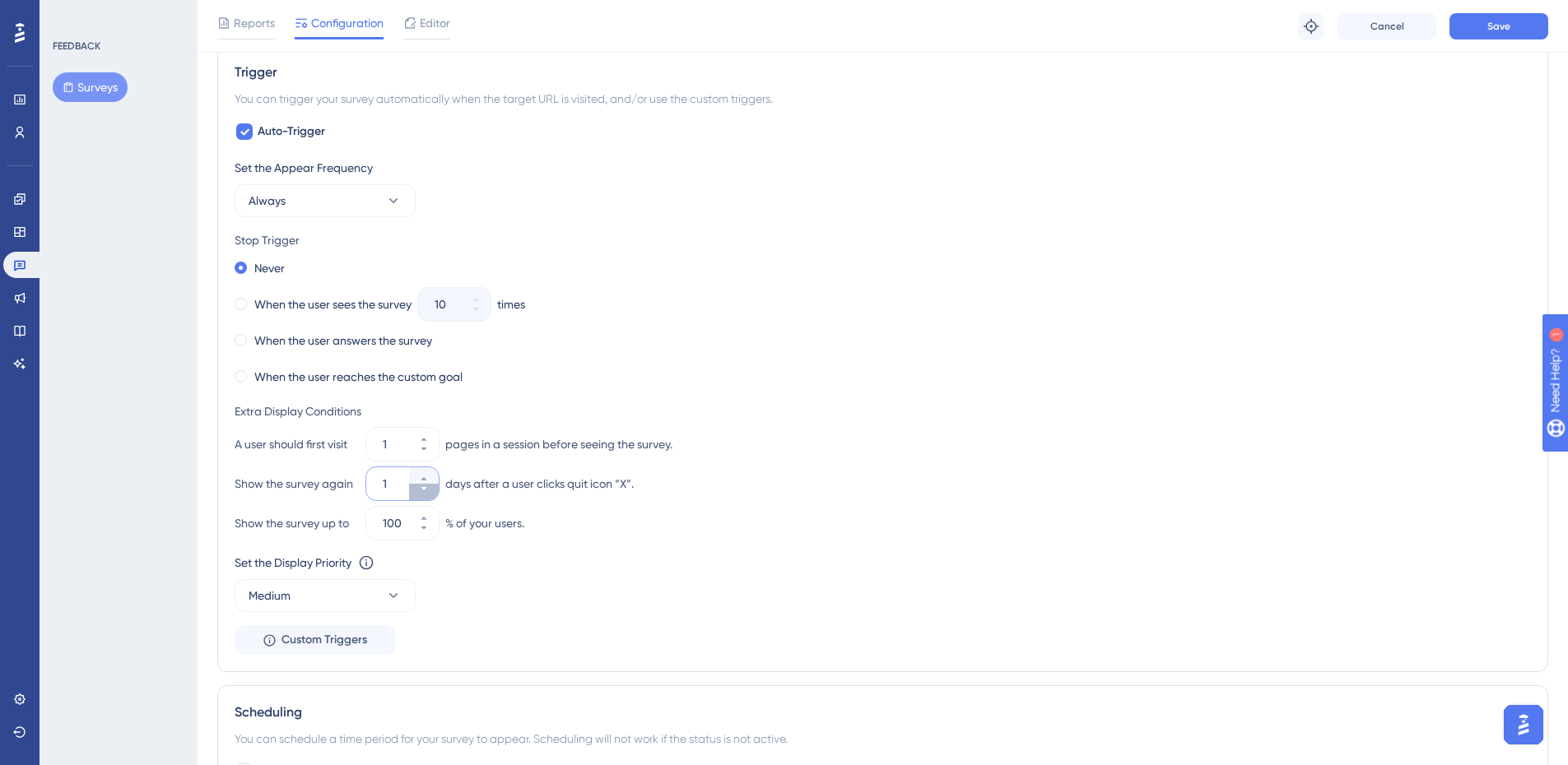 click on "1" at bounding box center [424, 492] 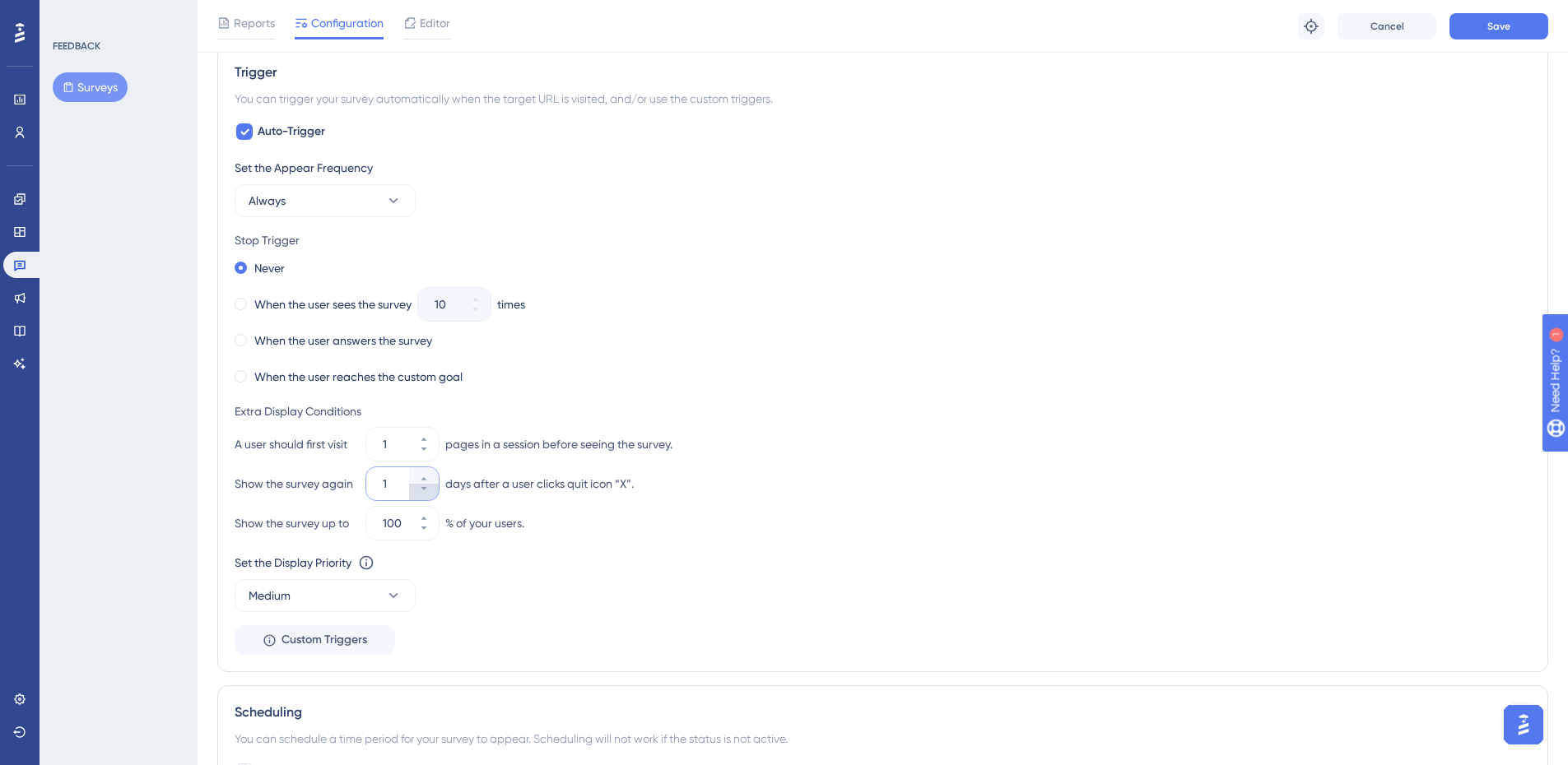 type on "1" 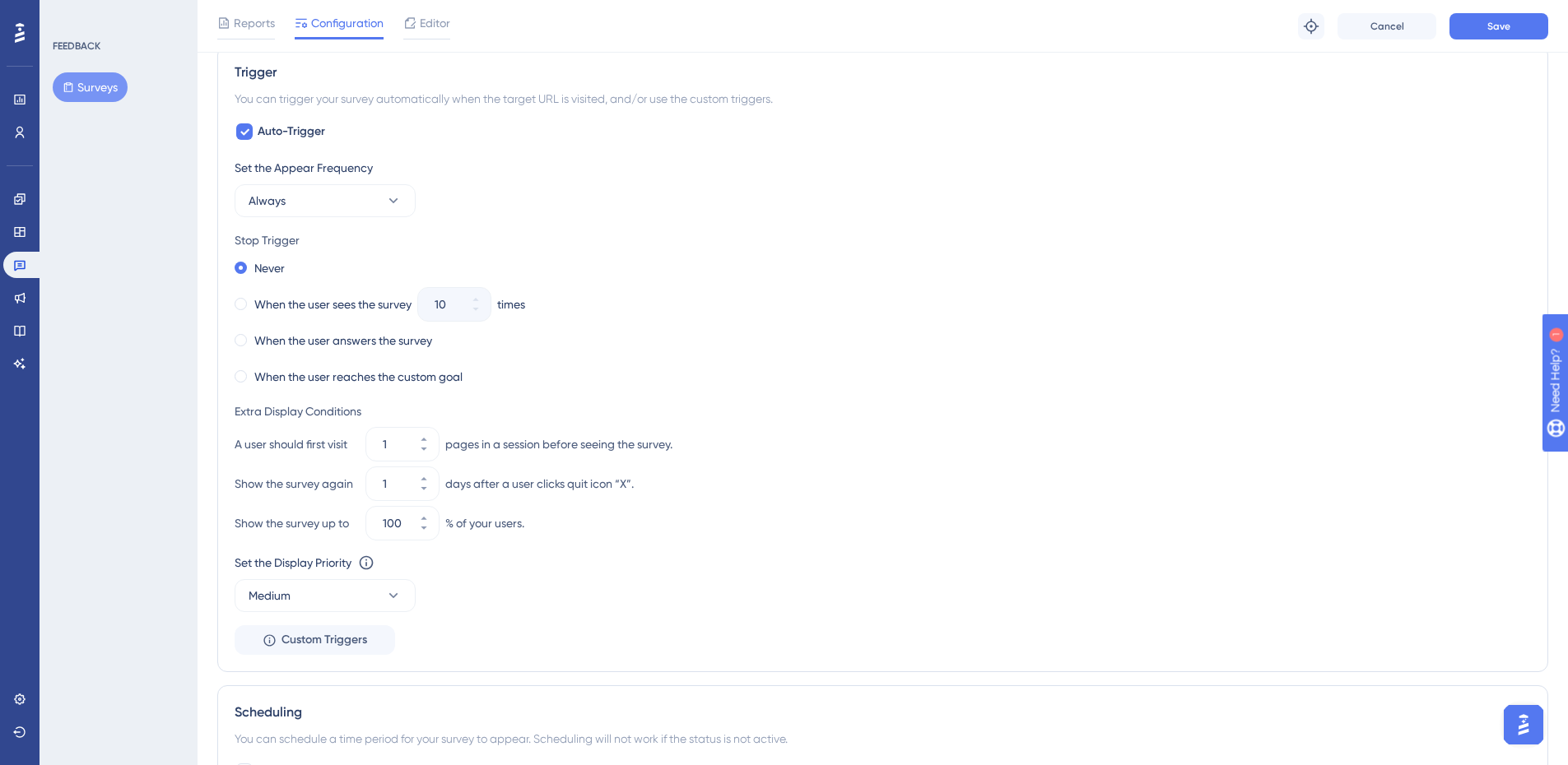 click on "Set the Display Priority This option will set the display priority between
auto-triggered materials in cases of conflicts between multiple materials Medium" at bounding box center [882, 582] 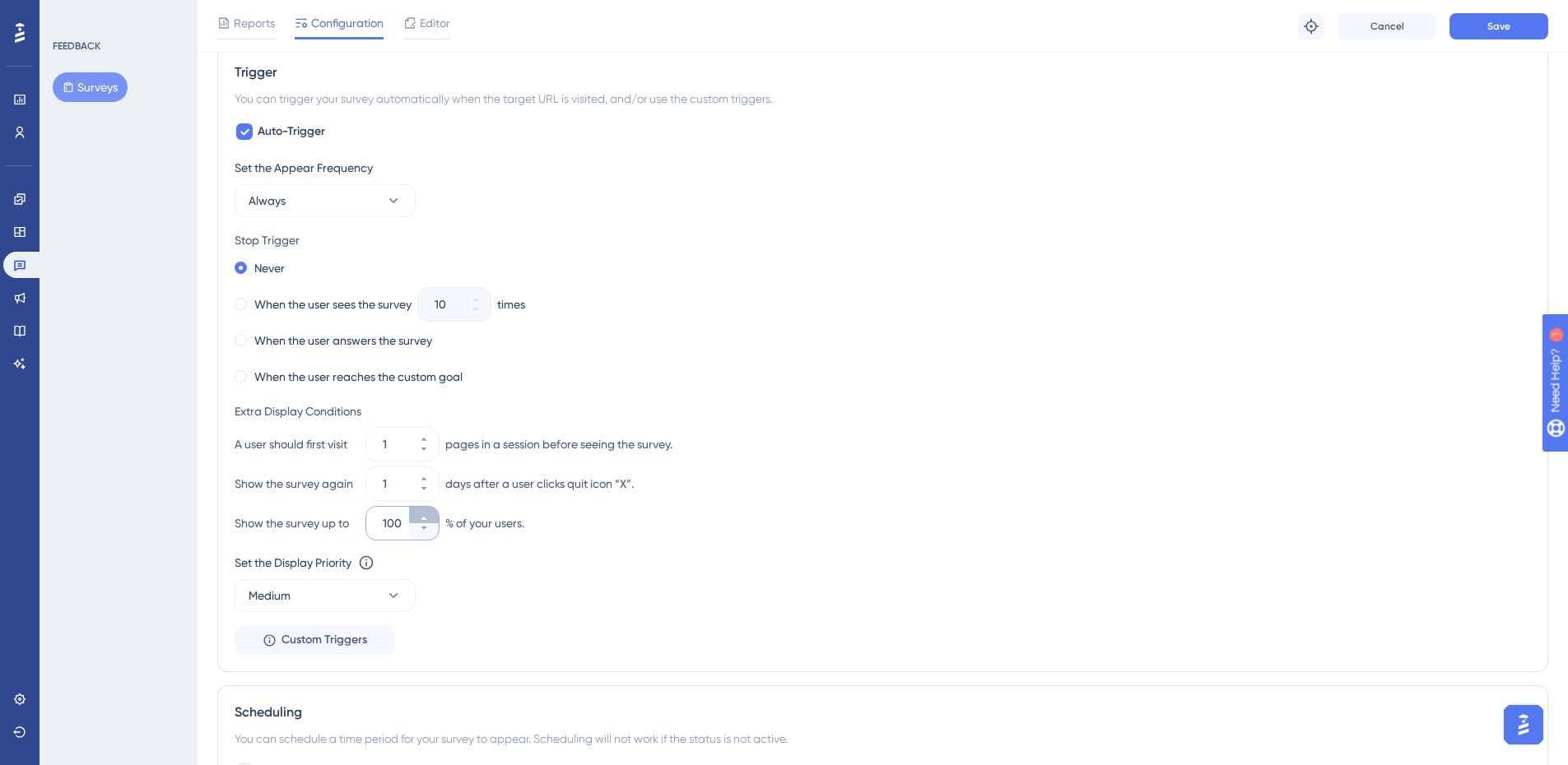 click 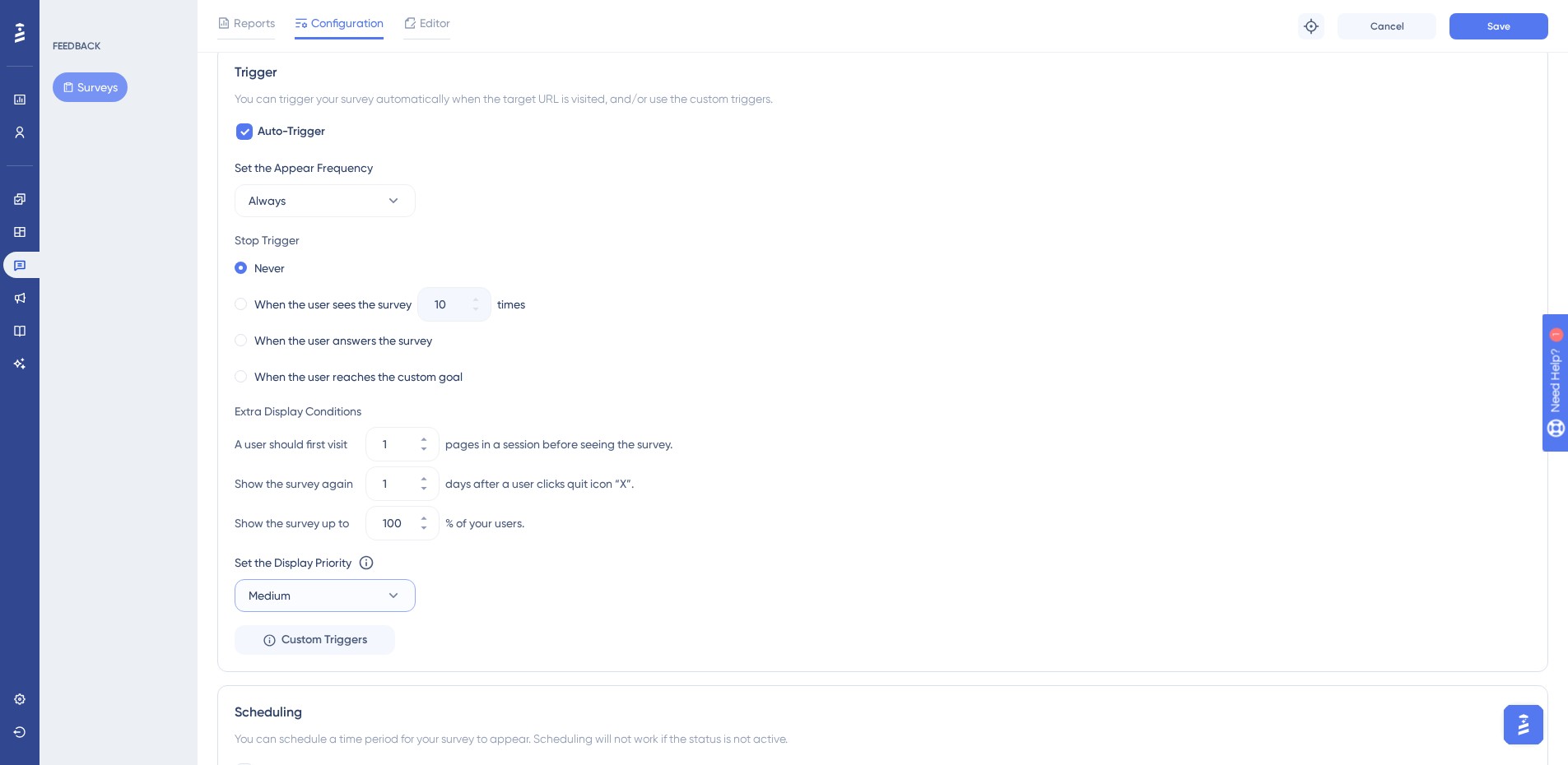 click on "Medium" at bounding box center (325, 596) 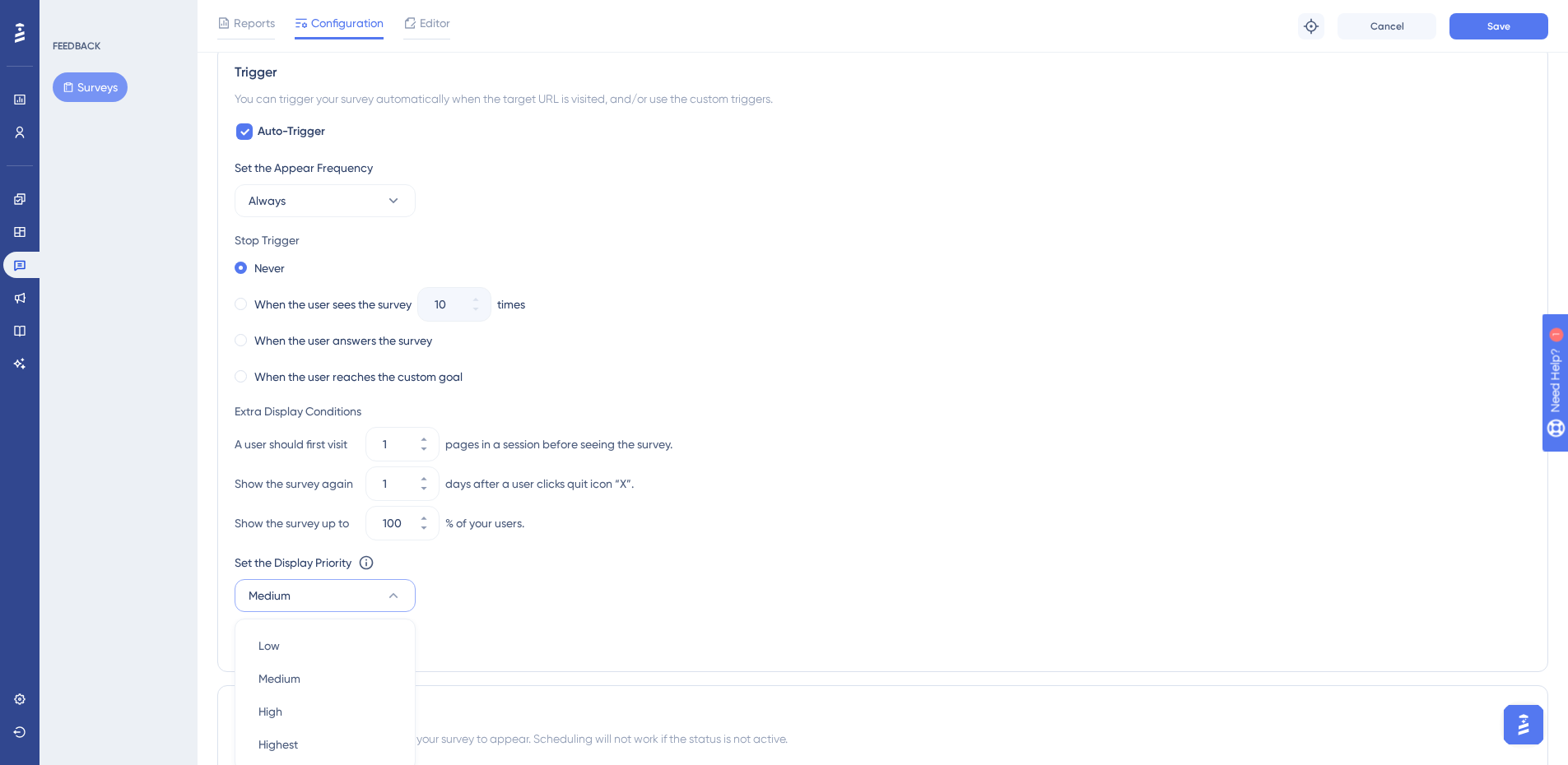scroll, scrollTop: 956, scrollLeft: 0, axis: vertical 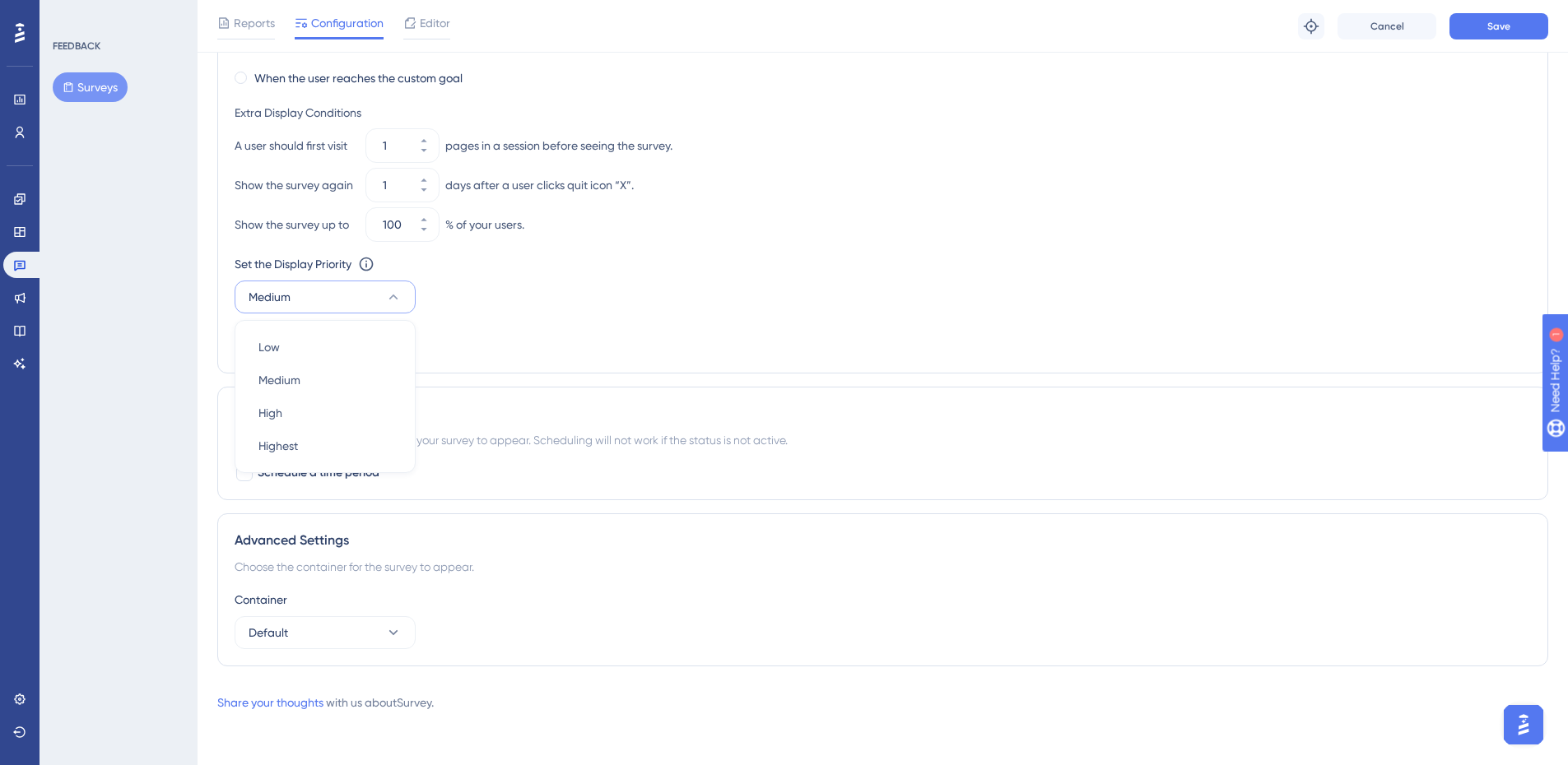 click on "Set the Appear Frequency Always Stop Trigger Never When the user sees the survey 10 times When the user answers the survey When the user reaches the custom goal Extra Display Conditions A user should first visit   1 pages in a session before seeing the survey. Show the survey again     1 days after a user clicks quit icon “X”. Show the survey up to   100 % of your users. Set the Display Priority This option will set the display priority between
auto-triggered materials in cases of conflicts between multiple materials Medium Low Low Medium Medium High High Highest Highest Custom Triggers" at bounding box center (882, 108) 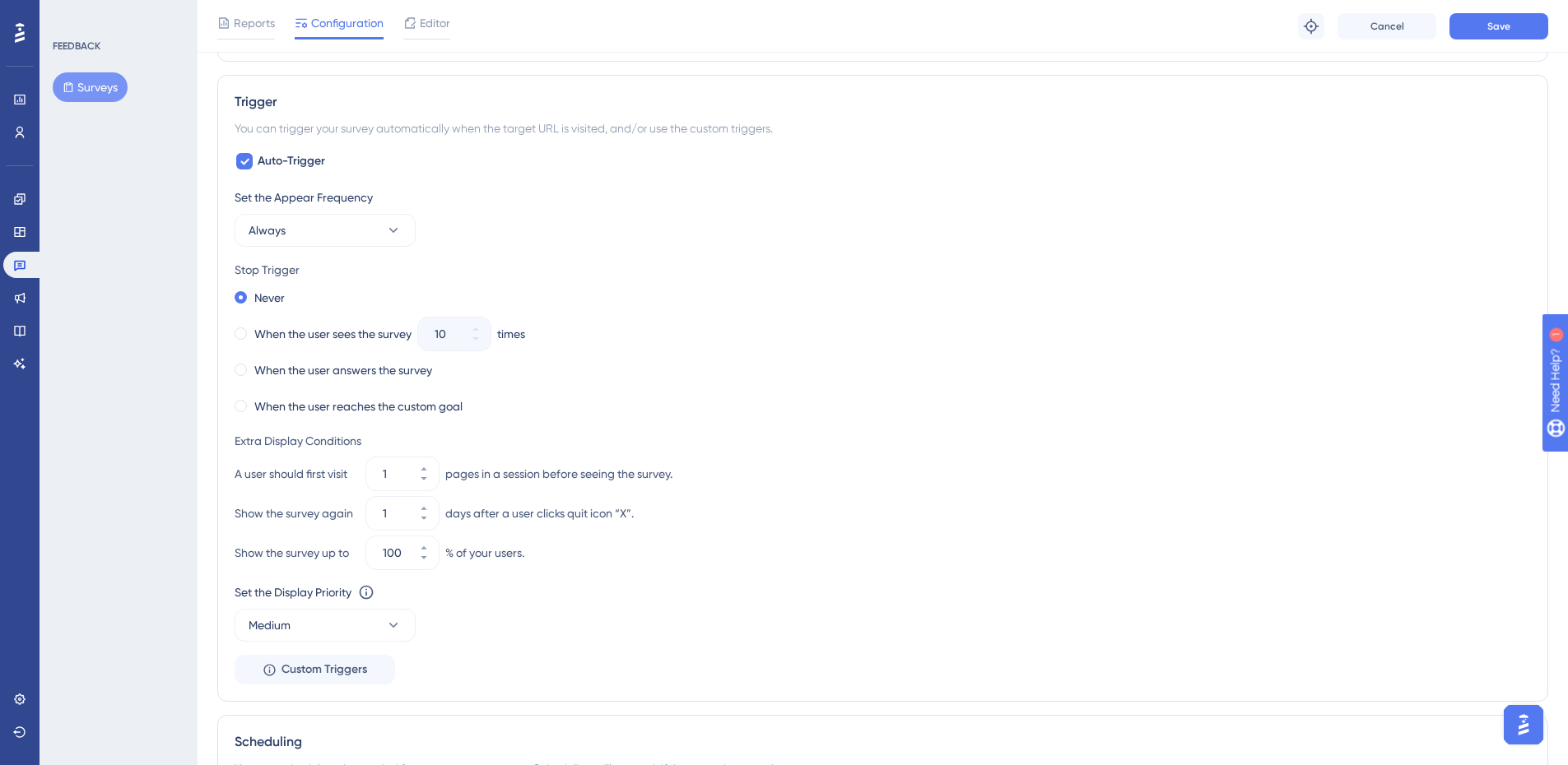 scroll, scrollTop: 627, scrollLeft: 0, axis: vertical 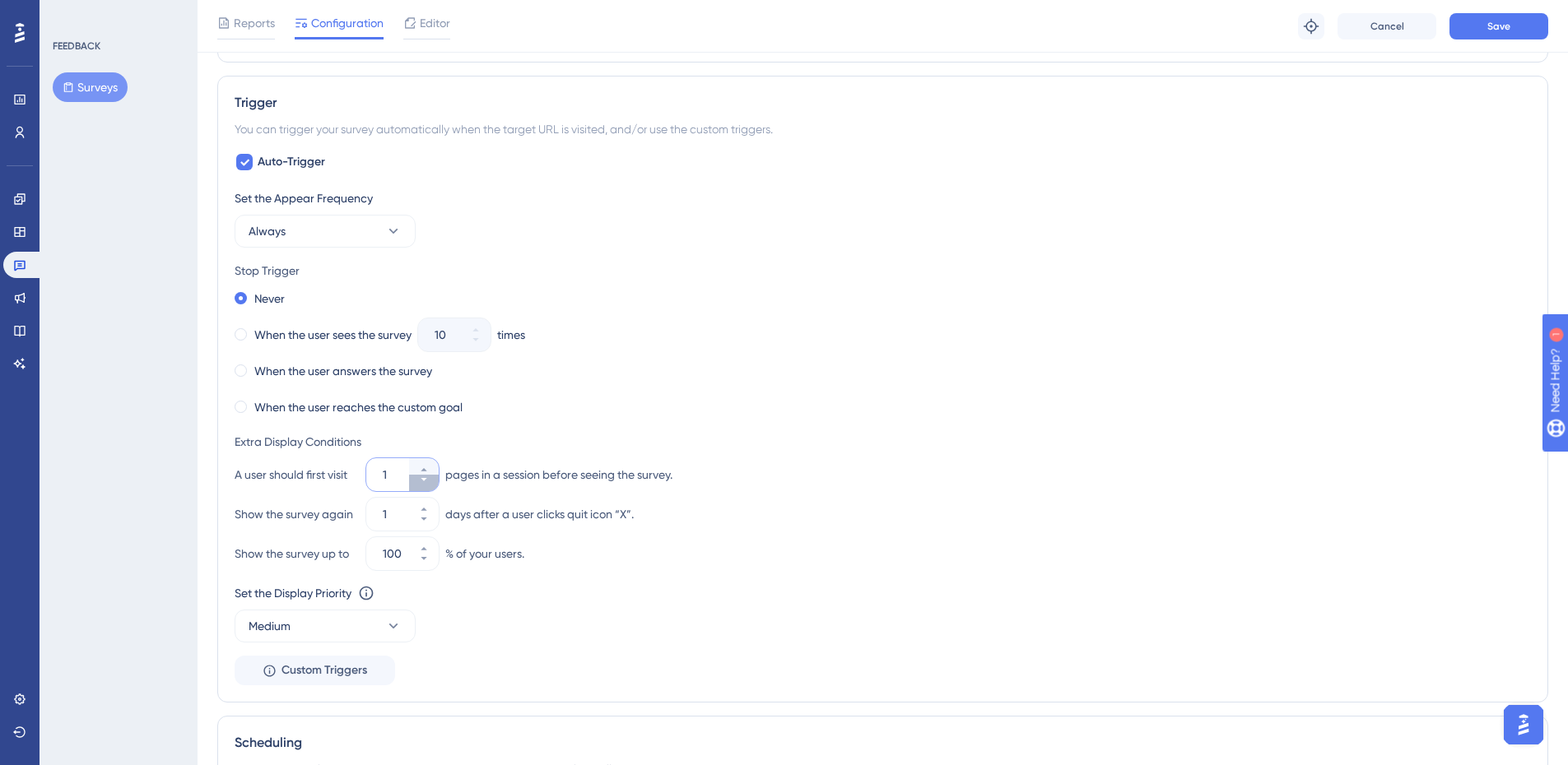 click on "1" at bounding box center (424, 483) 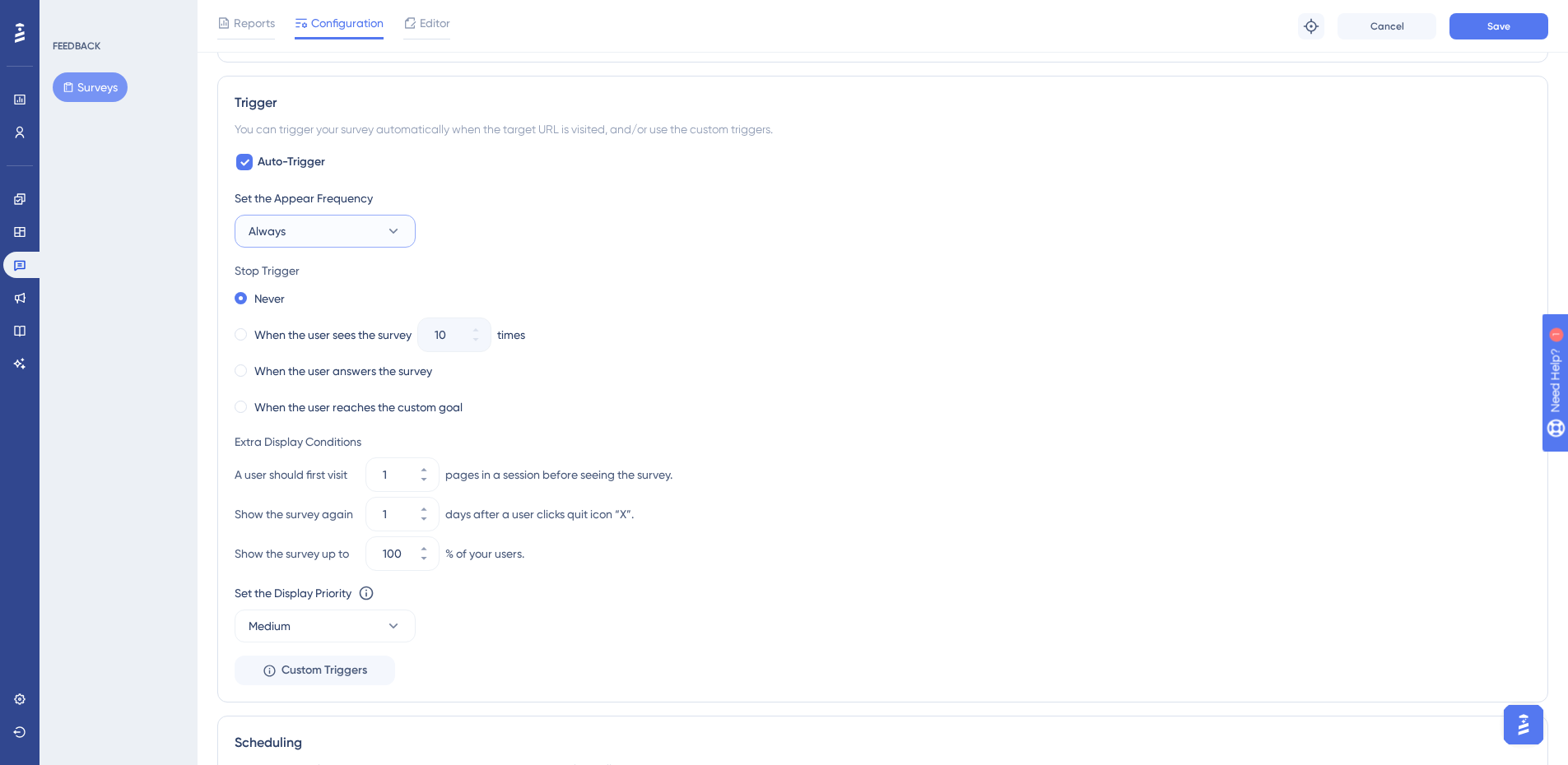 click on "Always" at bounding box center (325, 231) 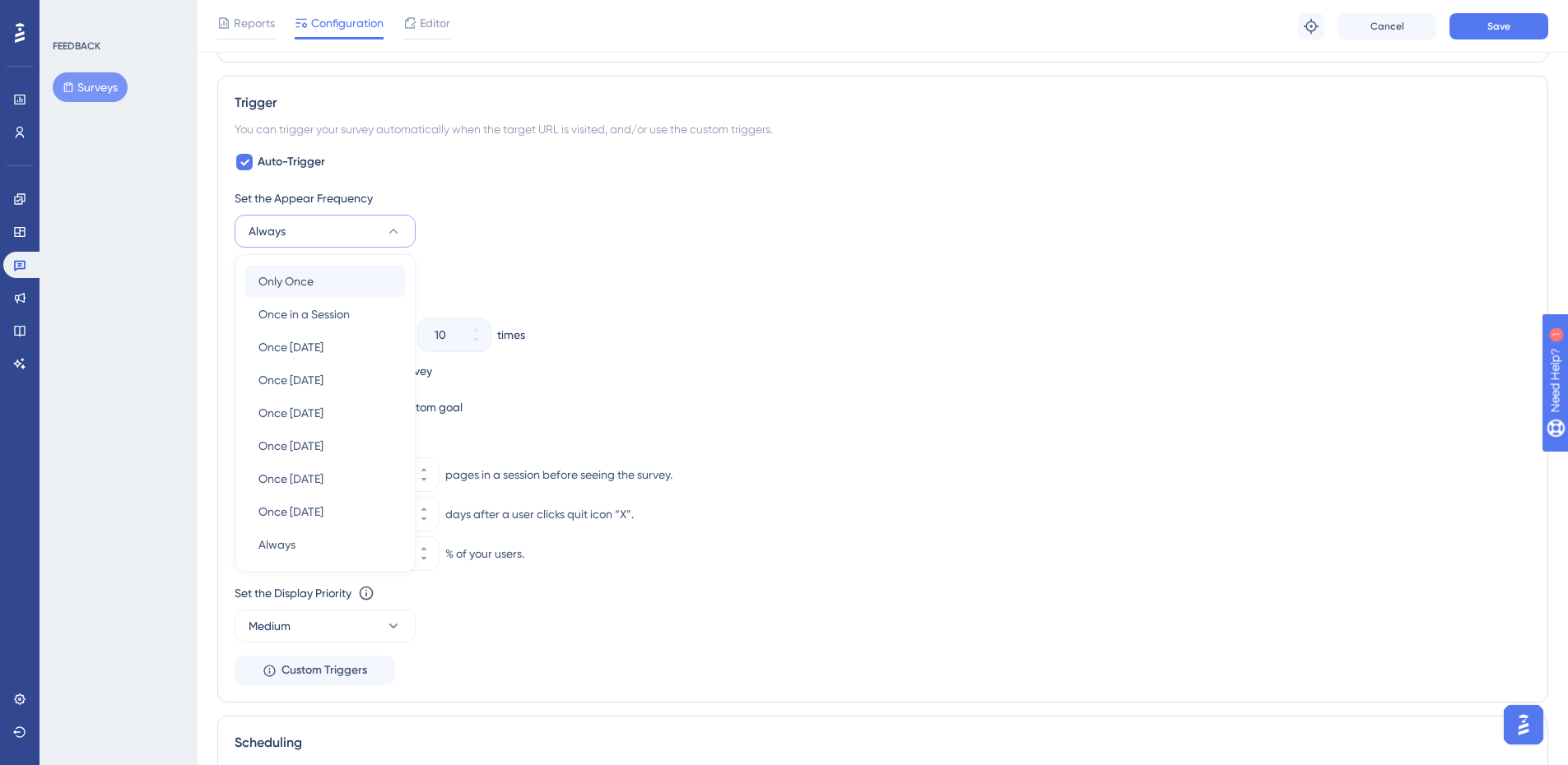 scroll, scrollTop: 657, scrollLeft: 0, axis: vertical 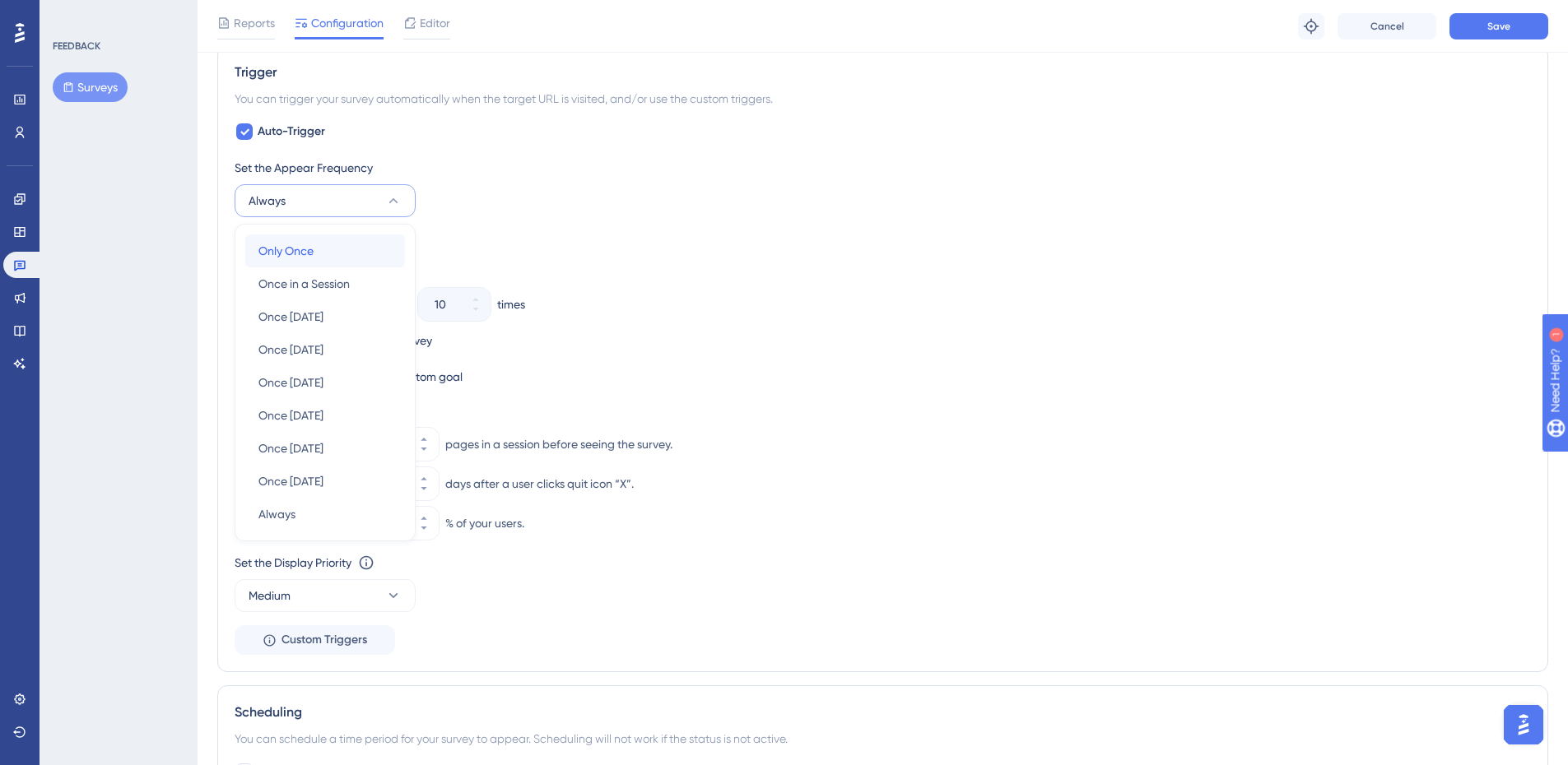 click on "Only Once Only Once" at bounding box center (325, 251) 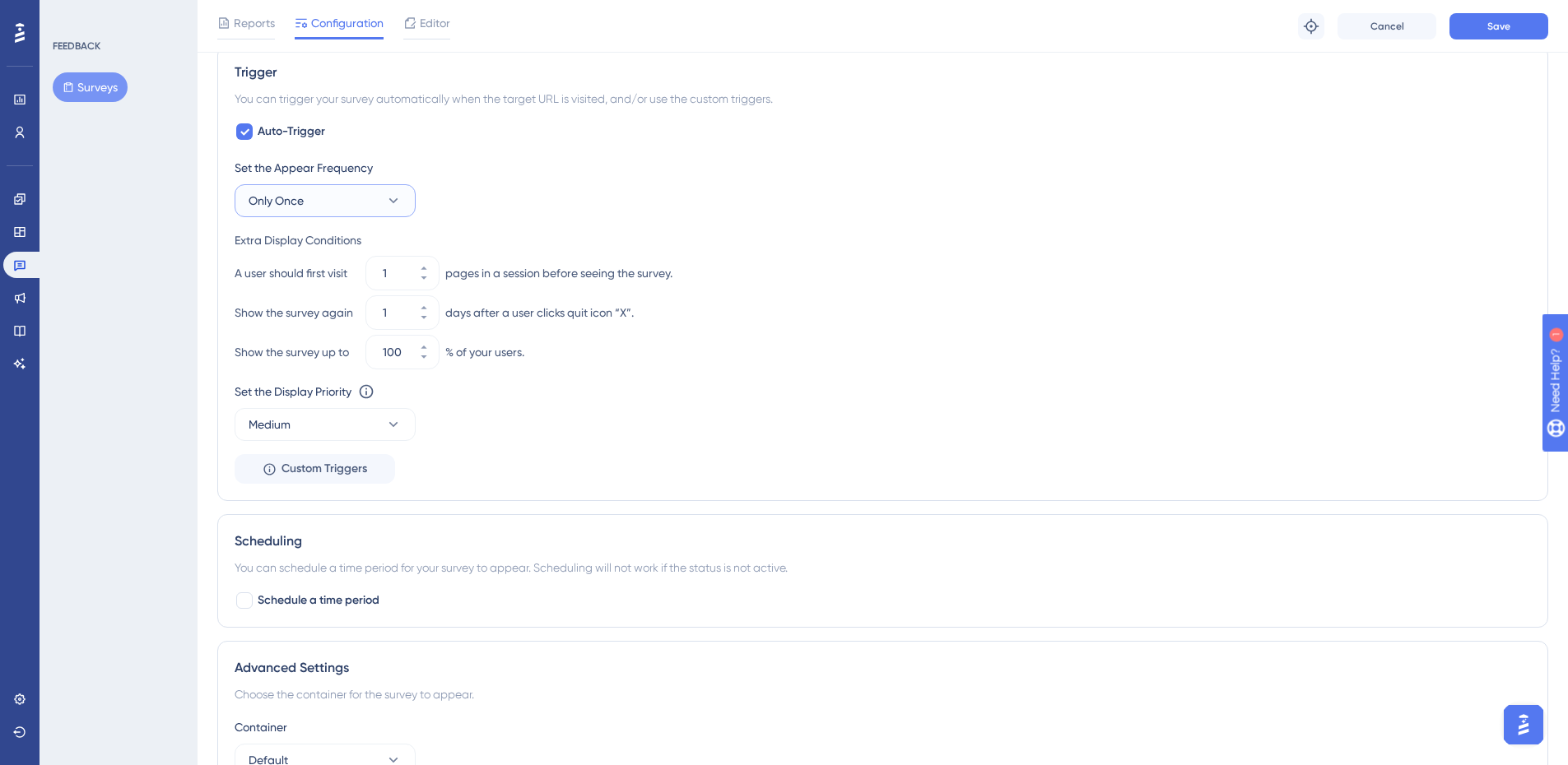 click 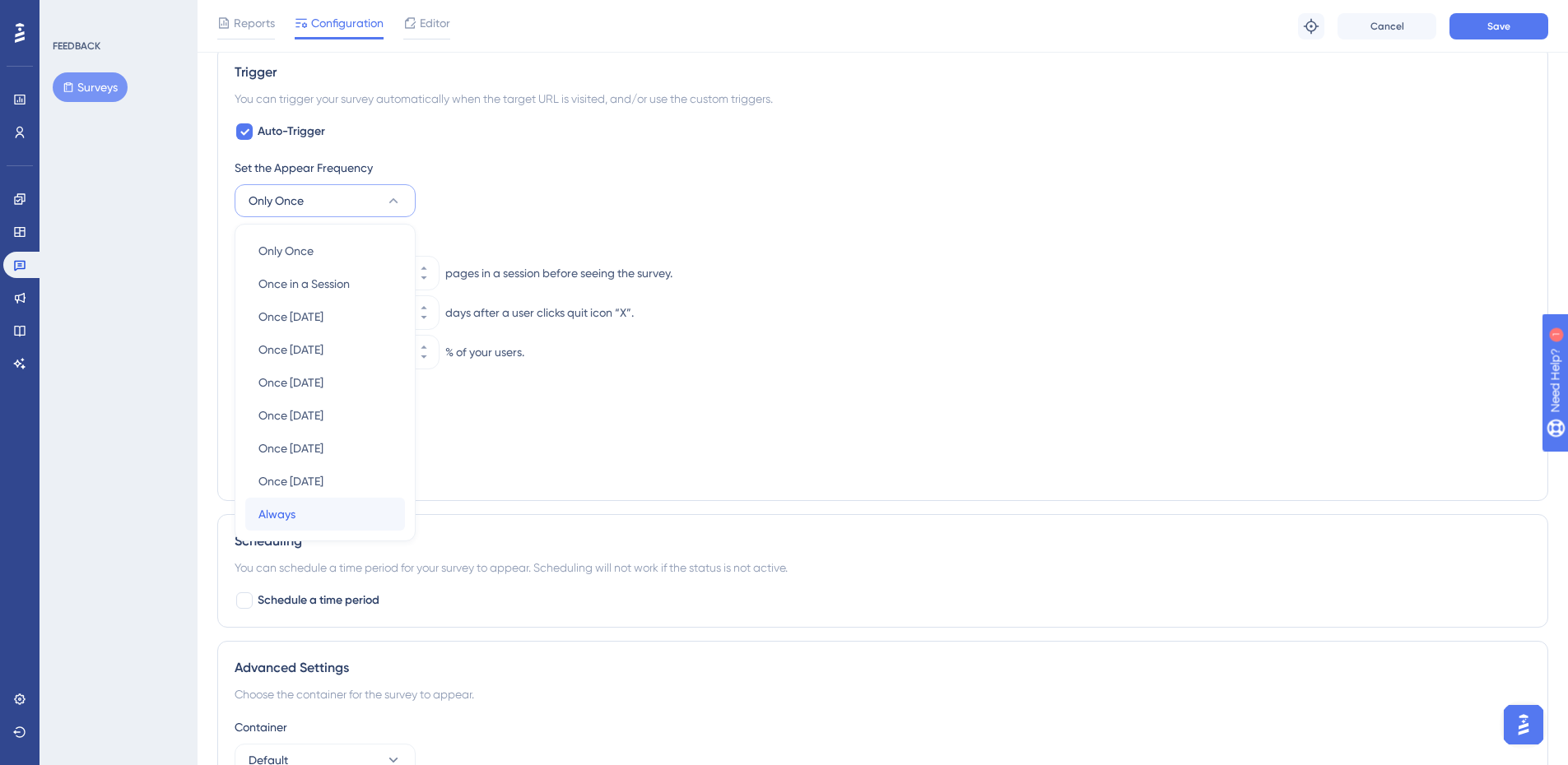click on "Always Always" at bounding box center [325, 514] 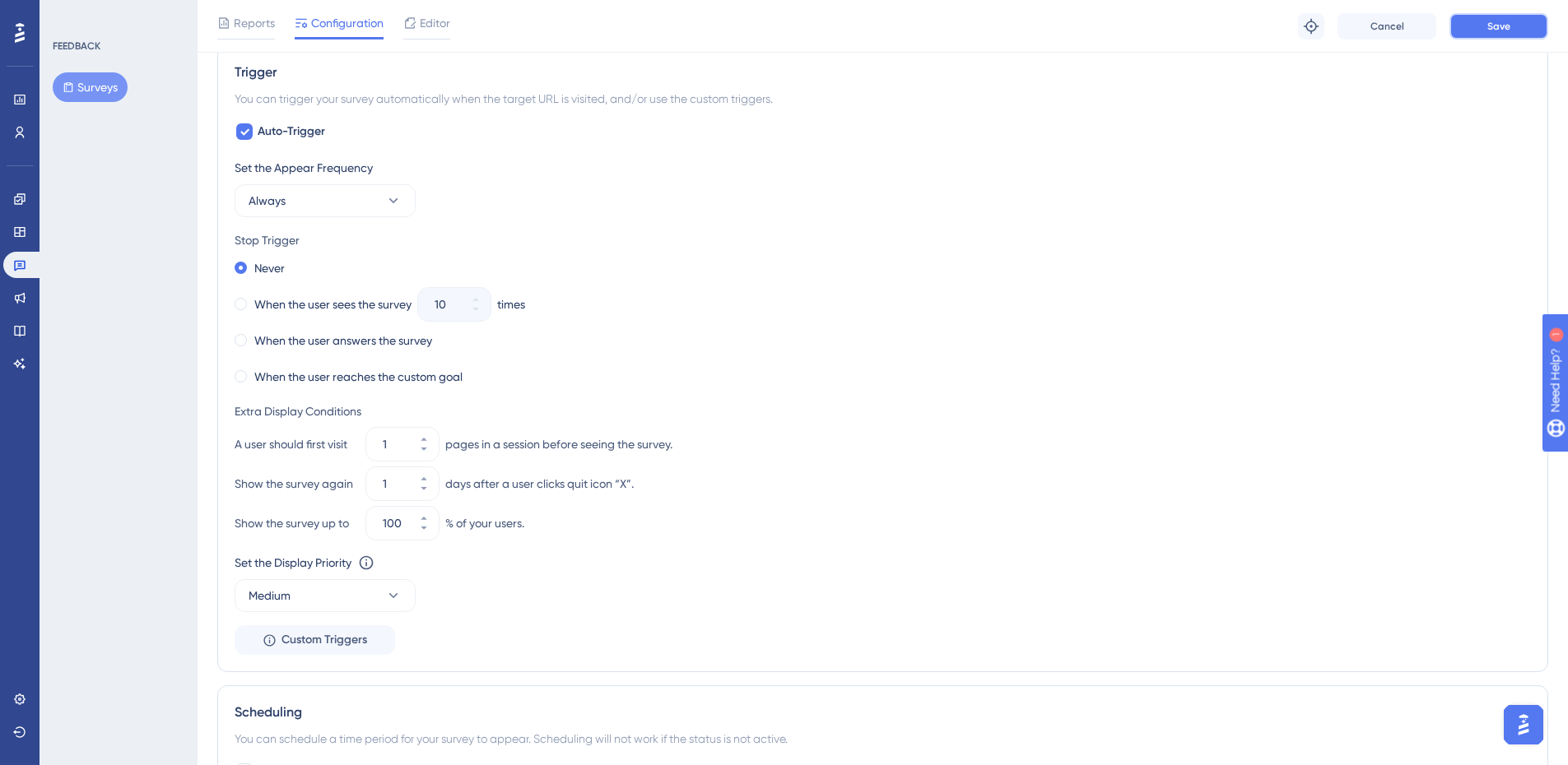 click on "Save" at bounding box center [1499, 26] 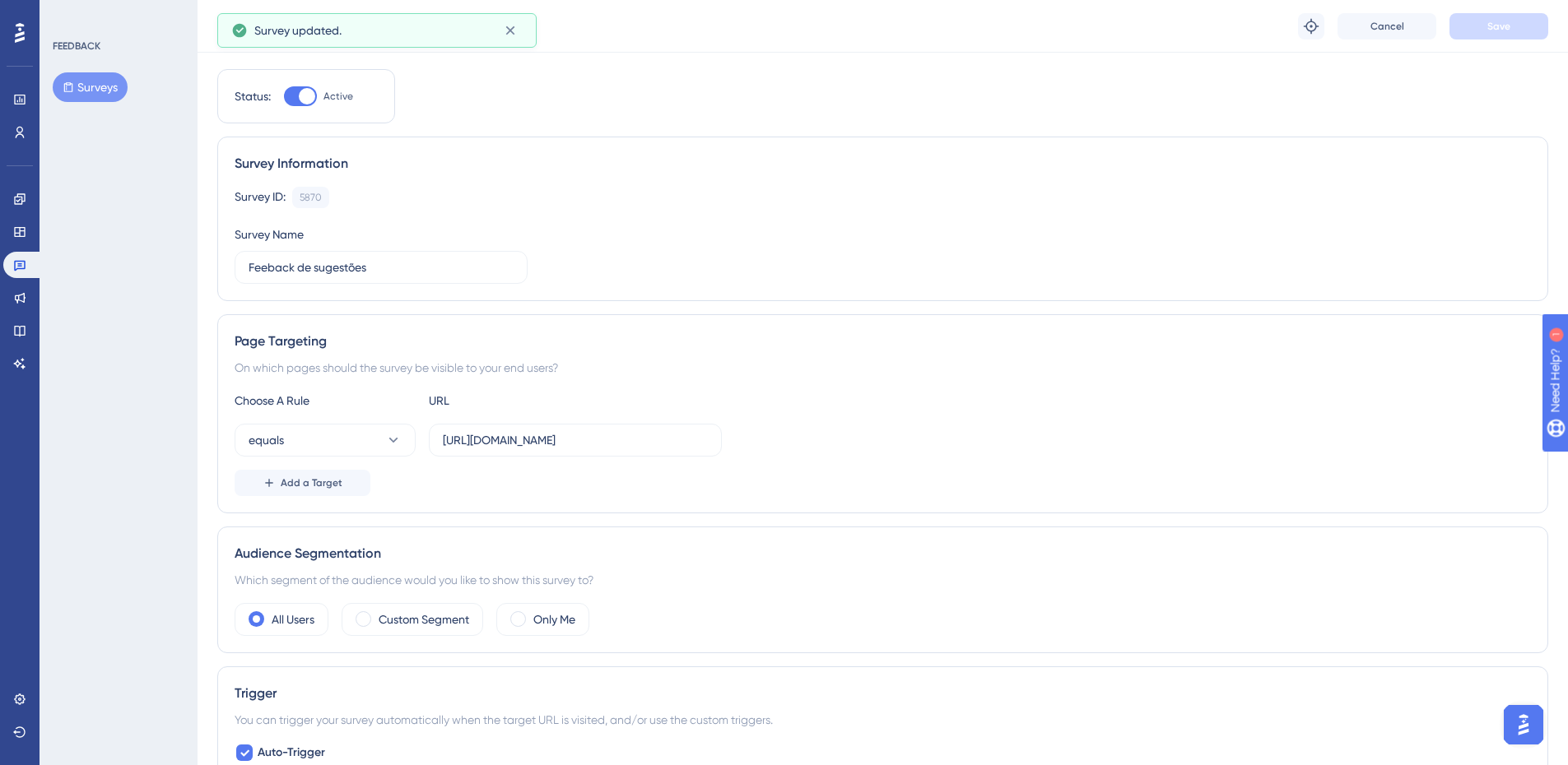 scroll, scrollTop: 0, scrollLeft: 0, axis: both 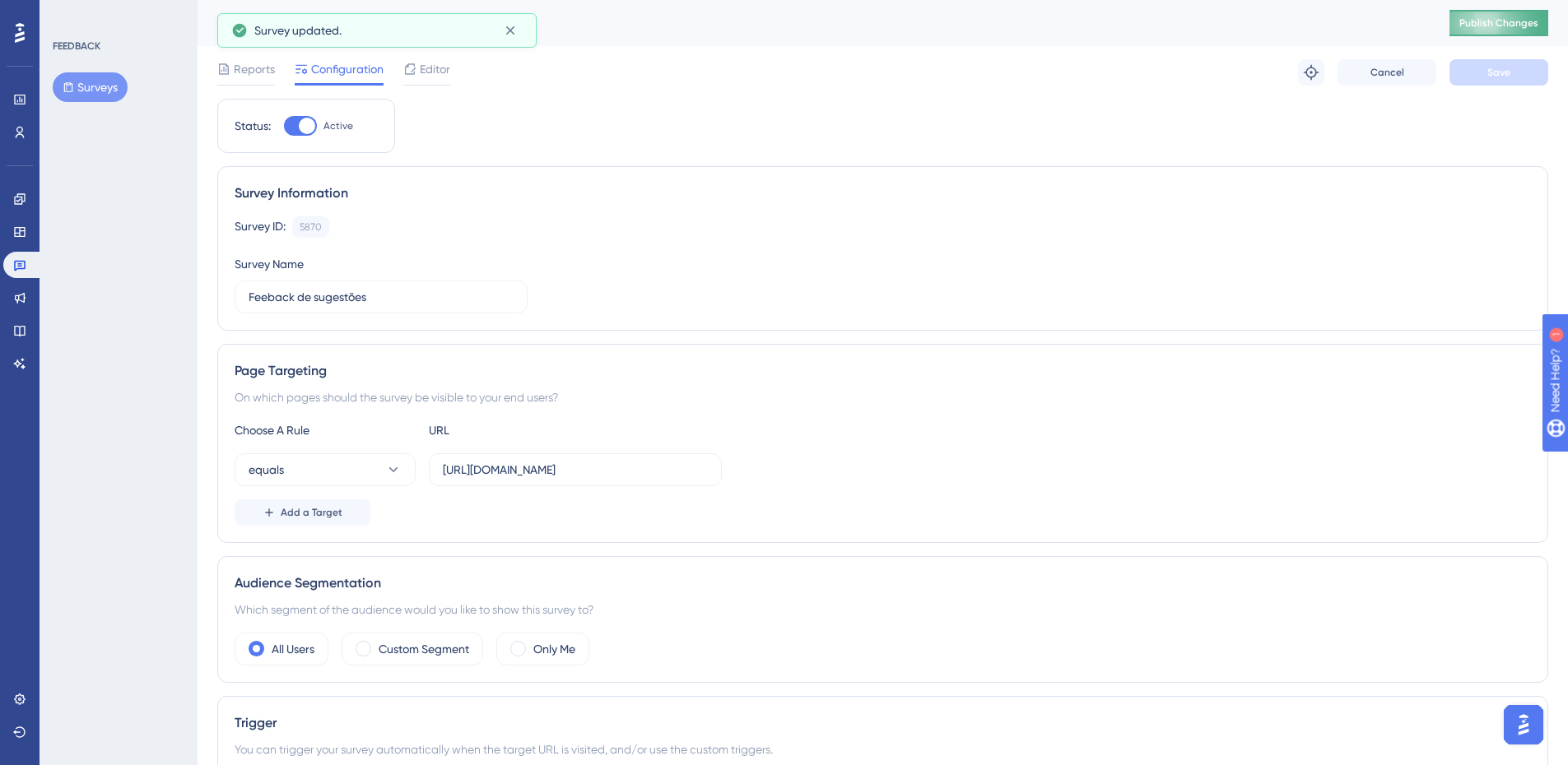 click on "Publish Changes" at bounding box center [1499, 23] 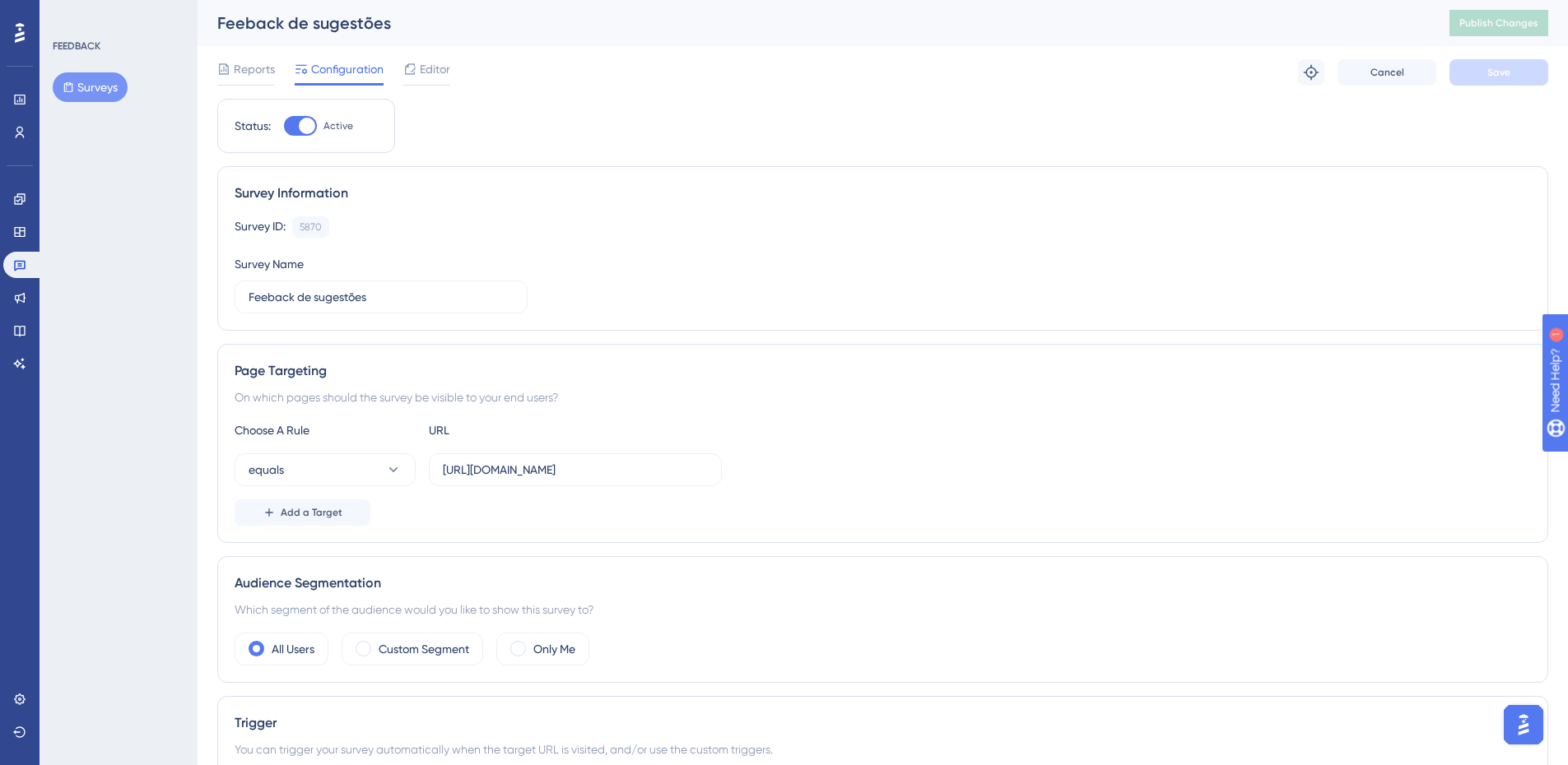 click on "Status: Active Survey Information Survey ID: 5870 Copy Survey Name Feeback de sugestões Page Targeting On which pages should the survey be visible to your end users? Choose A Rule URL equals https://cliente-root.hmg-ativagr.com/contas/core/root/financialview Add a Target Audience Segmentation Which segment of the audience would you like to show this survey to? All Users Custom Segment Only Me Trigger You can trigger your survey automatically when the target URL is visited, and/or use the custom triggers. Auto-Trigger Set the Appear Frequency Always Stop Trigger Never When the user sees the survey 10 times When the user answers the survey When the user reaches the custom goal Extra Display Conditions A user should first visit   1 pages in a session before seeing the survey. Show the survey again     1 days after a user clicks quit icon “X”. Show the survey up to   100 % of your users. Set the Display Priority Medium Custom Triggers Scheduling Schedule a time period Advanced Settings Container Default" at bounding box center [882, 864] 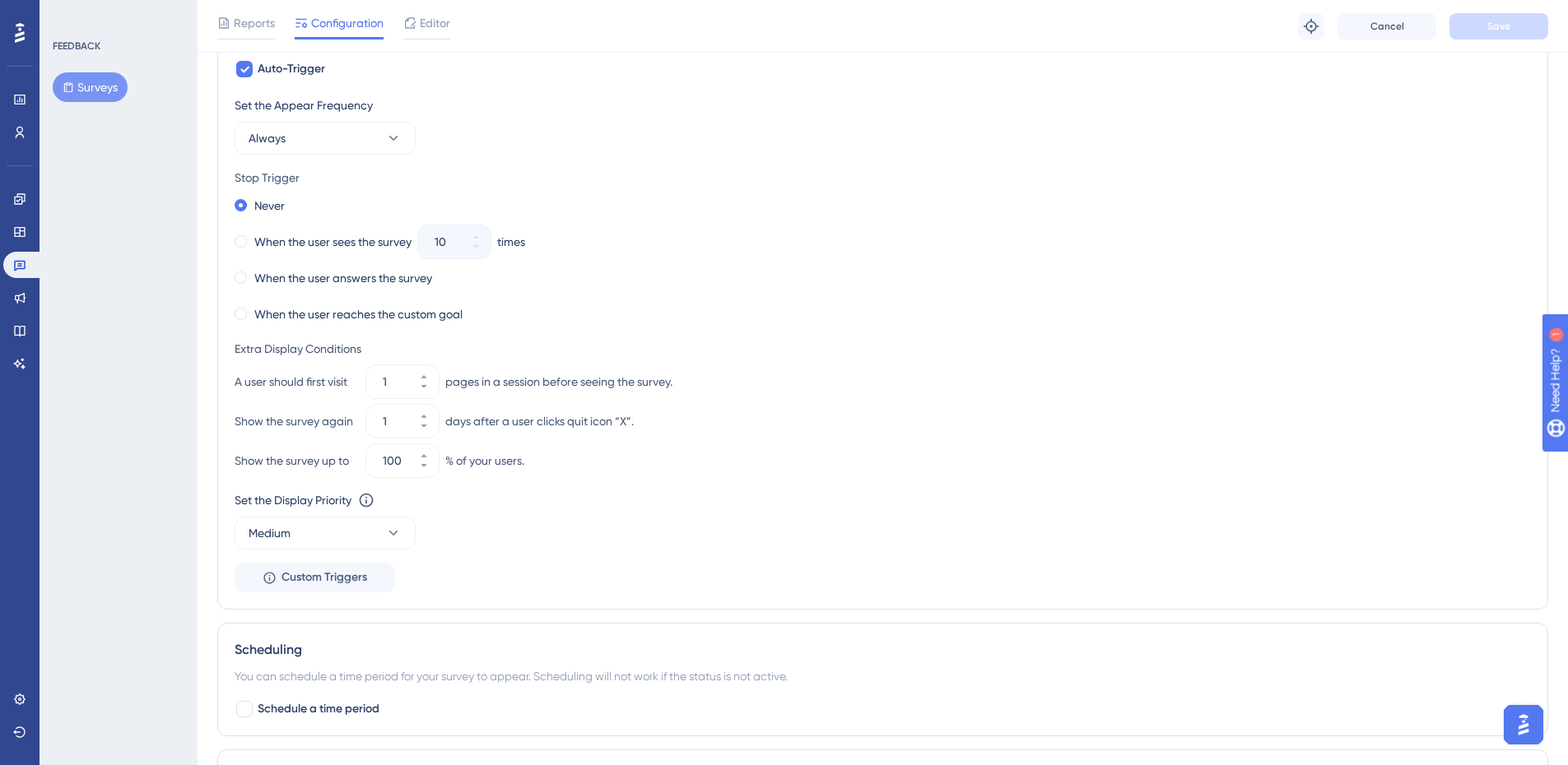 scroll, scrollTop: 740, scrollLeft: 0, axis: vertical 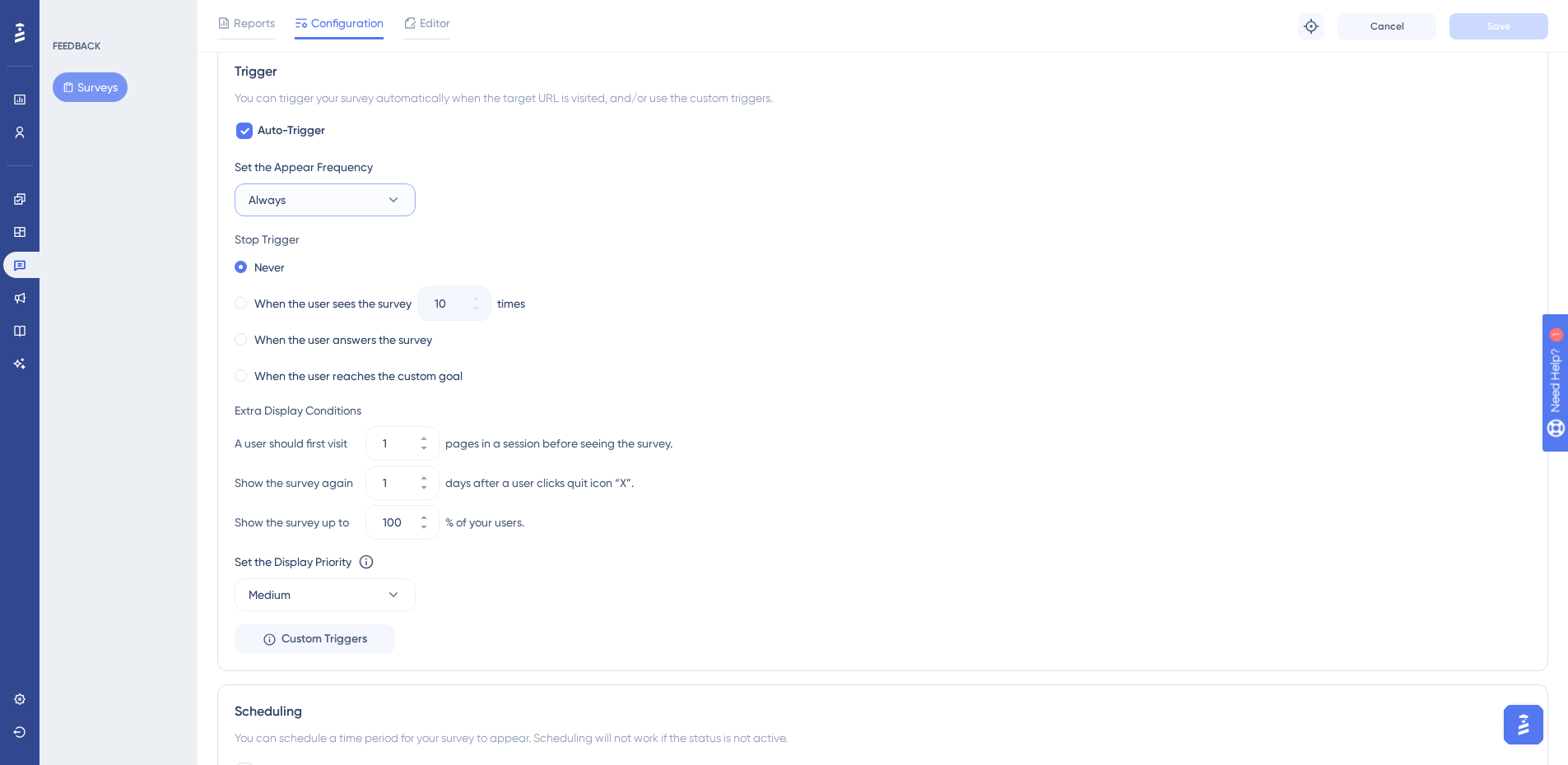 click on "Always" at bounding box center (325, 200) 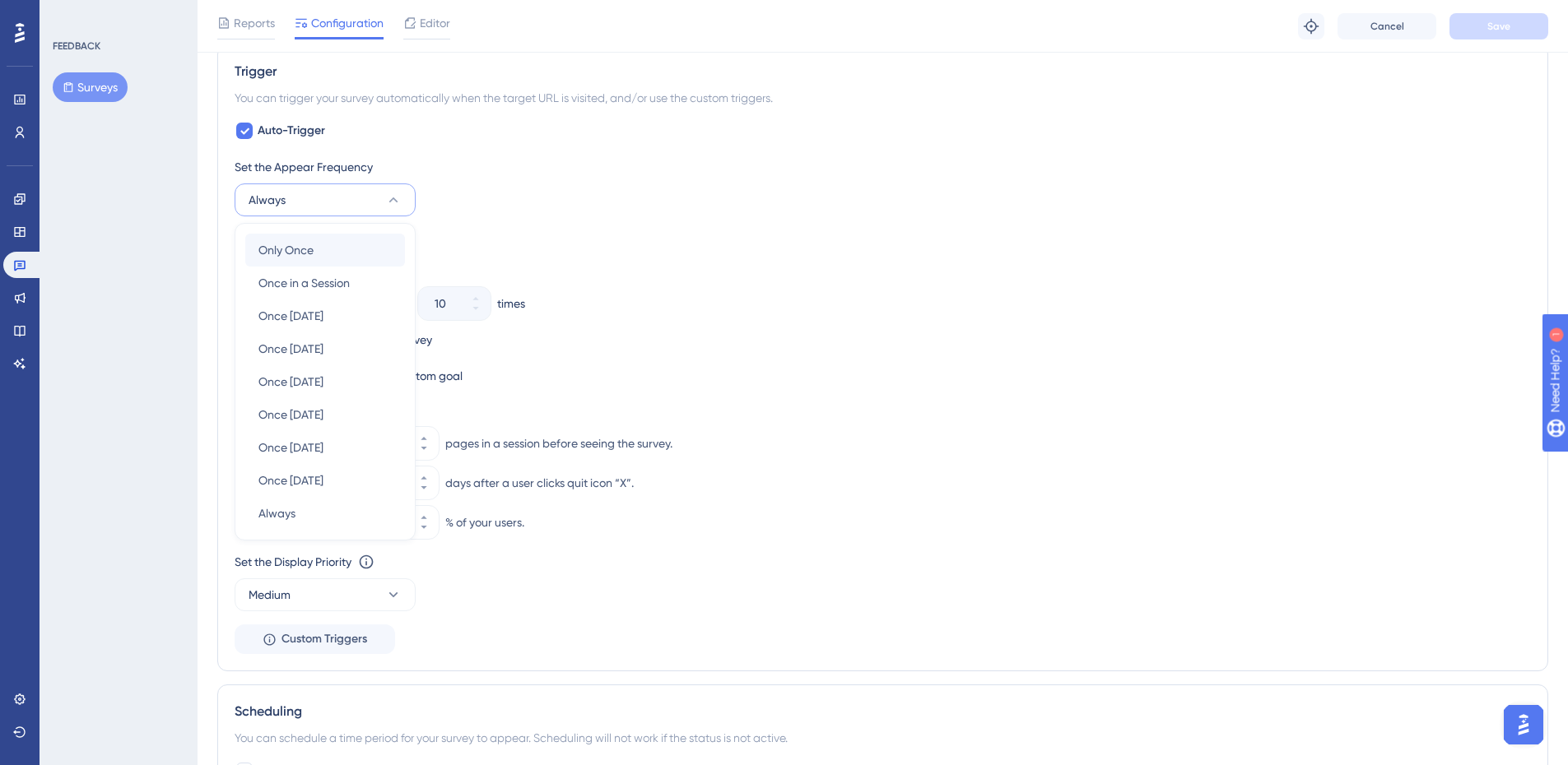 scroll, scrollTop: 657, scrollLeft: 0, axis: vertical 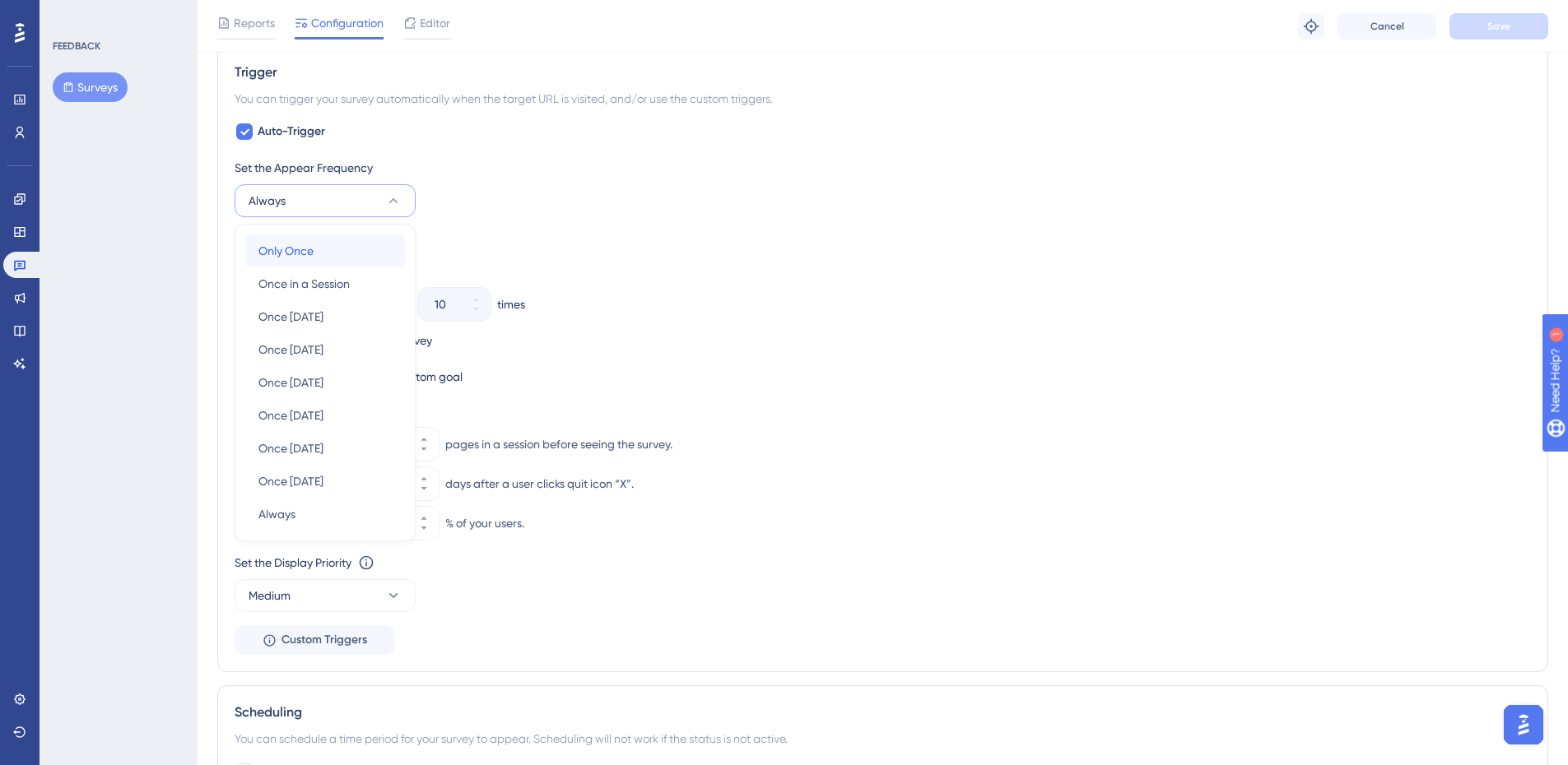 click on "Only Once Only Once" at bounding box center [325, 251] 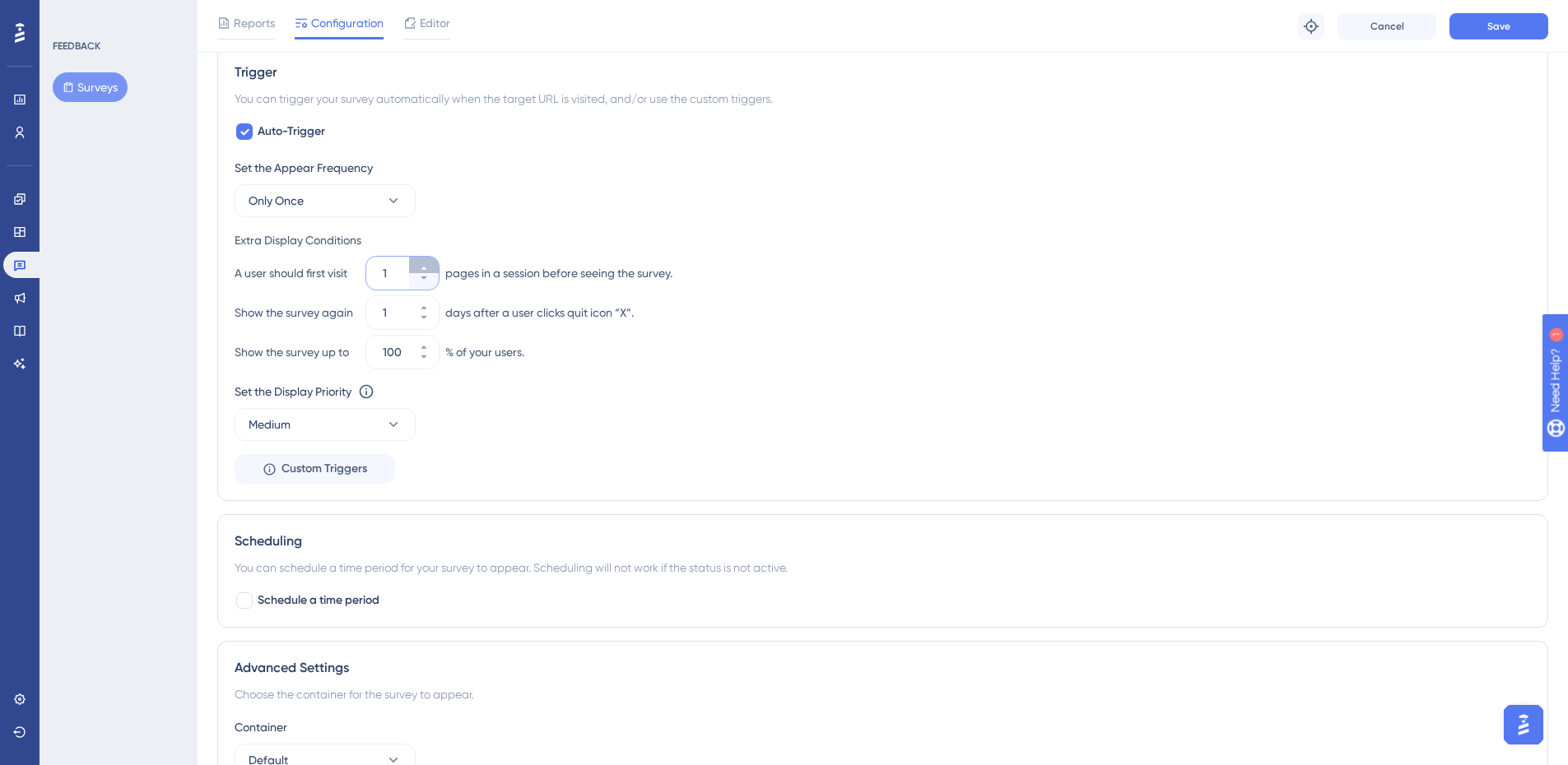 click on "1" at bounding box center (424, 265) 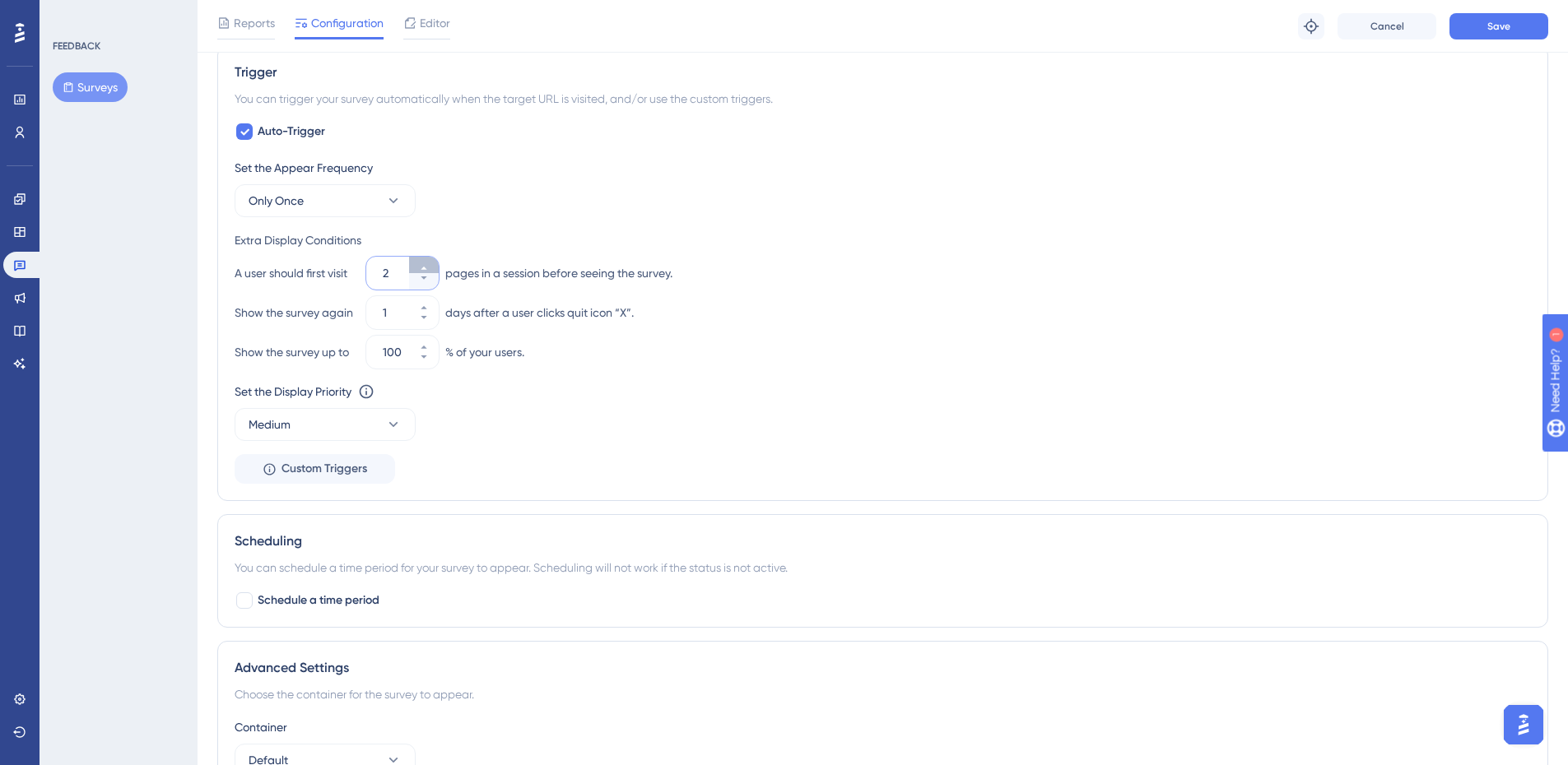 click on "2" at bounding box center [424, 265] 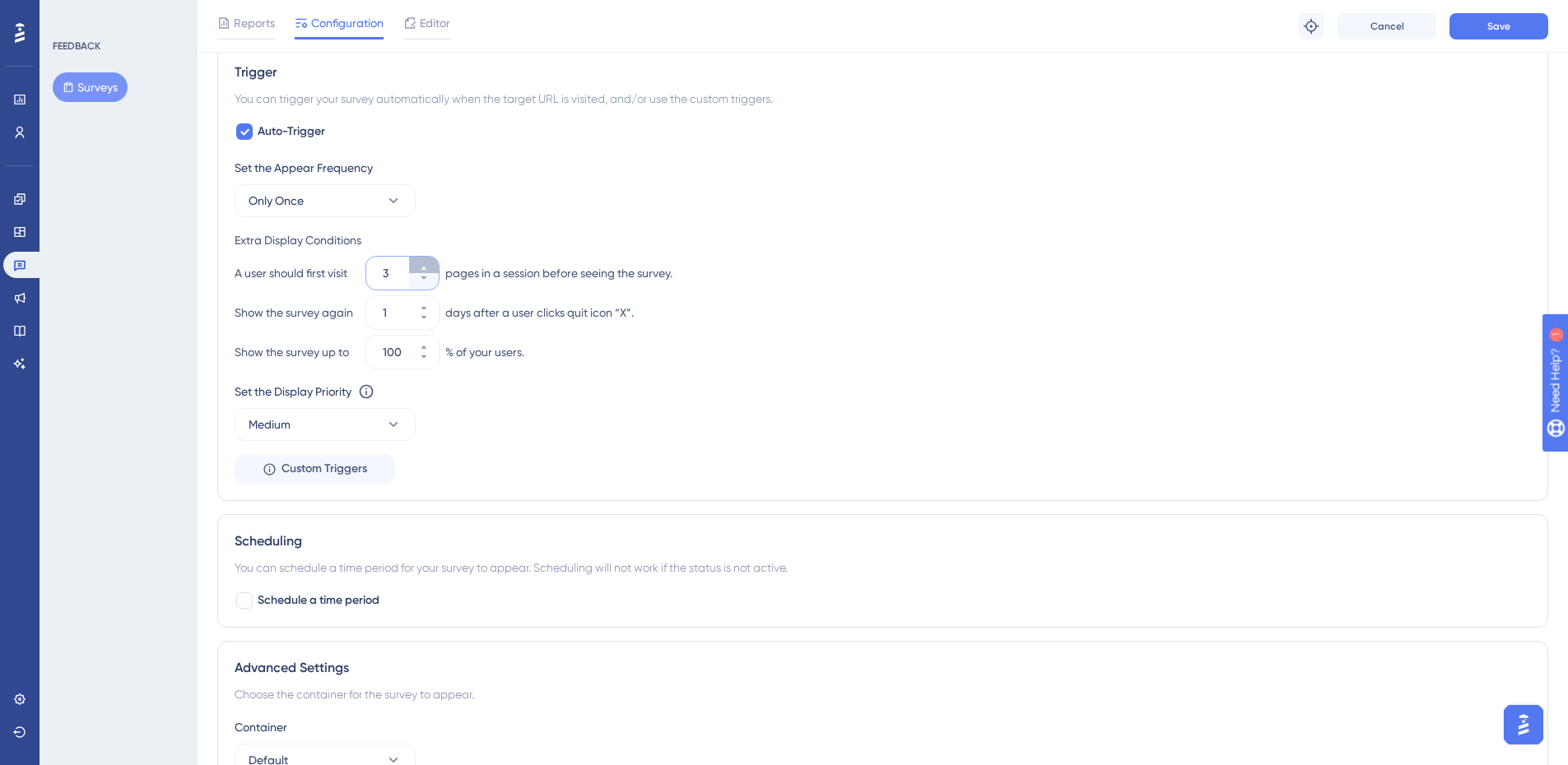 click on "3" at bounding box center (424, 265) 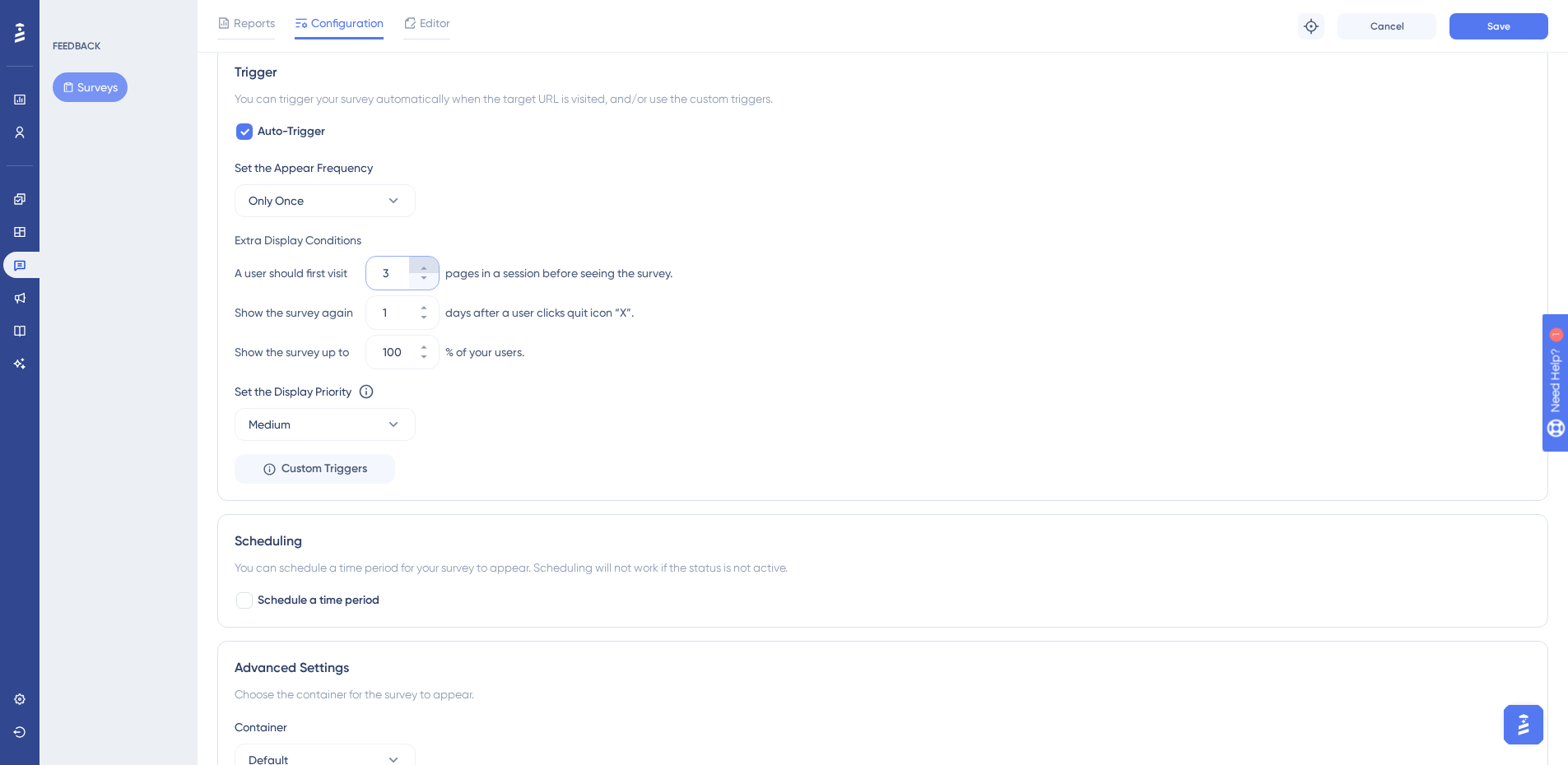 type on "4" 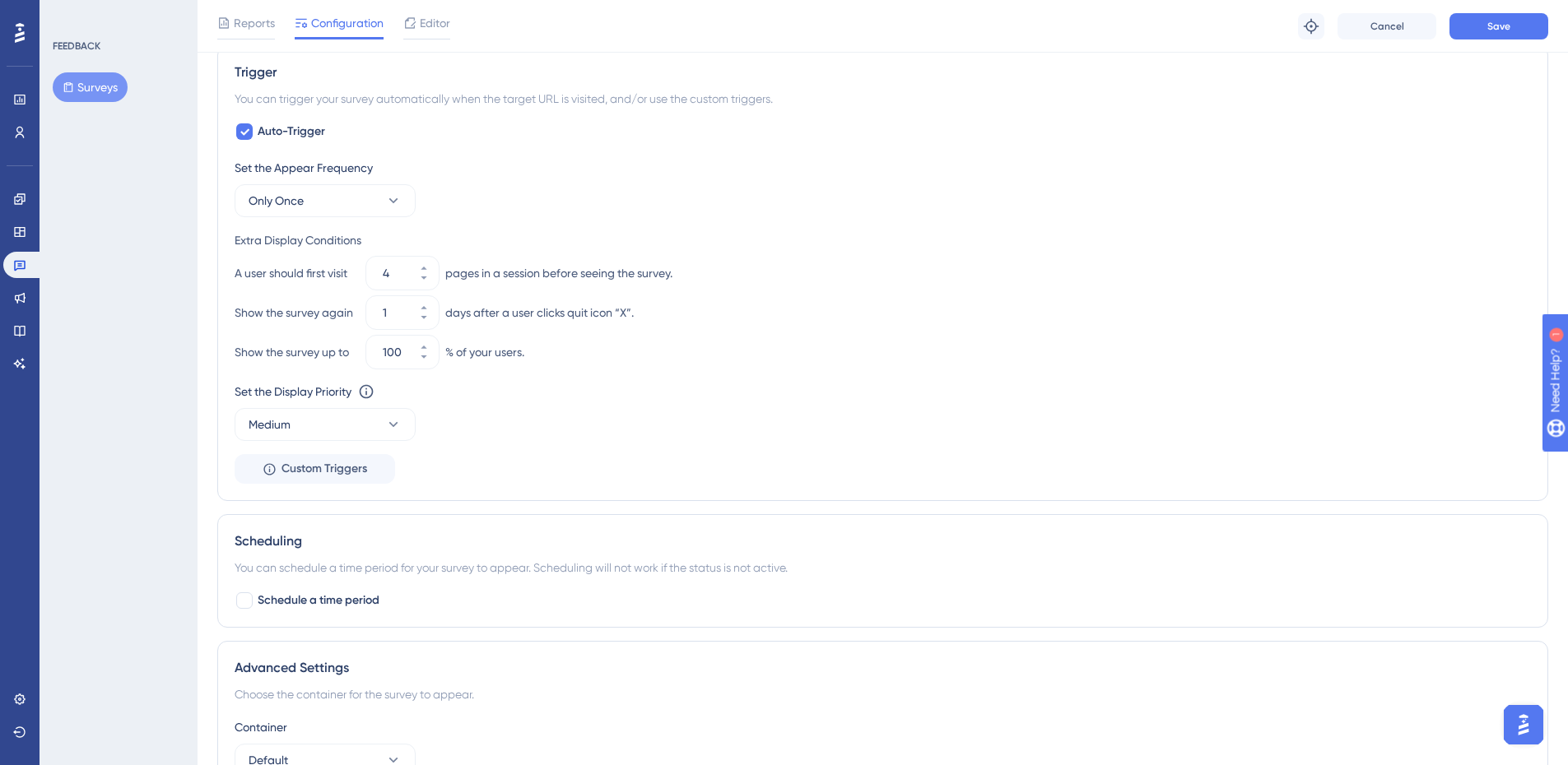 click on "Set the Display Priority This option will set the display priority between
auto-triggered materials in cases of conflicts between multiple materials Medium" at bounding box center (882, 411) 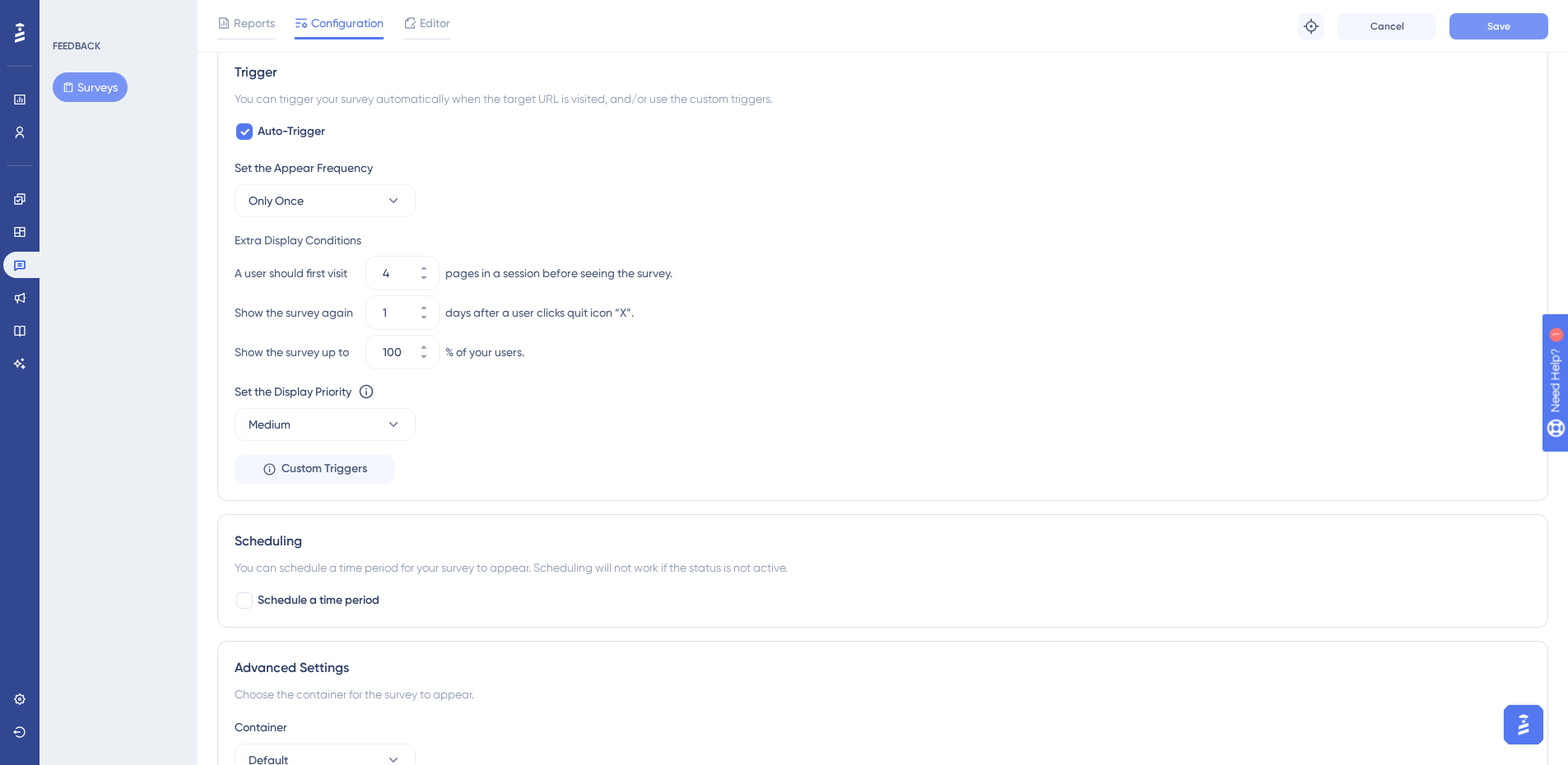 click on "Save" at bounding box center (1499, 26) 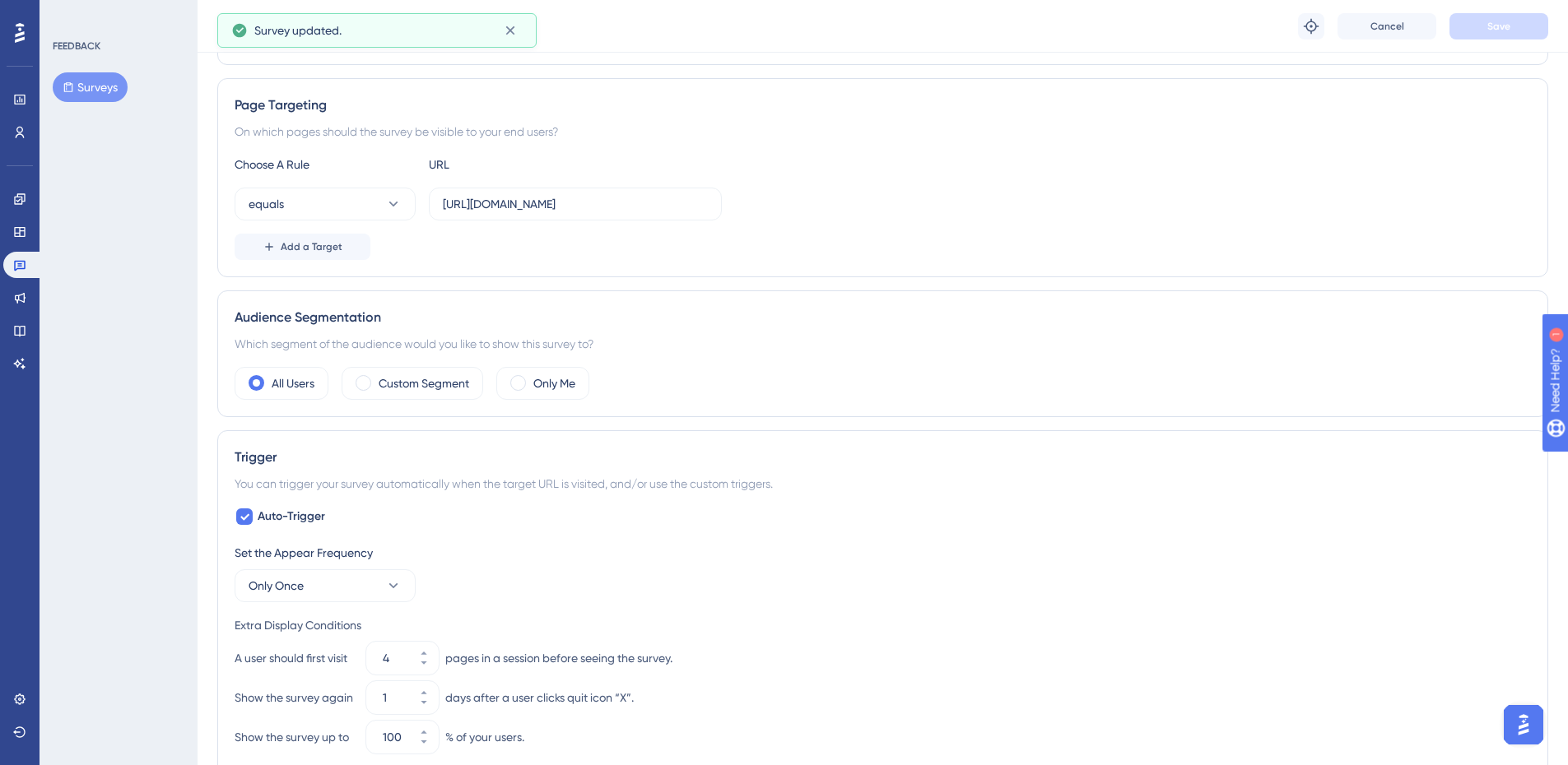 scroll, scrollTop: 0, scrollLeft: 0, axis: both 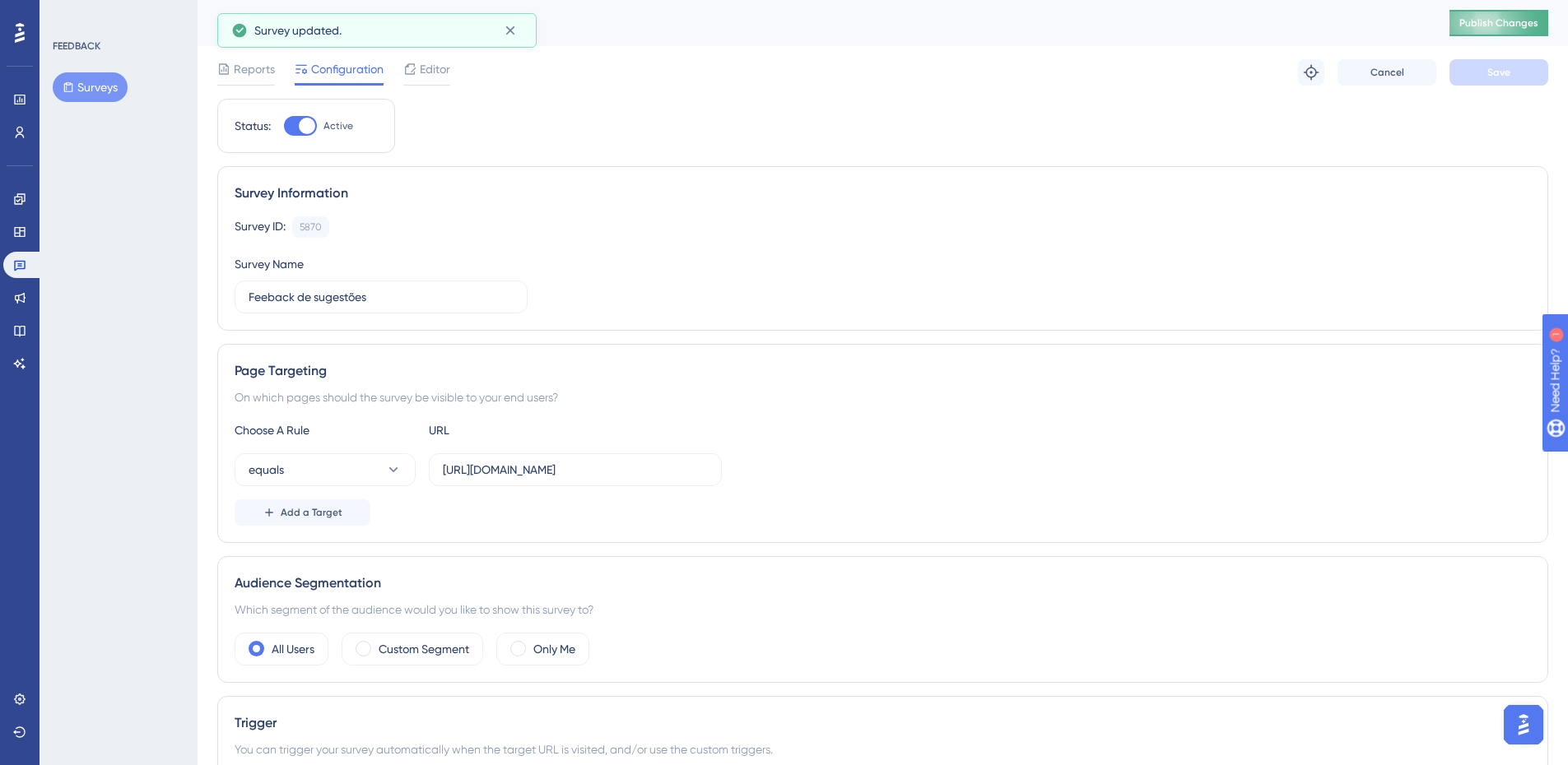 click on "Publish Changes" at bounding box center [1499, 23] 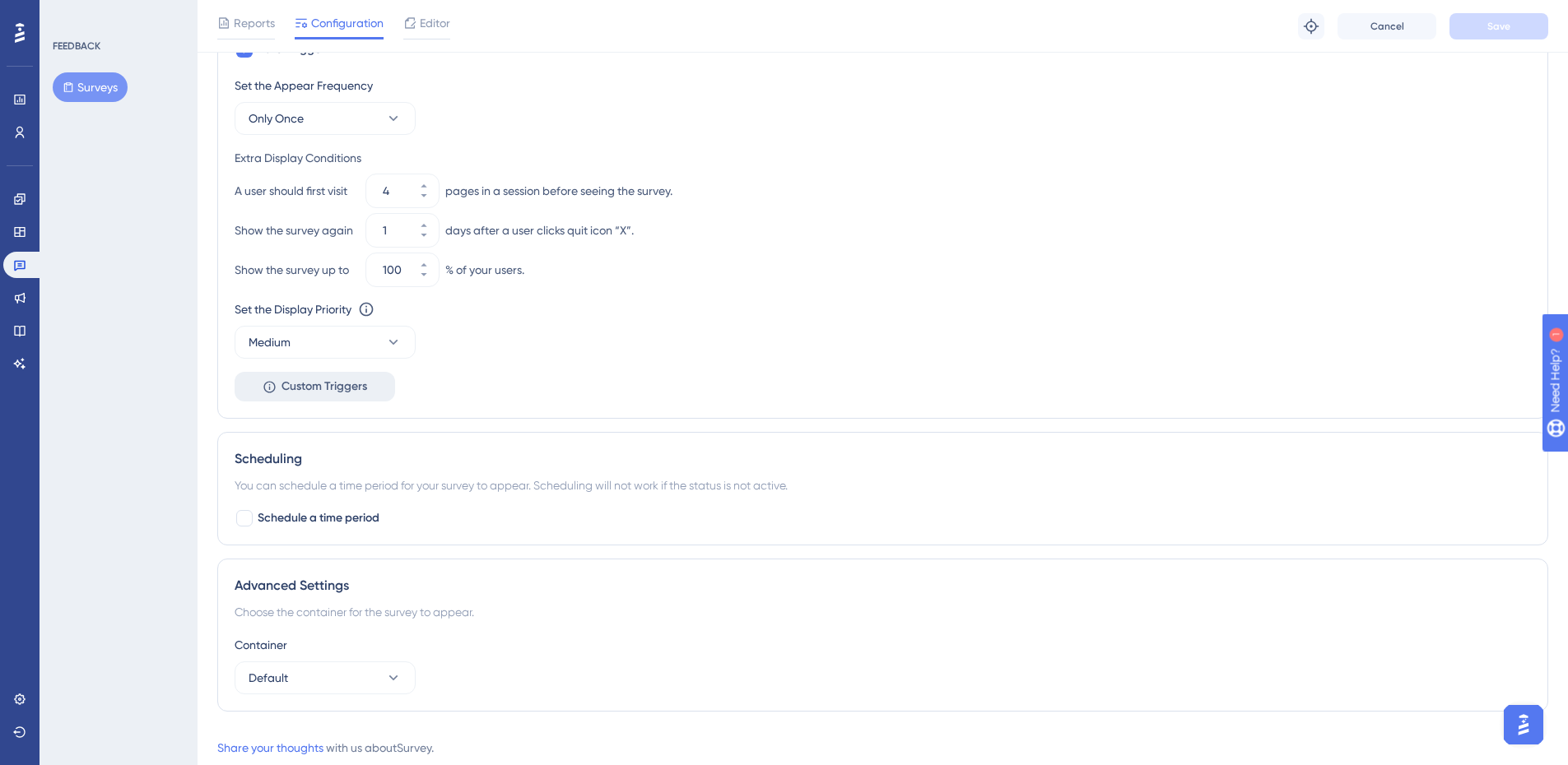 scroll, scrollTop: 702, scrollLeft: 0, axis: vertical 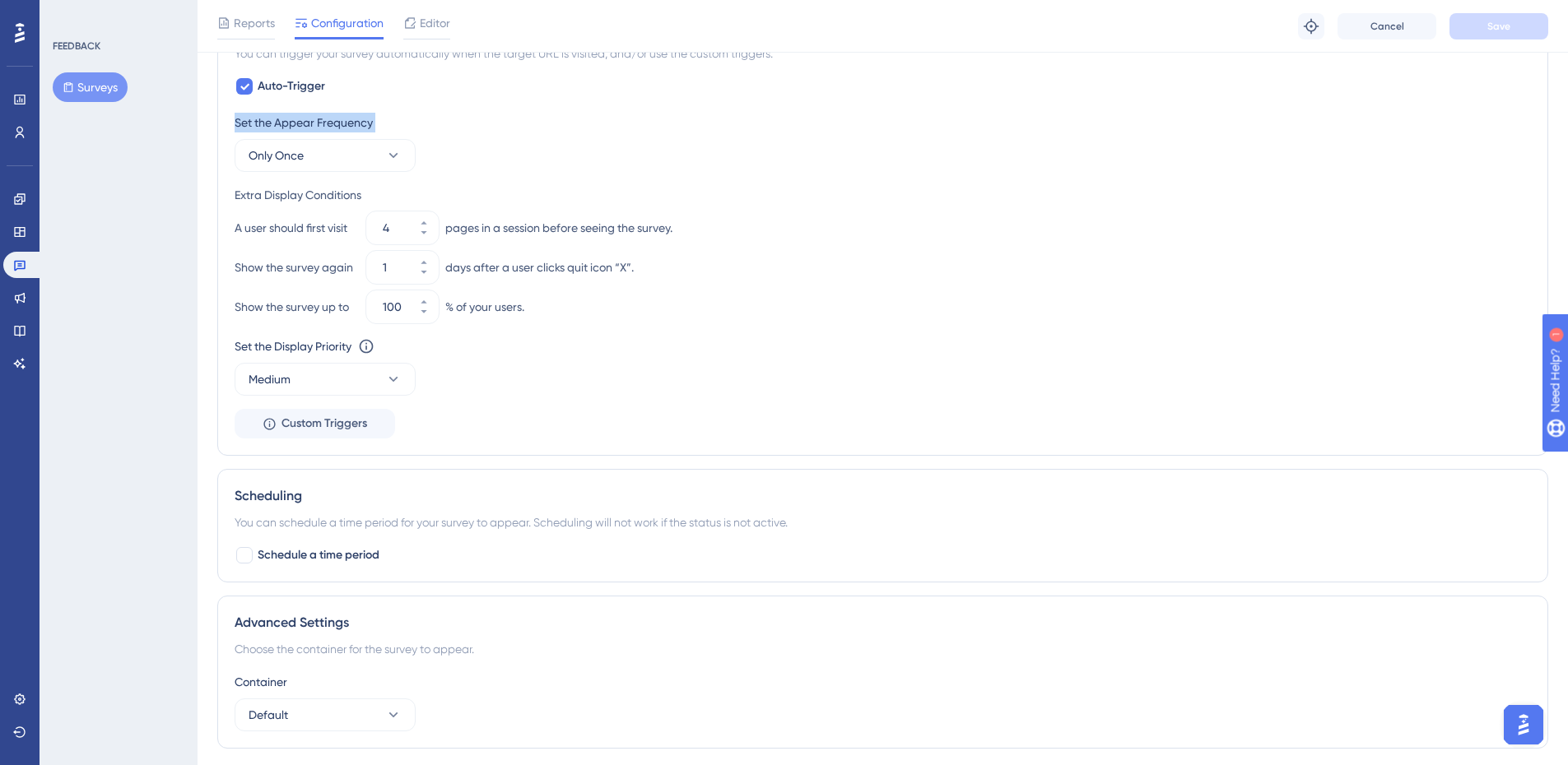 drag, startPoint x: 233, startPoint y: 122, endPoint x: 405, endPoint y: 73, distance: 178.84351 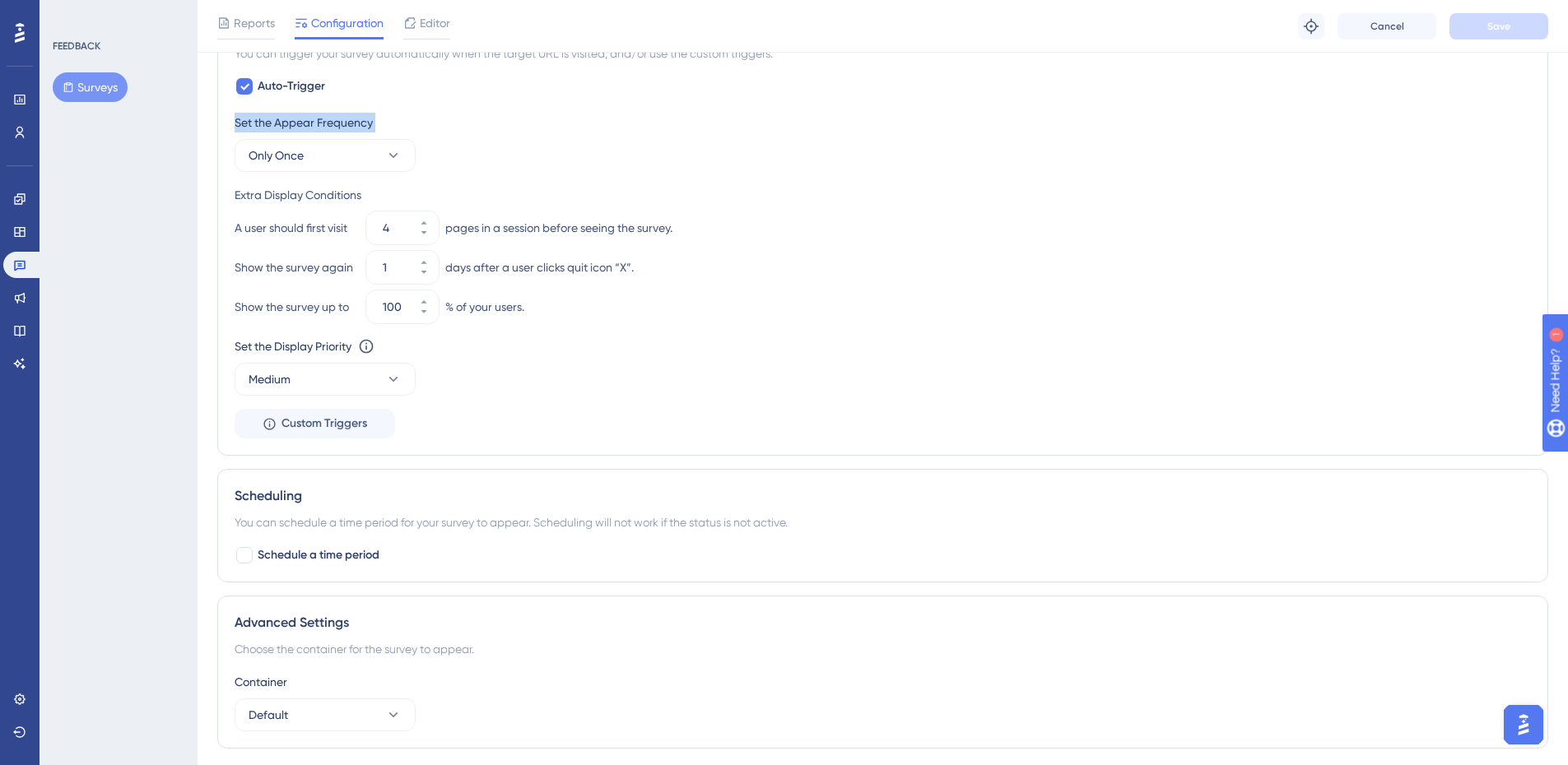 click on "Trigger You can trigger your survey automatically when the target URL is visited, and/or use the custom triggers. Auto-Trigger Set the Appear Frequency Only Once Extra Display Conditions A user should first visit   4 pages in a session before seeing the survey. Show the survey again     1 days after a user clicks quit icon “X”. Show the survey up to   100 % of your users. Set the Display Priority This option will set the display priority between
auto-triggered materials in cases of conflicts between multiple materials Medium Custom Triggers" at bounding box center (882, 228) 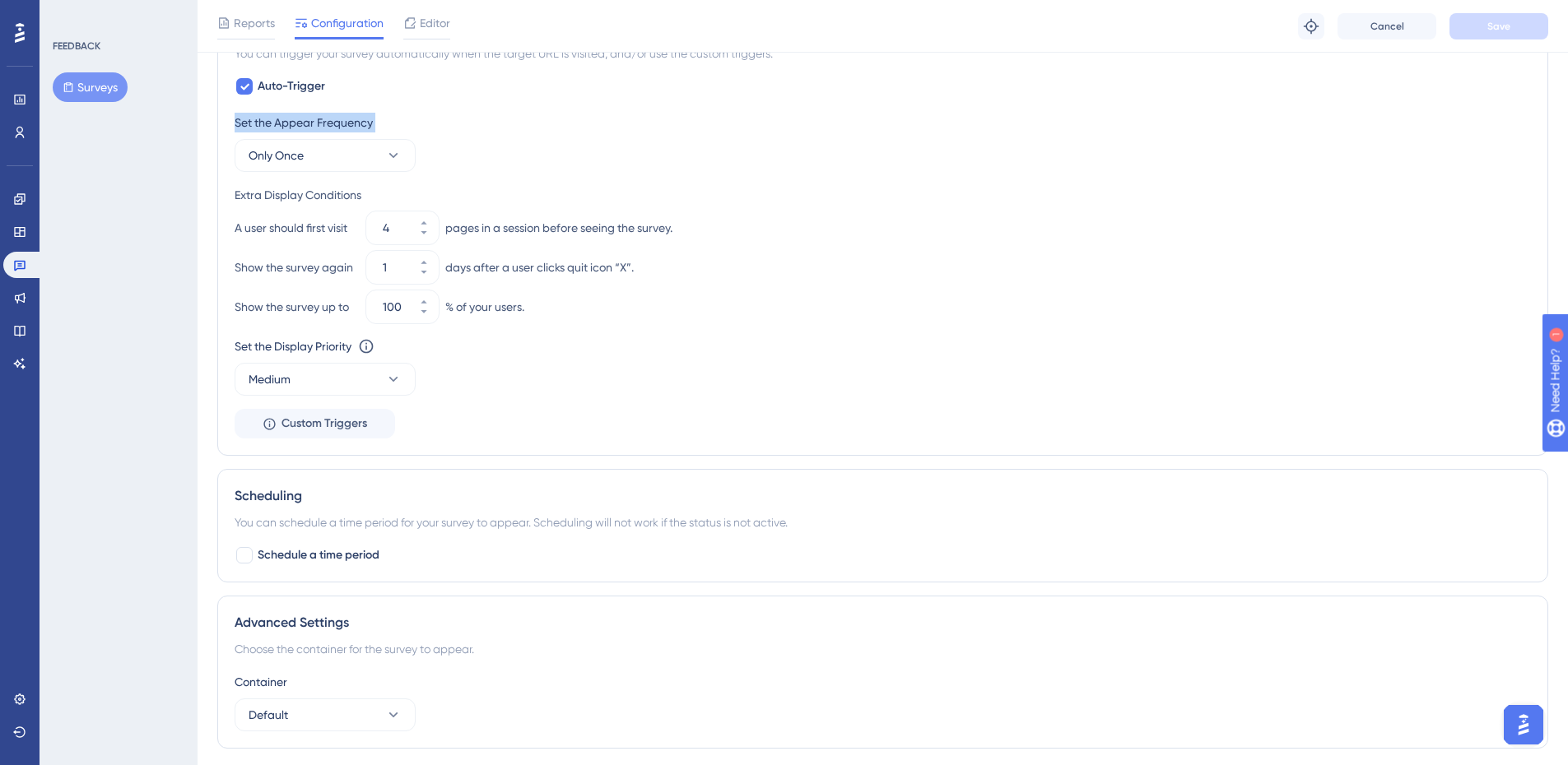 click on "Auto-Trigger Set the Appear Frequency Only Once Extra Display Conditions A user should first visit   4 pages in a session before seeing the survey. Show the survey again     1 days after a user clicks quit icon “X”. Show the survey up to   100 % of your users. Set the Display Priority This option will set the display priority between
auto-triggered materials in cases of conflicts between multiple materials Medium Custom Triggers" at bounding box center [882, 257] 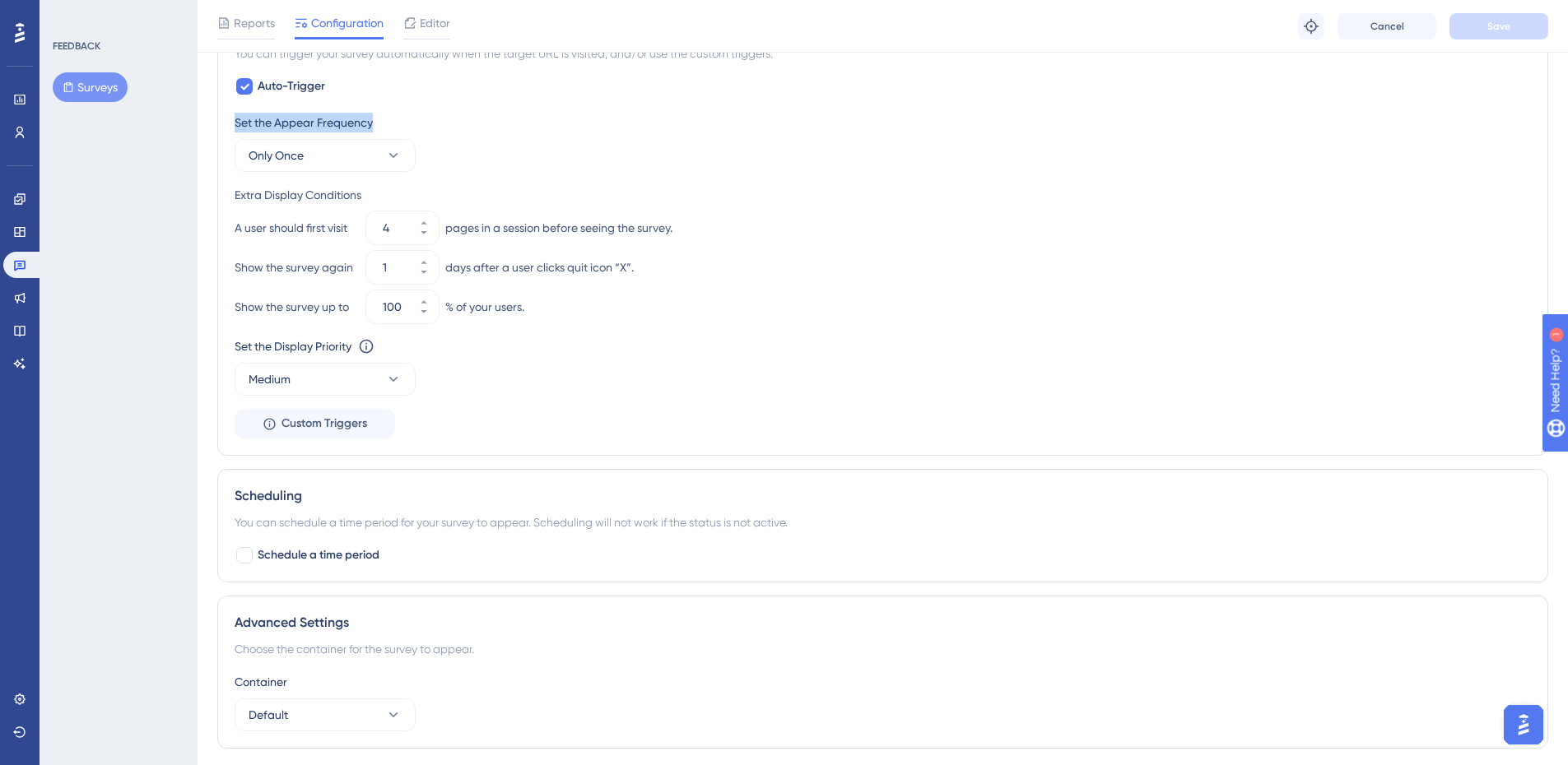 drag, startPoint x: 237, startPoint y: 120, endPoint x: 394, endPoint y: 119, distance: 157.00318 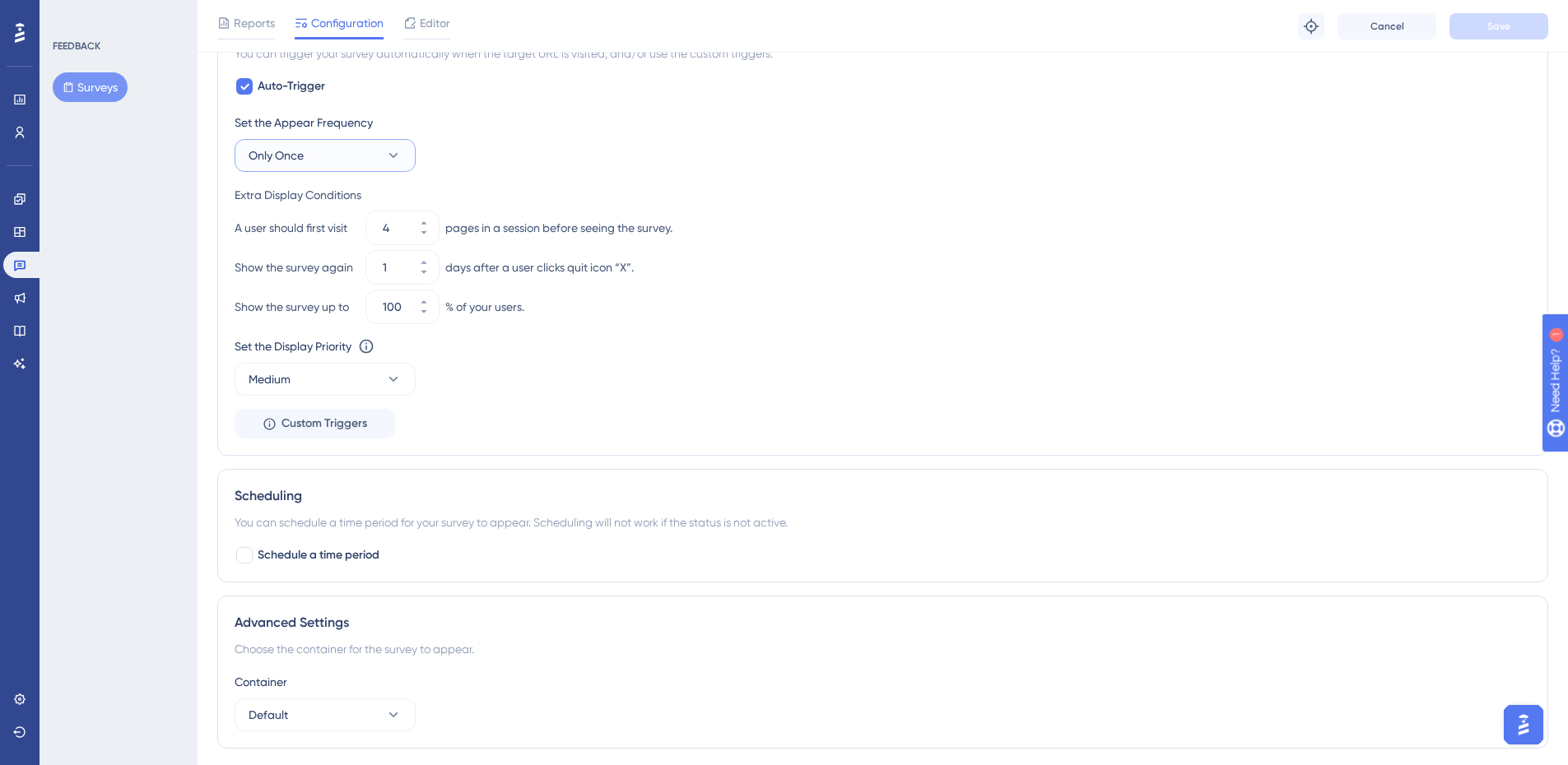 click on "Only Once" at bounding box center [325, 155] 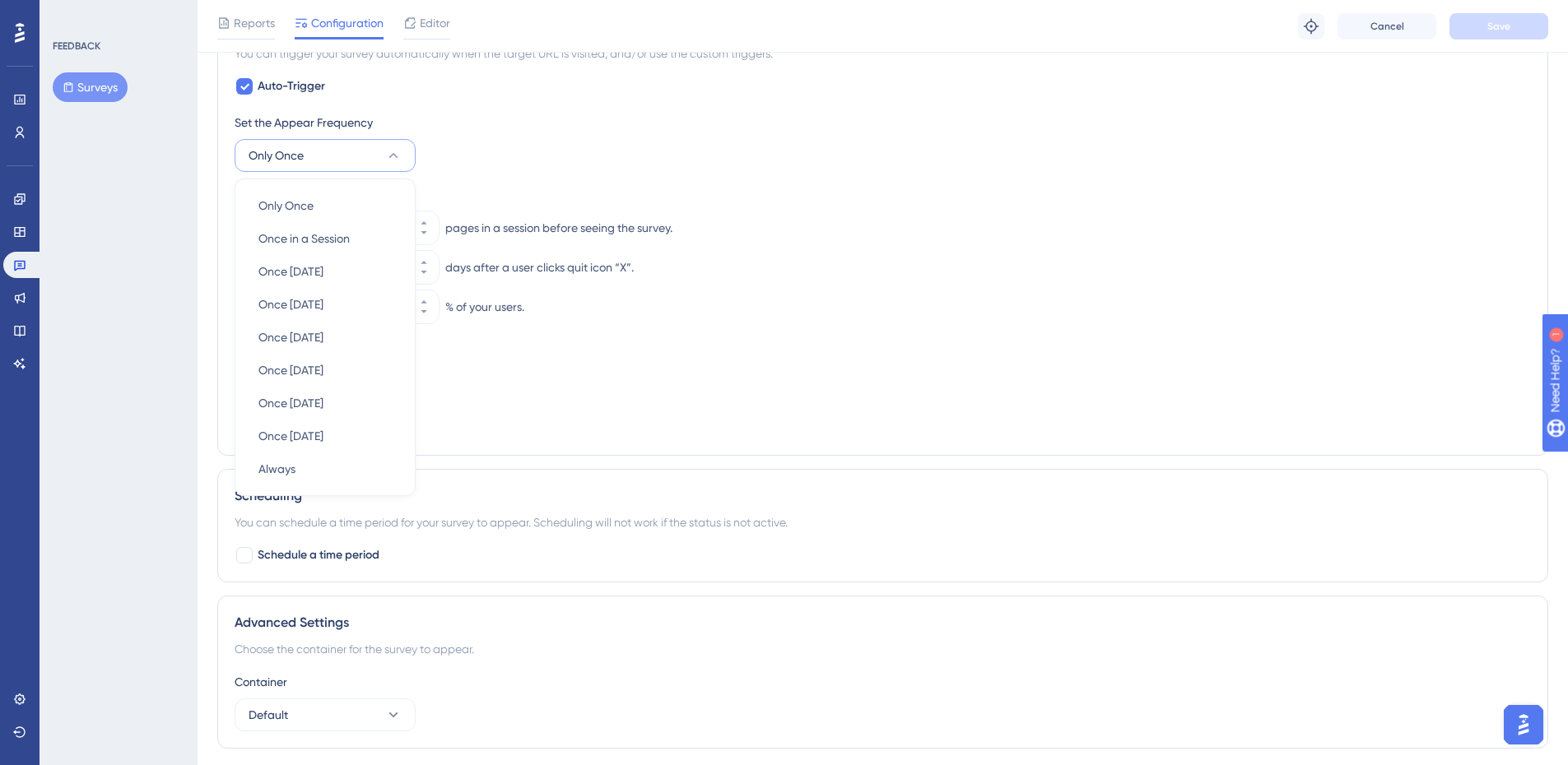 scroll, scrollTop: 657, scrollLeft: 0, axis: vertical 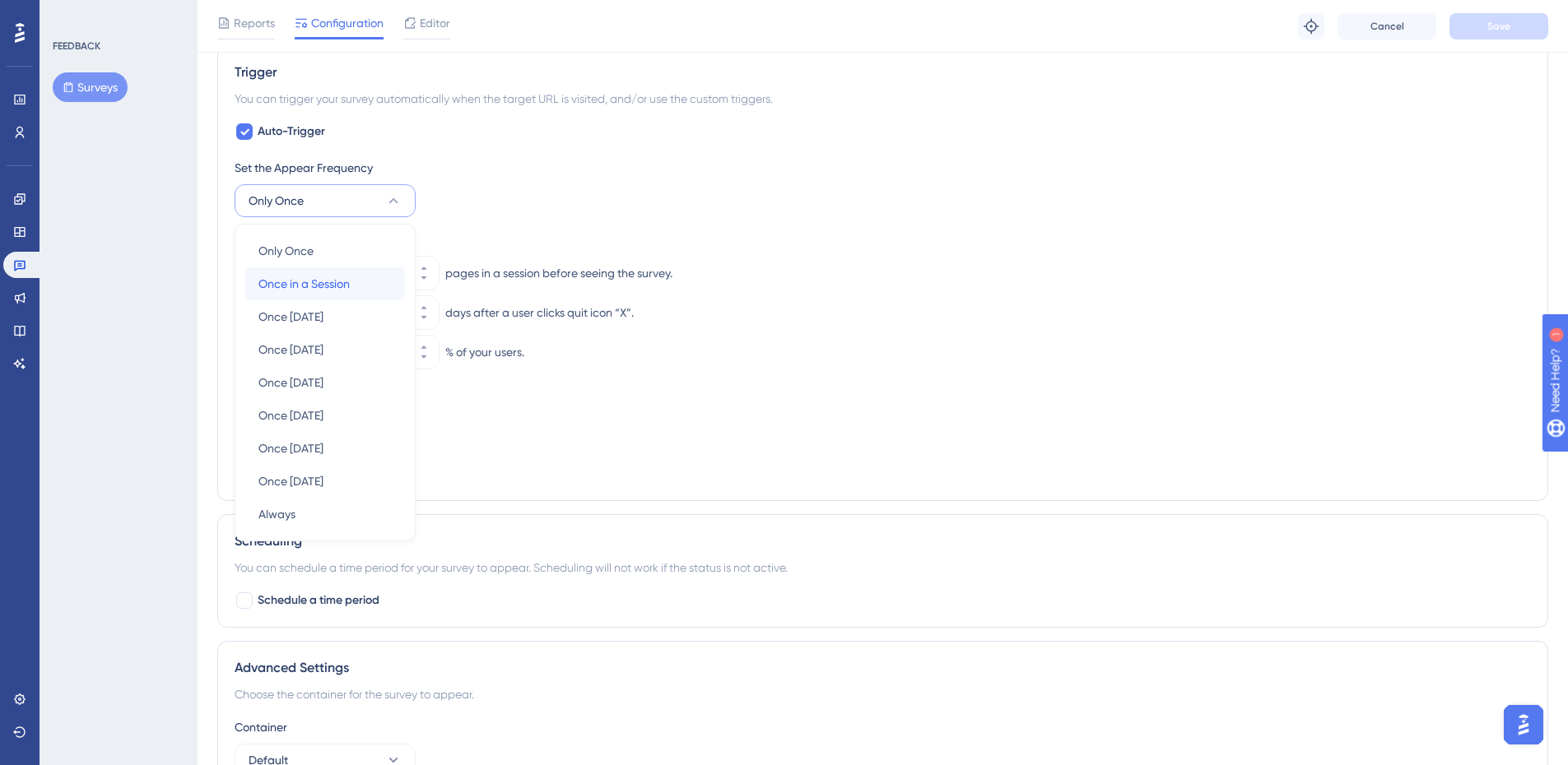 click on "Once in a Session Once in a Session" at bounding box center (325, 284) 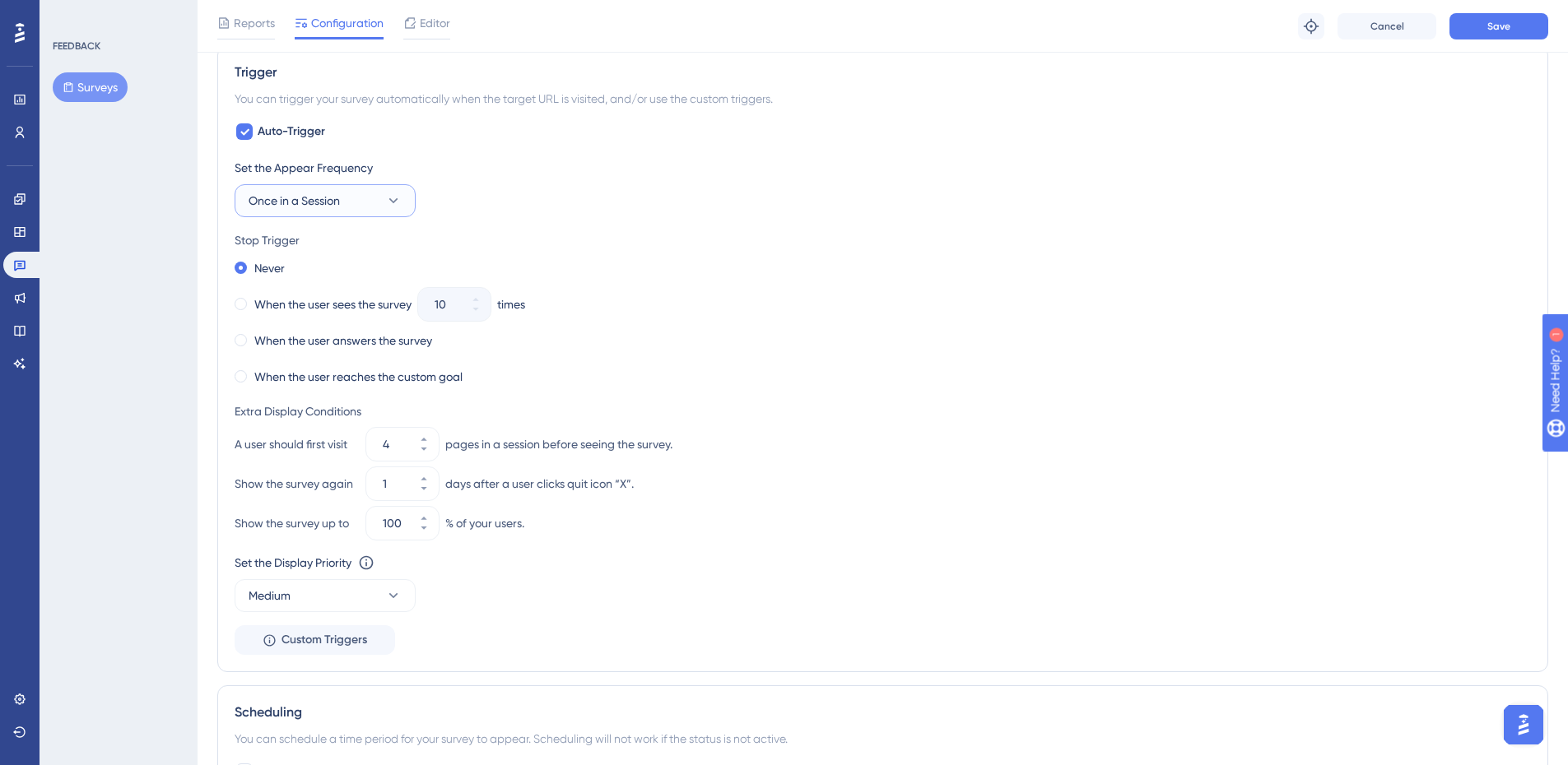click on "Once in a Session" at bounding box center [294, 201] 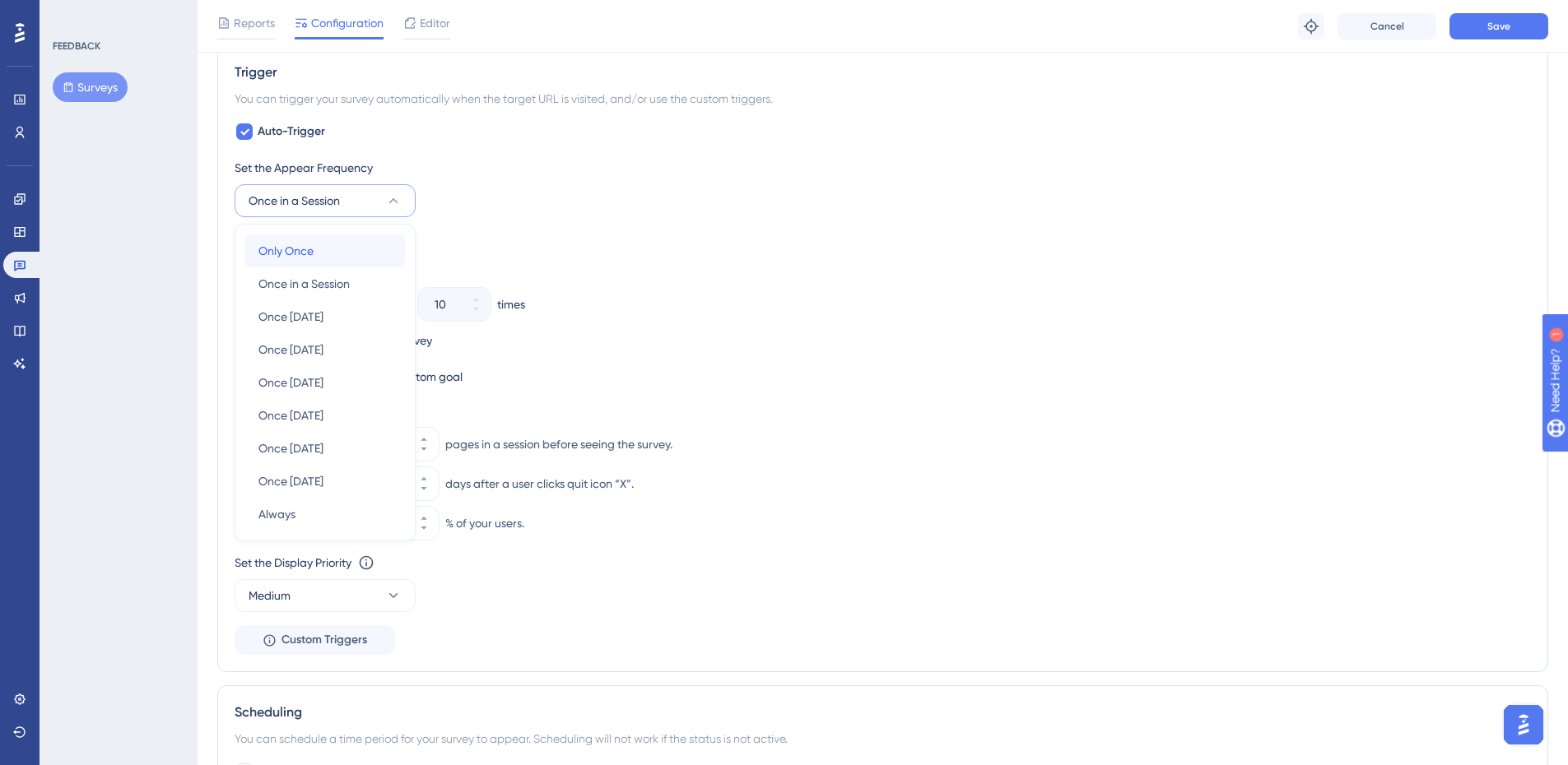click on "Only Once Only Once" at bounding box center (325, 251) 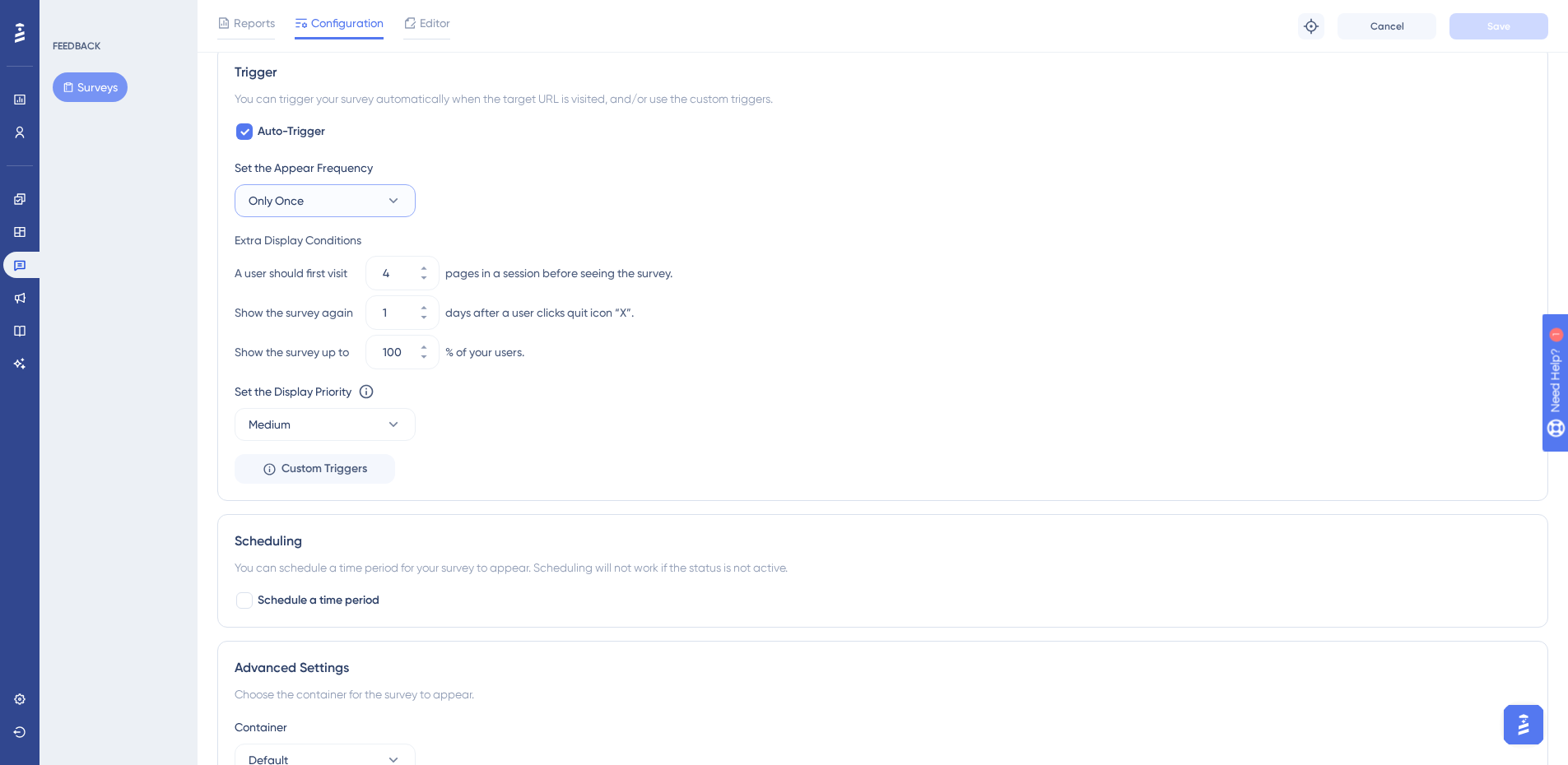 click on "Only Once" at bounding box center [325, 201] 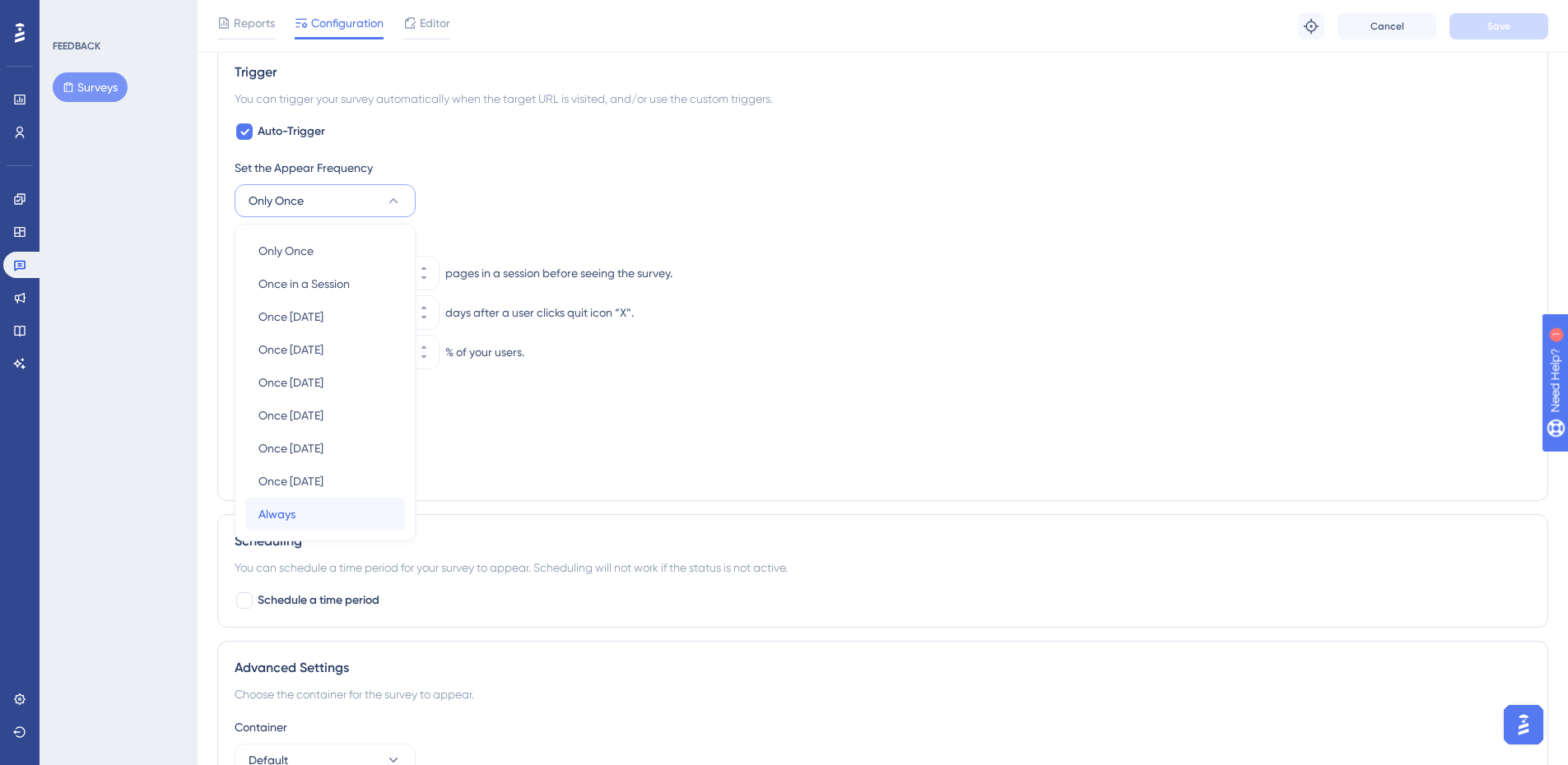 click on "Always" at bounding box center (277, 514) 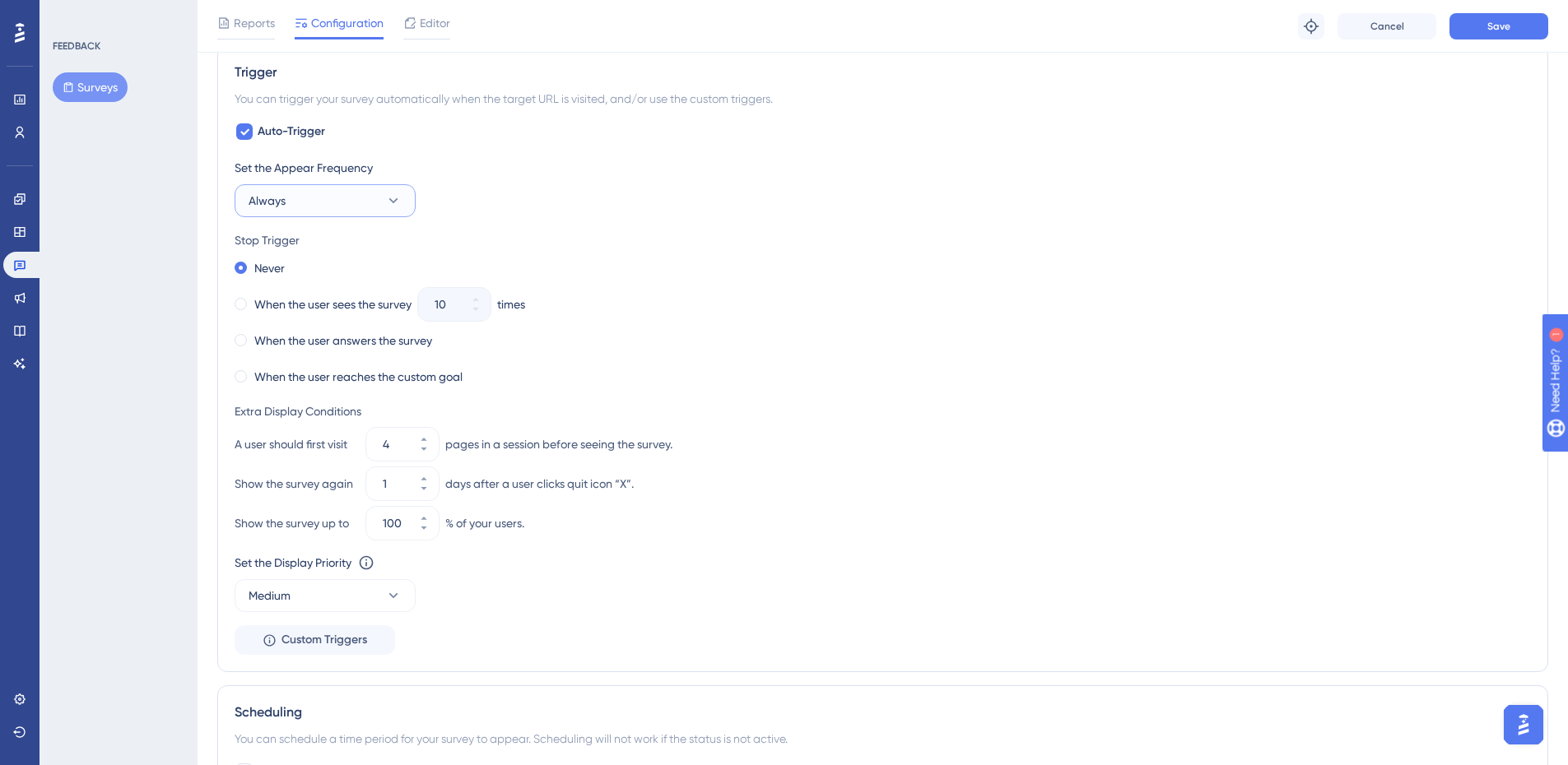click on "Always" at bounding box center [325, 201] 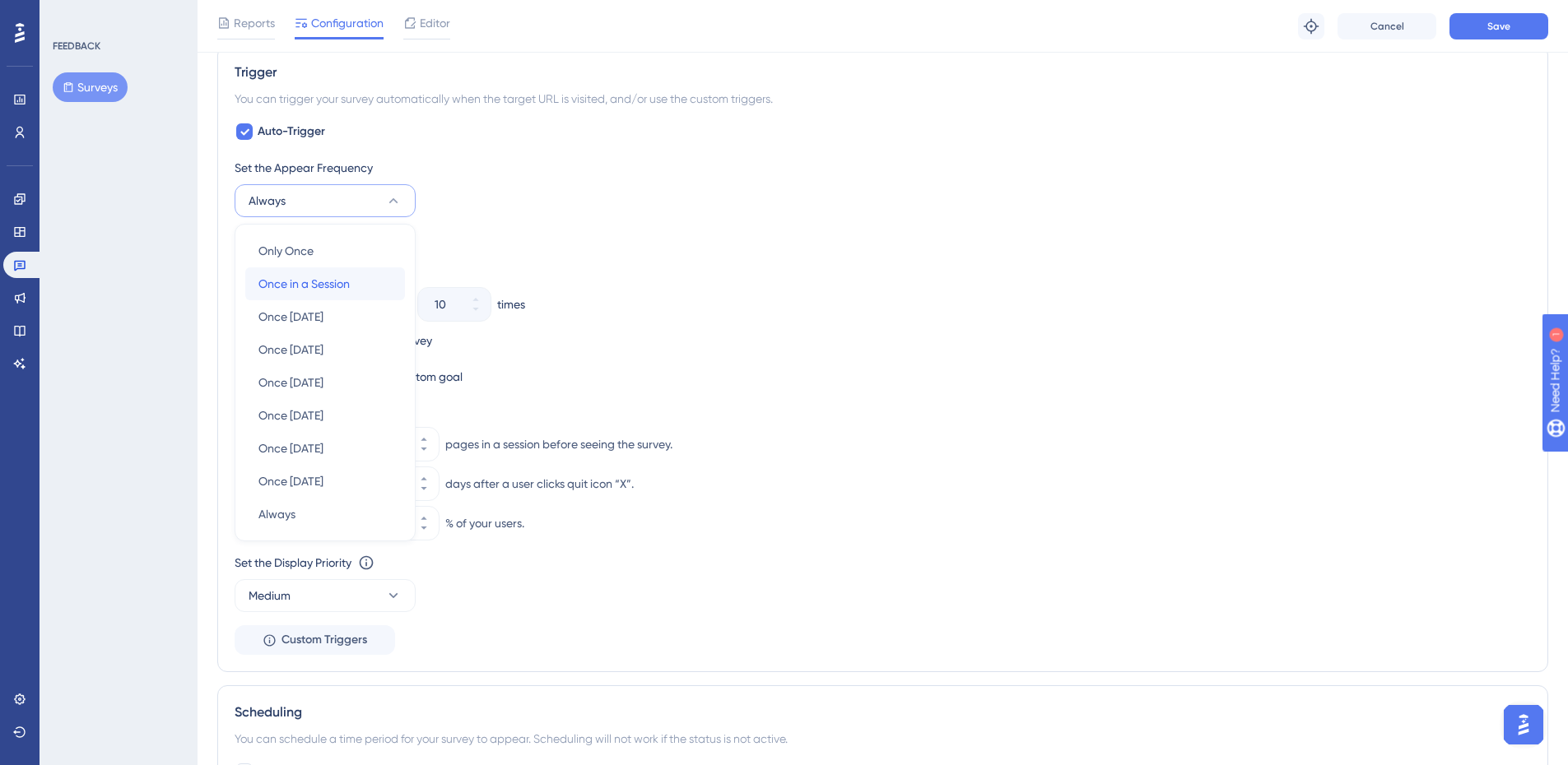 click on "Once in a Session Once in a Session" at bounding box center (325, 284) 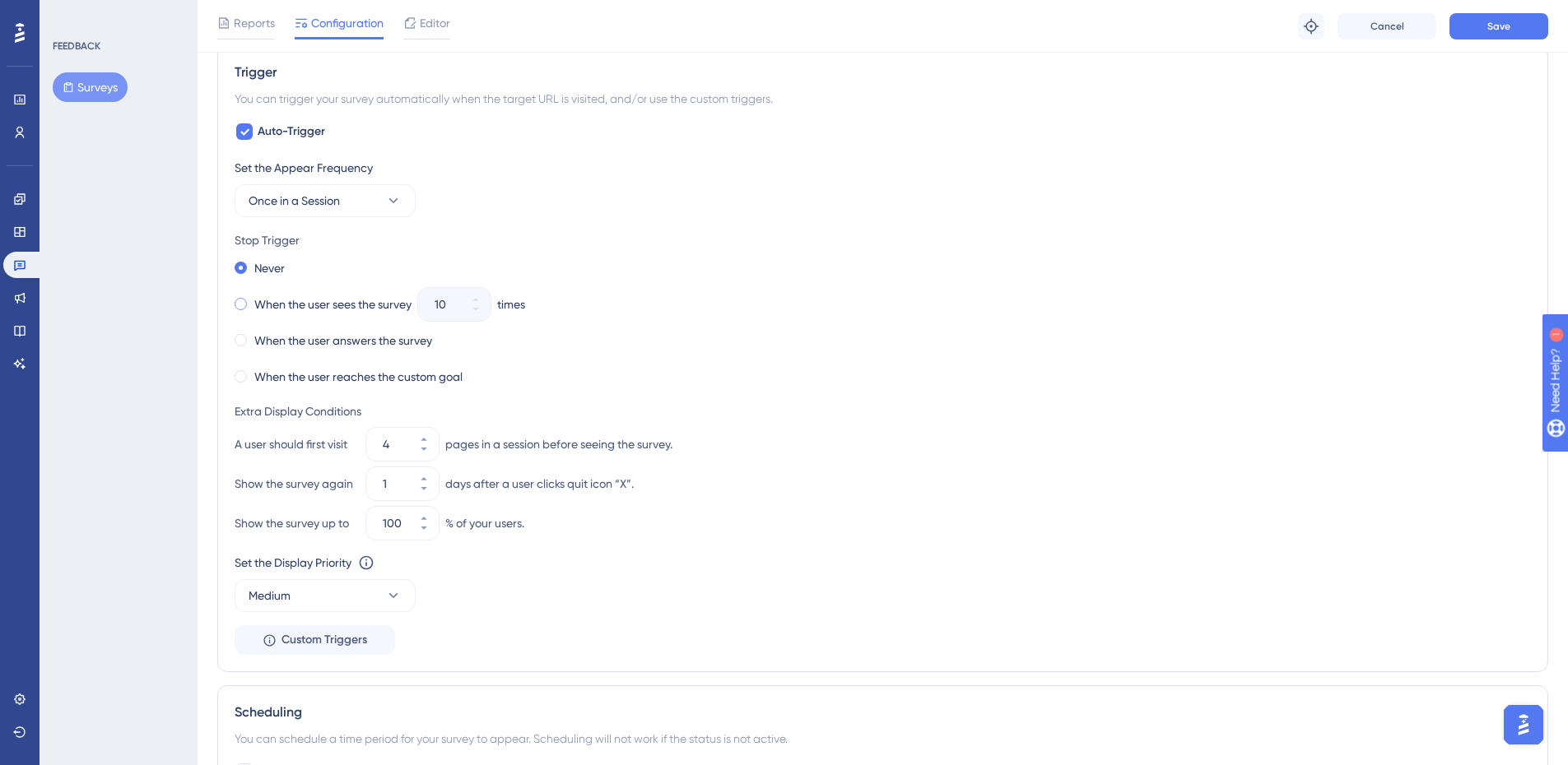 click on "When the user sees the survey" at bounding box center [333, 304] 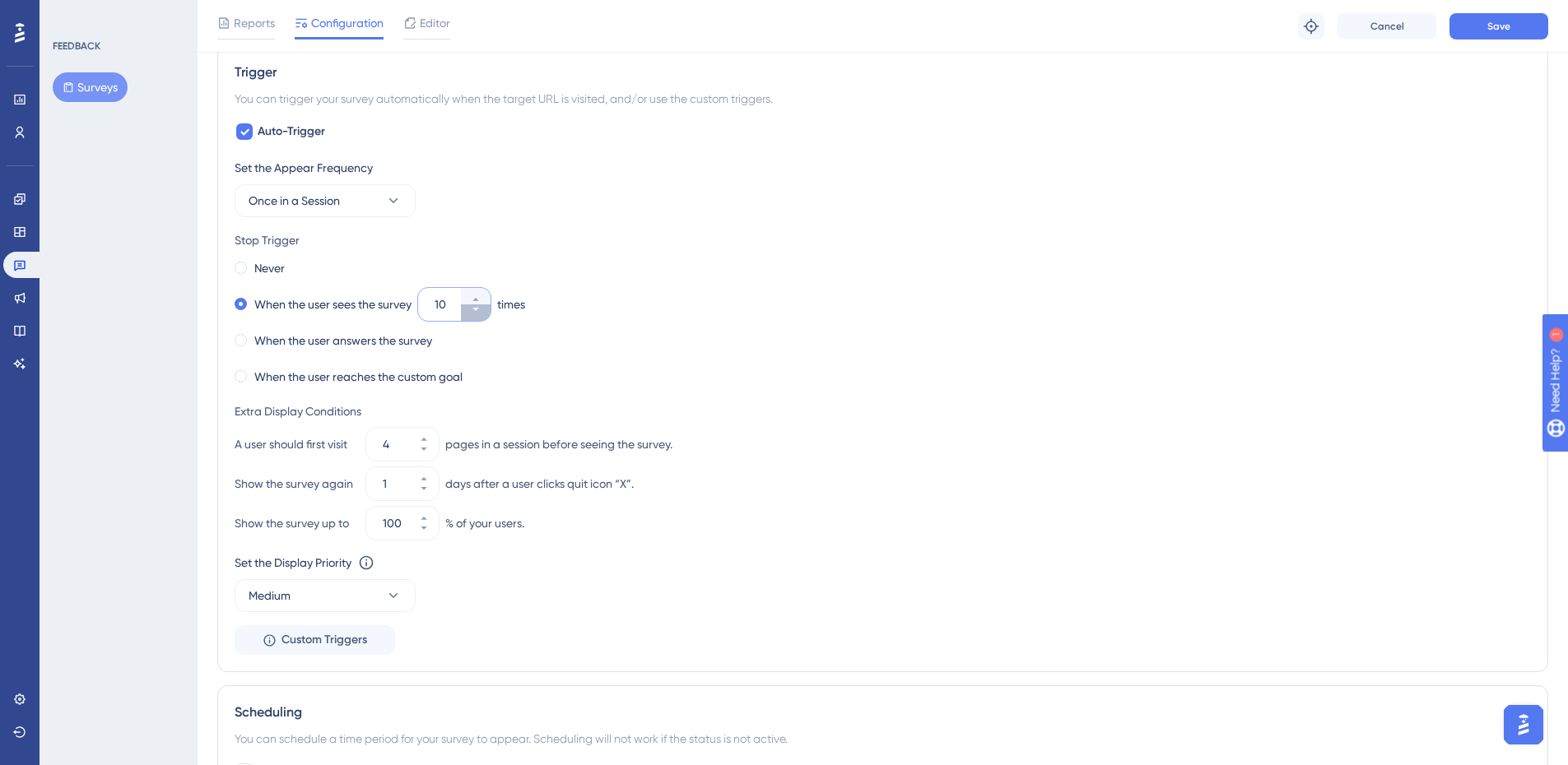 click 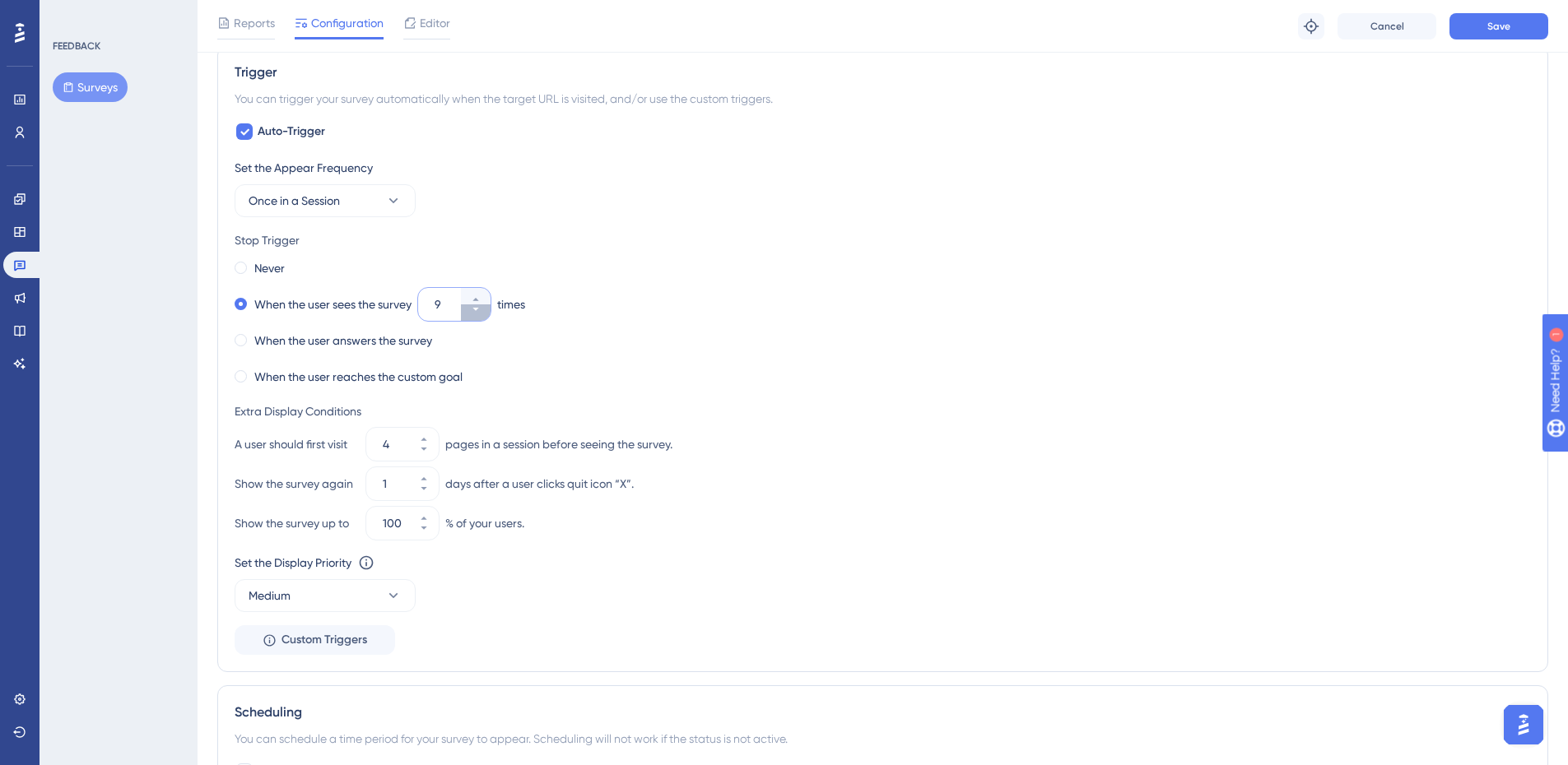 click 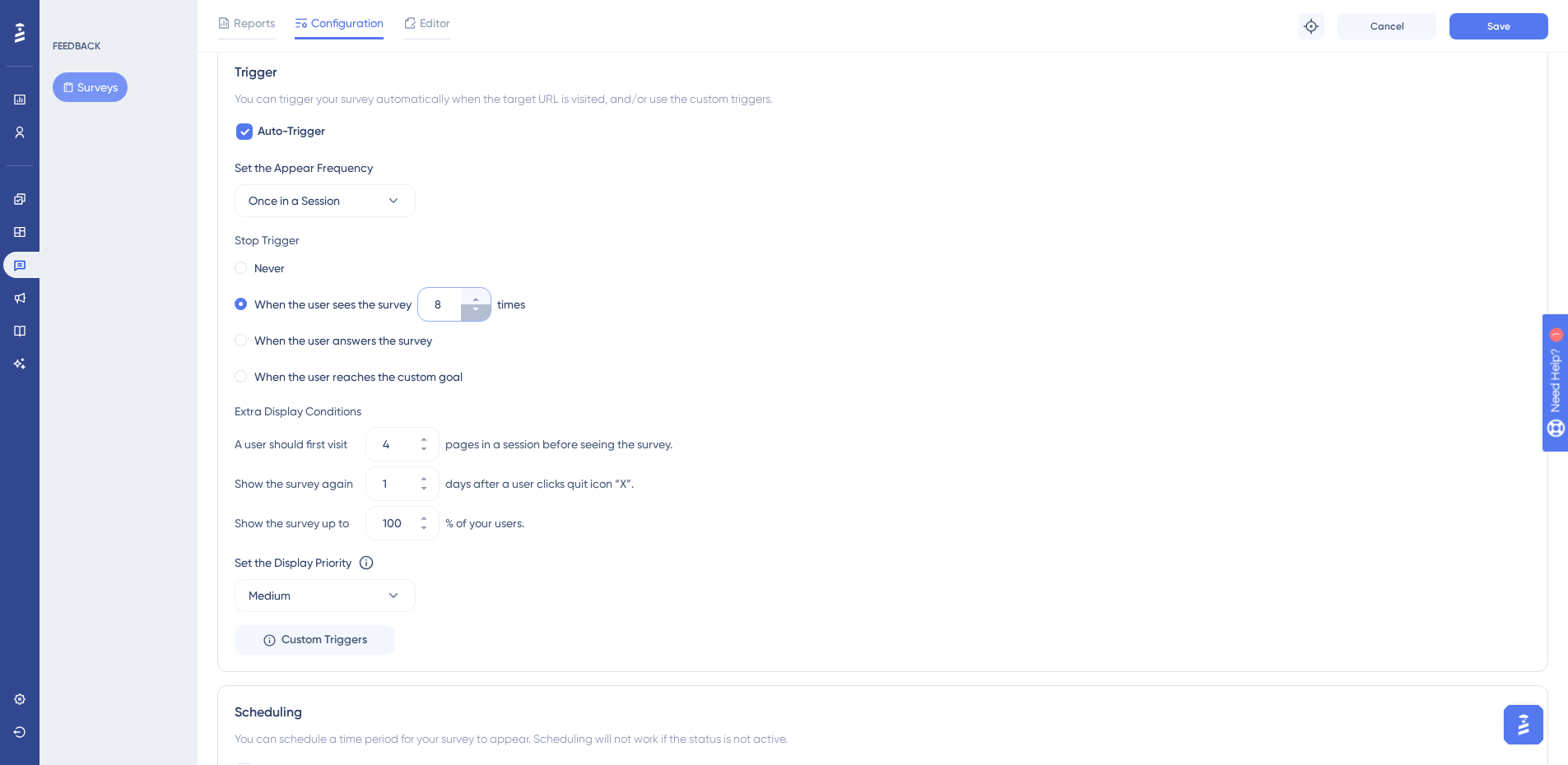 click 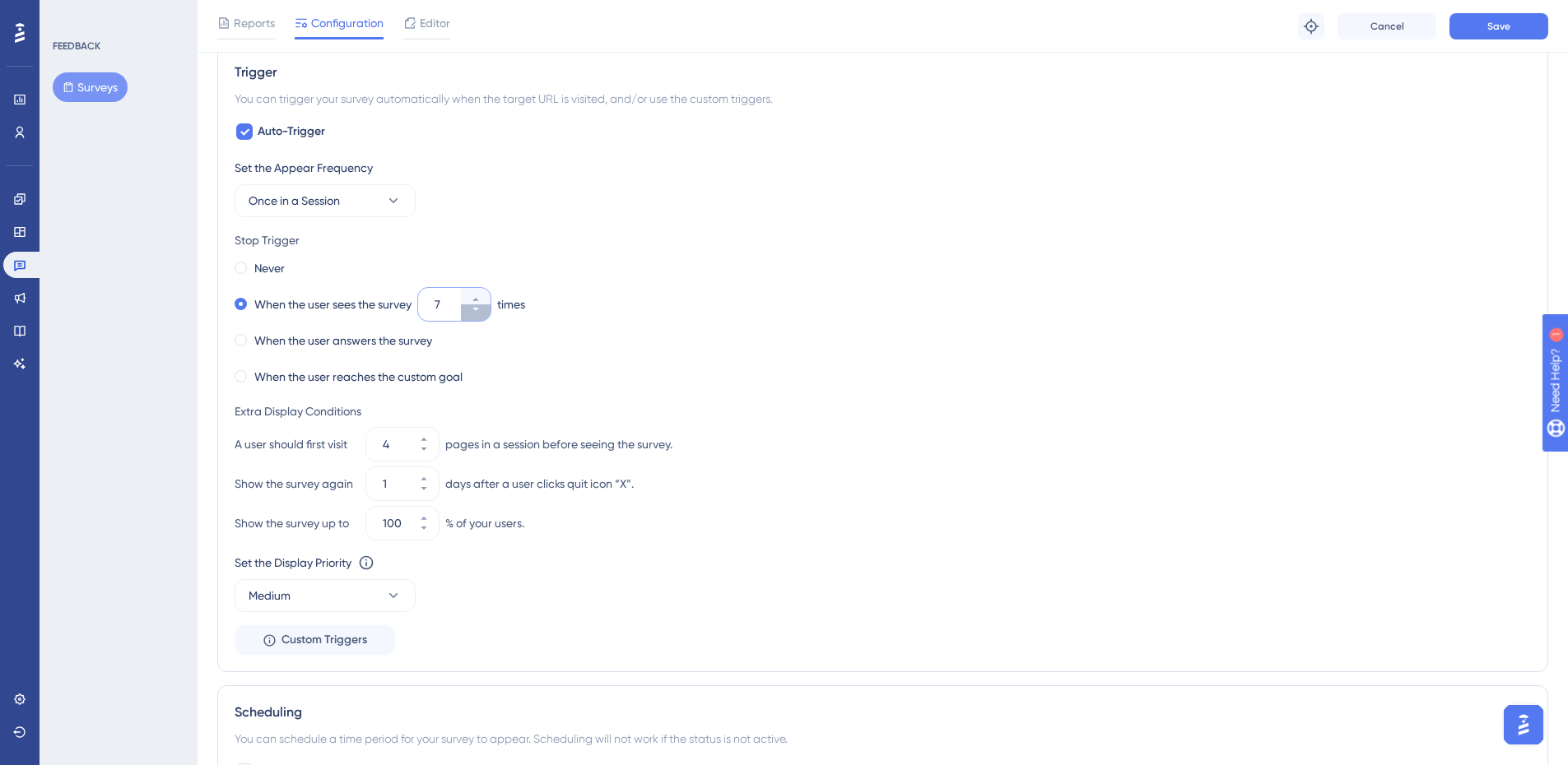 click 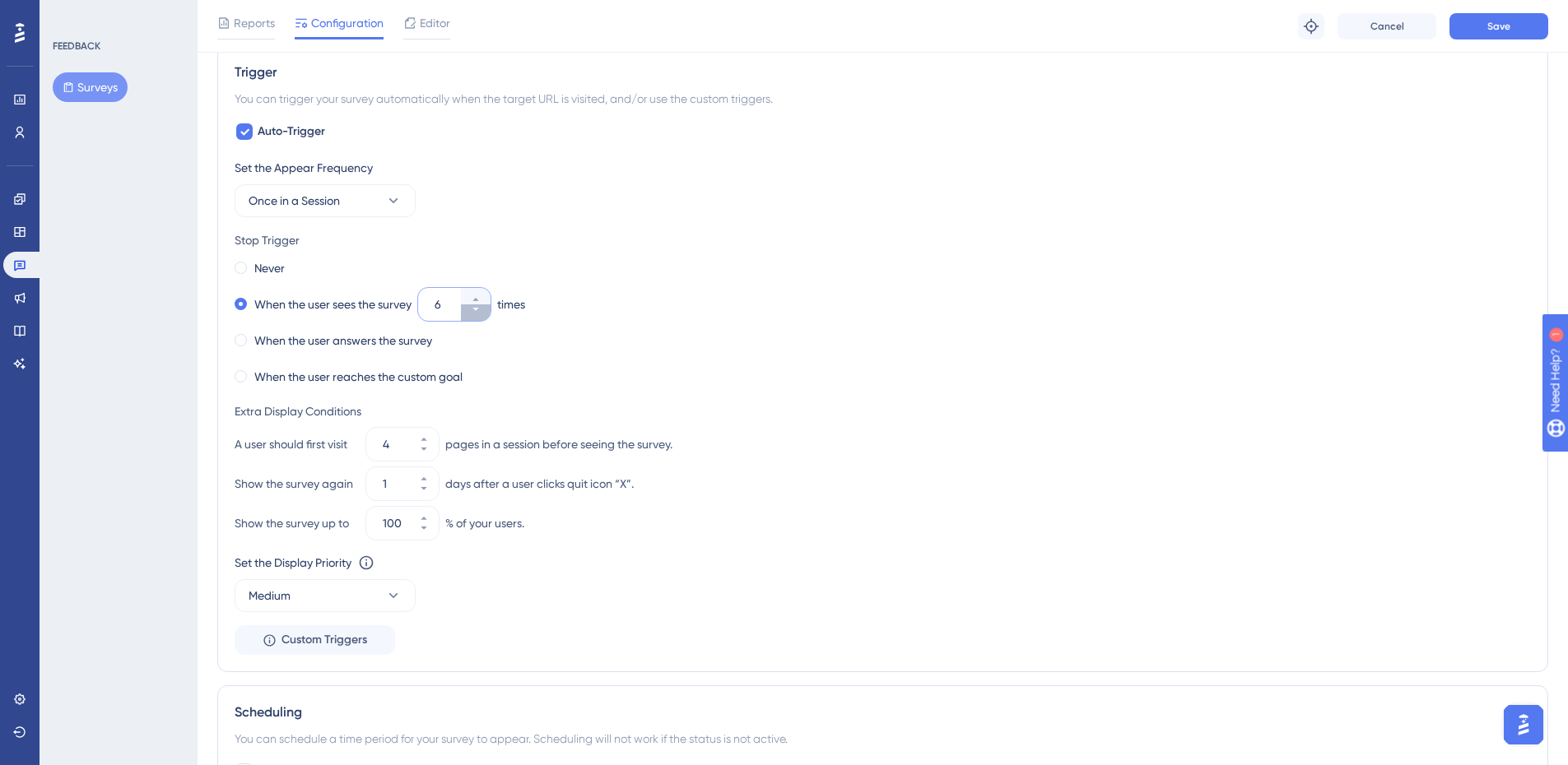 click 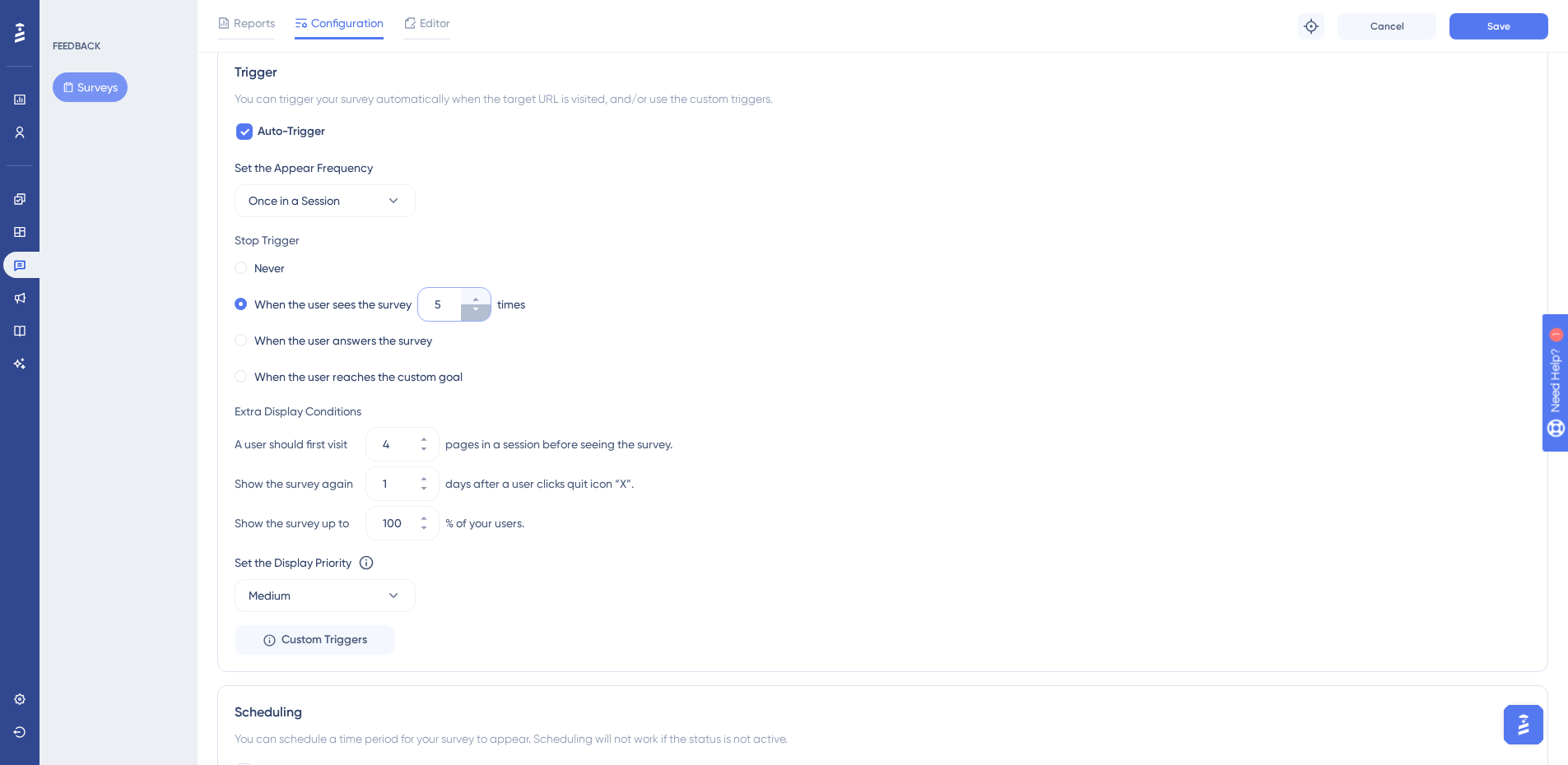 click 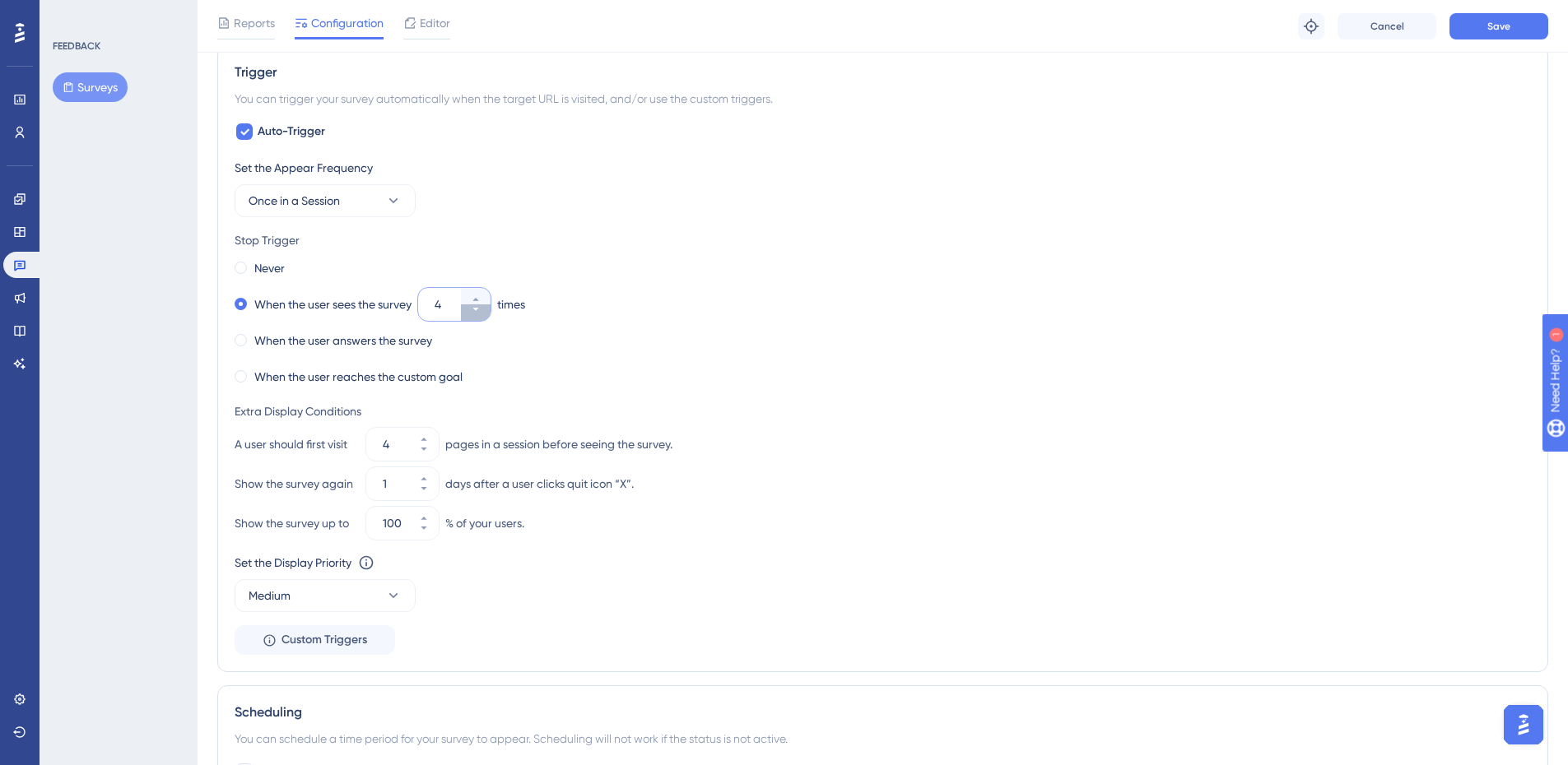 click 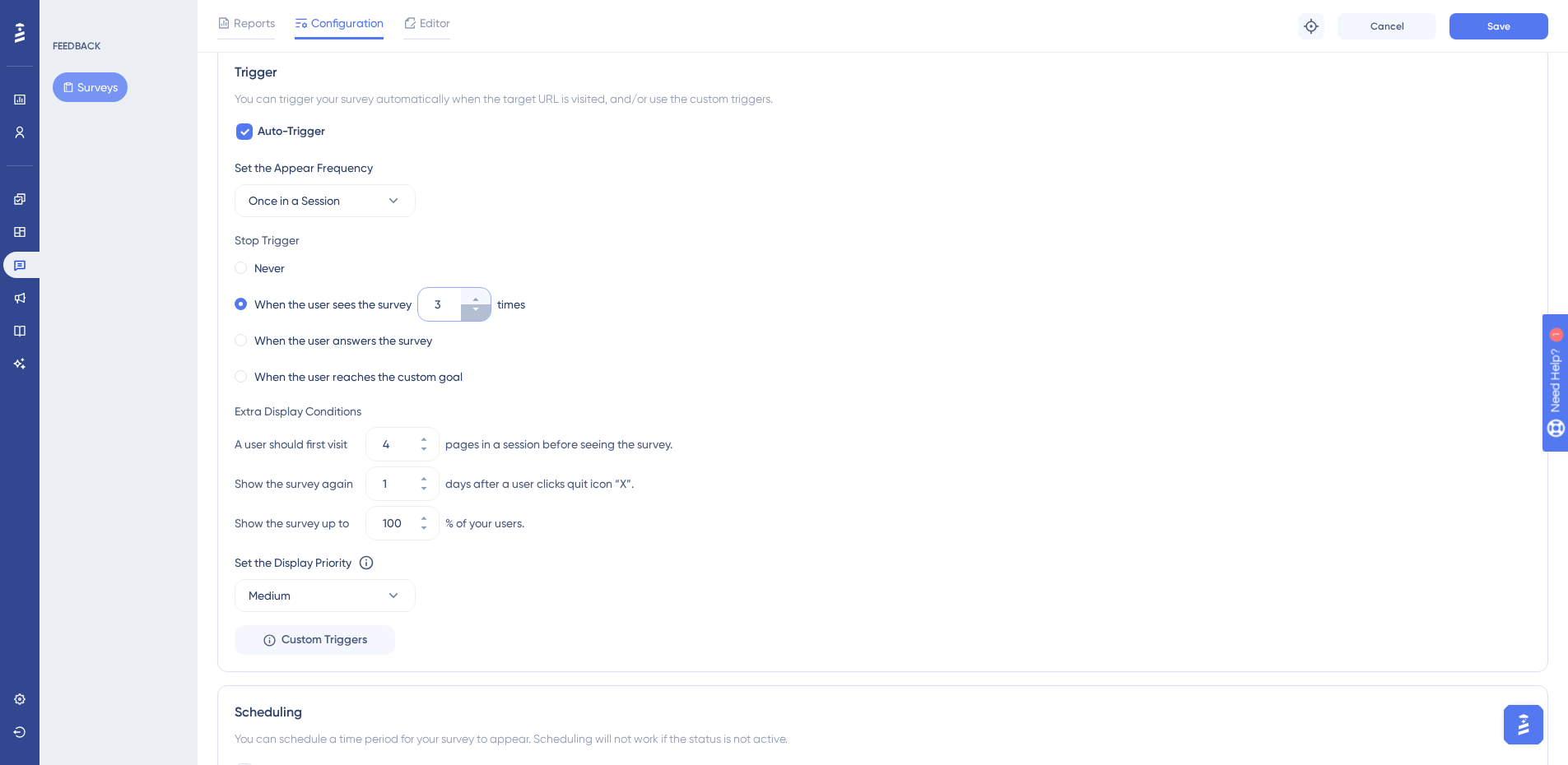click 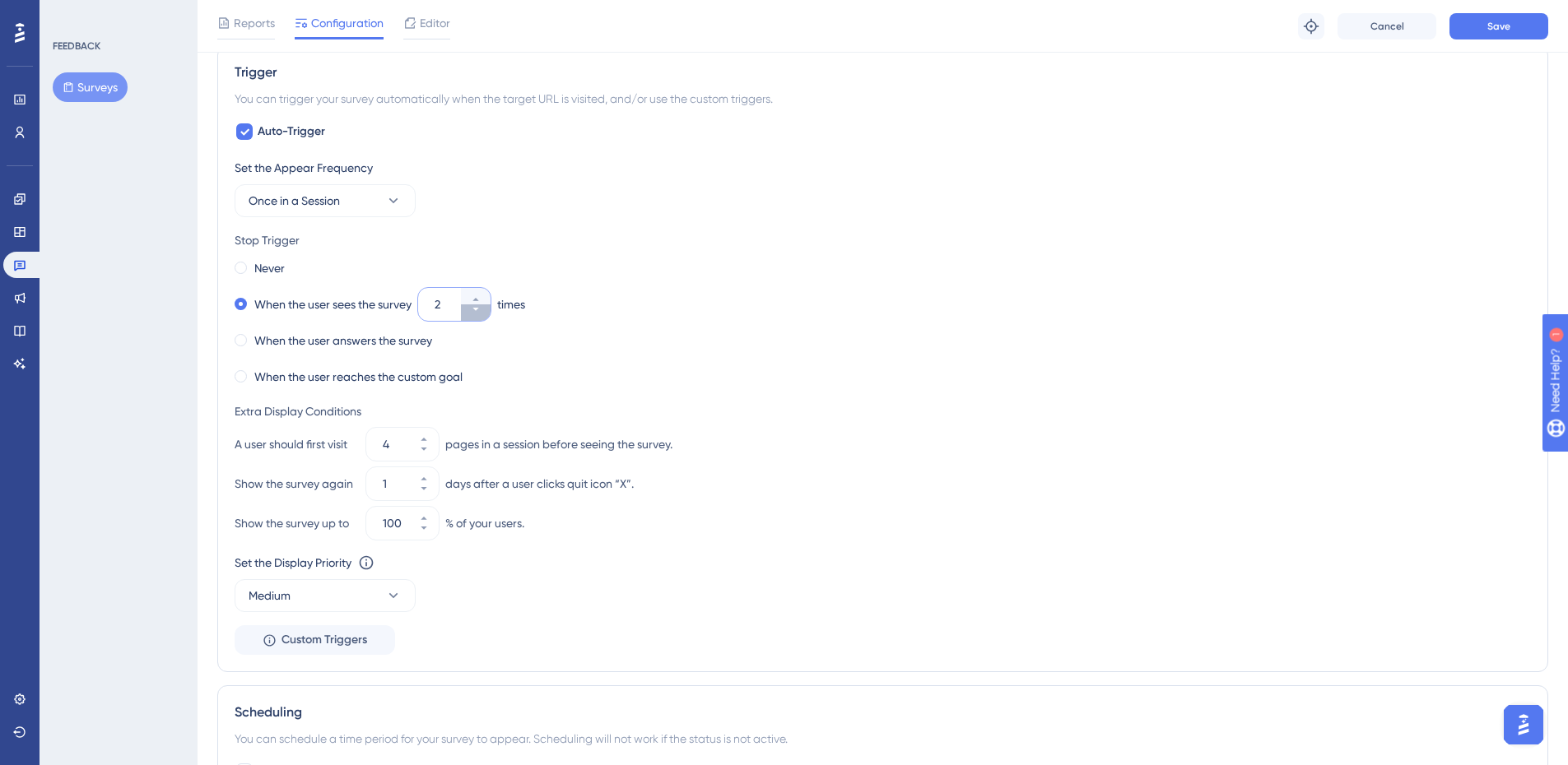 click 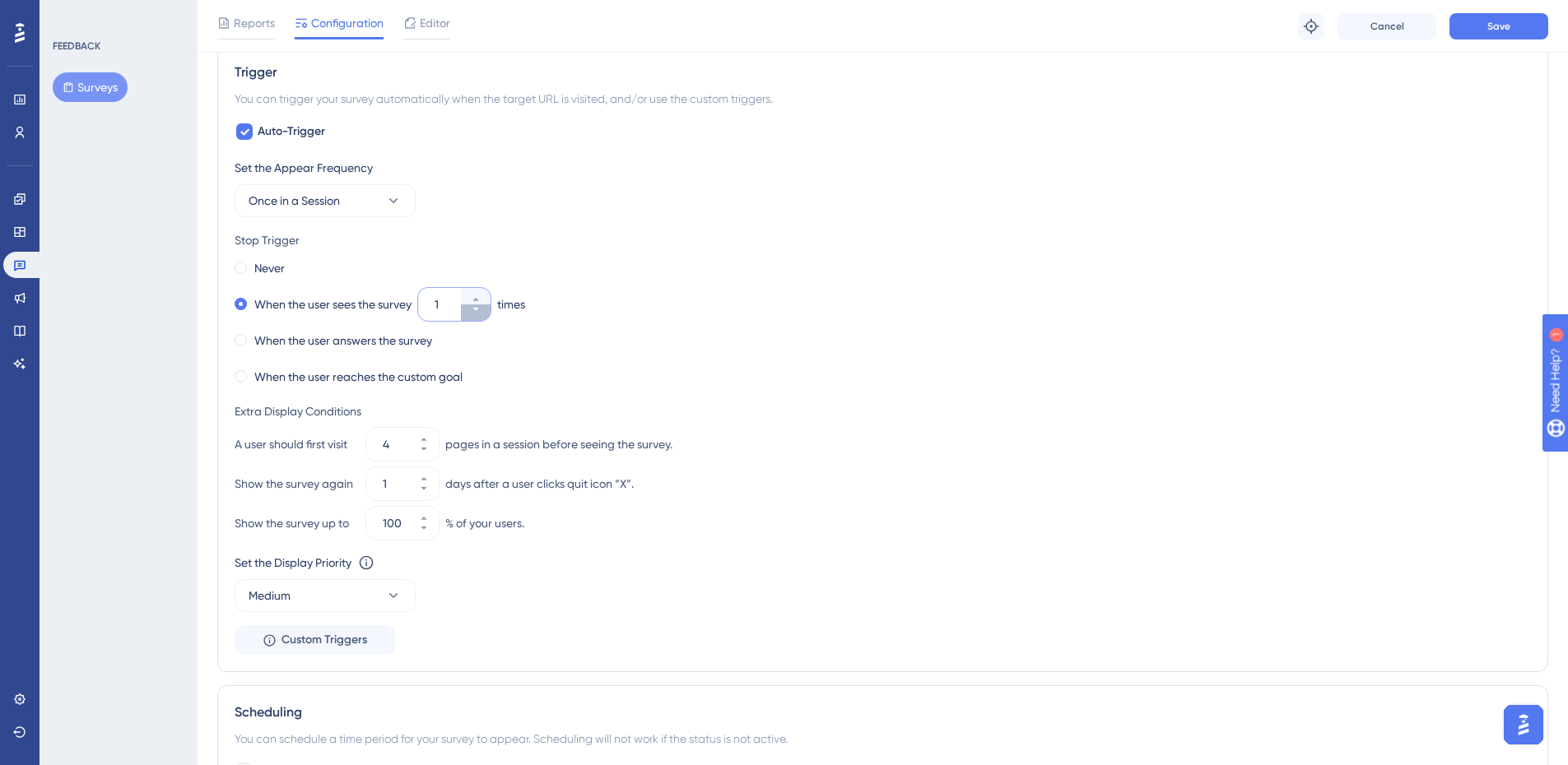 click 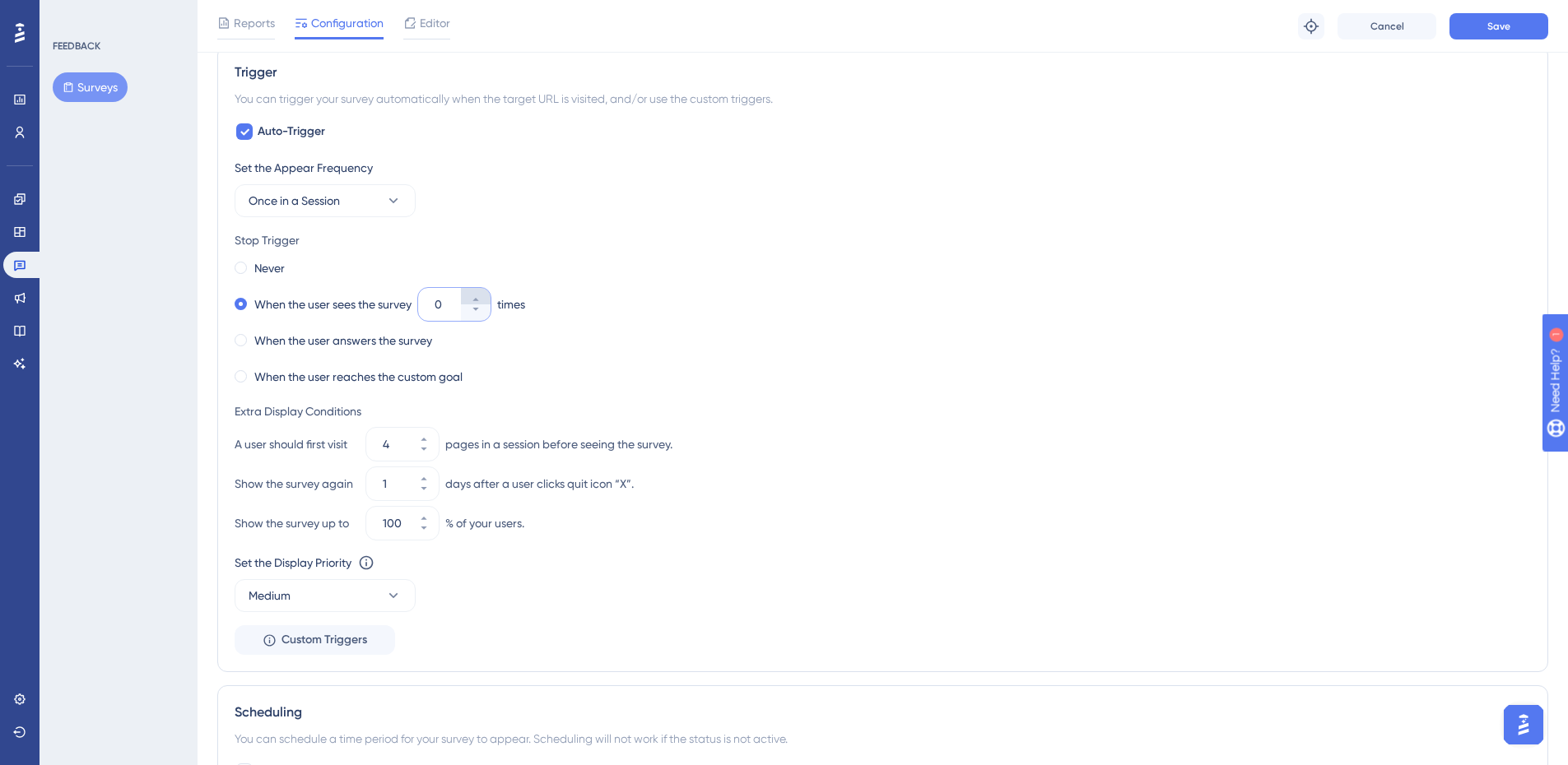 click 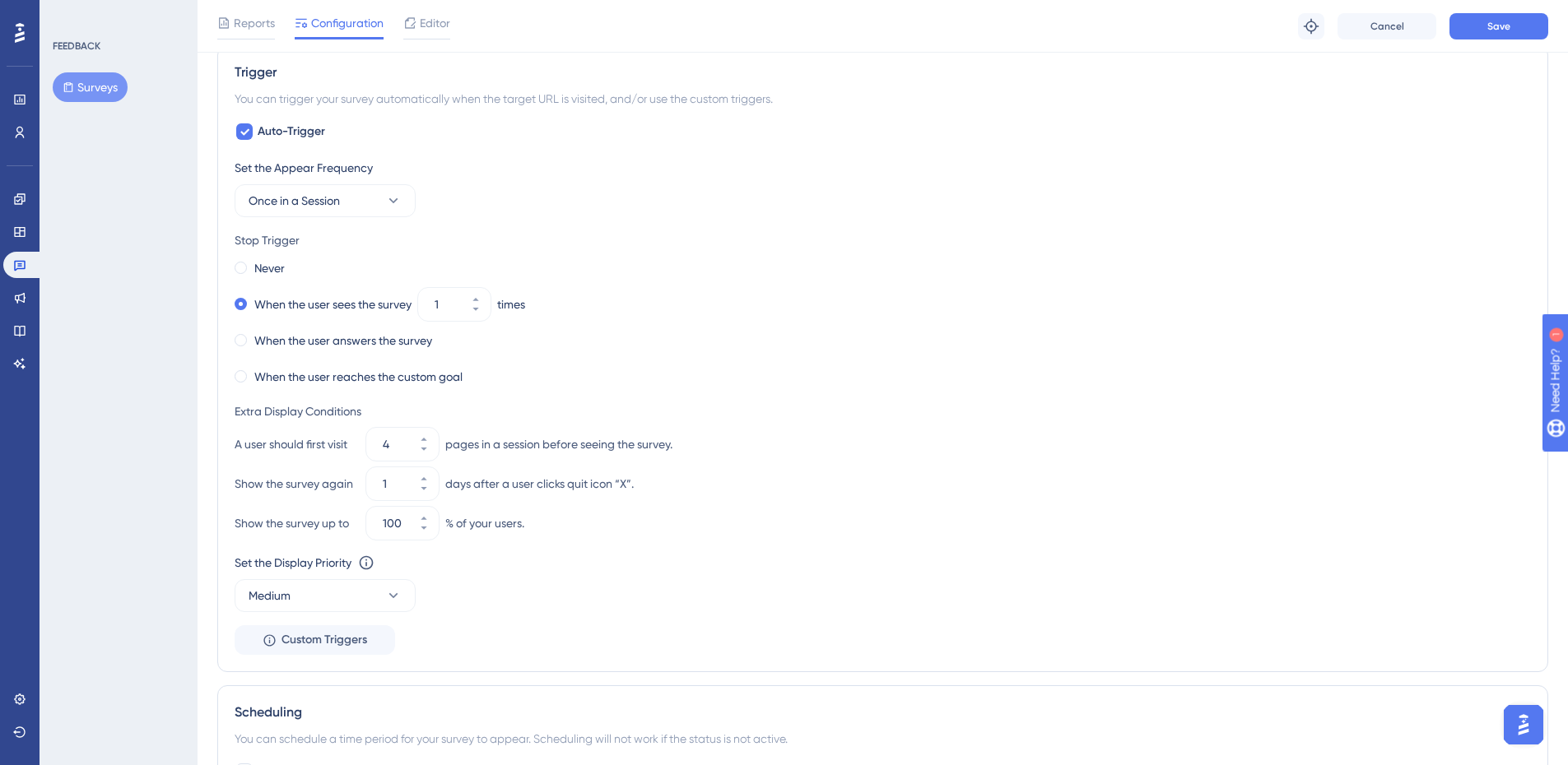 click on "Never" at bounding box center (882, 268) 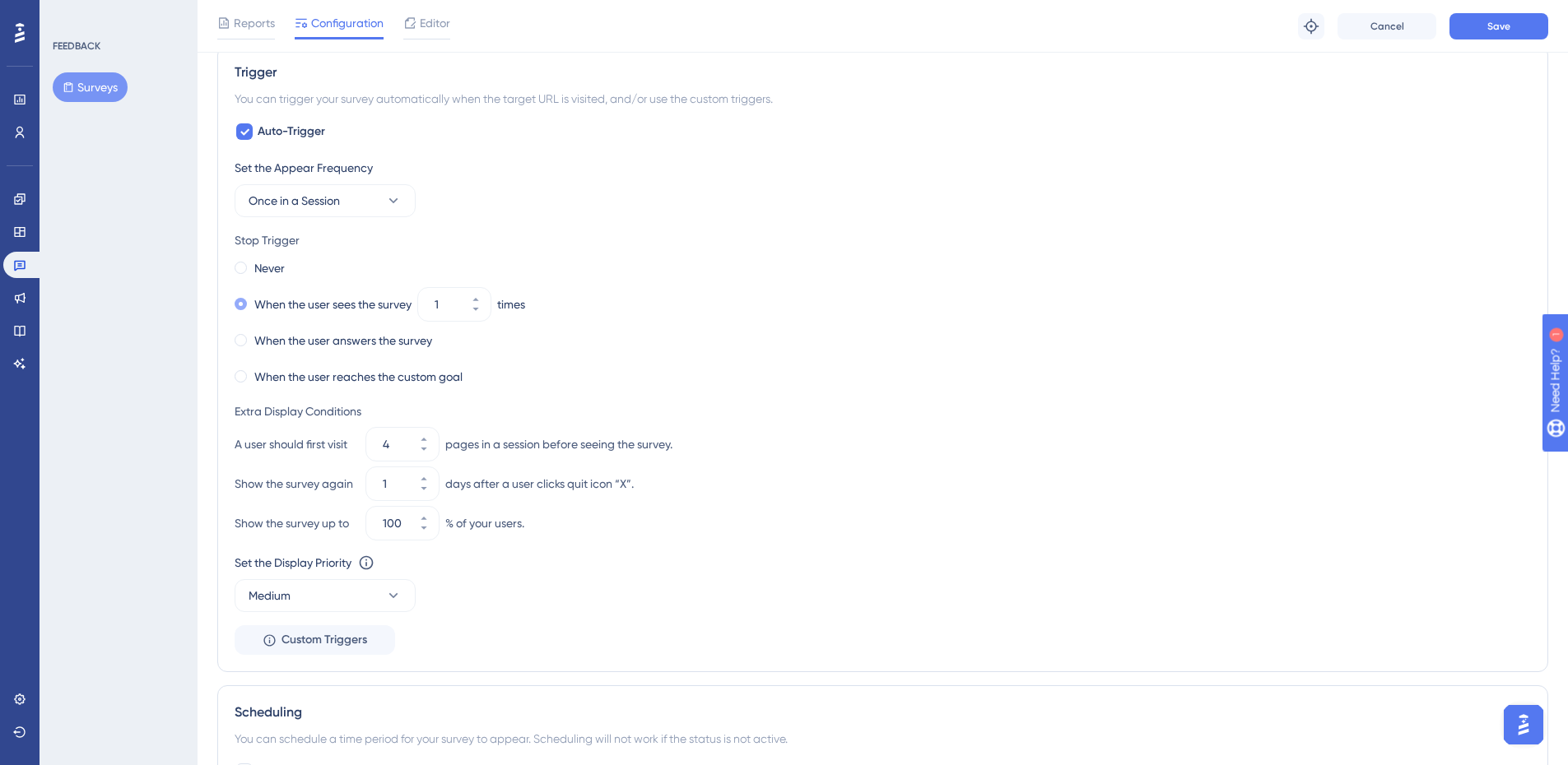drag, startPoint x: 256, startPoint y: 302, endPoint x: 310, endPoint y: 302, distance: 54 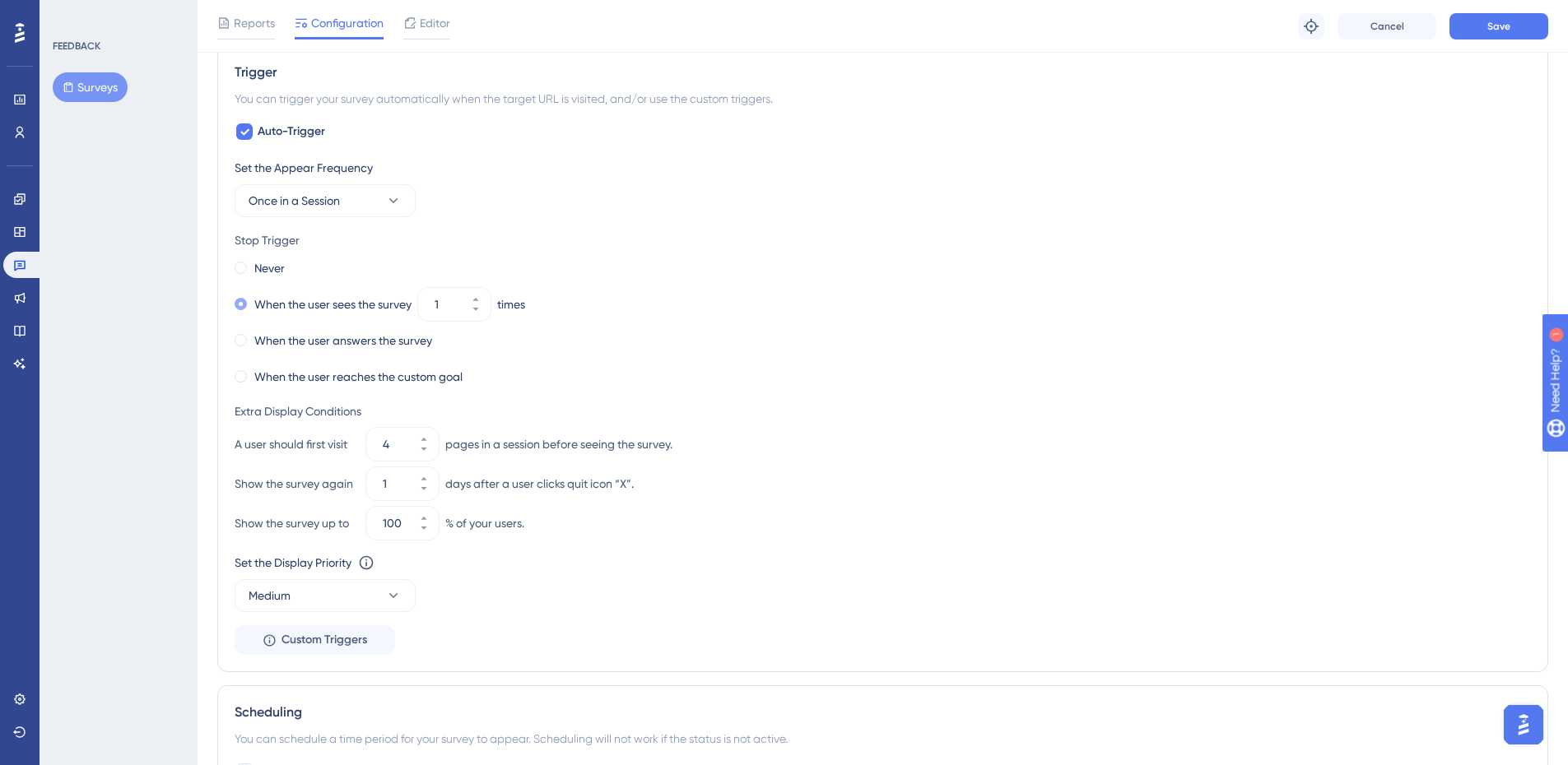 click on "When the user sees the survey" at bounding box center (333, 304) 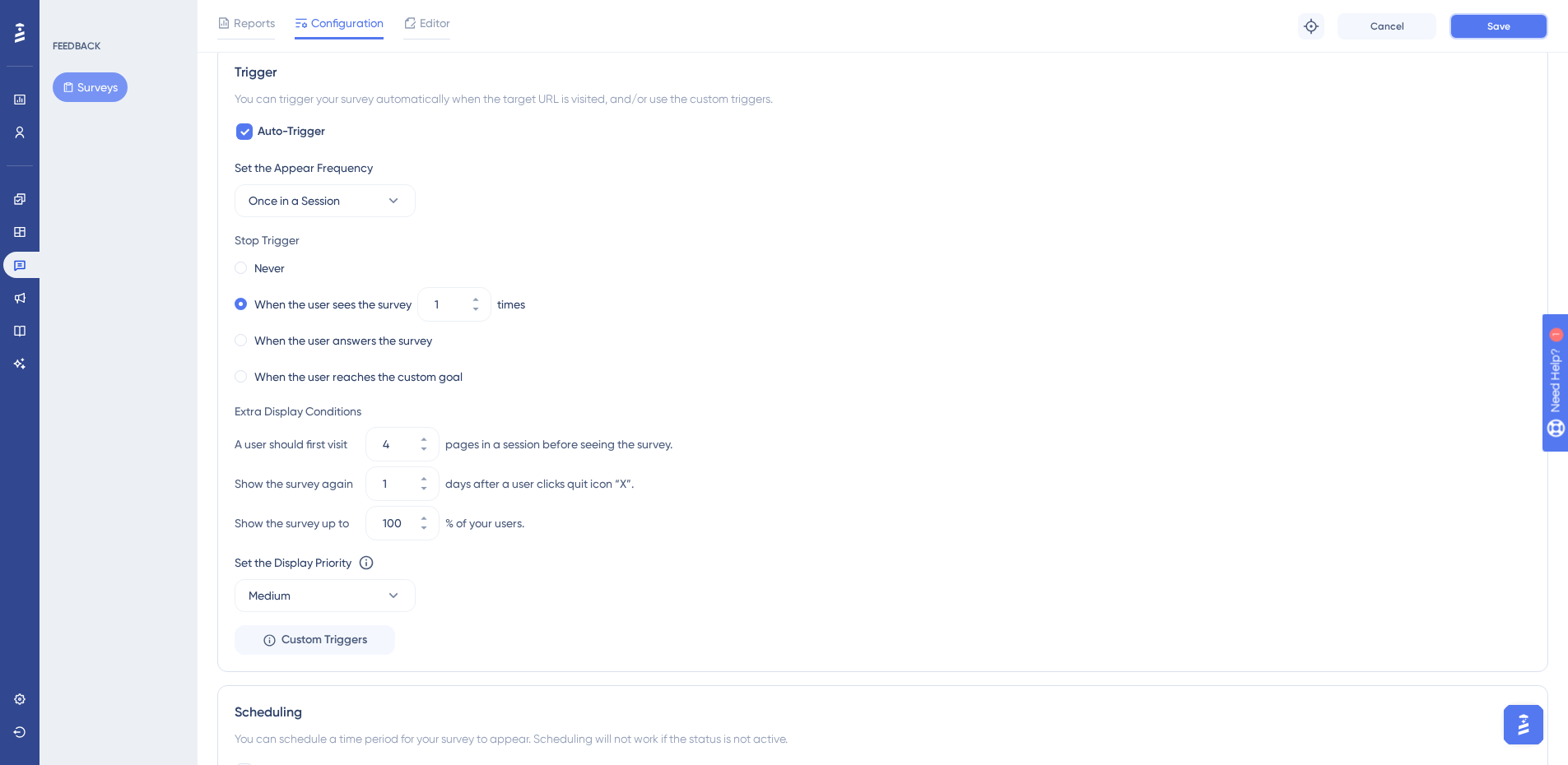 click on "Save" at bounding box center (1499, 26) 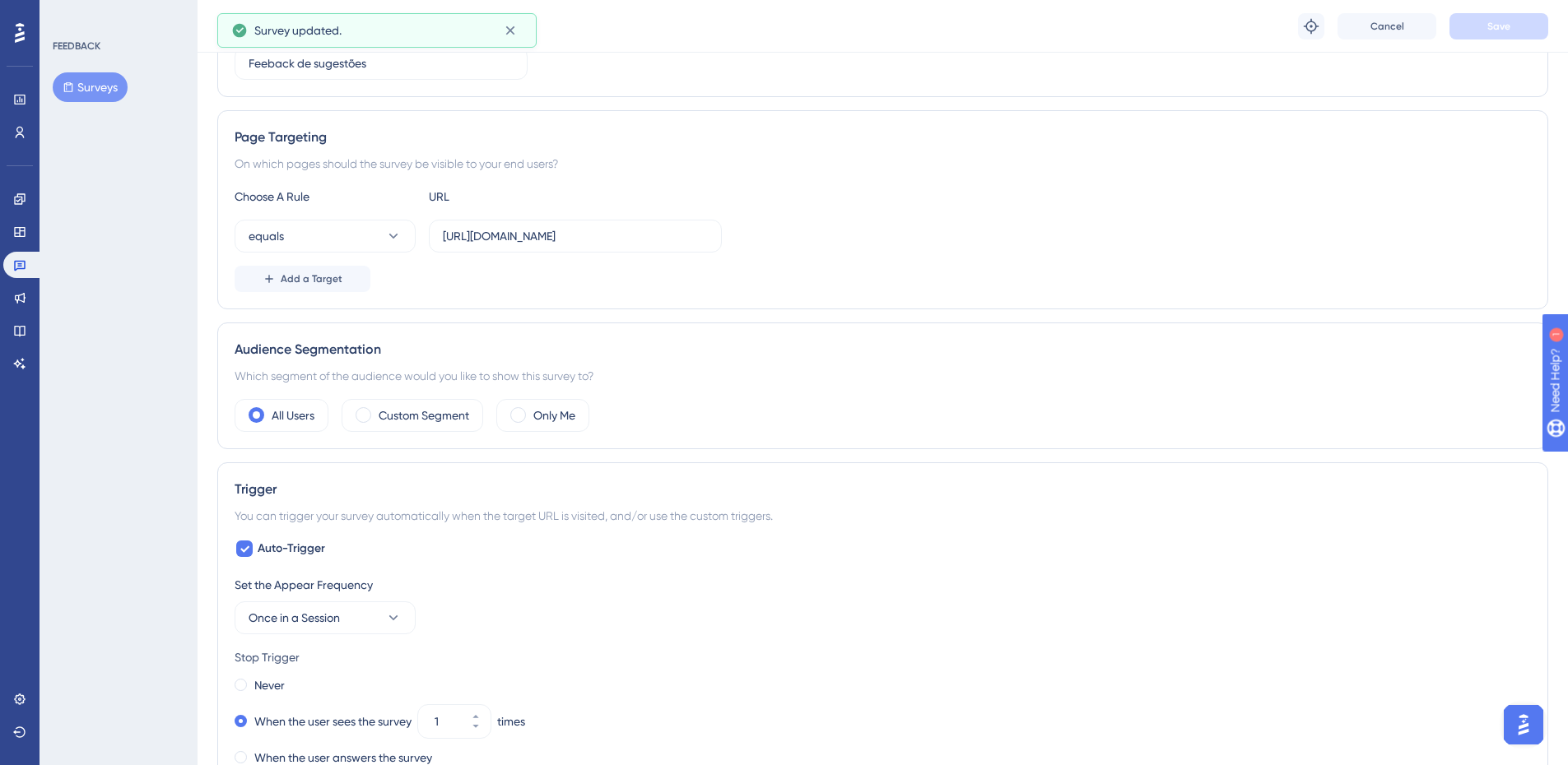 scroll, scrollTop: 0, scrollLeft: 0, axis: both 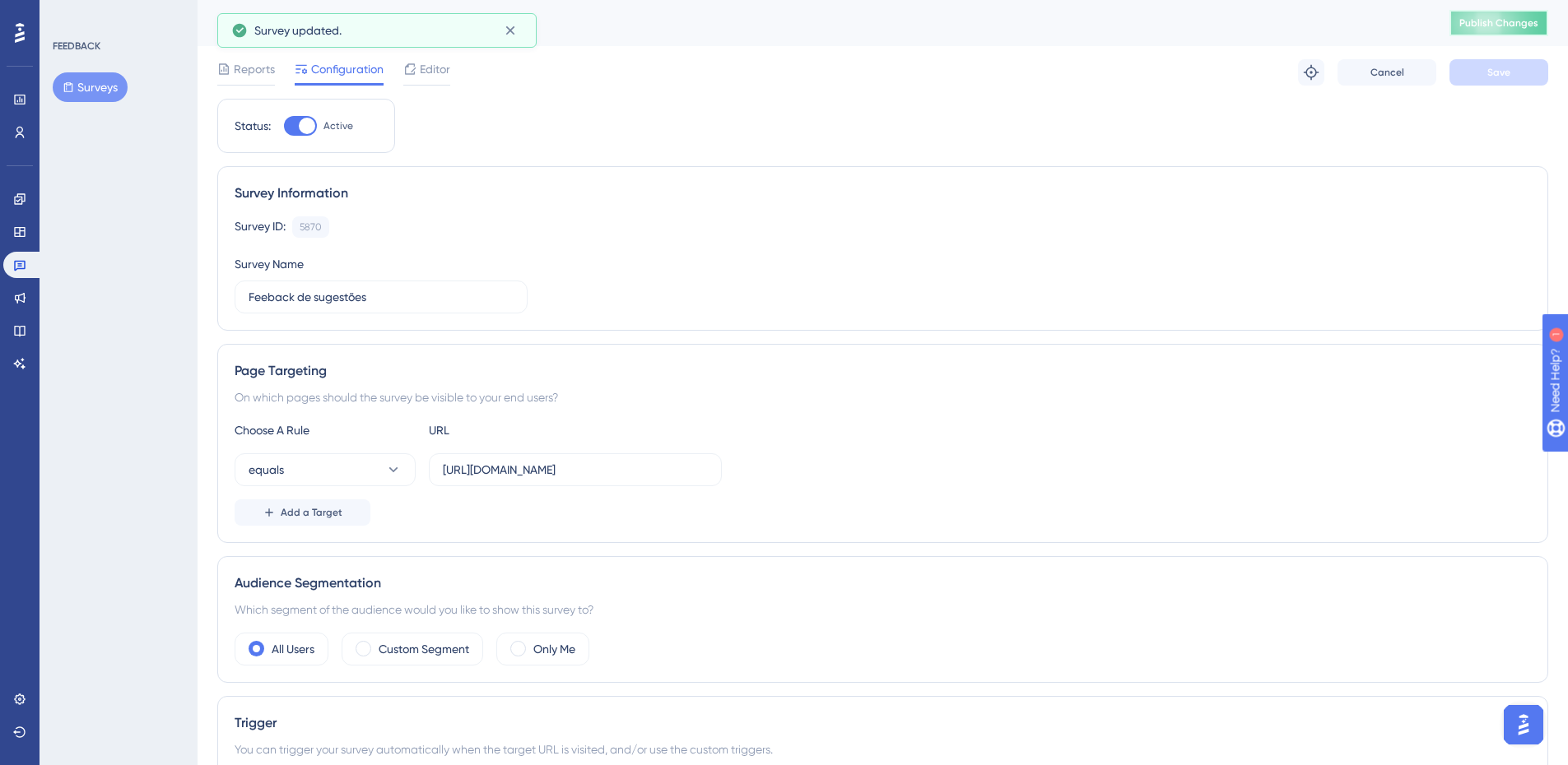click on "Publish Changes" at bounding box center (1499, 23) 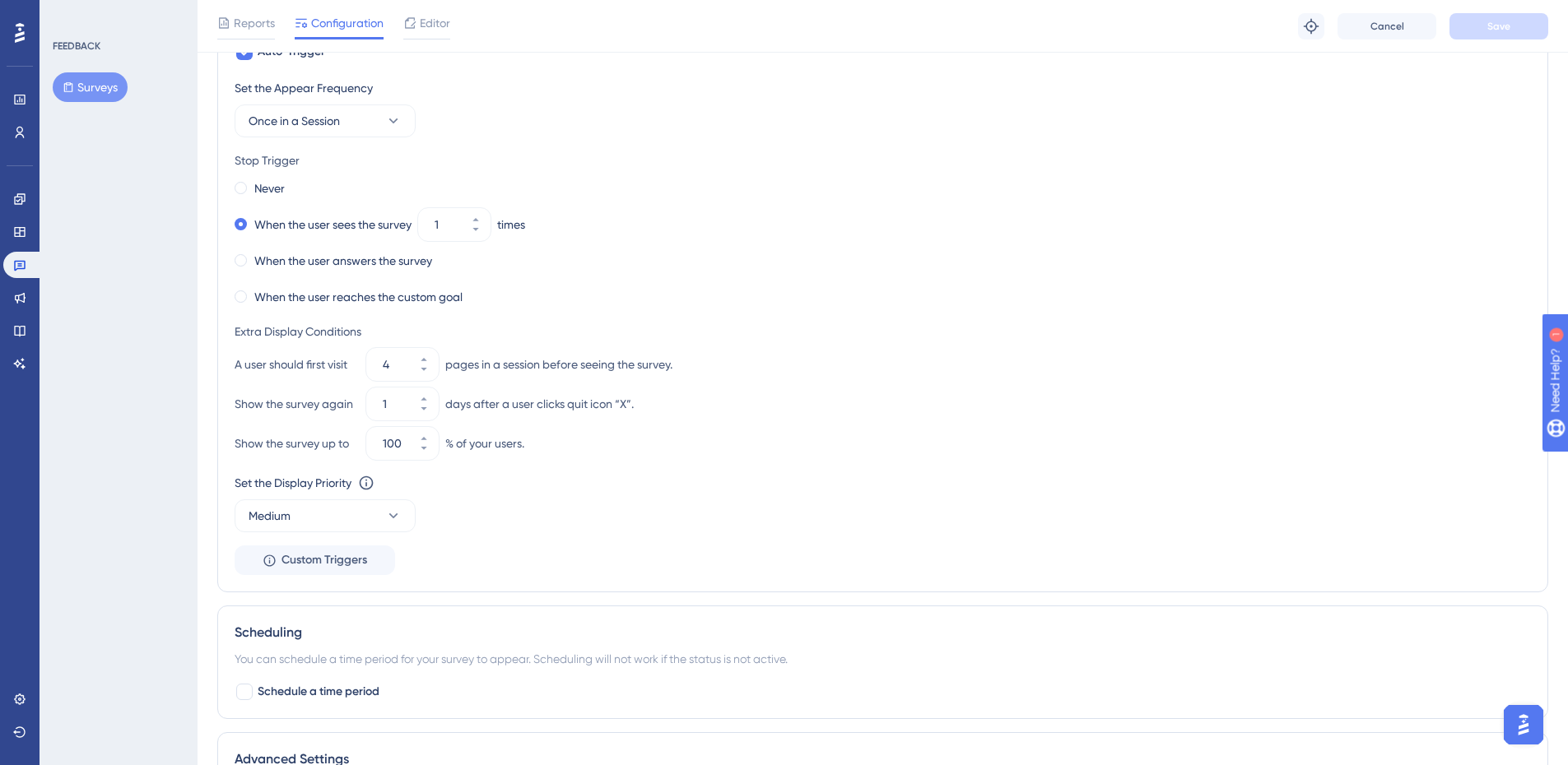 scroll, scrollTop: 709, scrollLeft: 0, axis: vertical 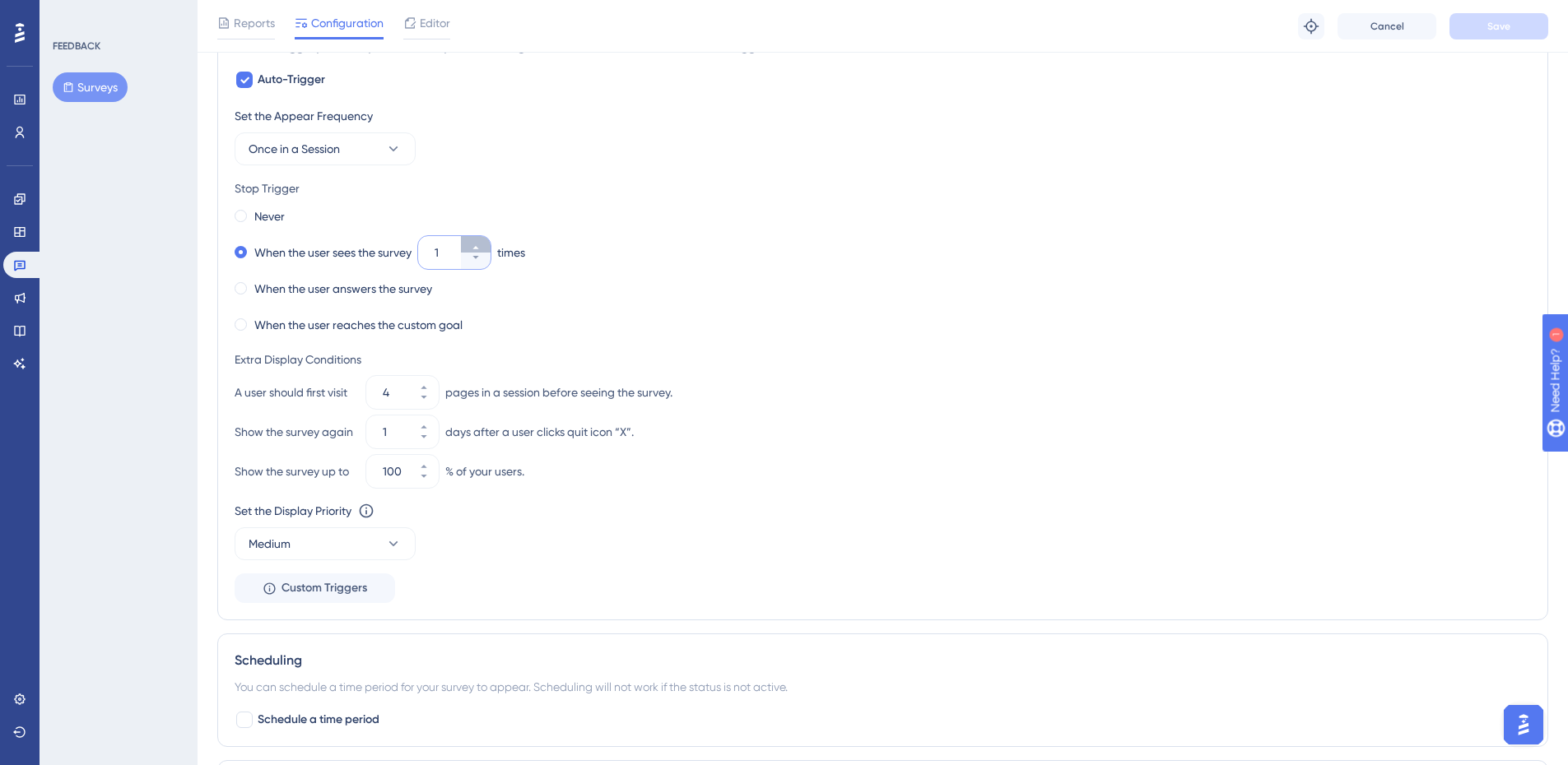 click 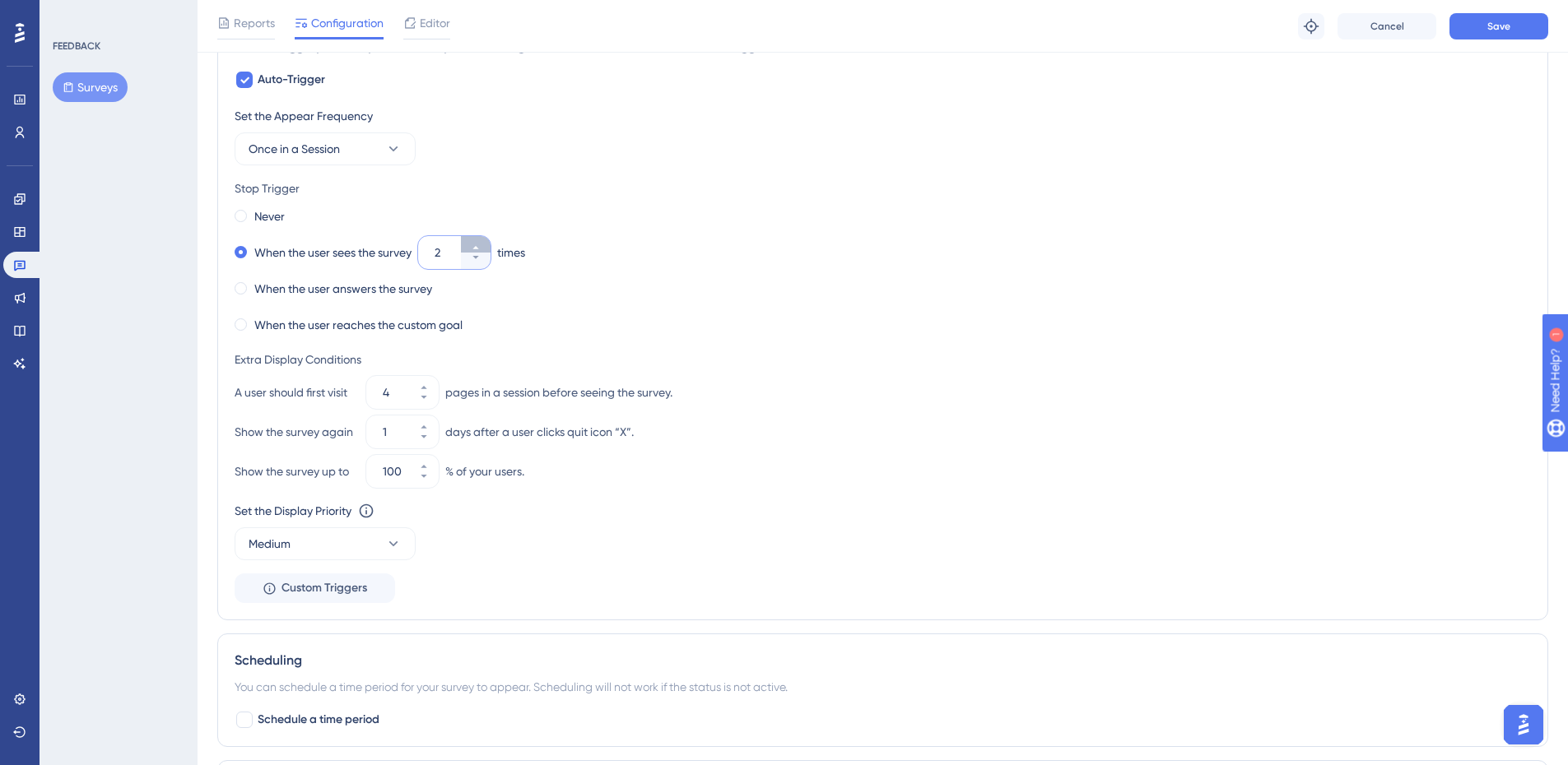 click 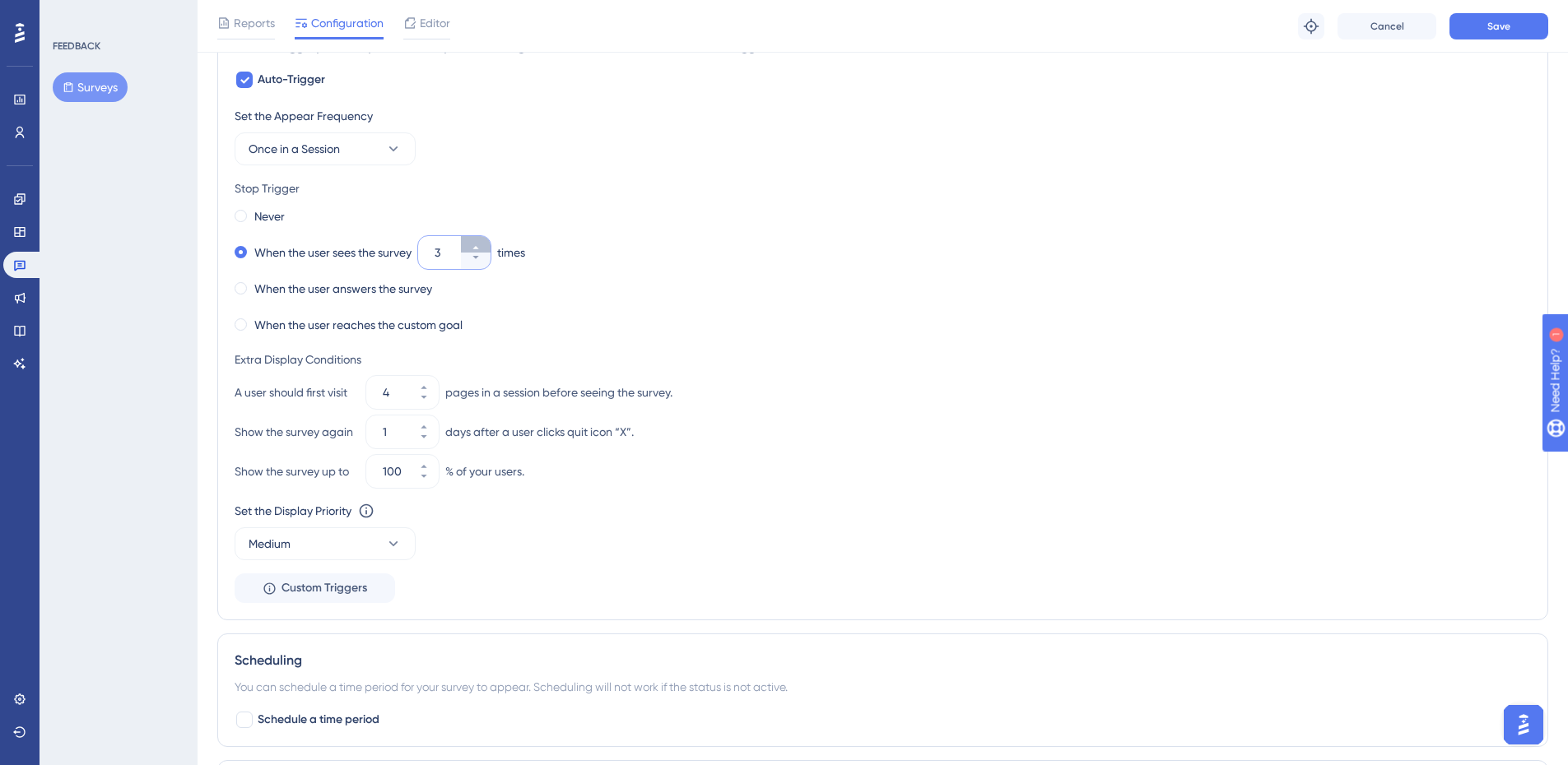 click 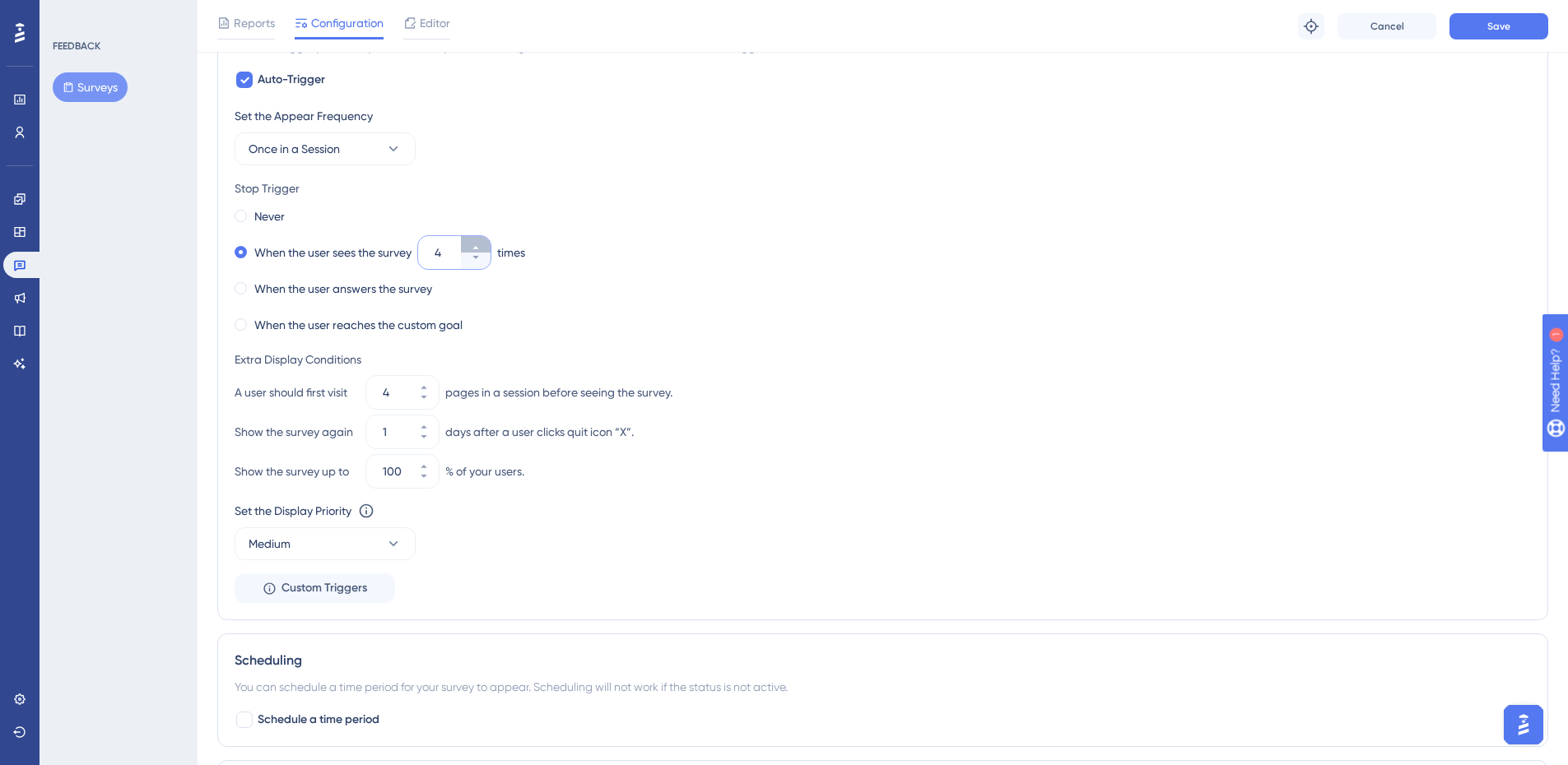 click 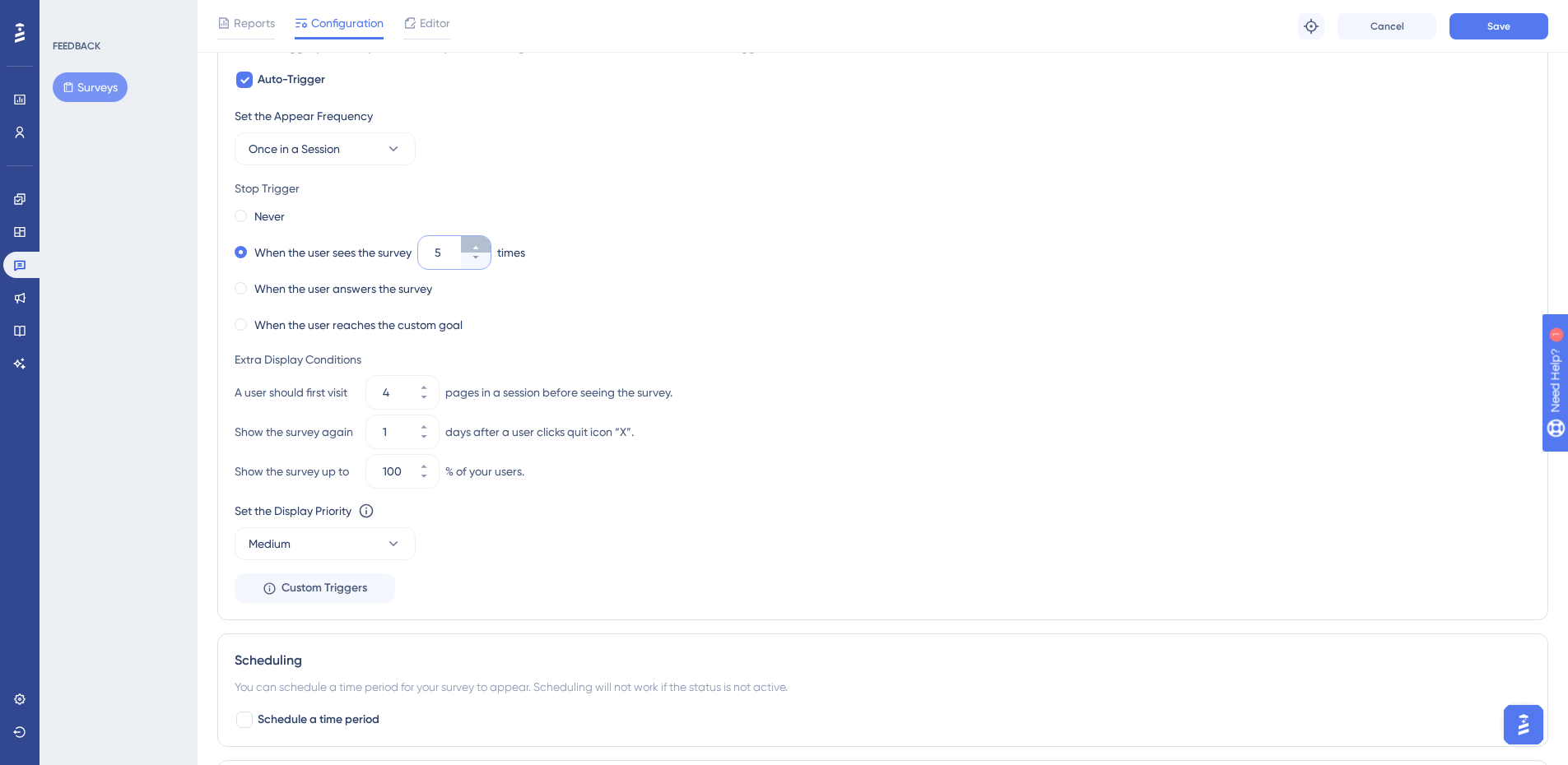 click 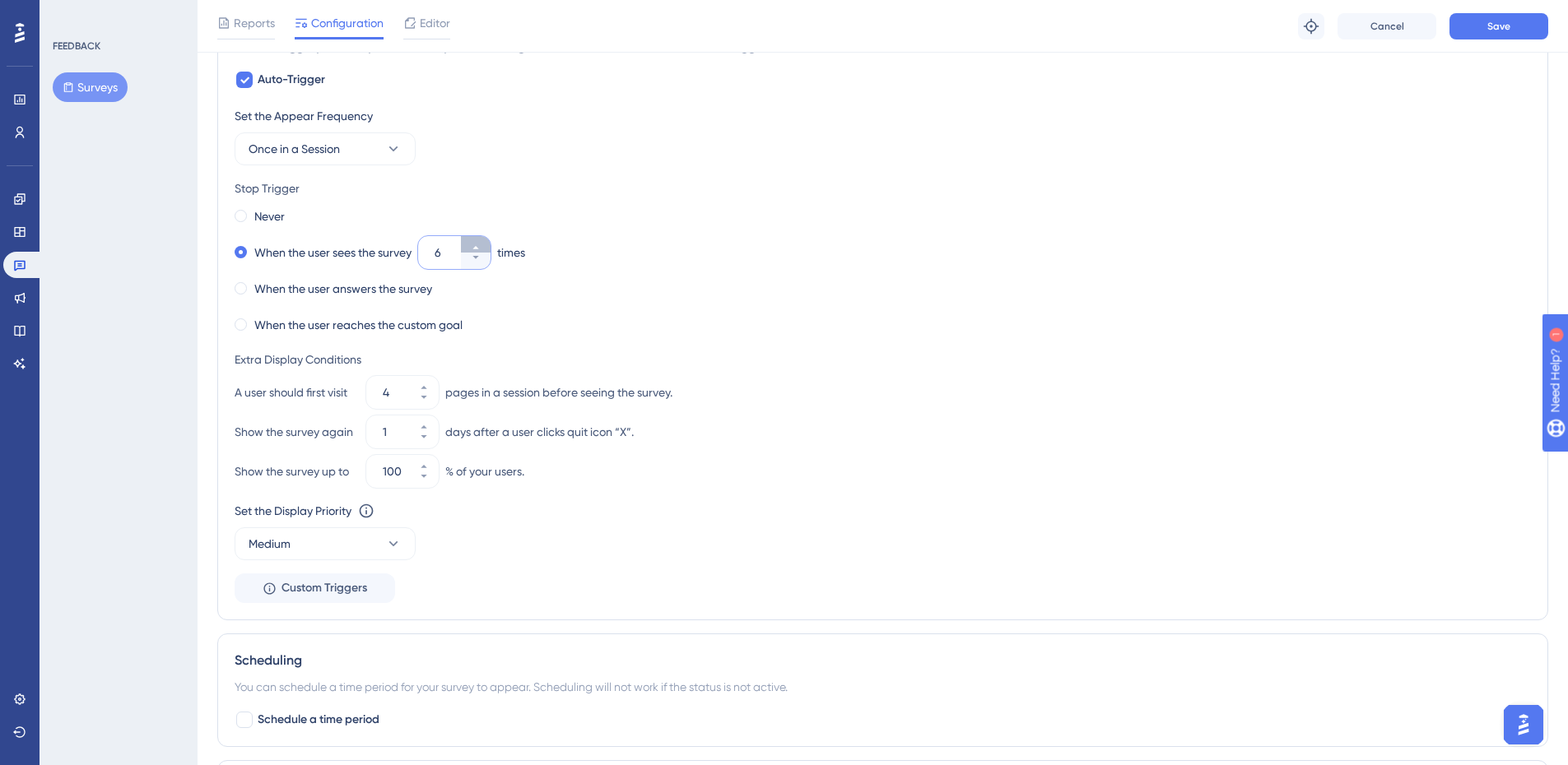 click 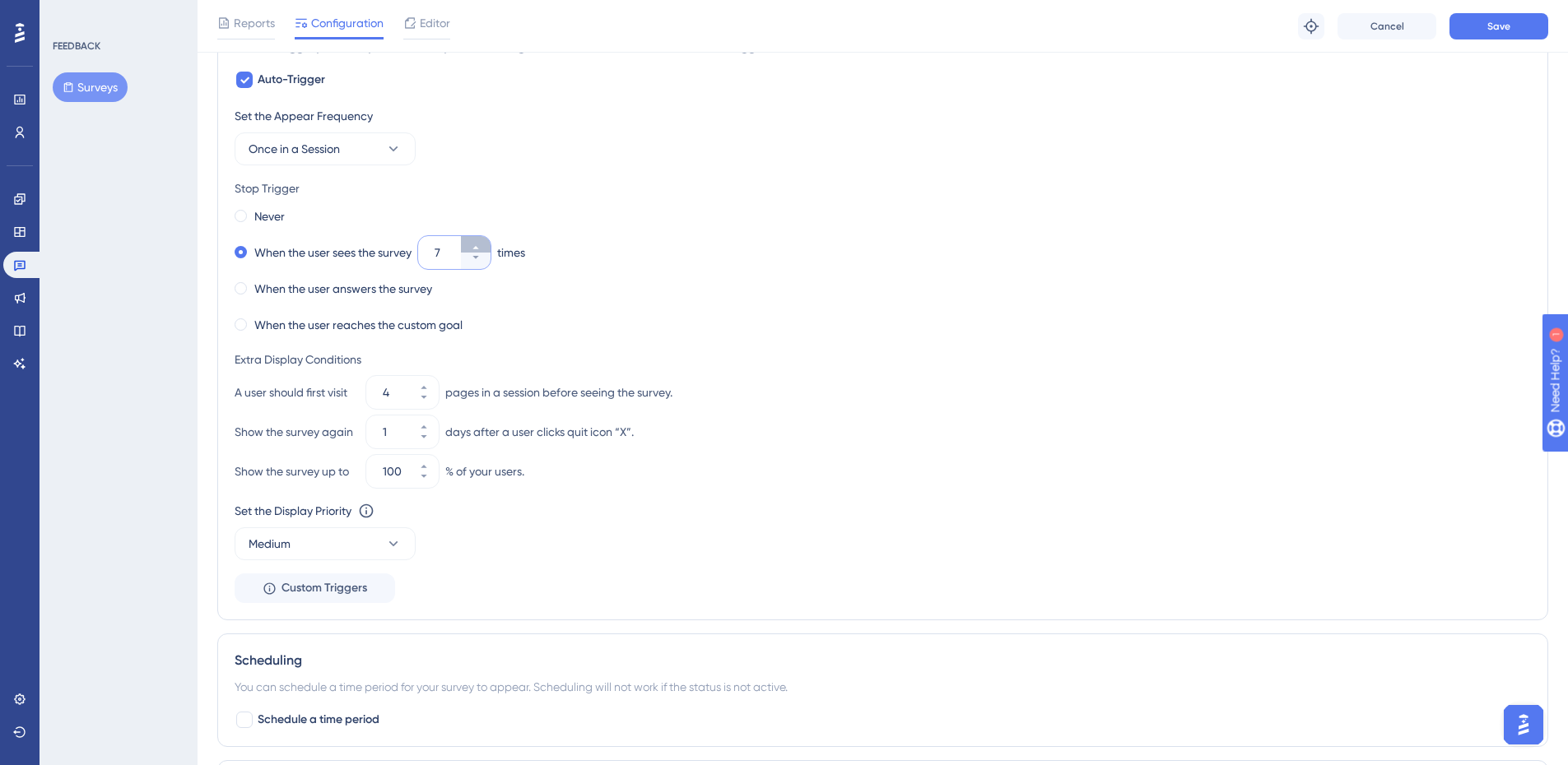 click 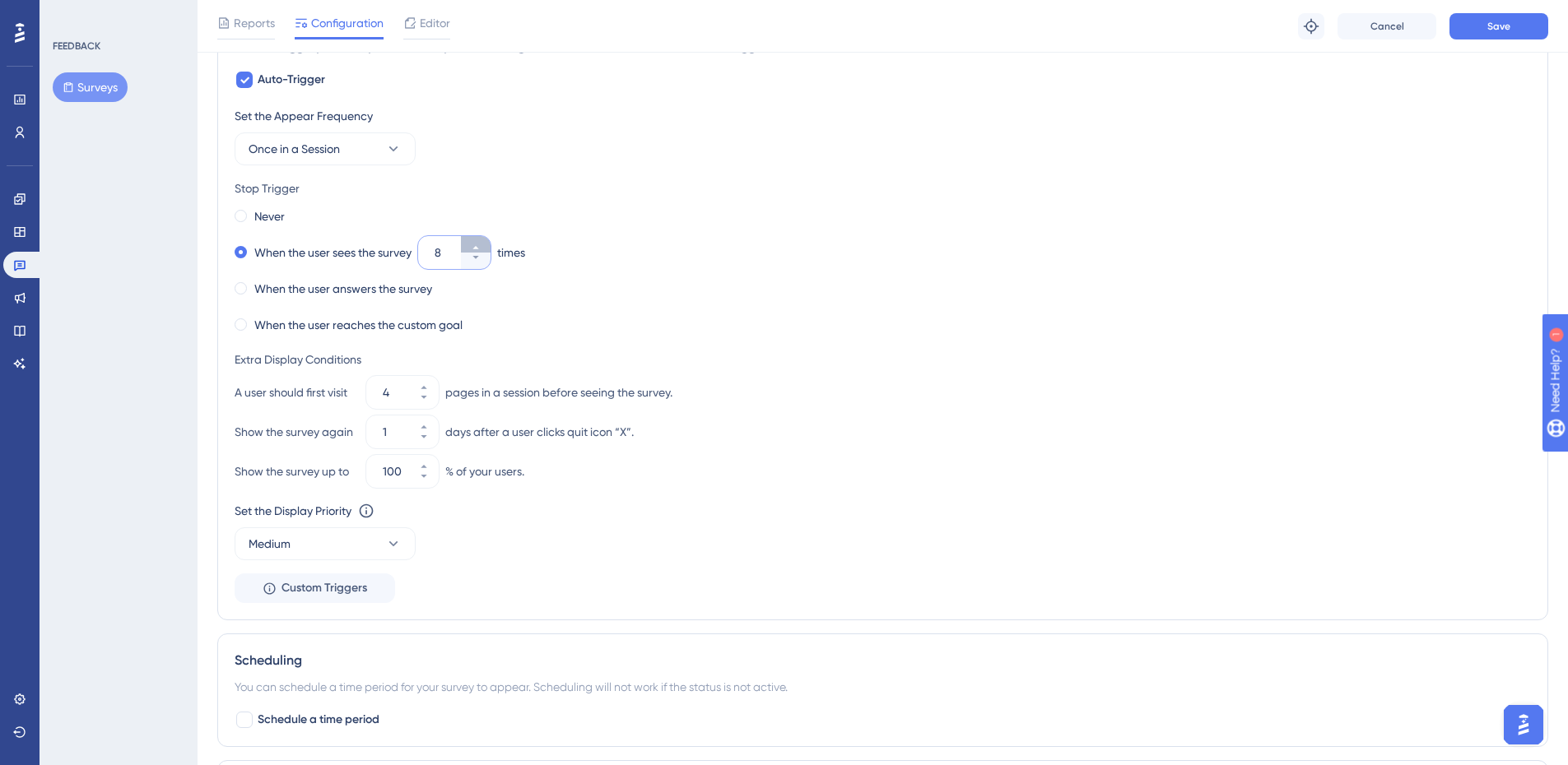 click 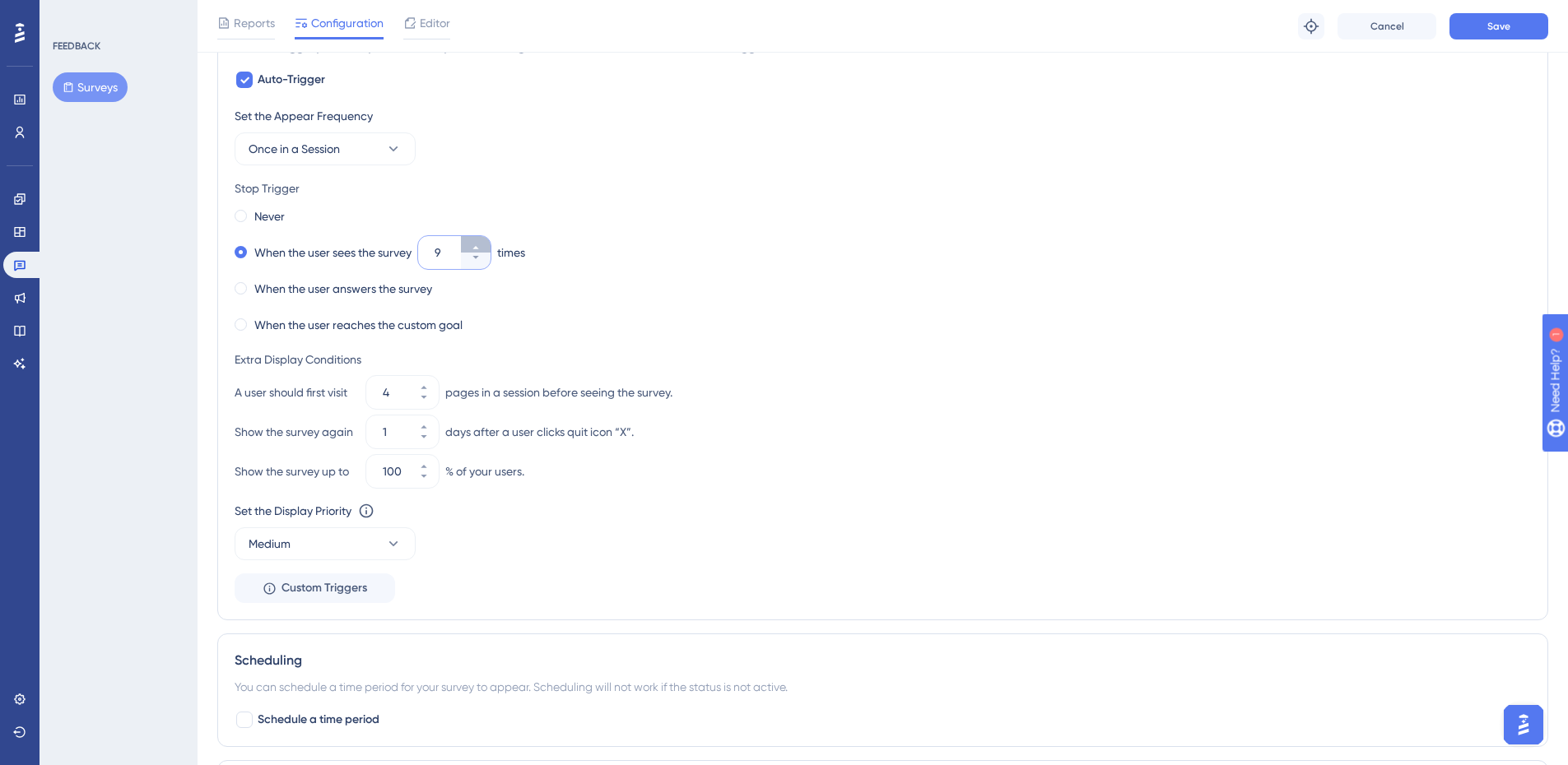 click 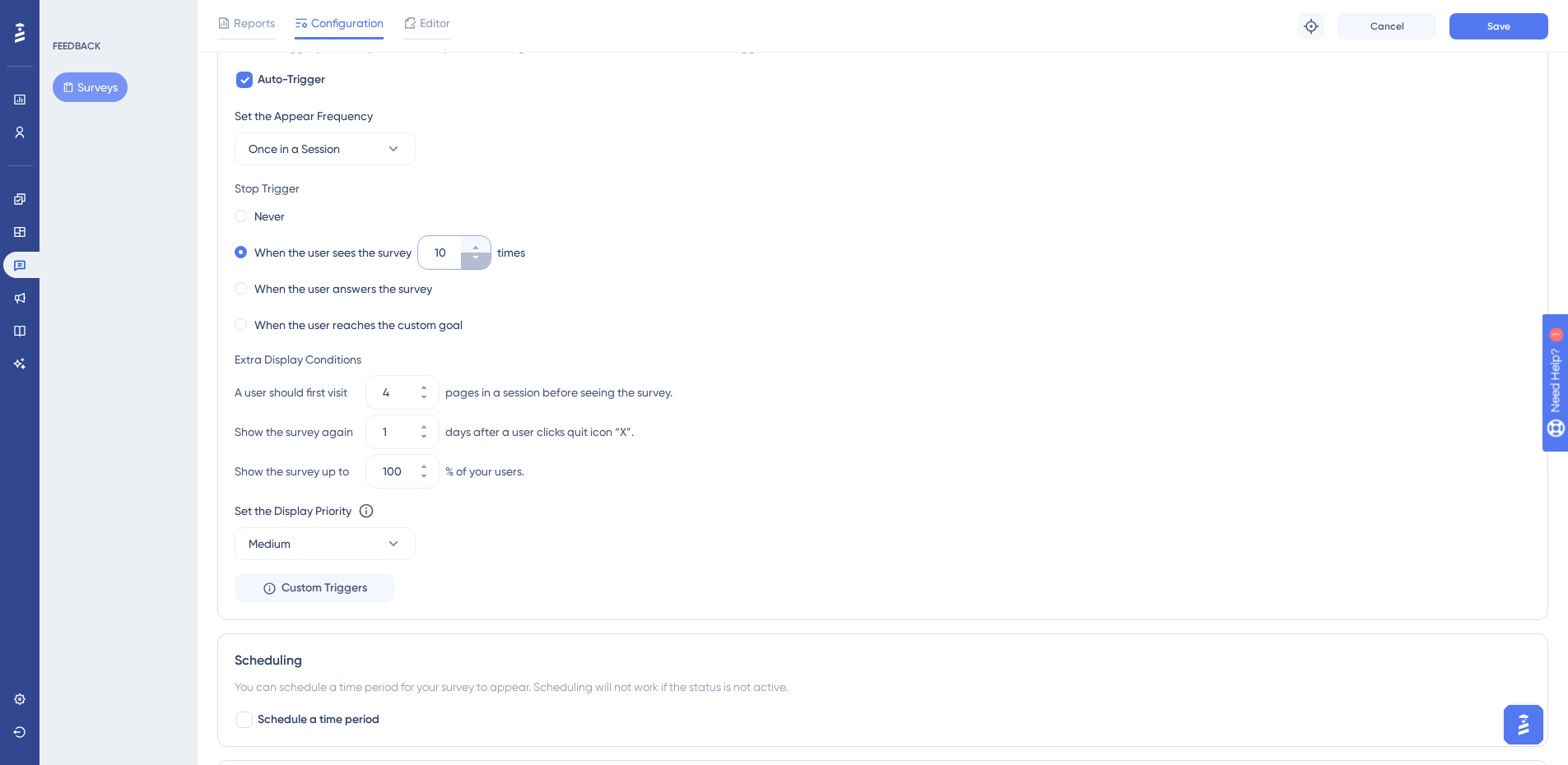 click 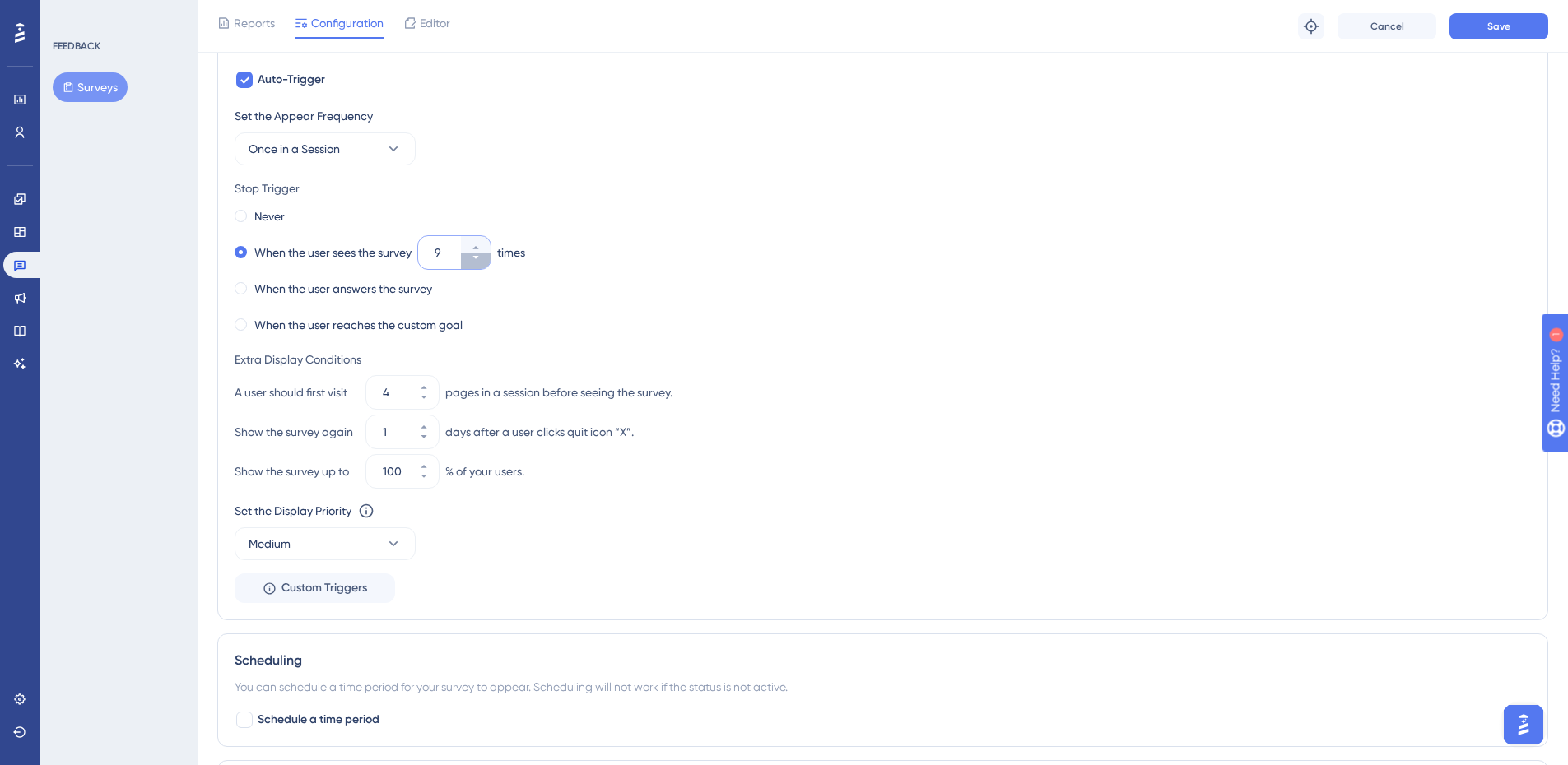 click 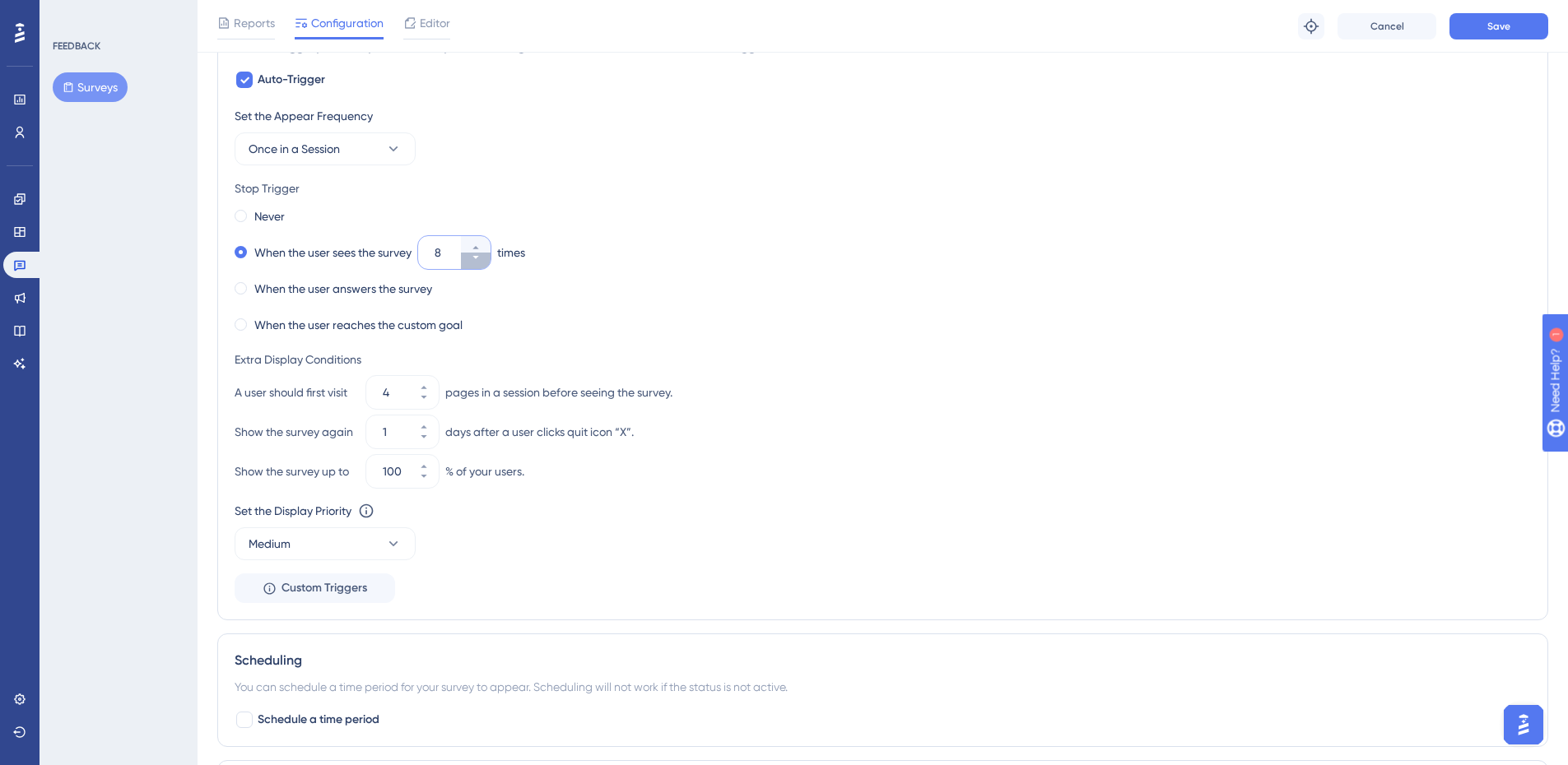 click 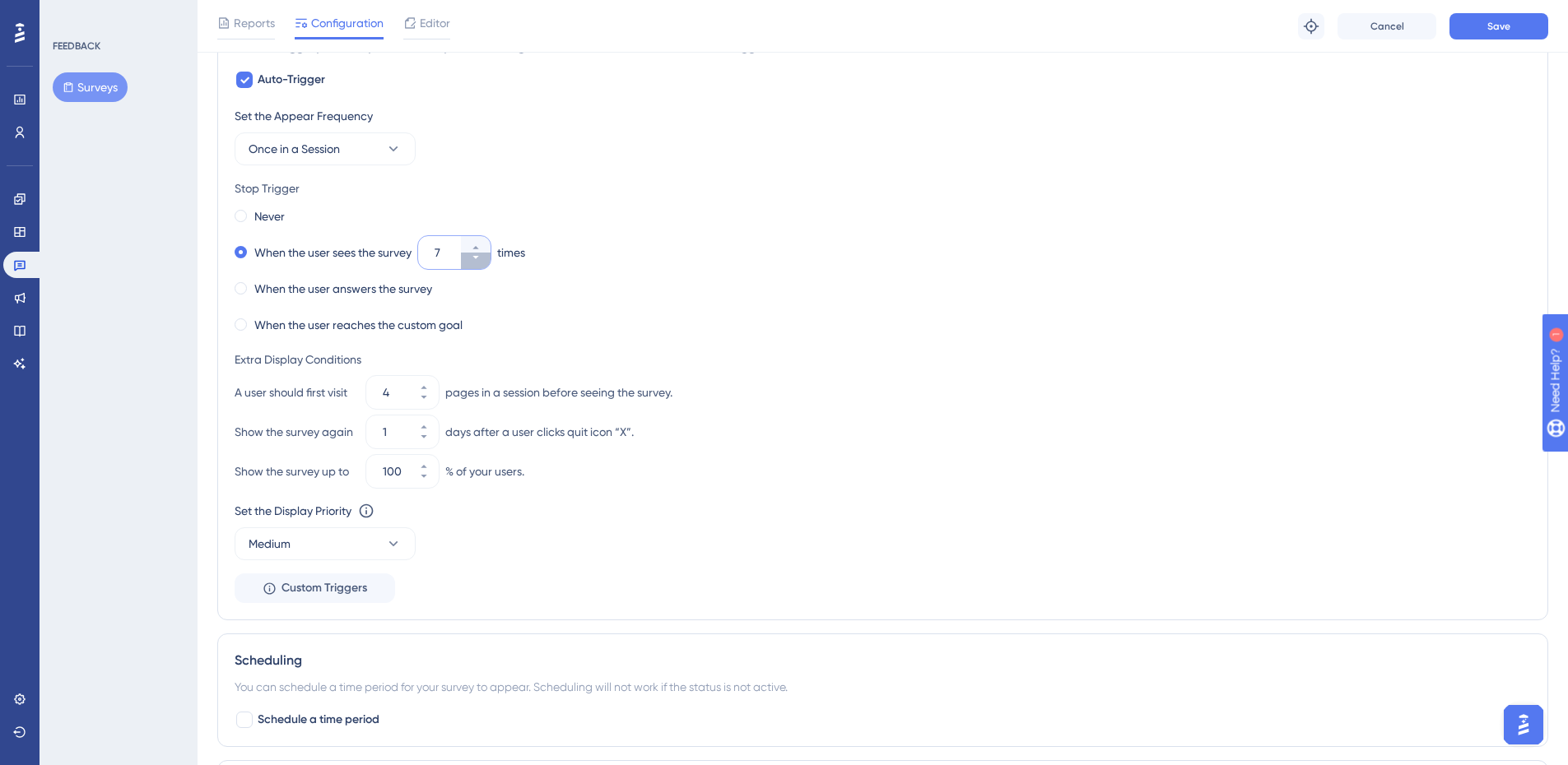 click 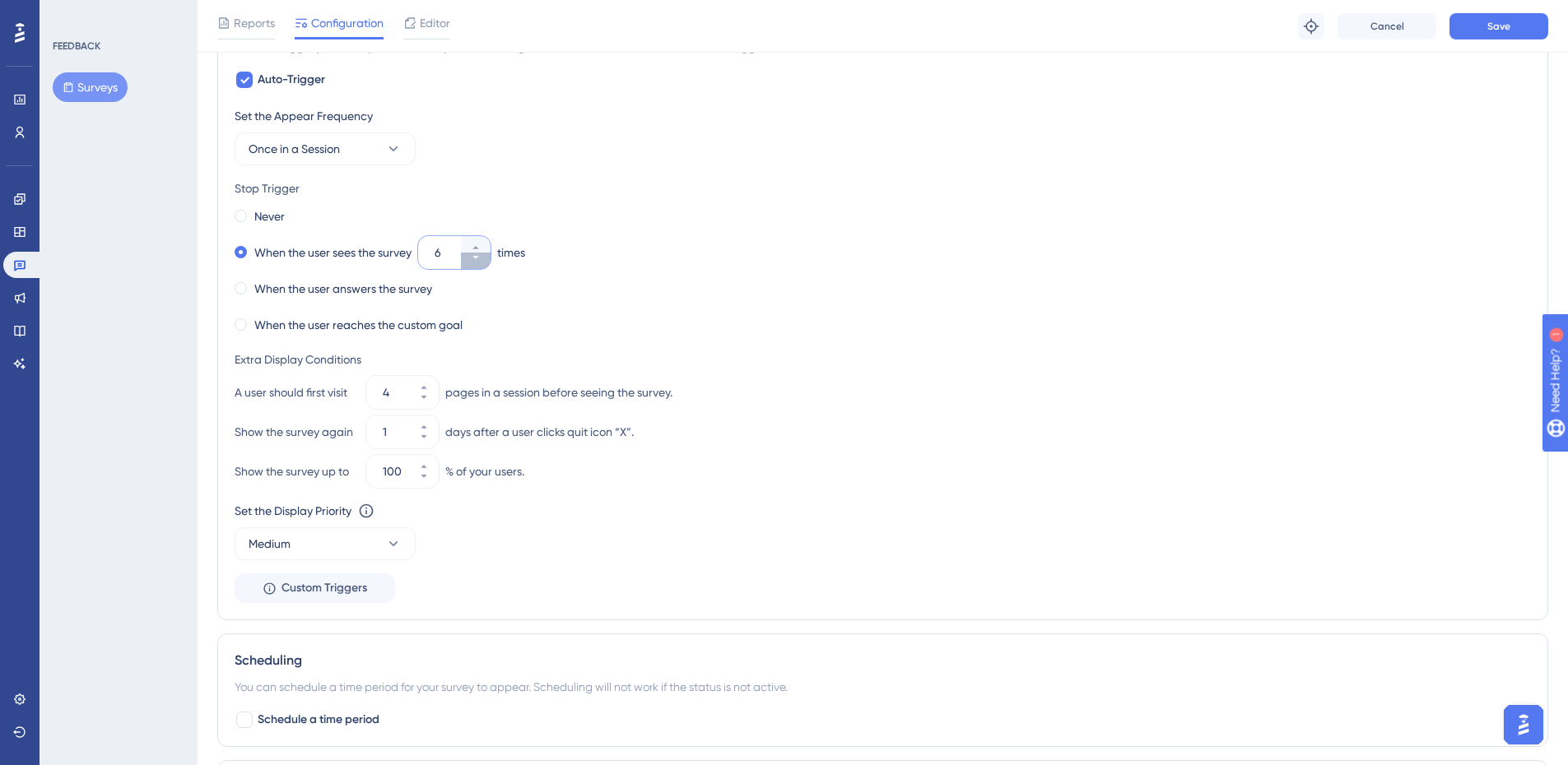 click 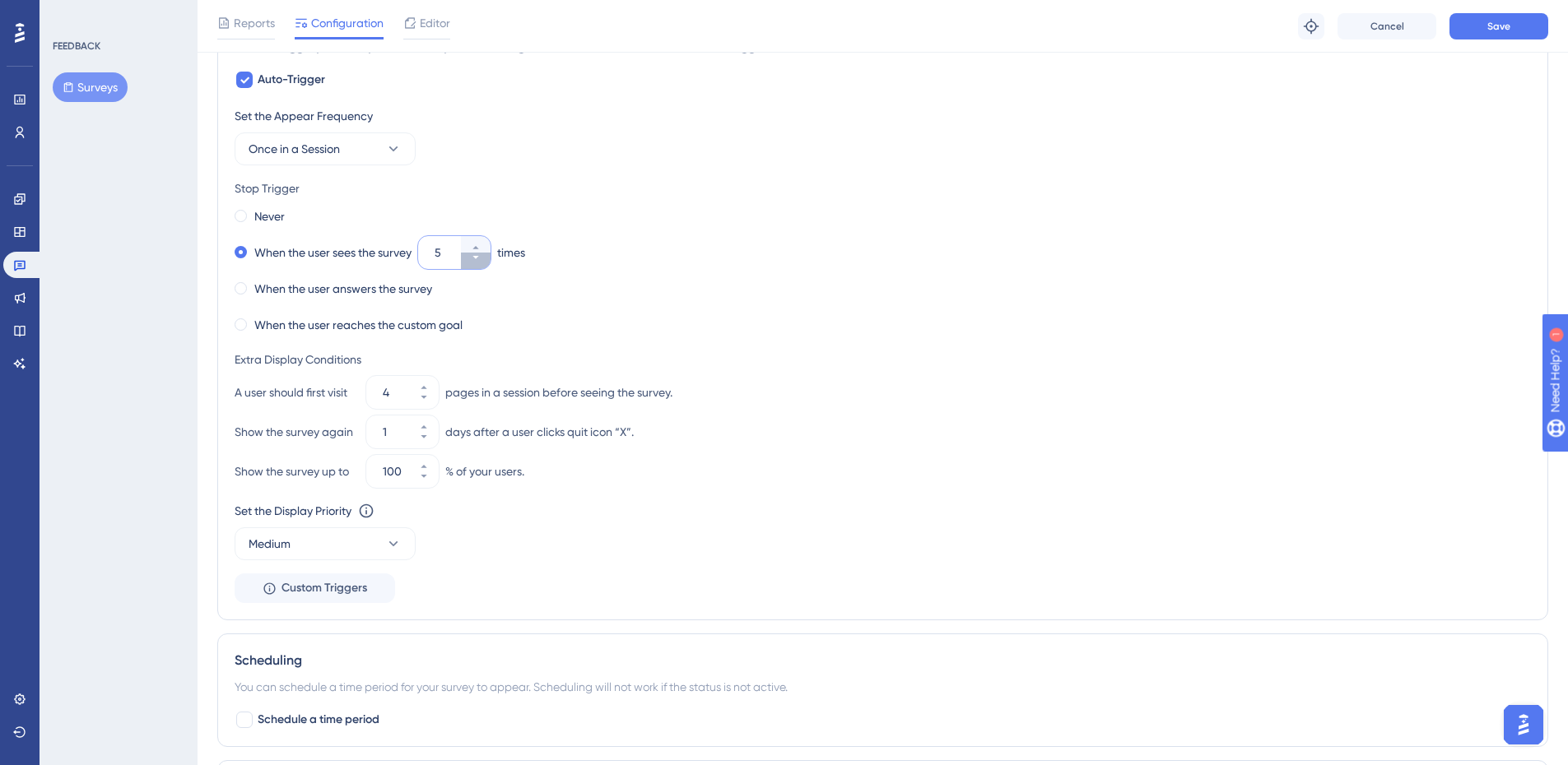 click 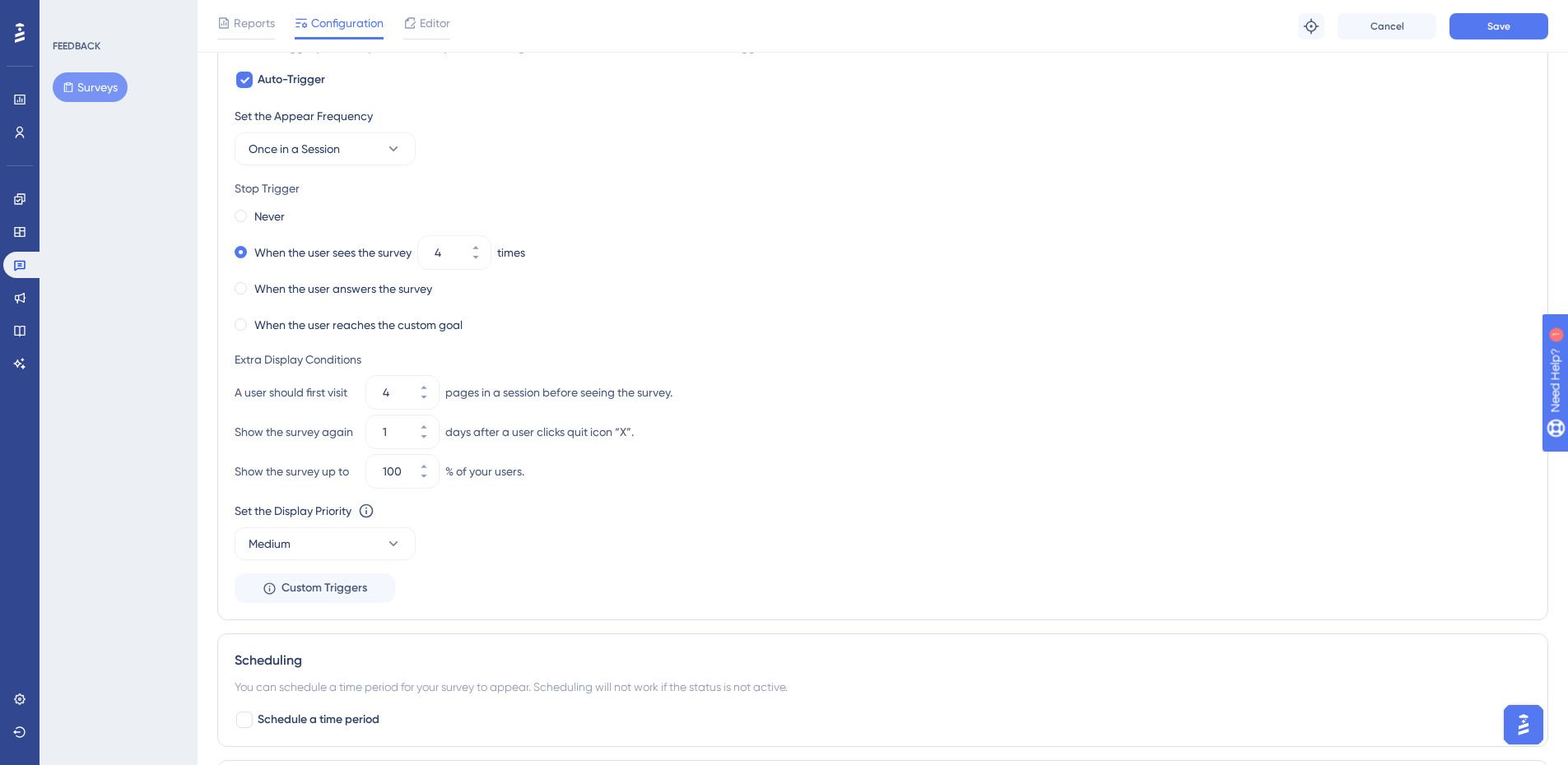 click on "Never When the user sees the survey 4 times When the user answers the survey When the user reaches the custom goal" at bounding box center [882, 271] 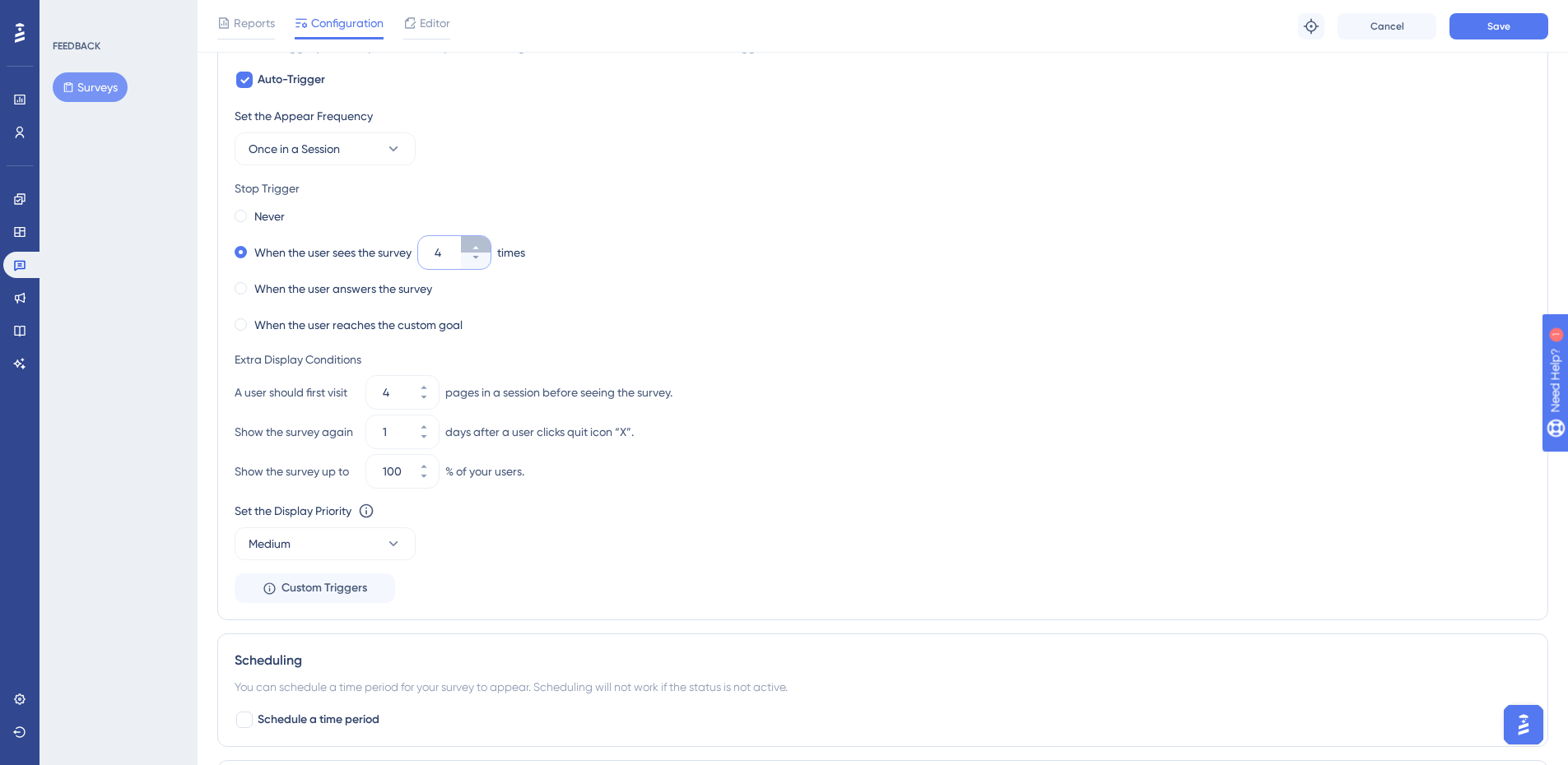 click on "4" at bounding box center [476, 244] 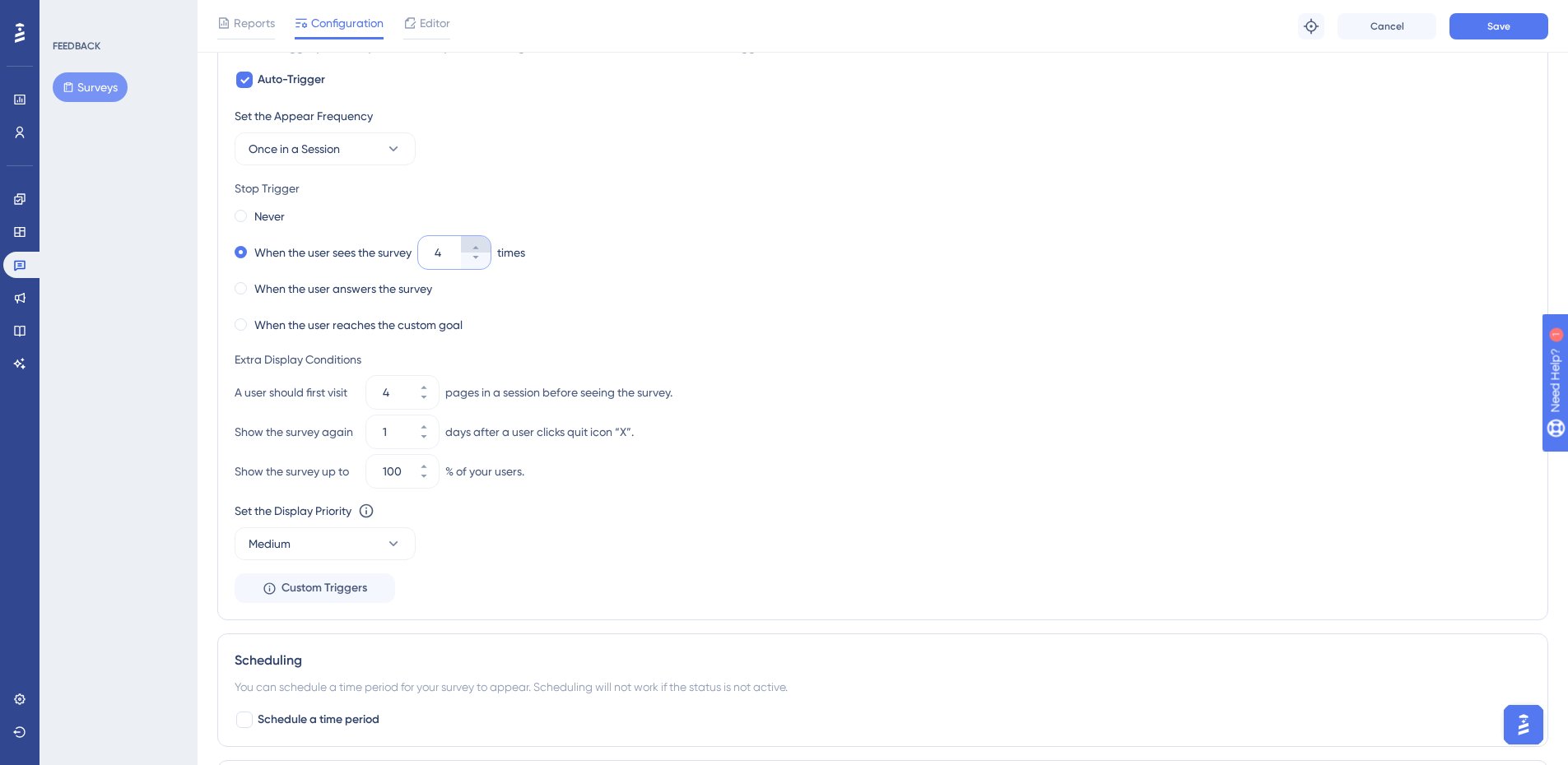 type on "5" 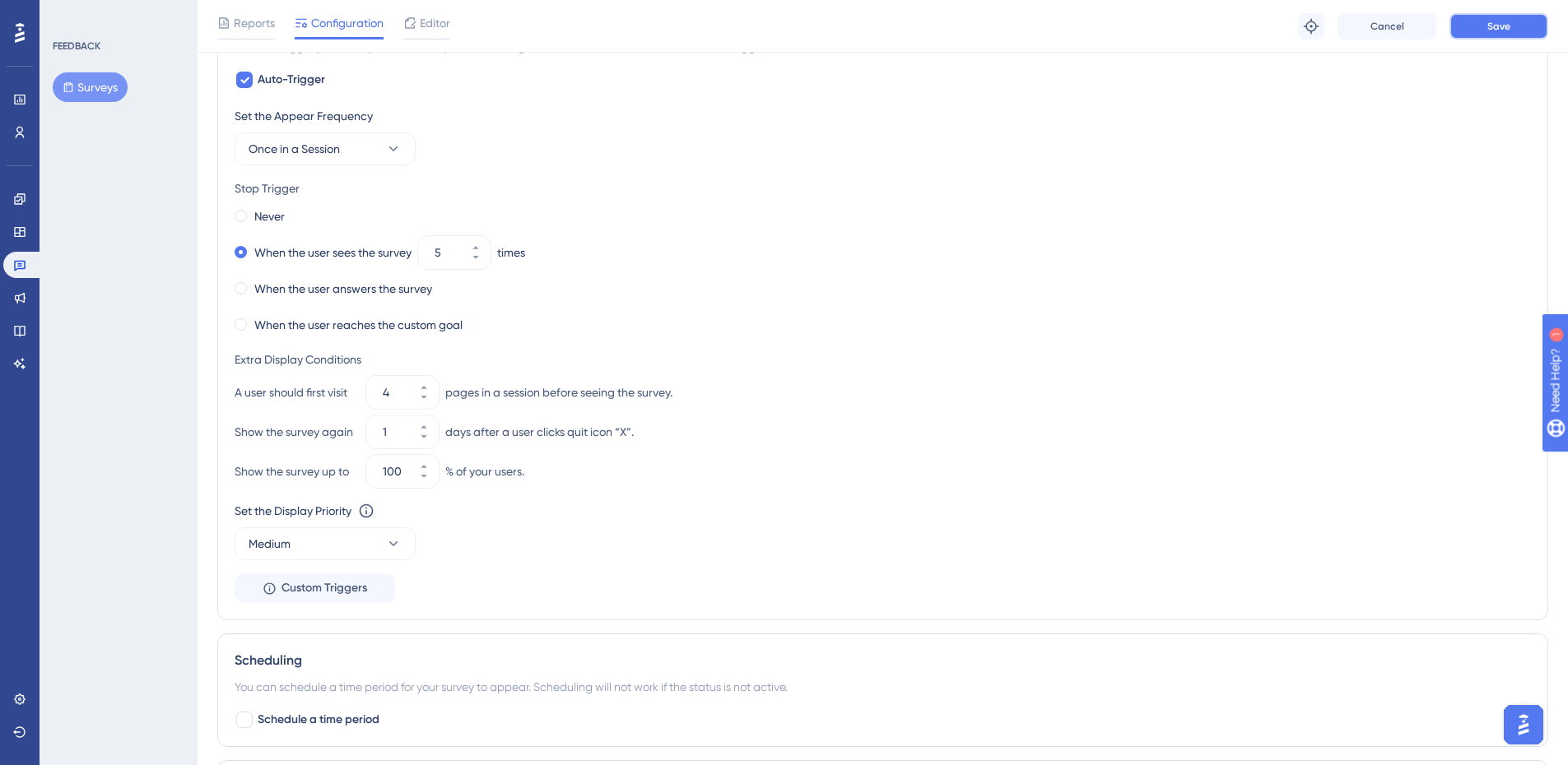 click on "Save" at bounding box center [1499, 26] 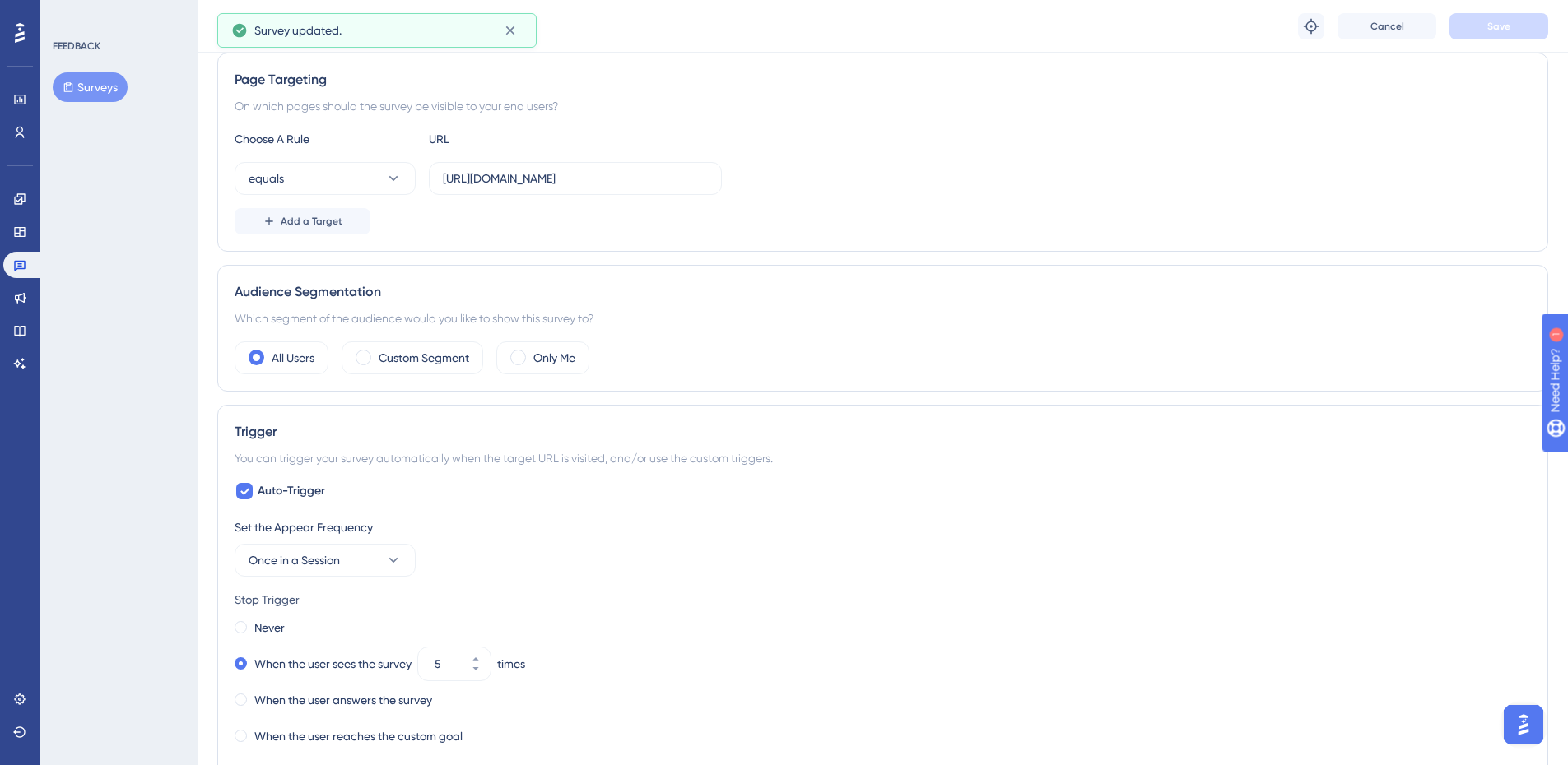 scroll, scrollTop: 0, scrollLeft: 0, axis: both 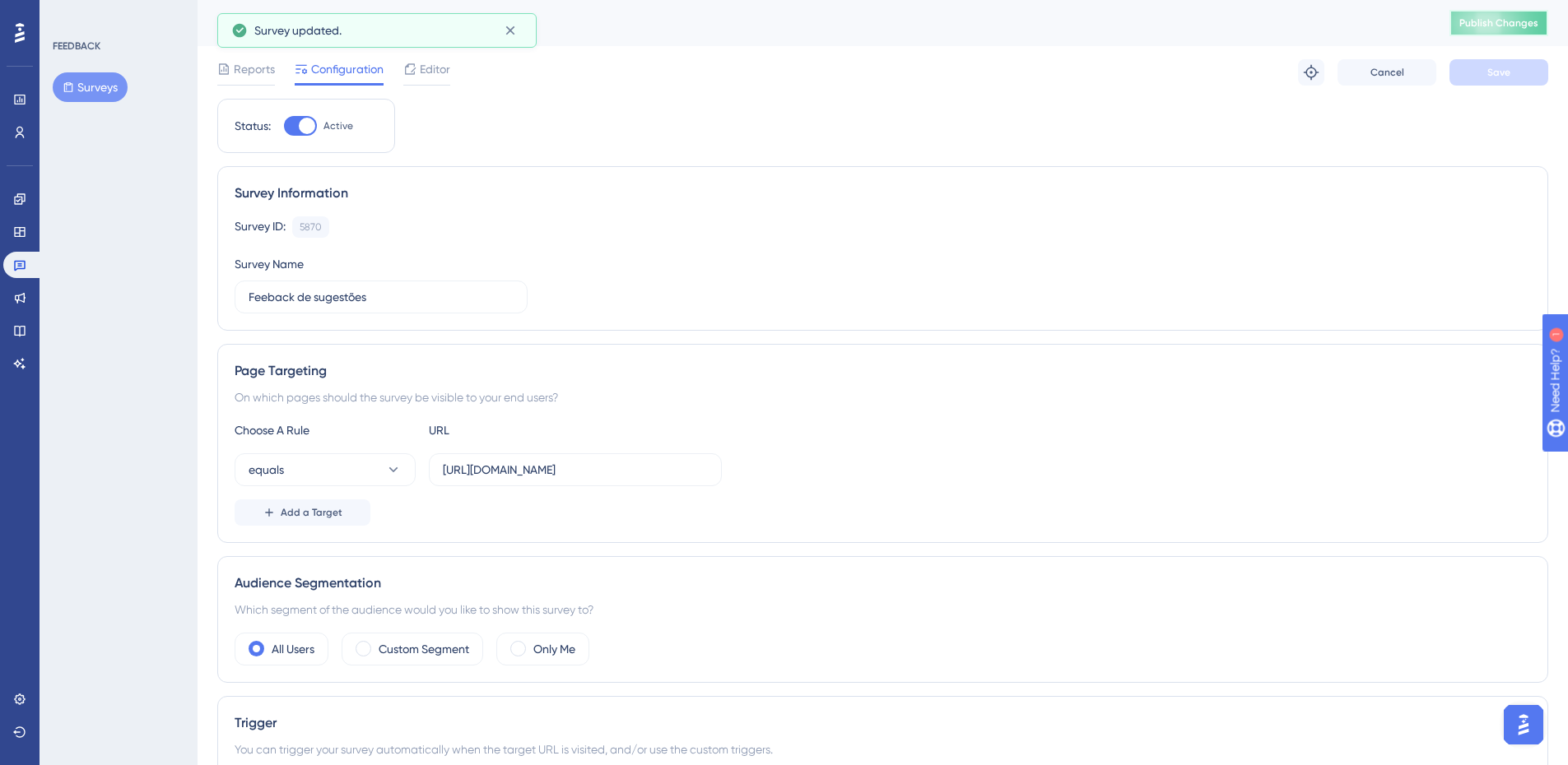click on "Publish Changes" at bounding box center (1499, 23) 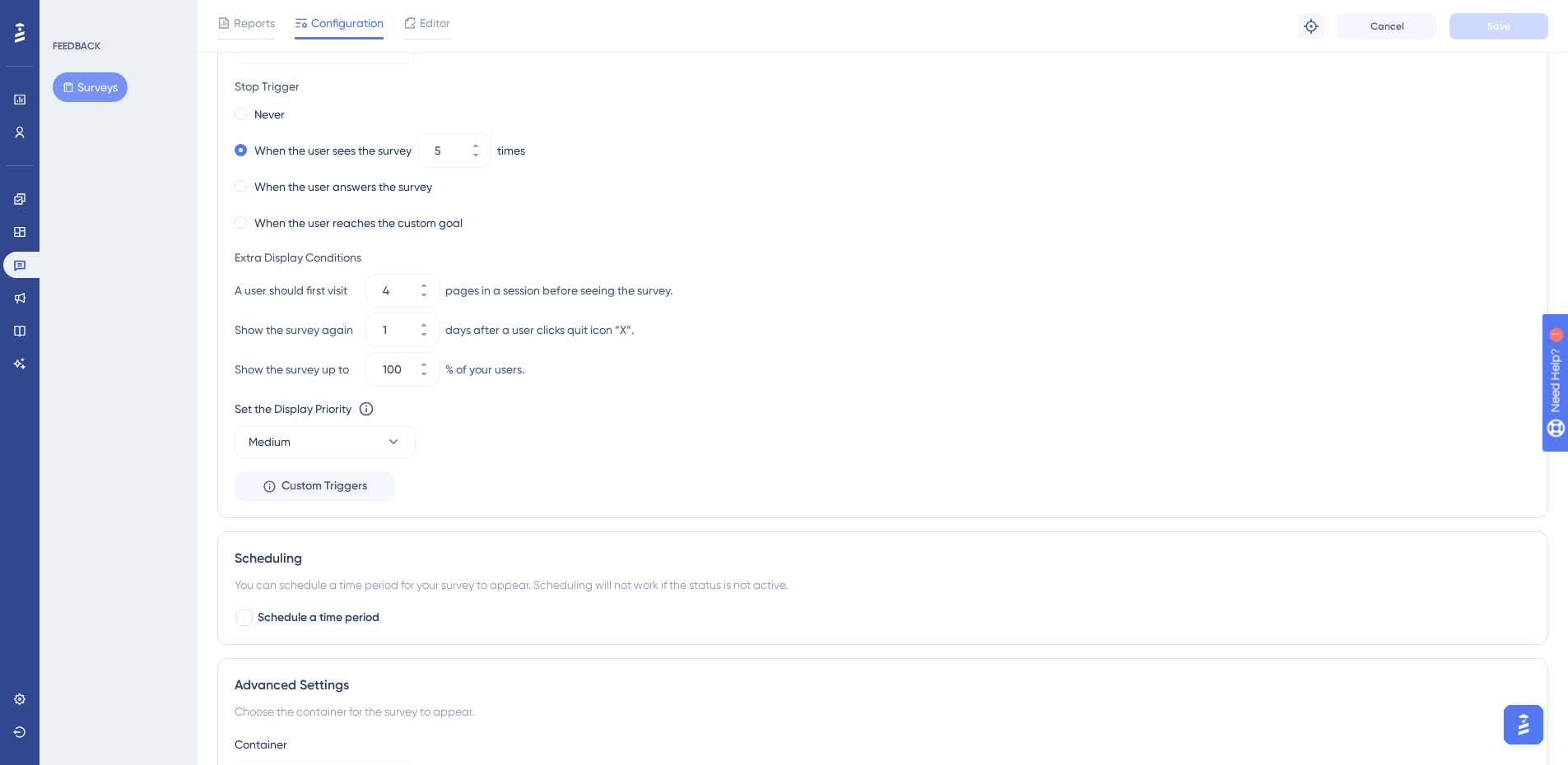scroll, scrollTop: 823, scrollLeft: 0, axis: vertical 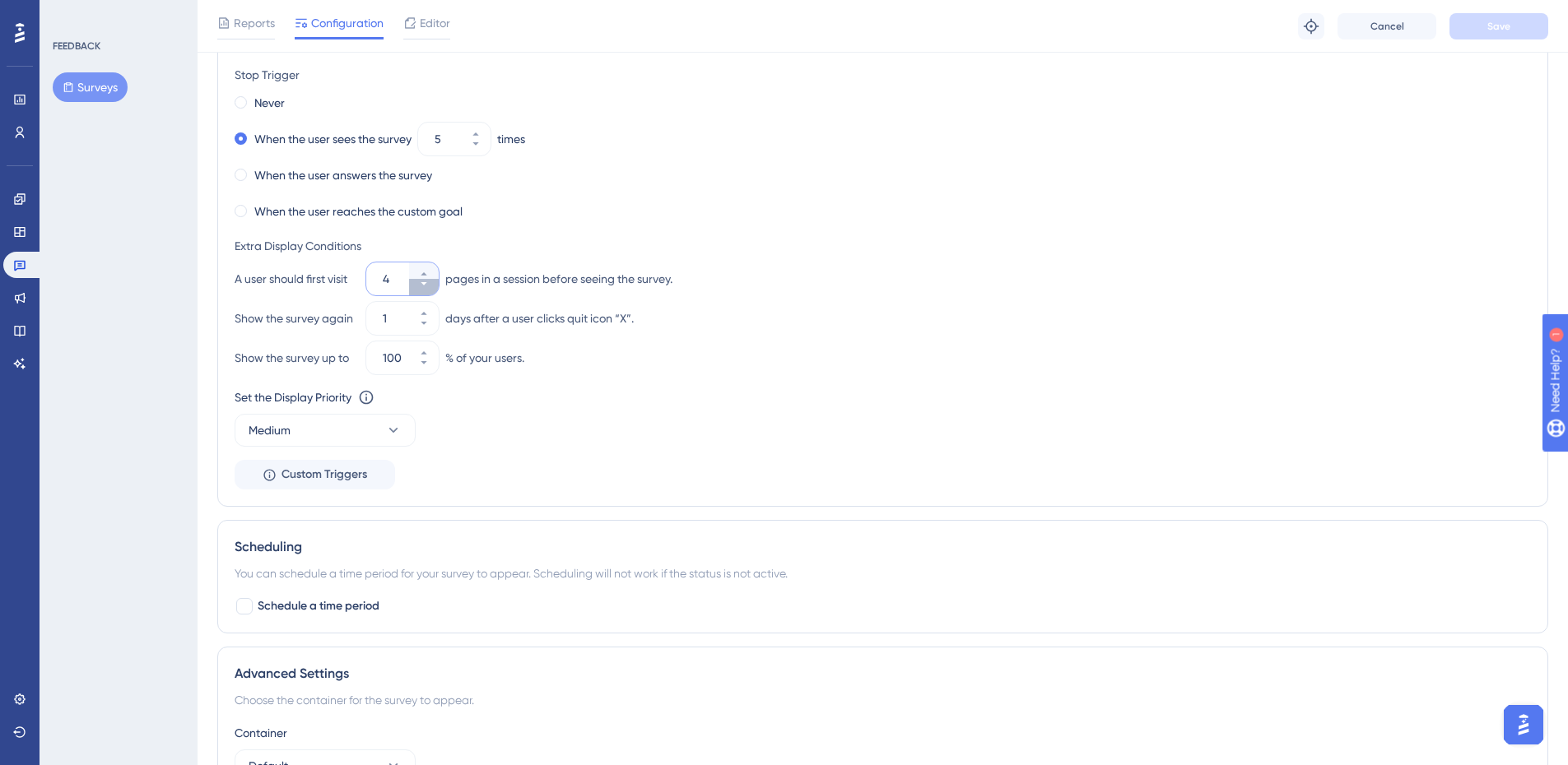 click on "4" at bounding box center (424, 287) 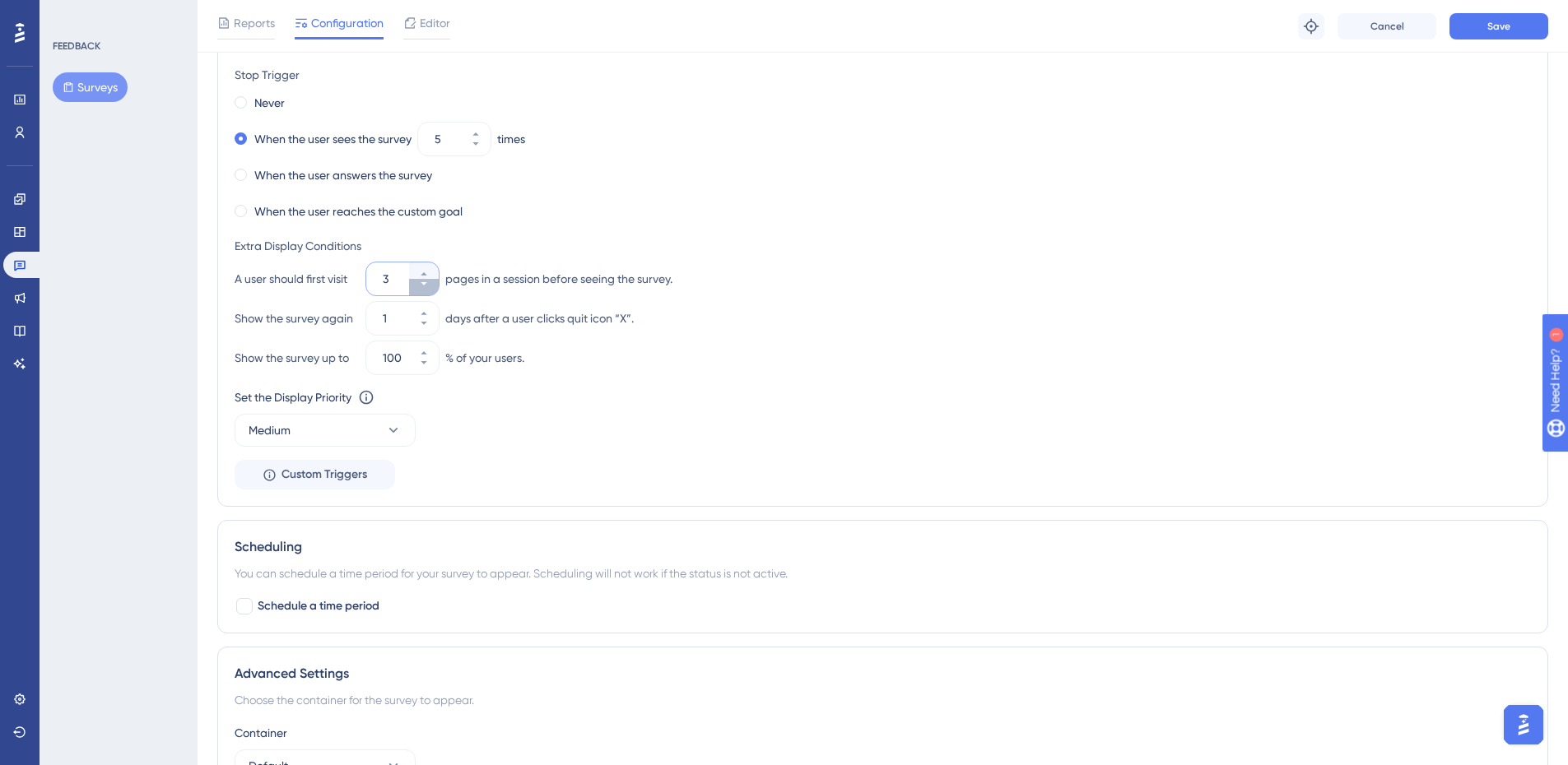 click on "3" at bounding box center (424, 287) 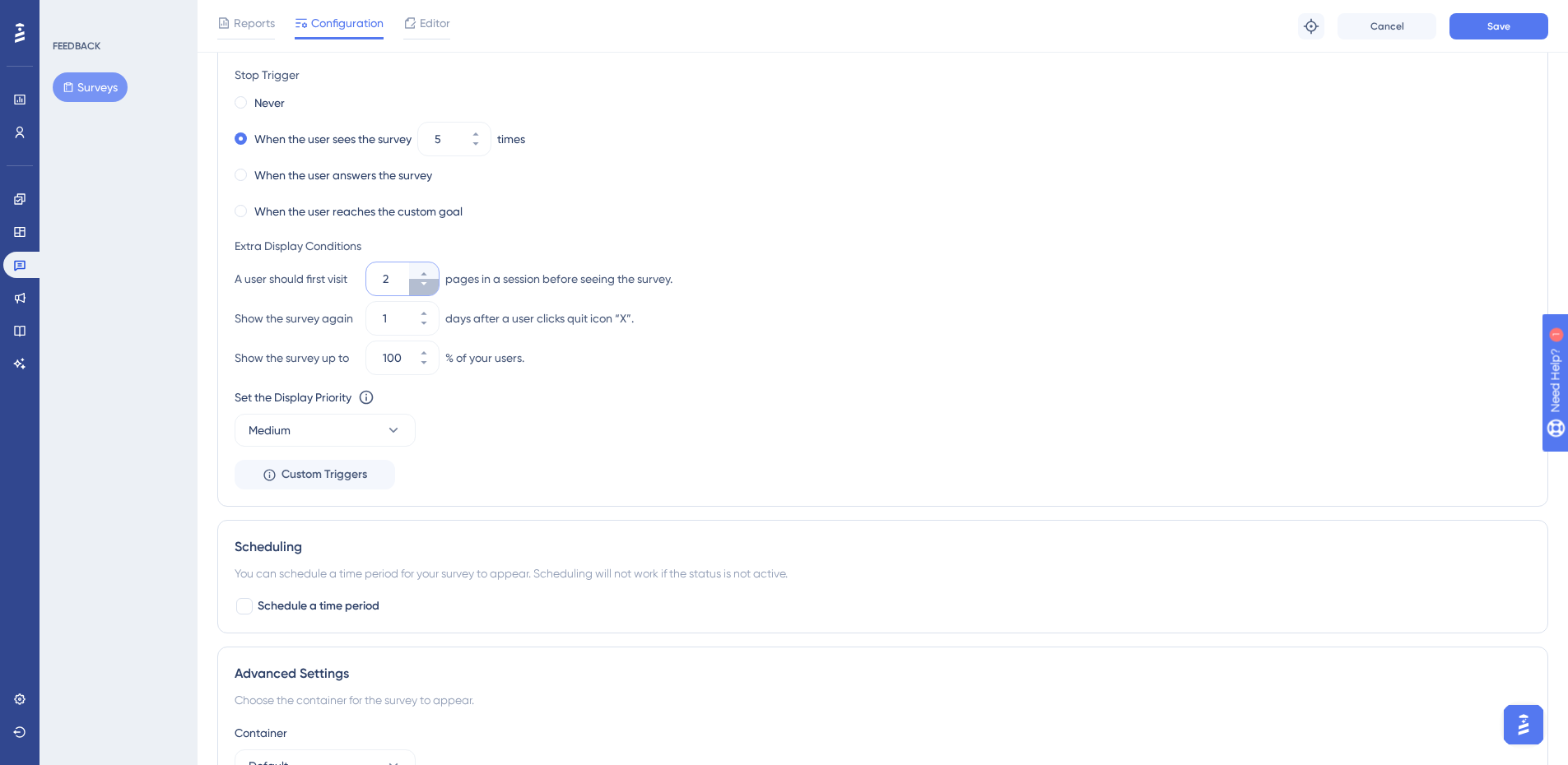 click on "2" at bounding box center (424, 287) 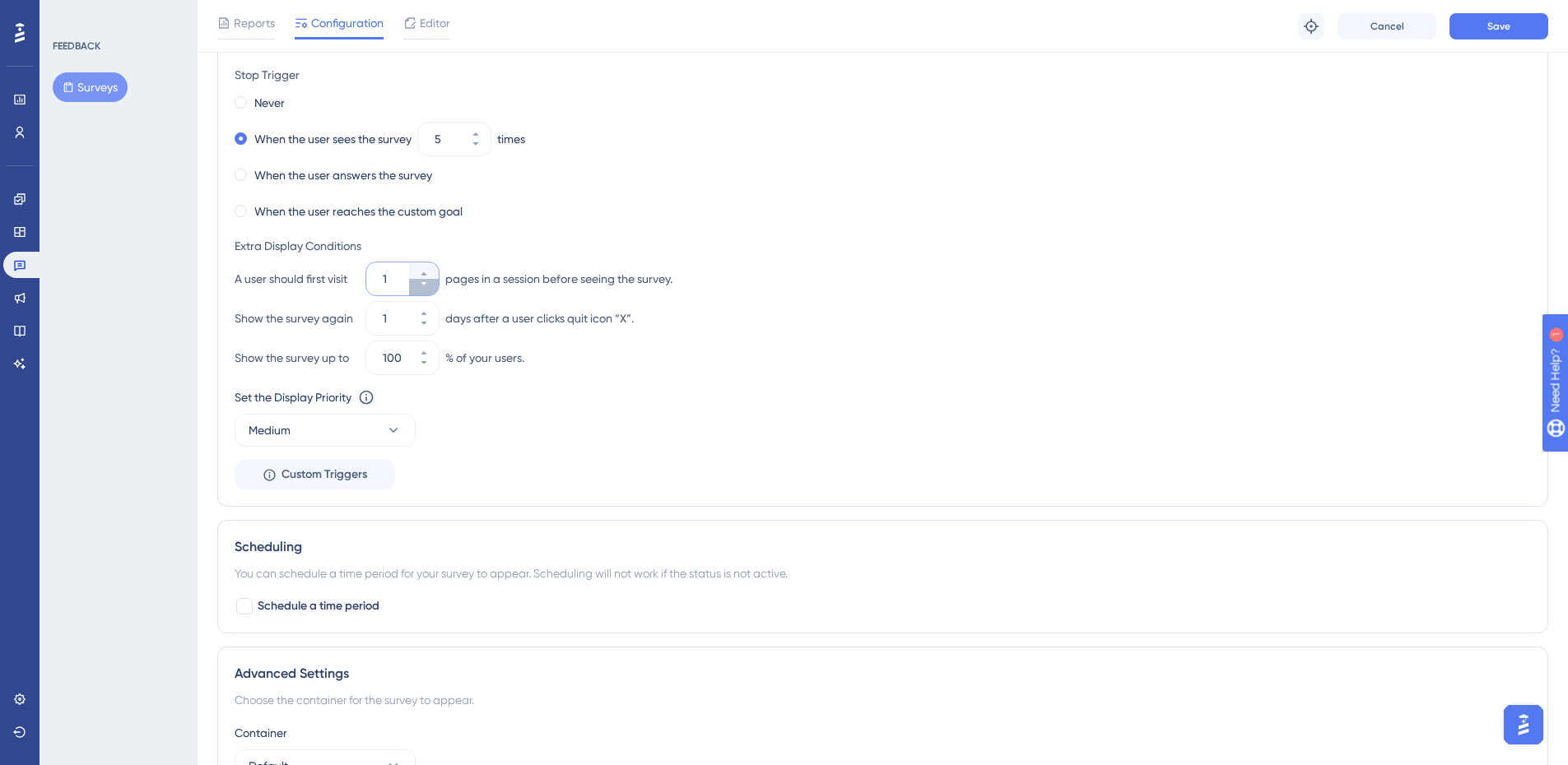 click on "1" at bounding box center (424, 287) 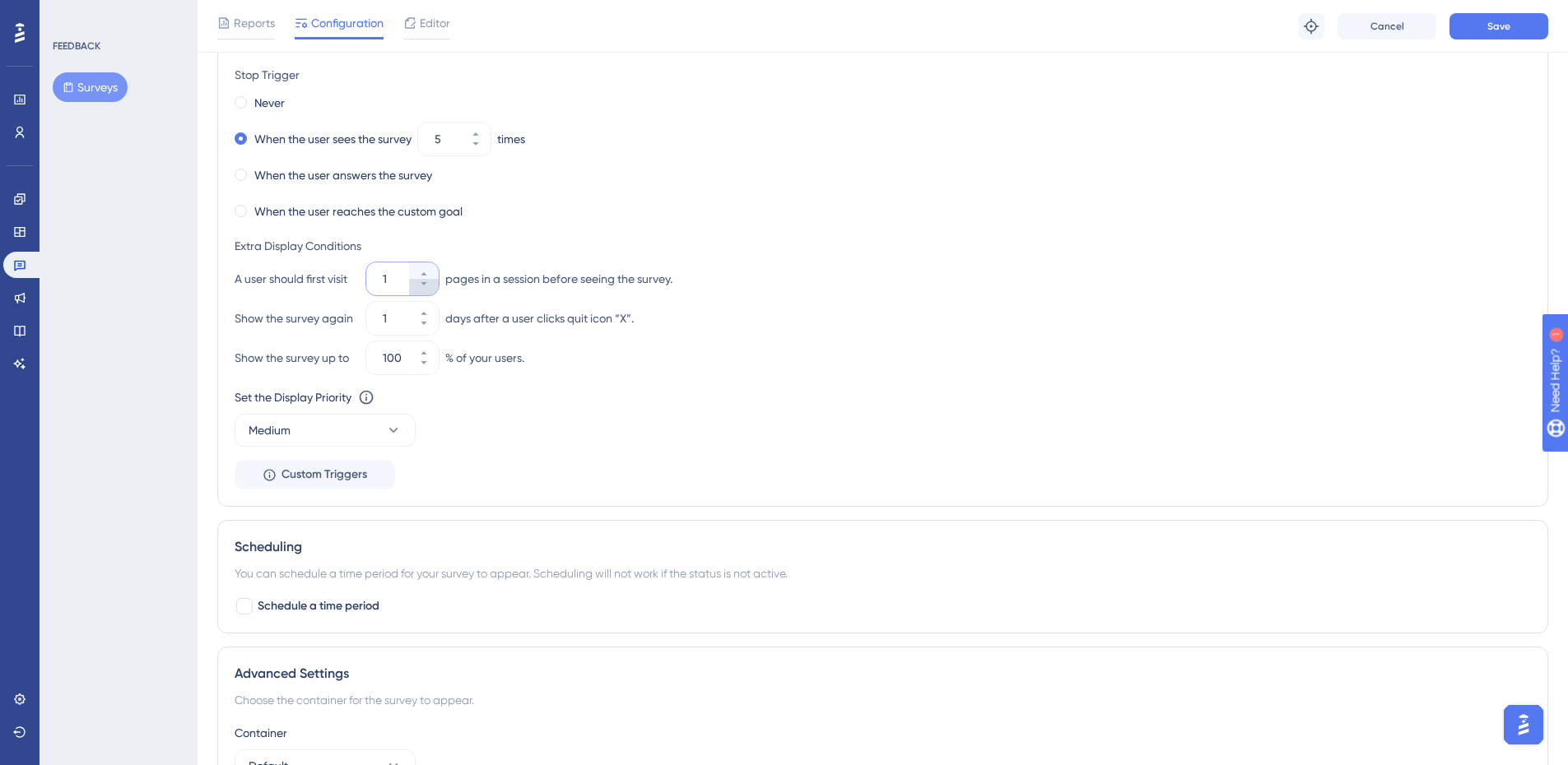 type on "1" 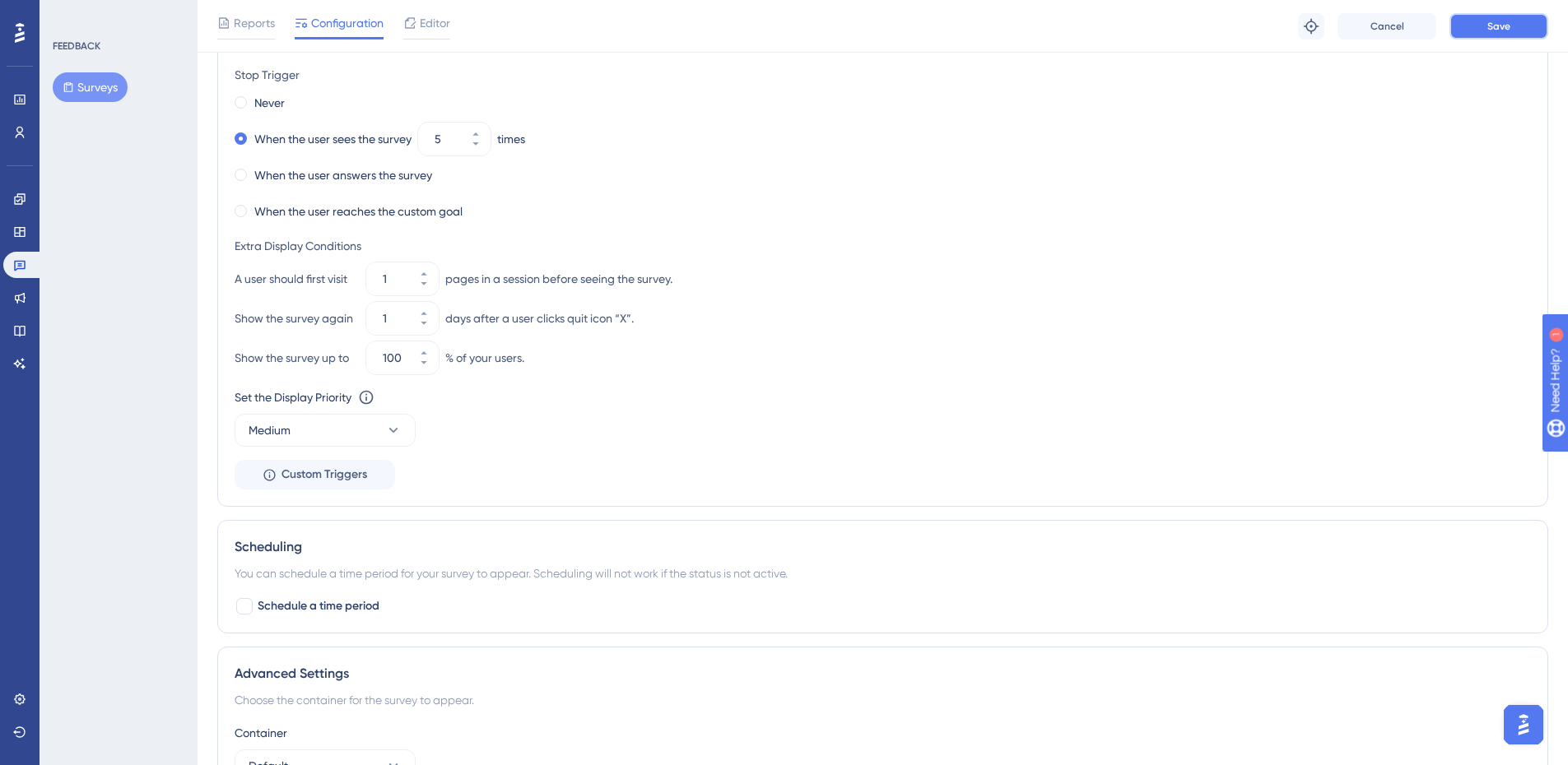 click on "Save" at bounding box center (1499, 26) 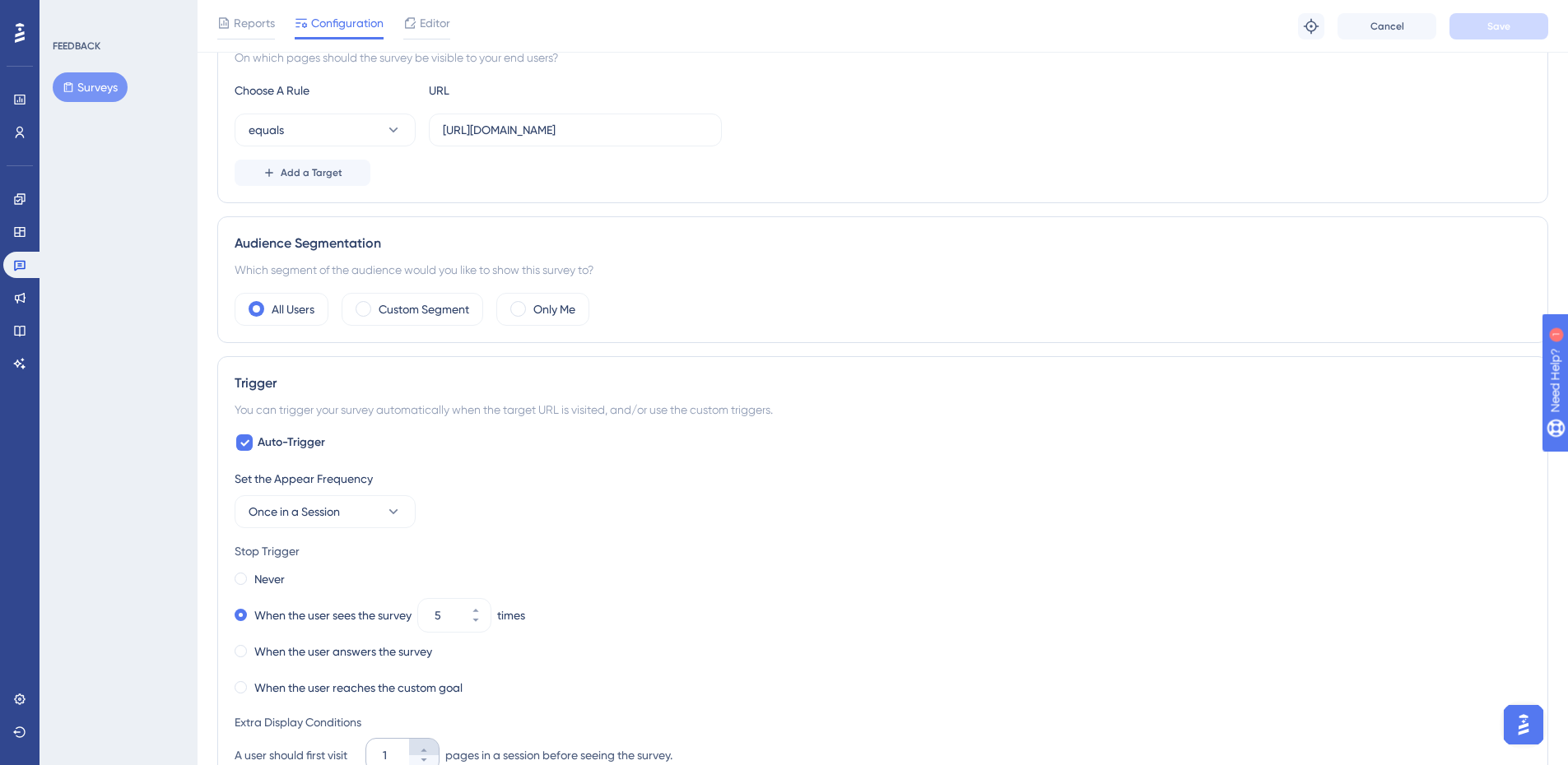 scroll, scrollTop: 576, scrollLeft: 0, axis: vertical 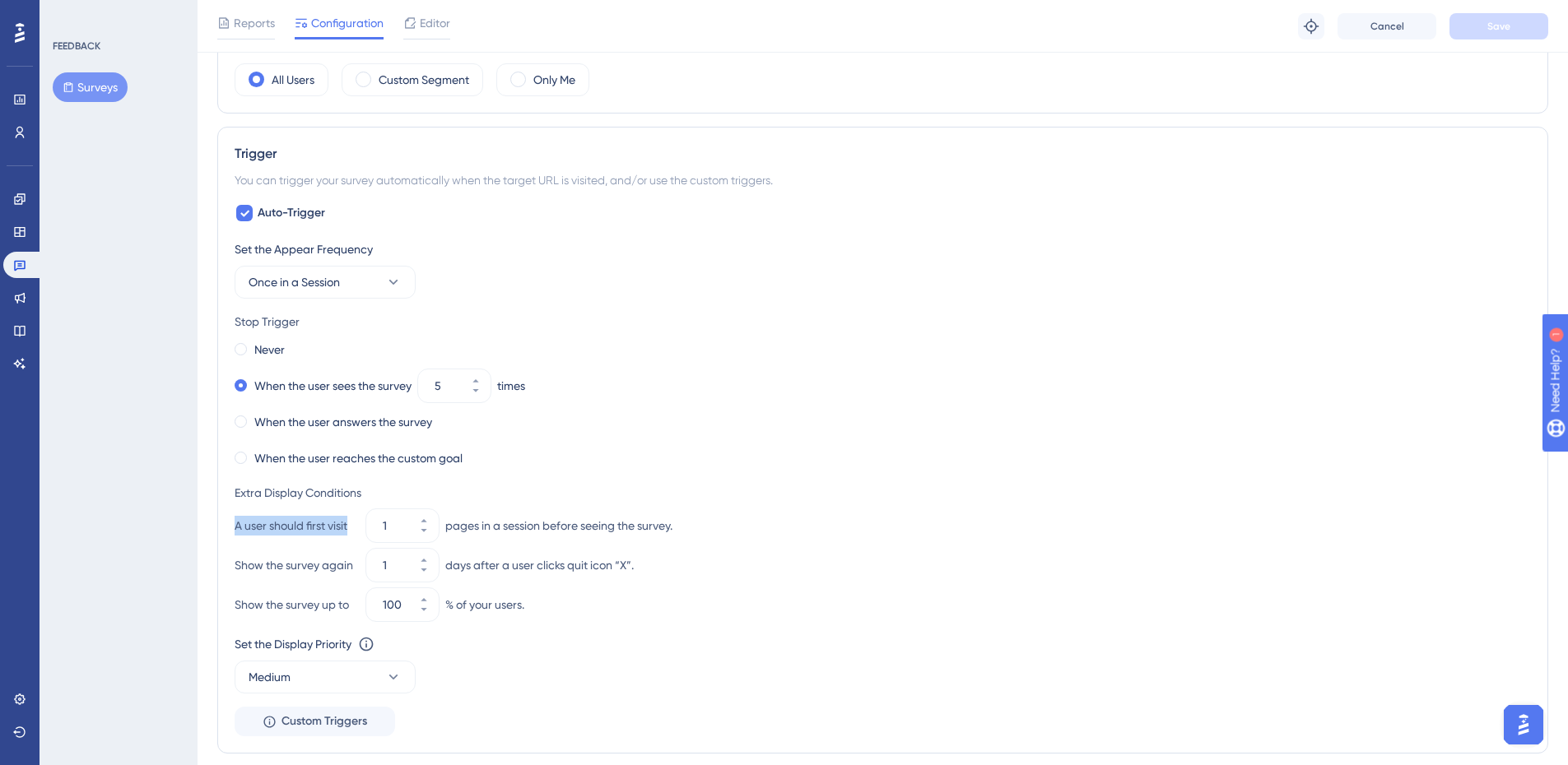 drag, startPoint x: 238, startPoint y: 525, endPoint x: 352, endPoint y: 528, distance: 114.03947 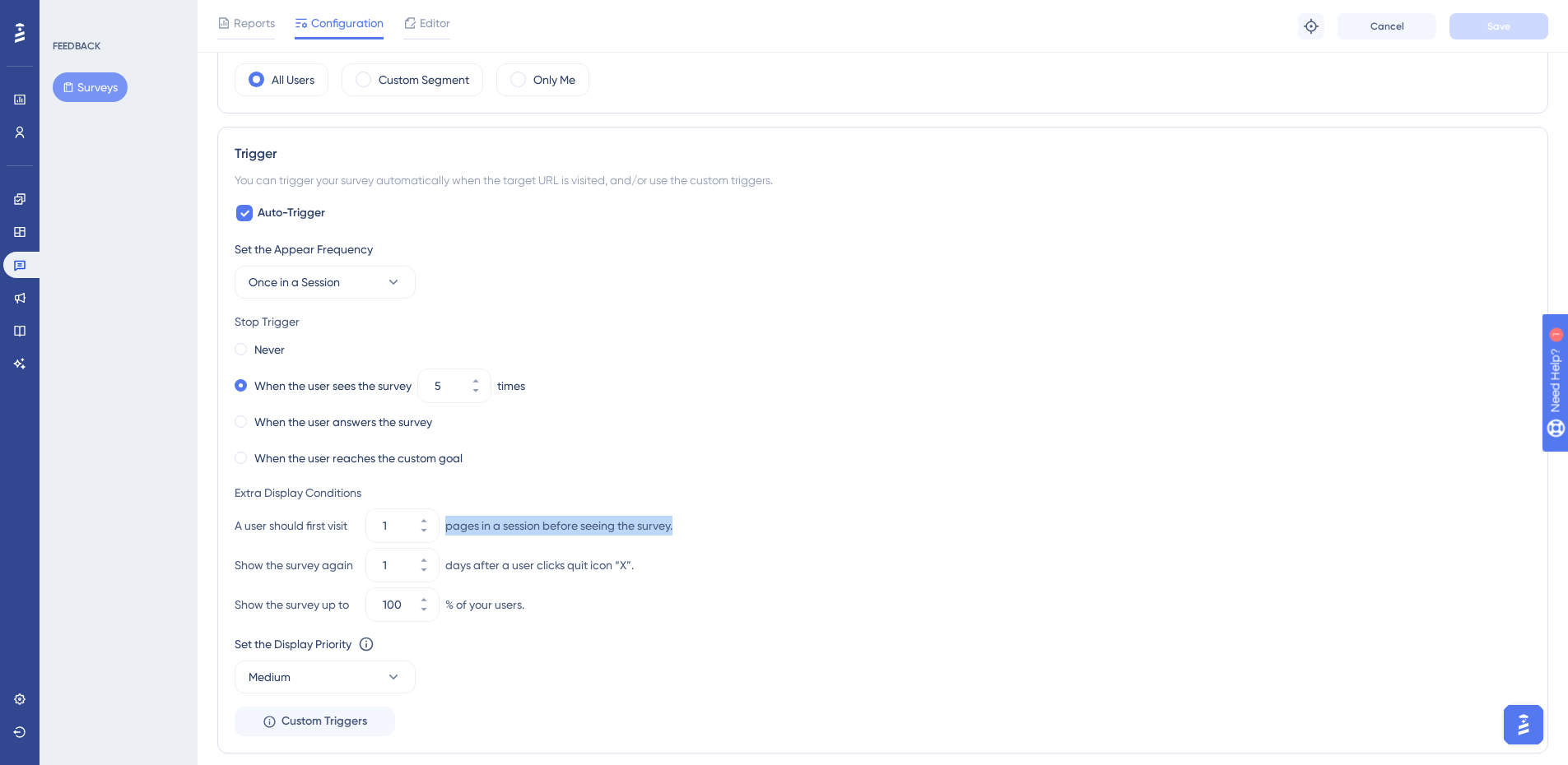 drag, startPoint x: 446, startPoint y: 527, endPoint x: 674, endPoint y: 527, distance: 228 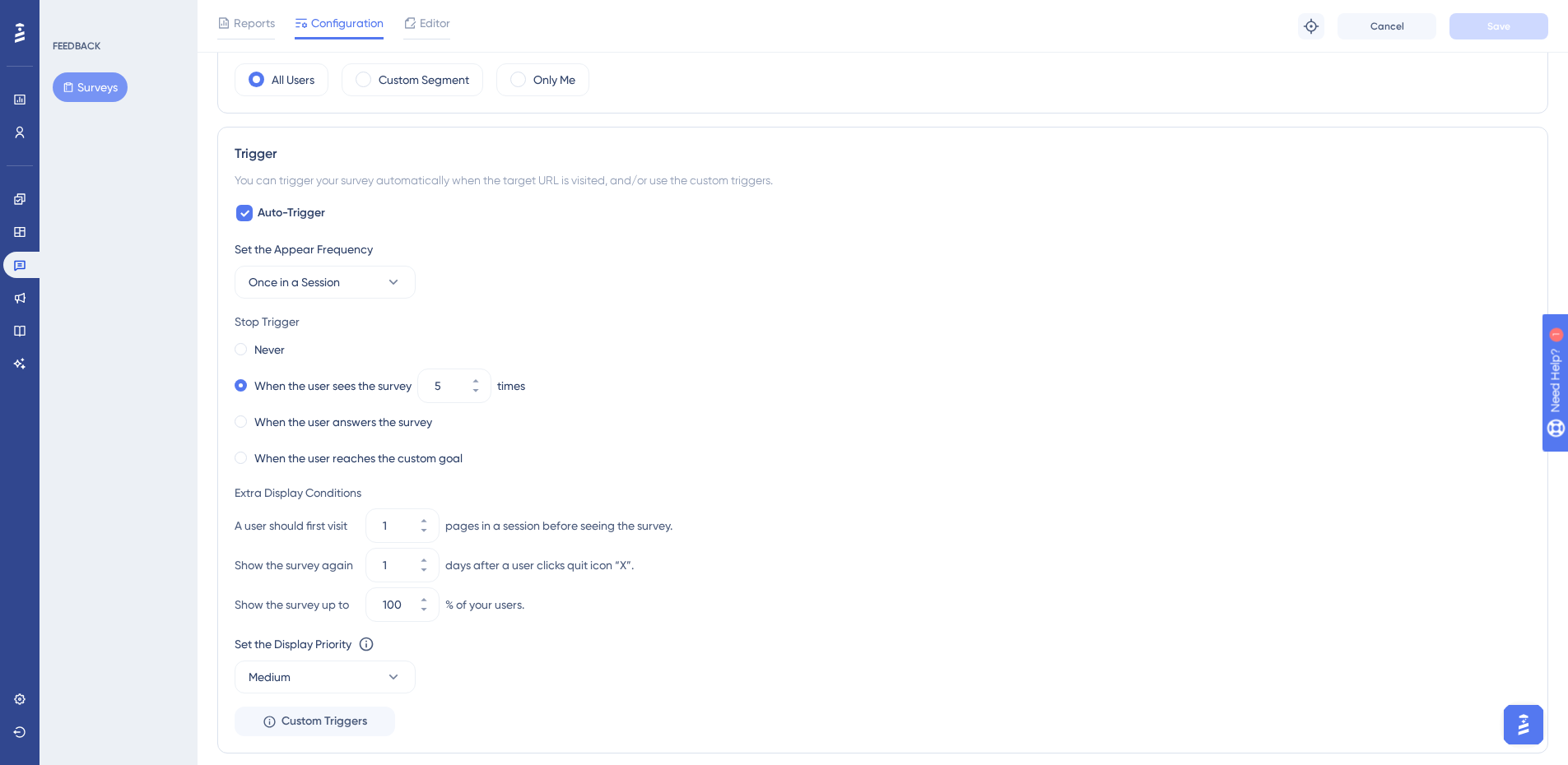 click on "When the user reaches the custom goal" at bounding box center [882, 458] 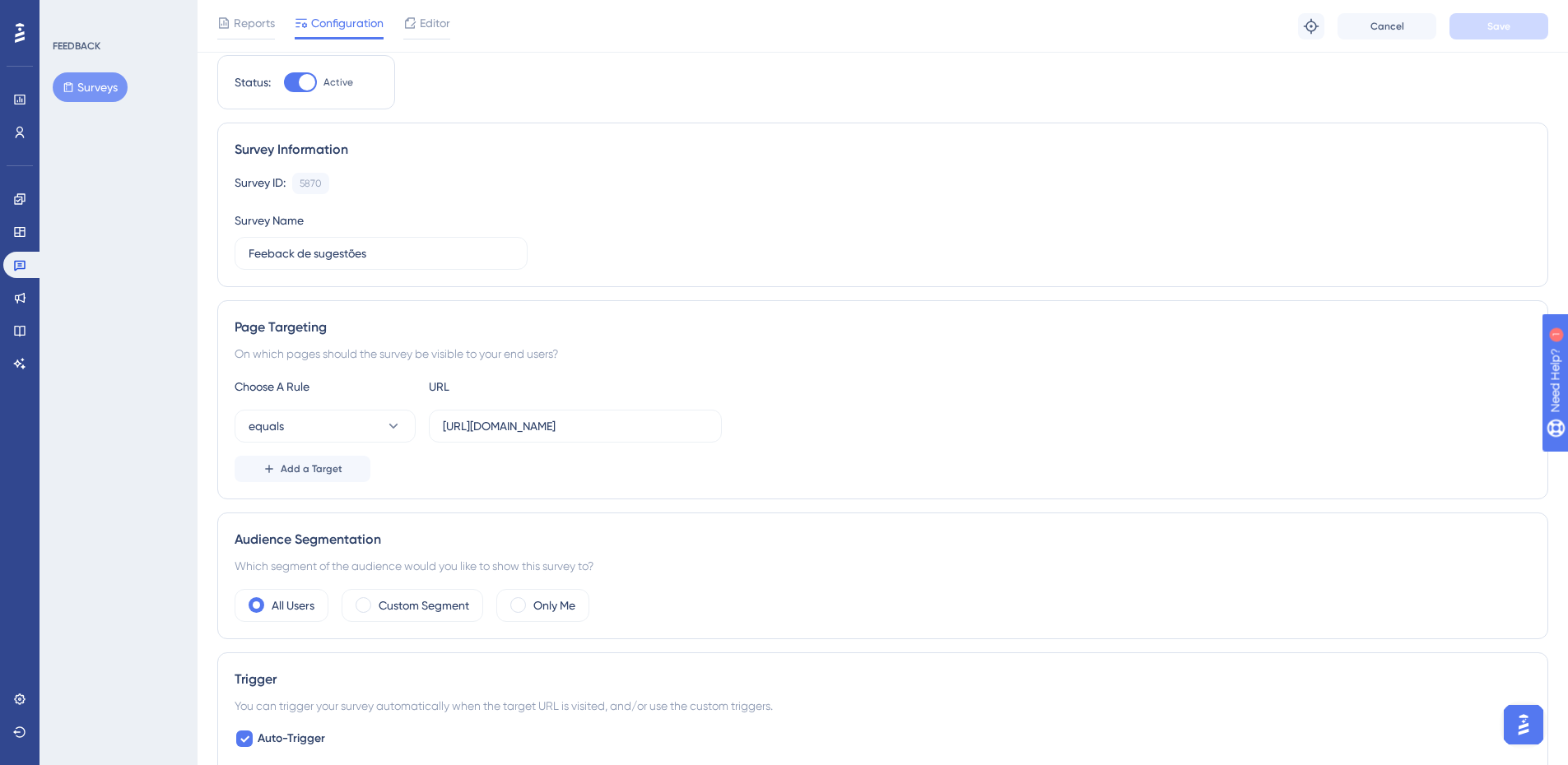 scroll, scrollTop: 0, scrollLeft: 0, axis: both 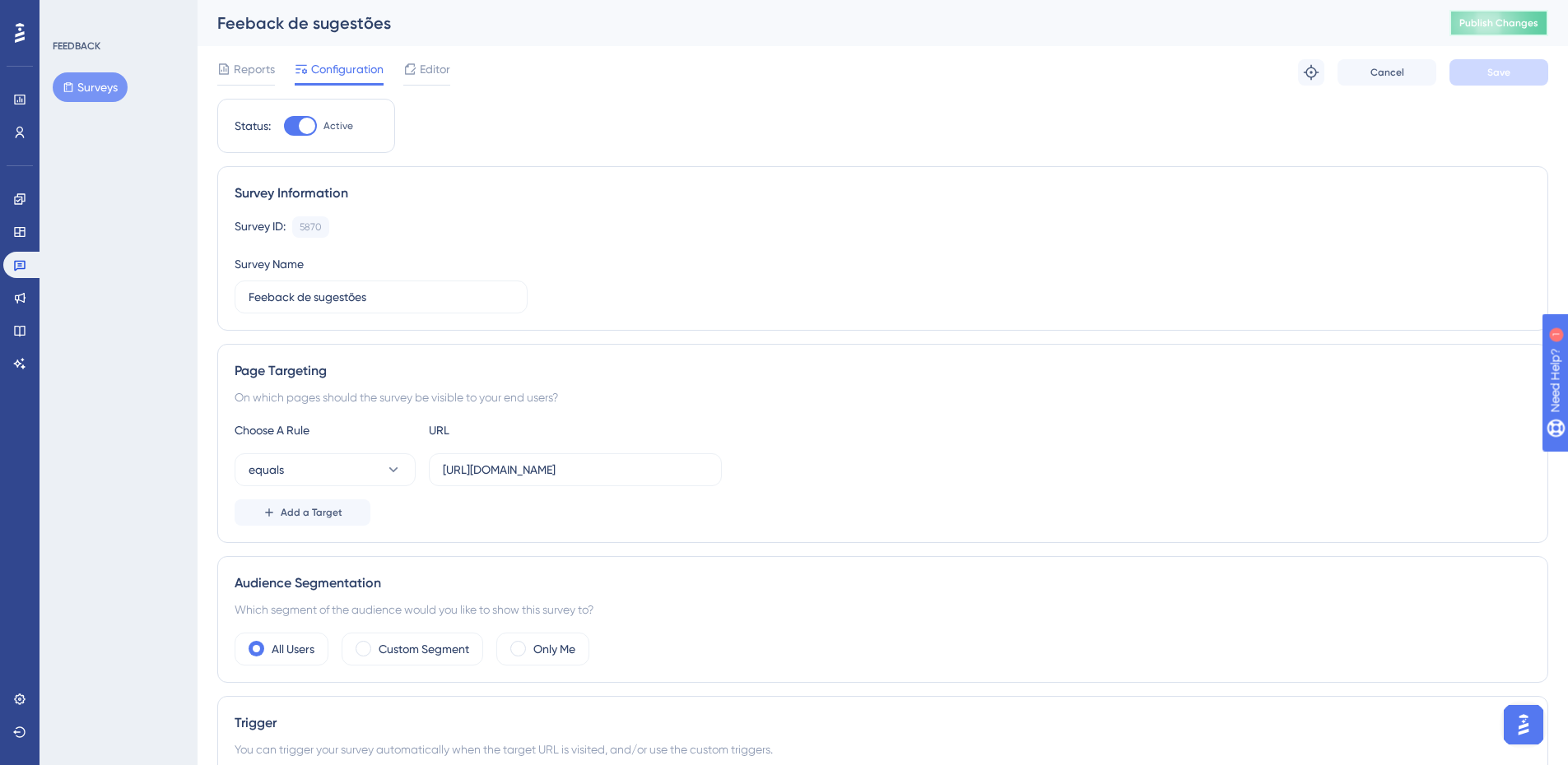 click on "Publish Changes" at bounding box center [1499, 23] 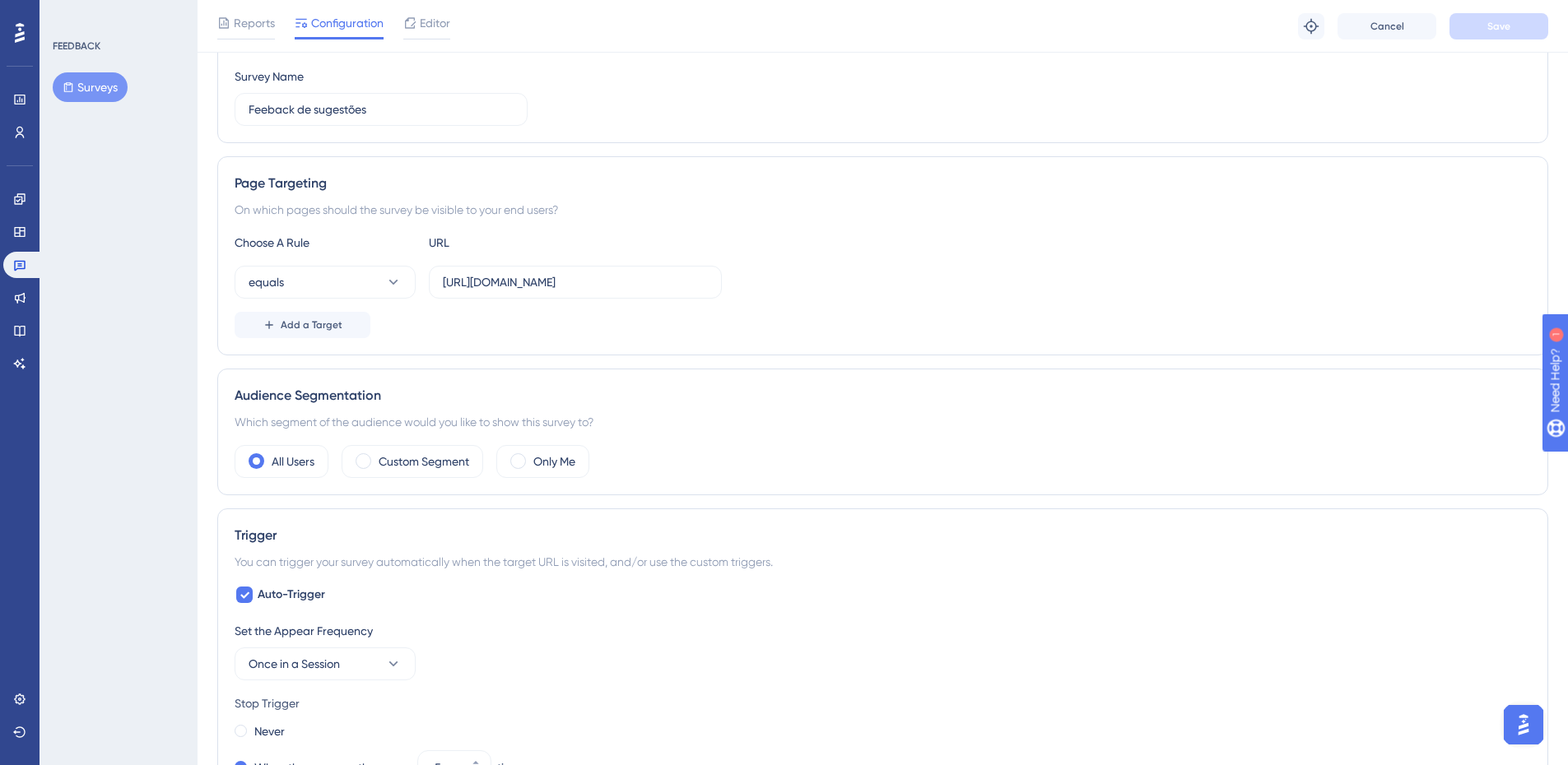 scroll, scrollTop: 494, scrollLeft: 0, axis: vertical 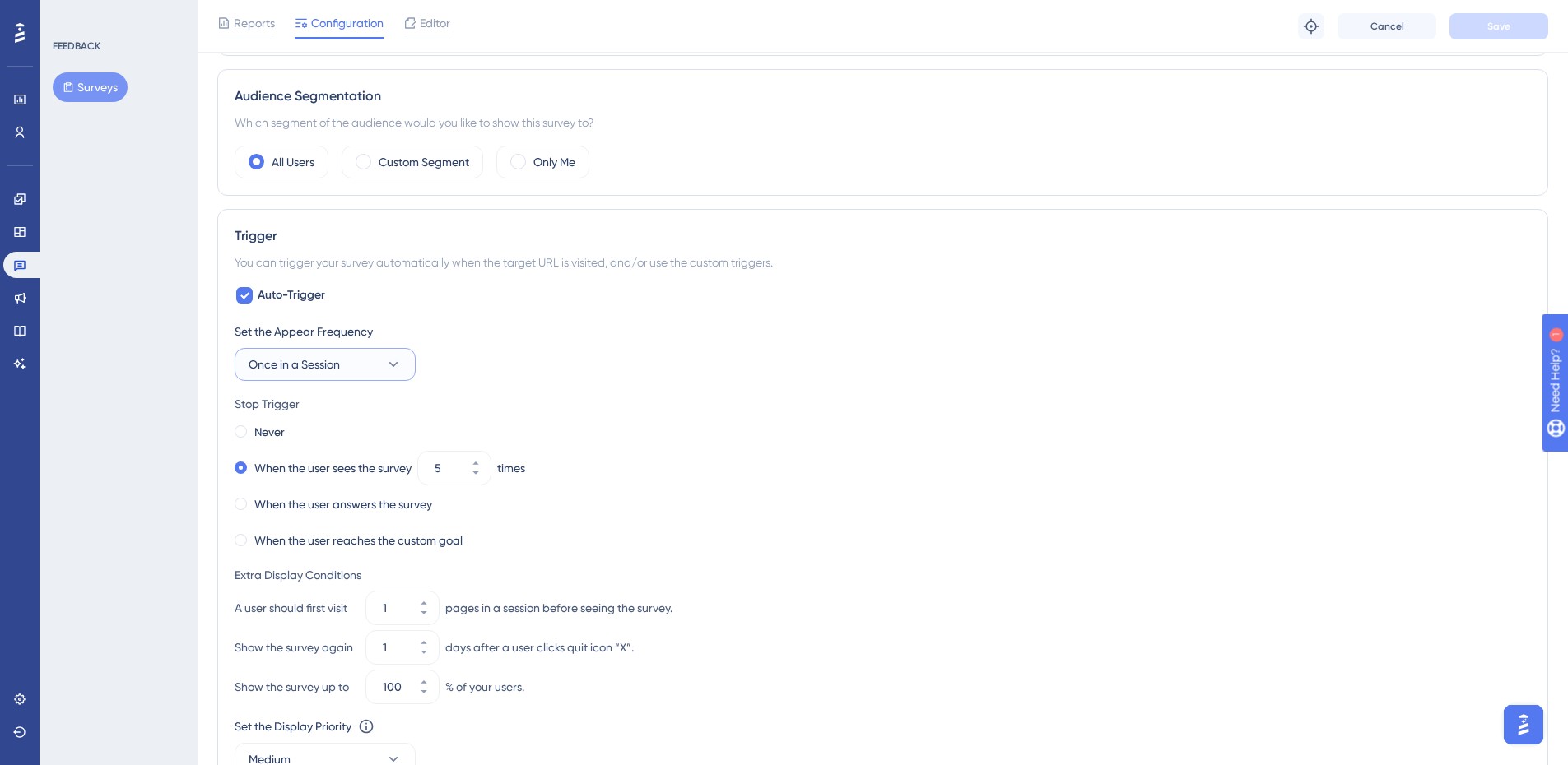 click on "Once in a Session" at bounding box center (325, 364) 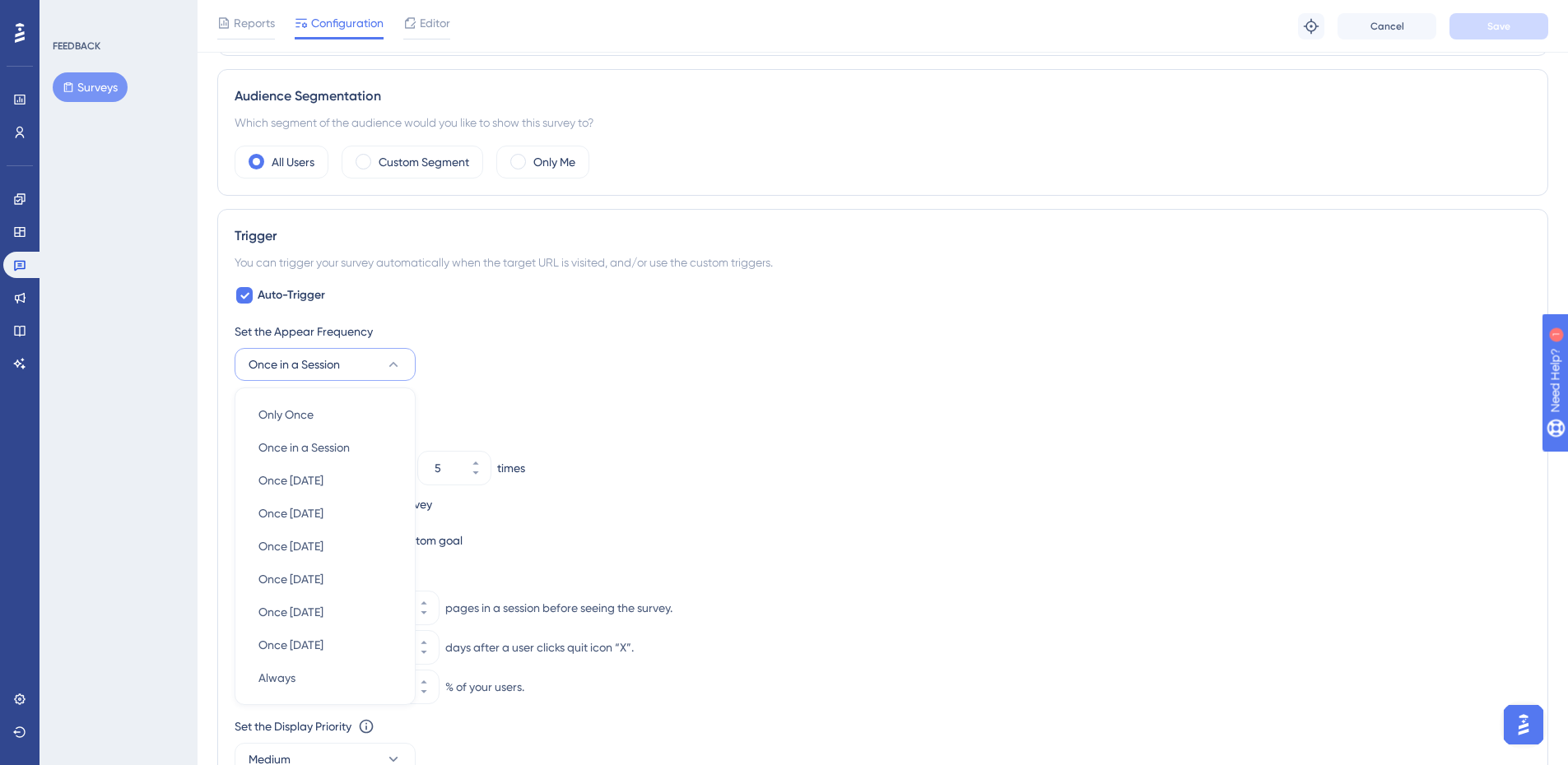 scroll, scrollTop: 657, scrollLeft: 0, axis: vertical 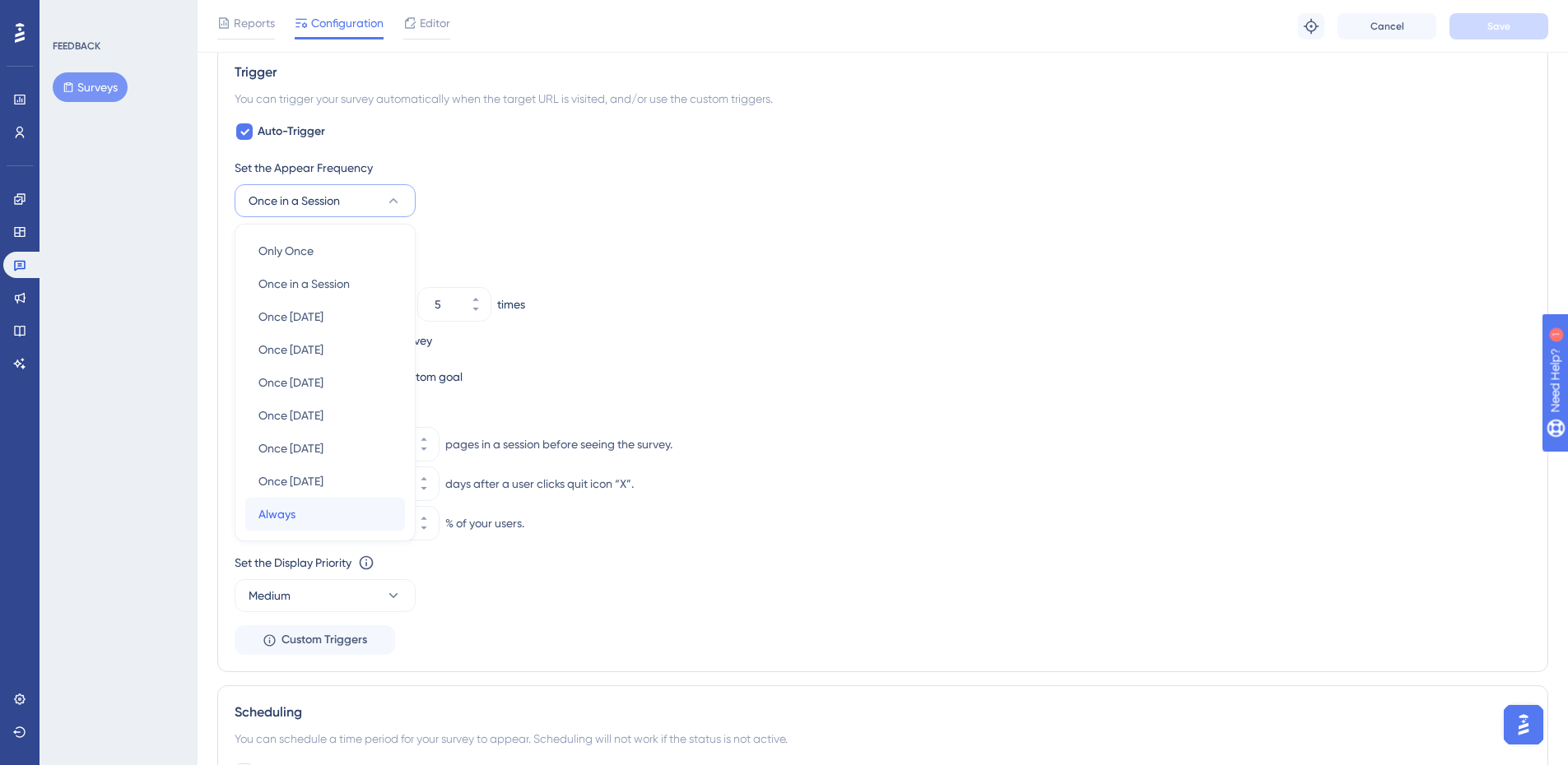 click on "Always Always" at bounding box center [325, 514] 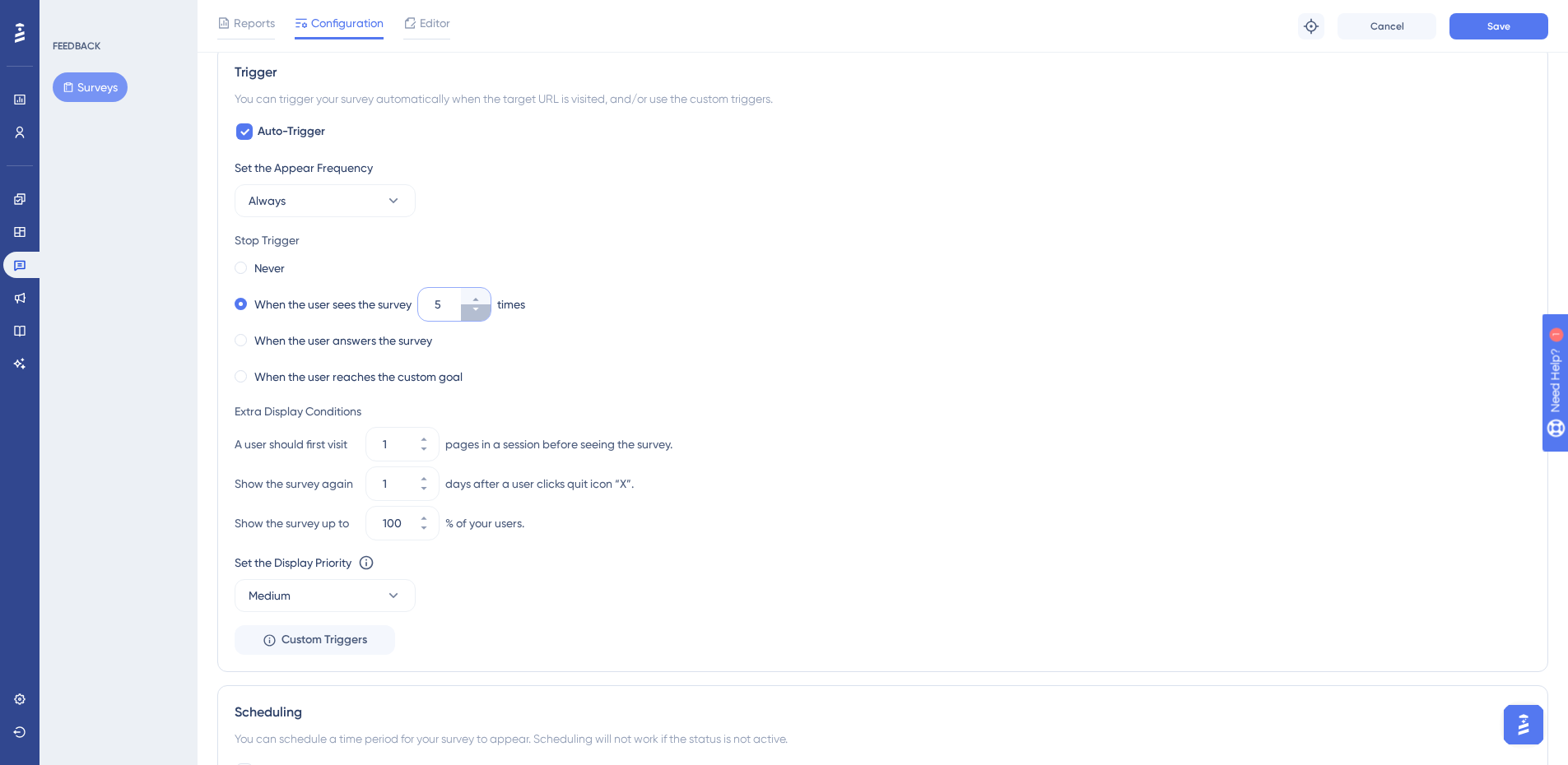click 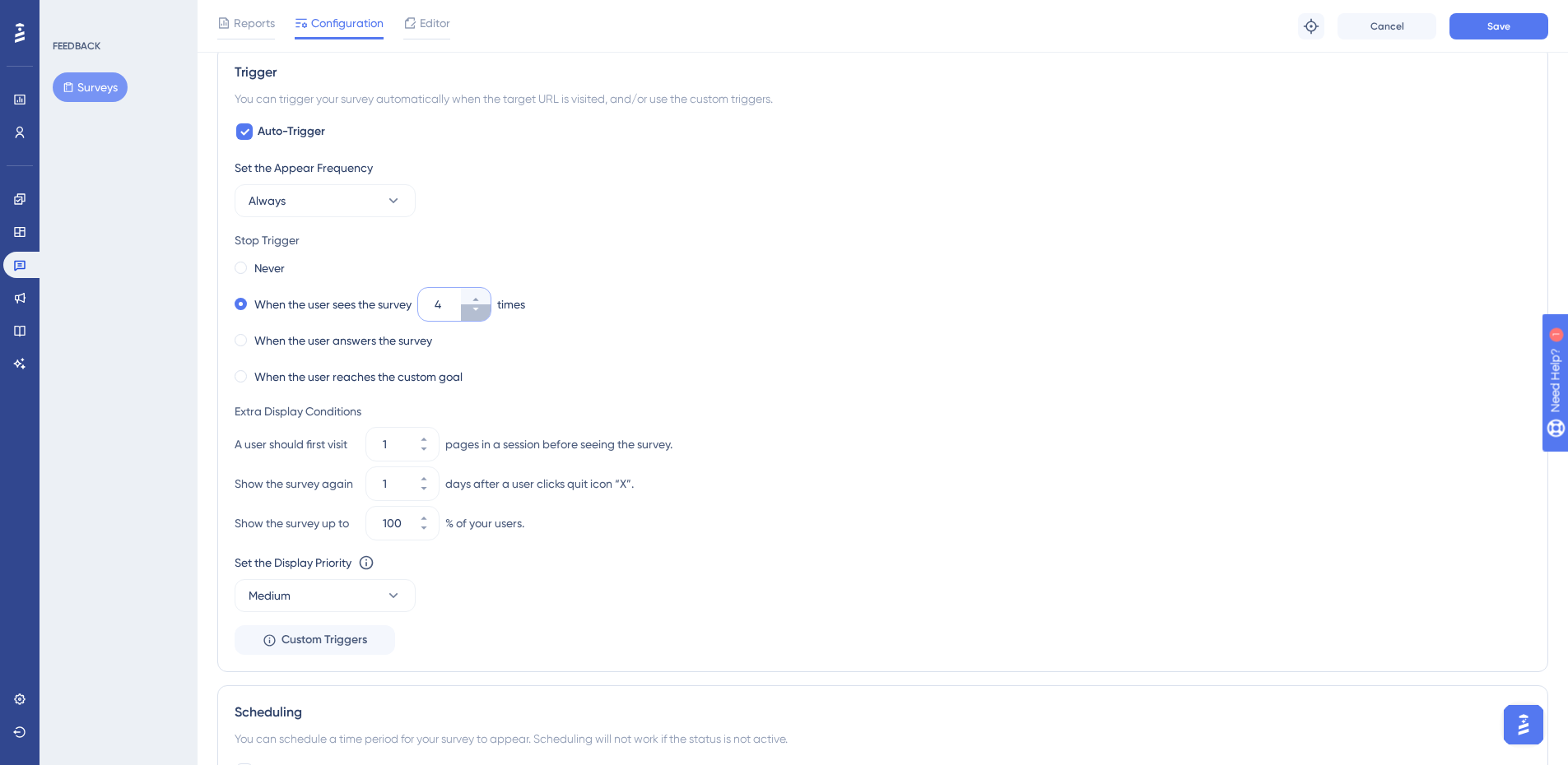 click 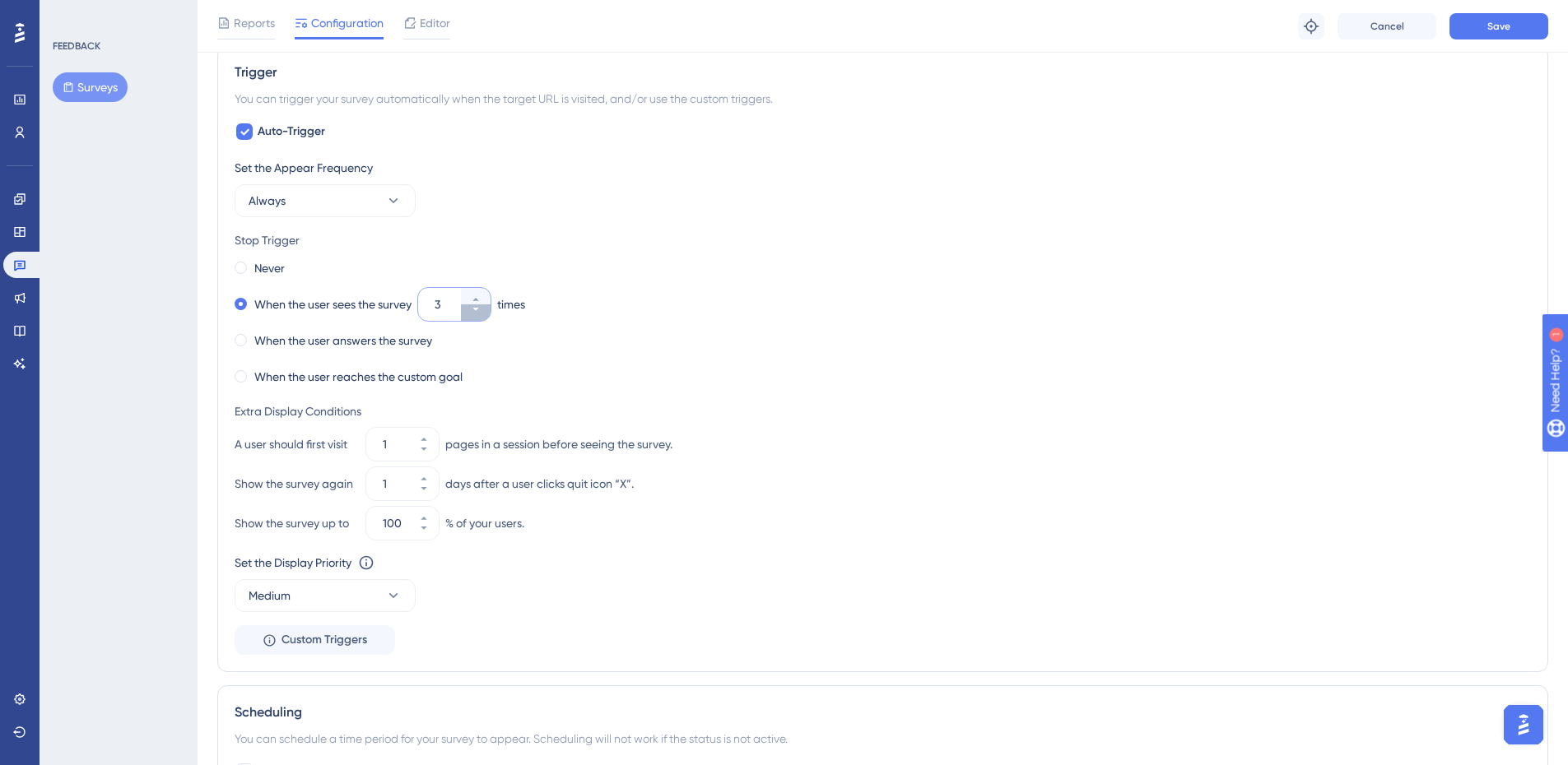 click 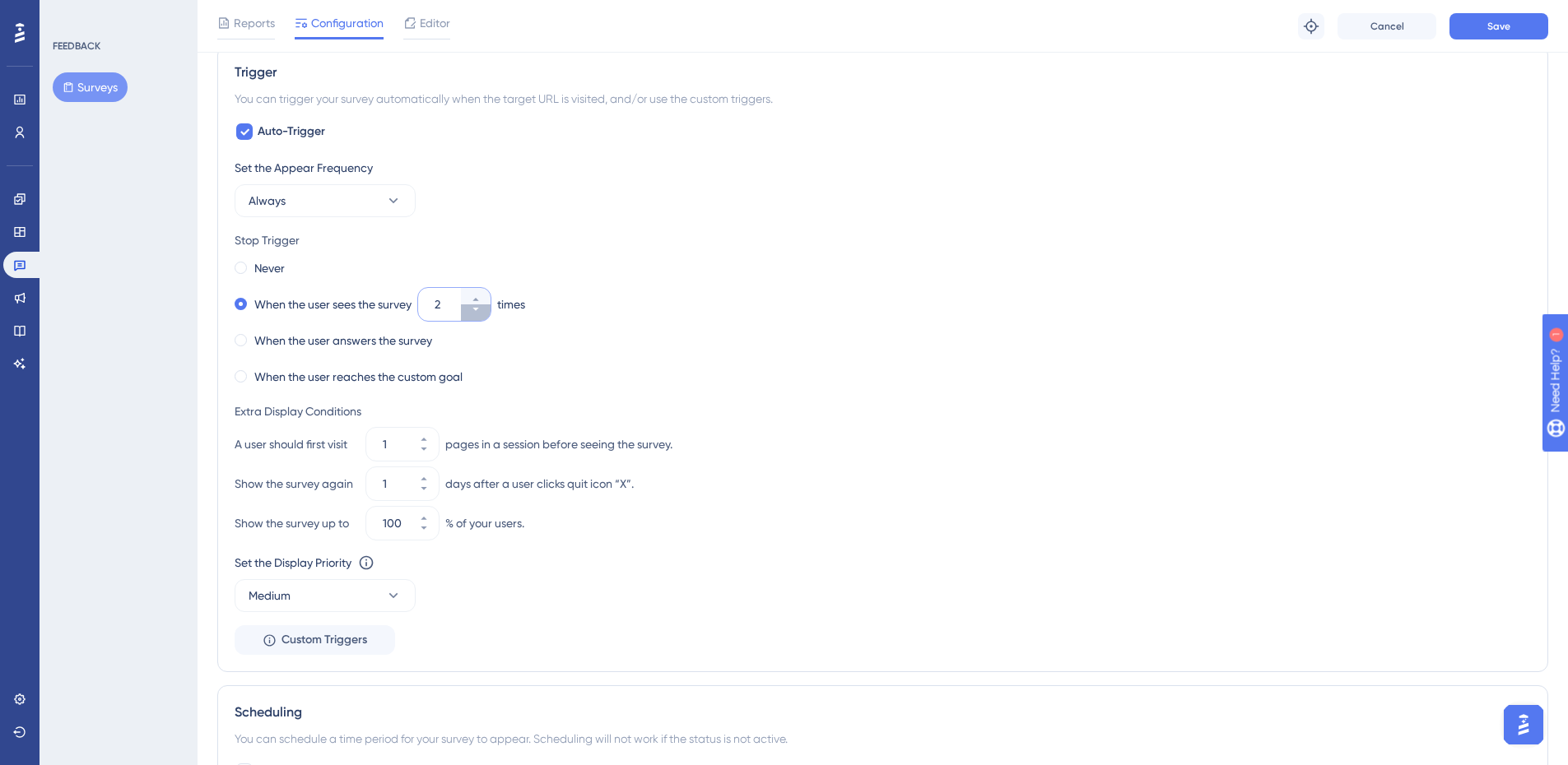 click 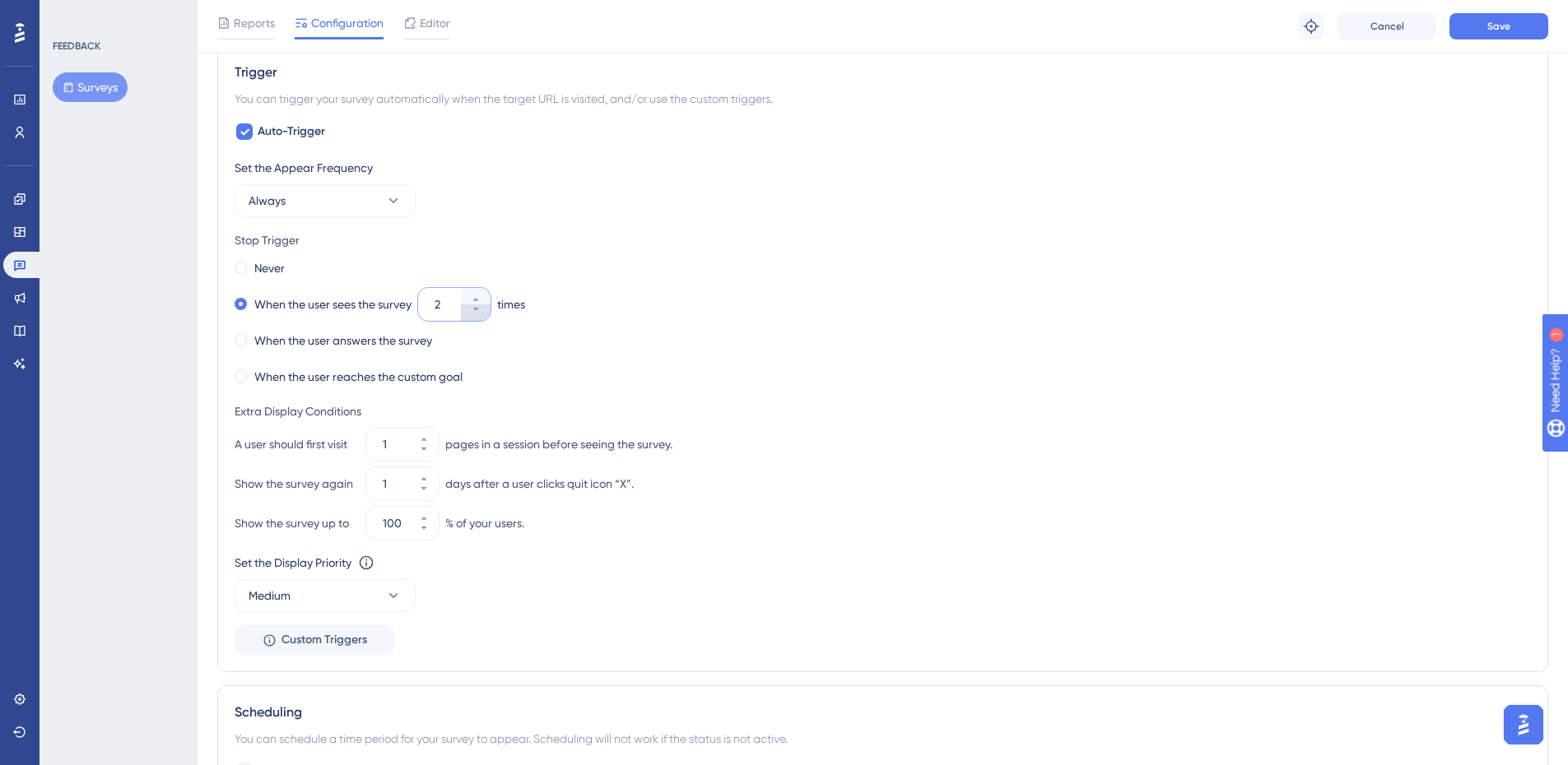 type on "1" 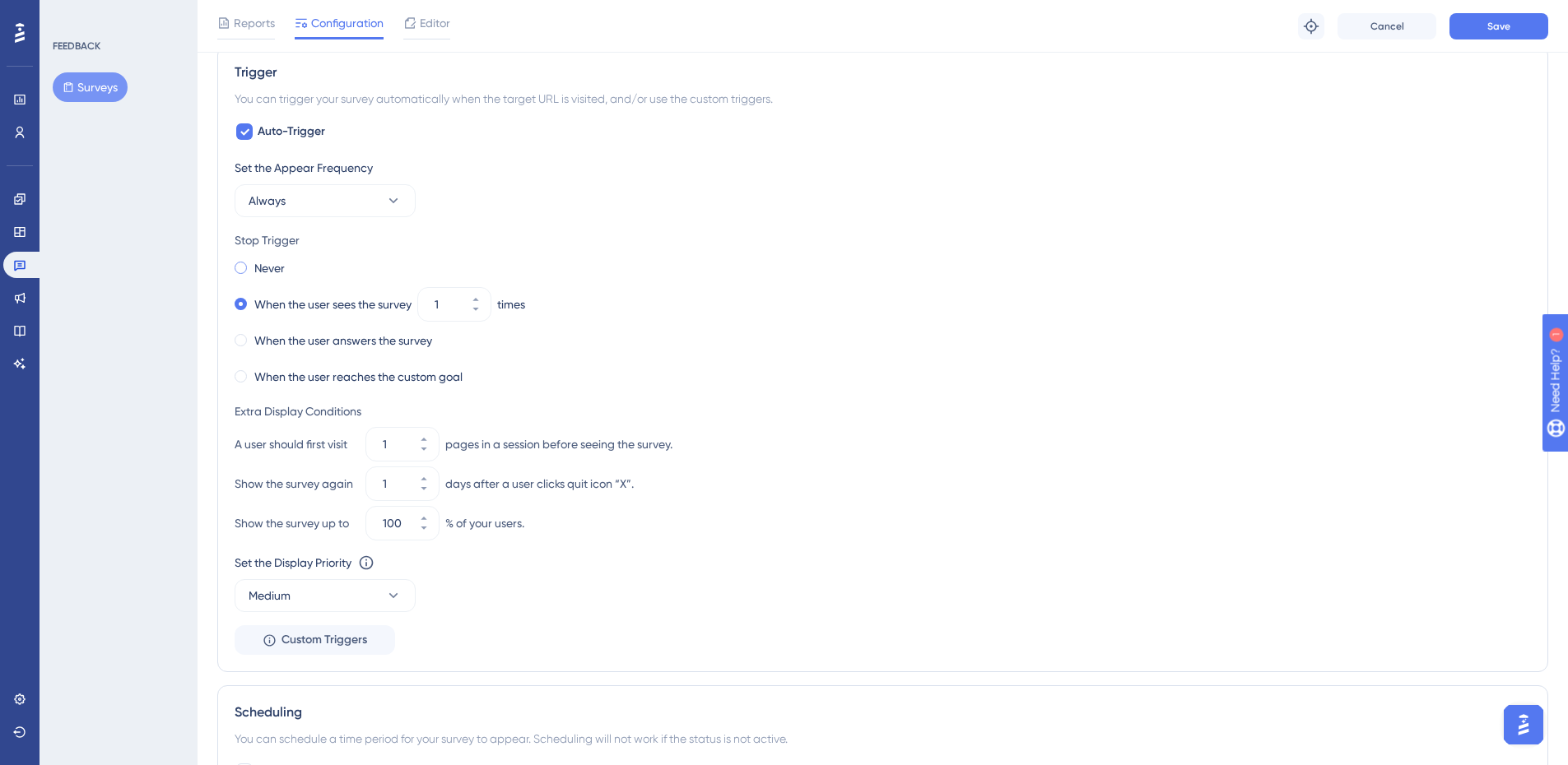 click on "Never" at bounding box center [269, 268] 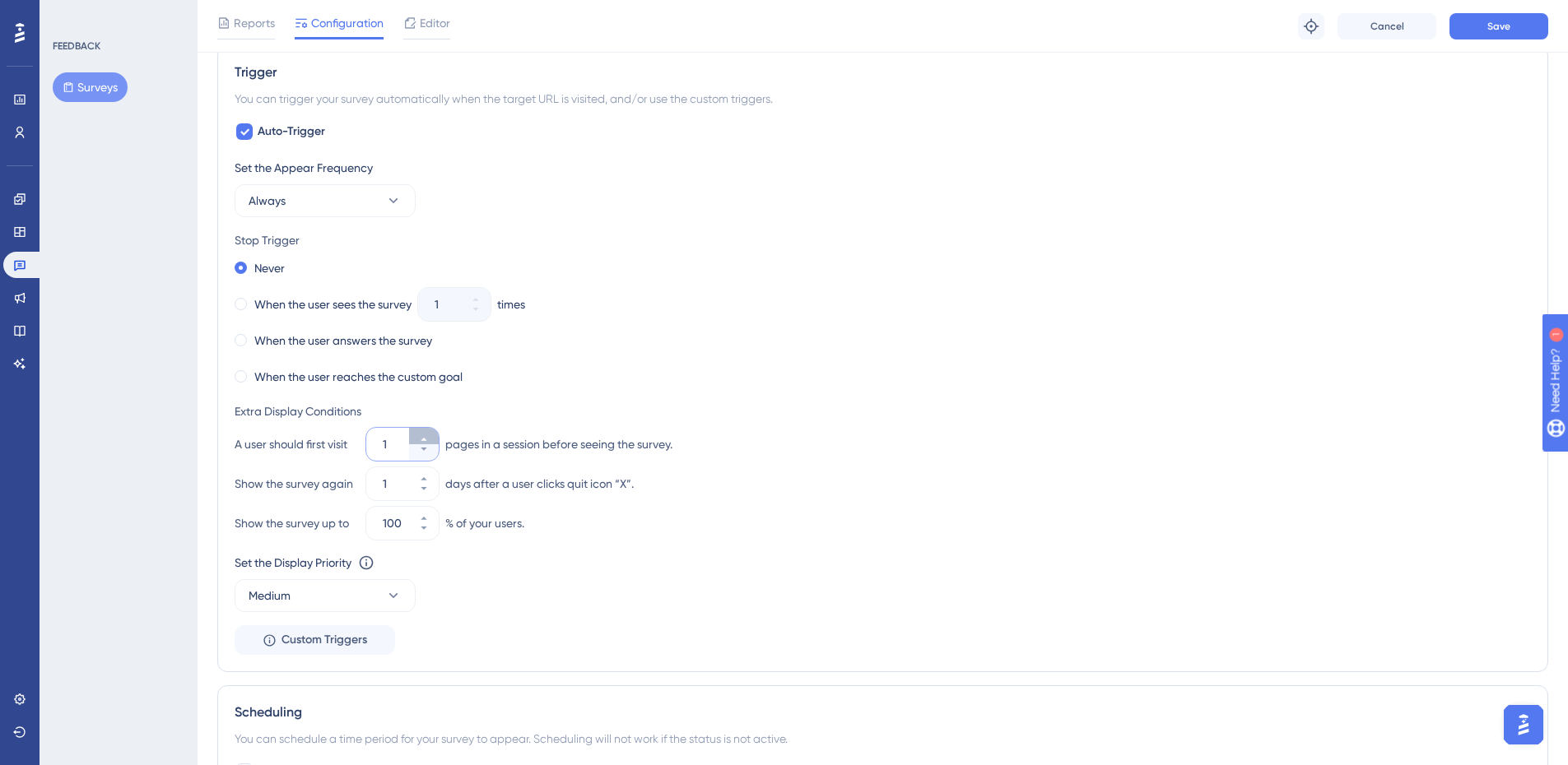 click on "1" at bounding box center (424, 436) 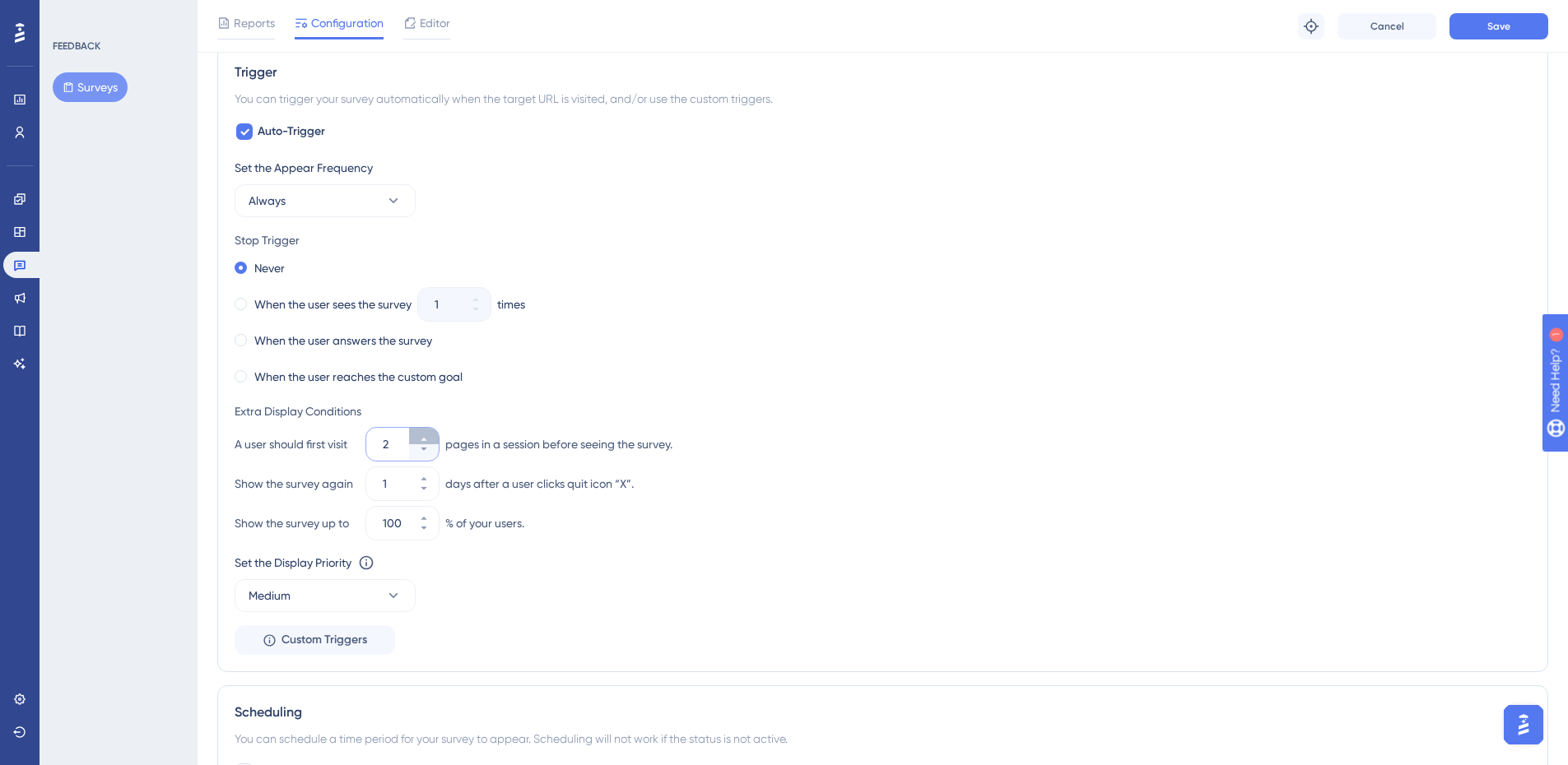 click on "2" at bounding box center (424, 436) 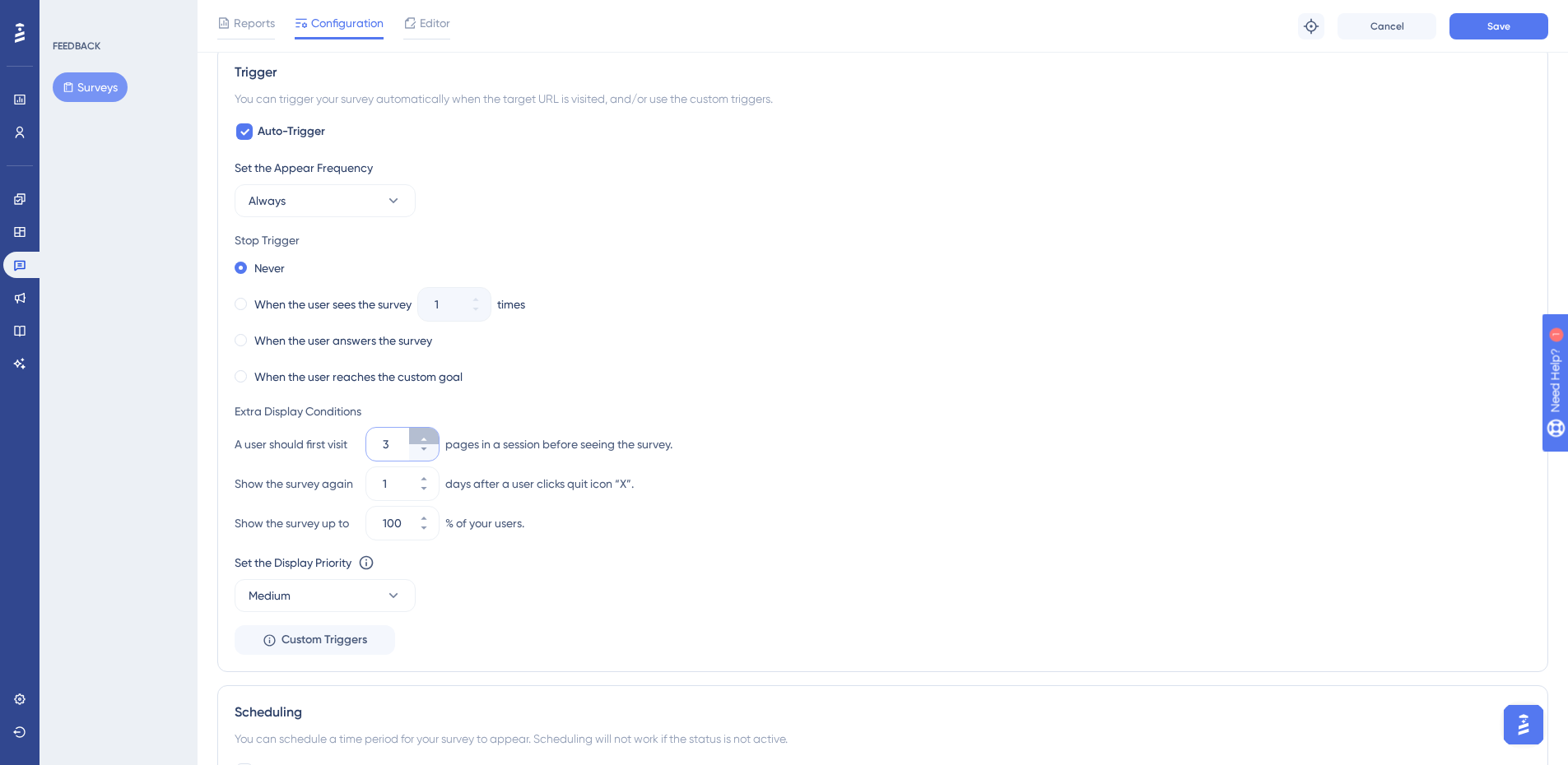 click on "3" at bounding box center (424, 436) 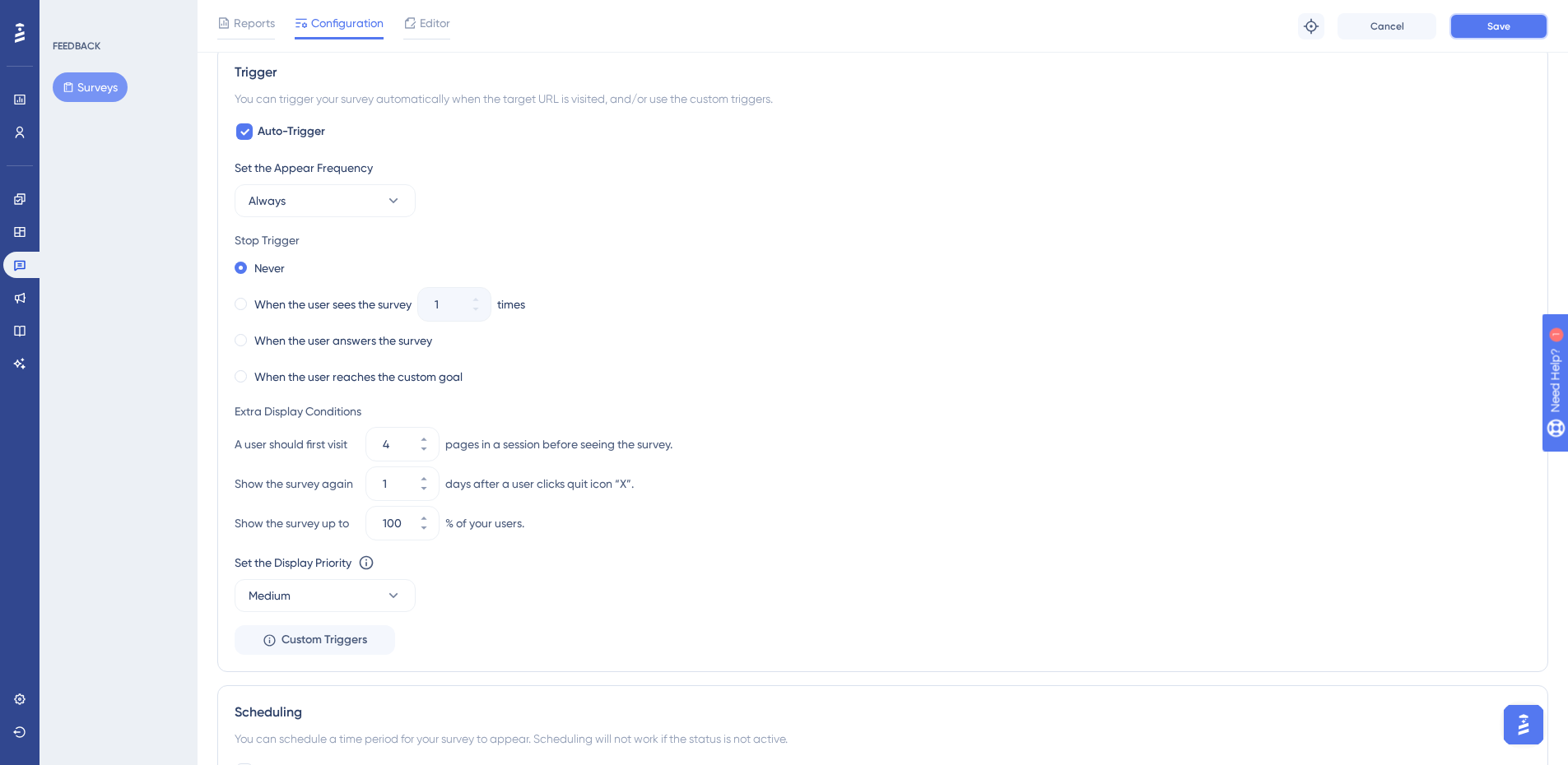 click on "Save" at bounding box center [1499, 26] 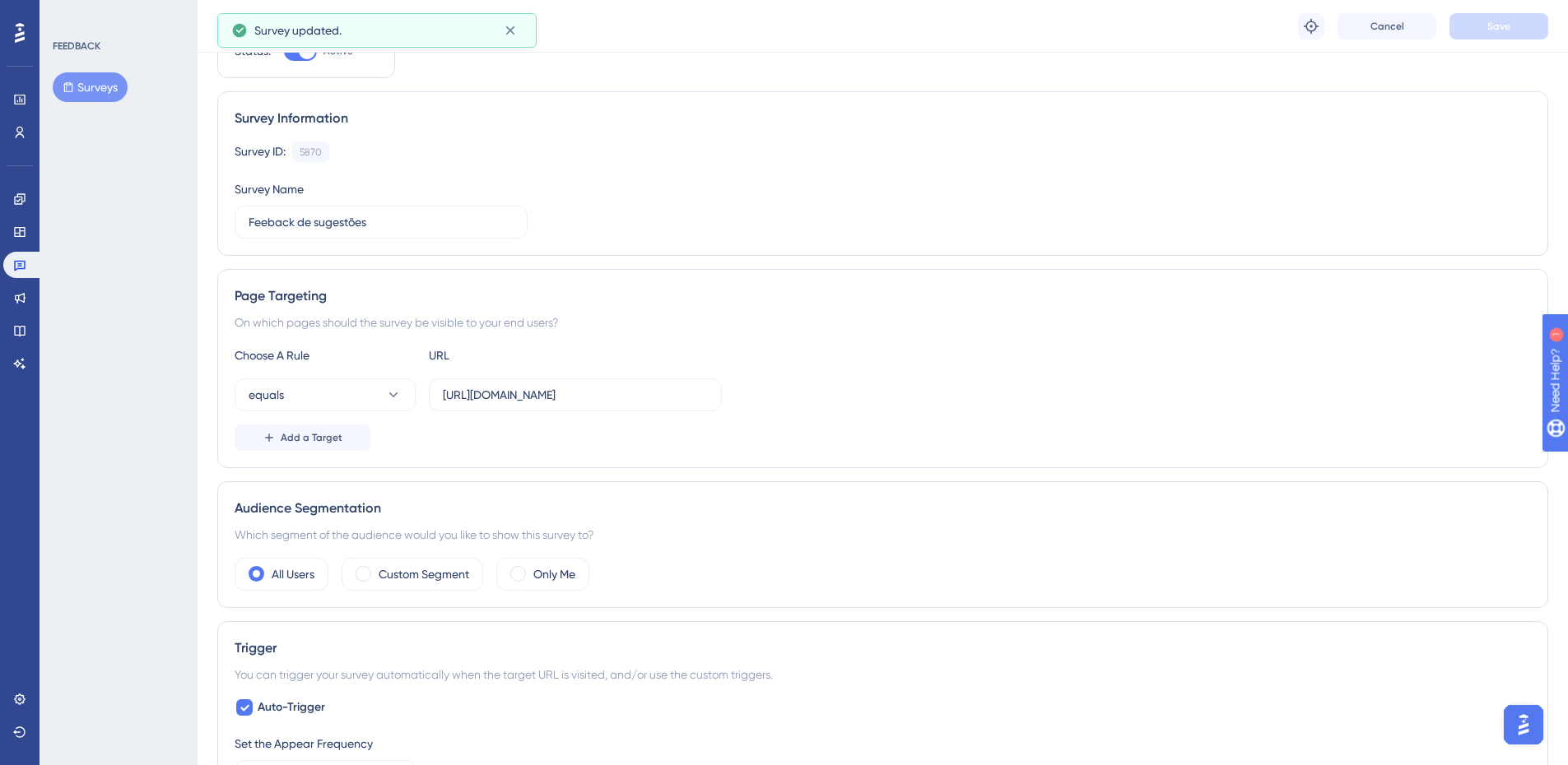 scroll, scrollTop: 0, scrollLeft: 0, axis: both 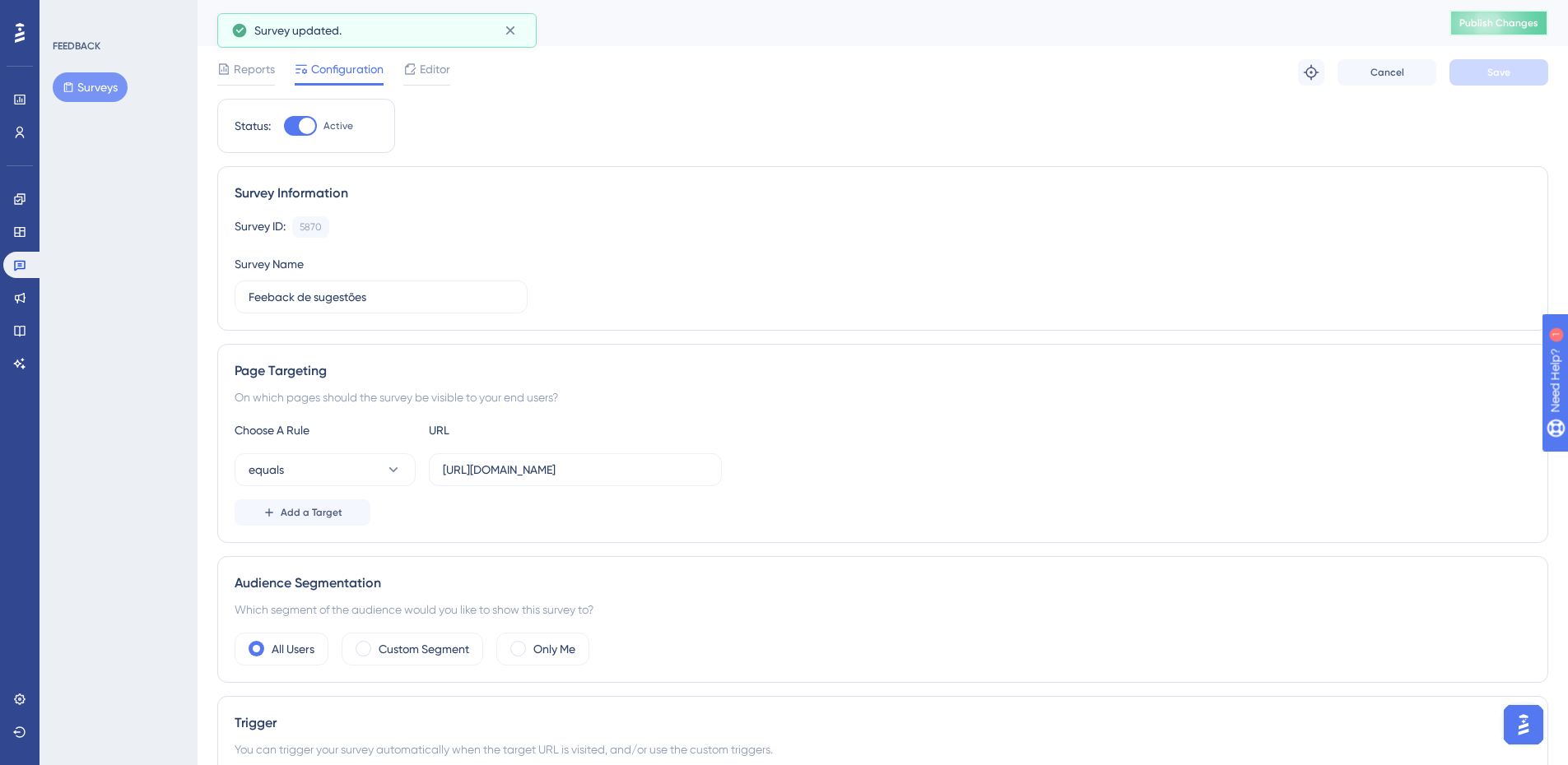 click on "Publish Changes" at bounding box center (1499, 23) 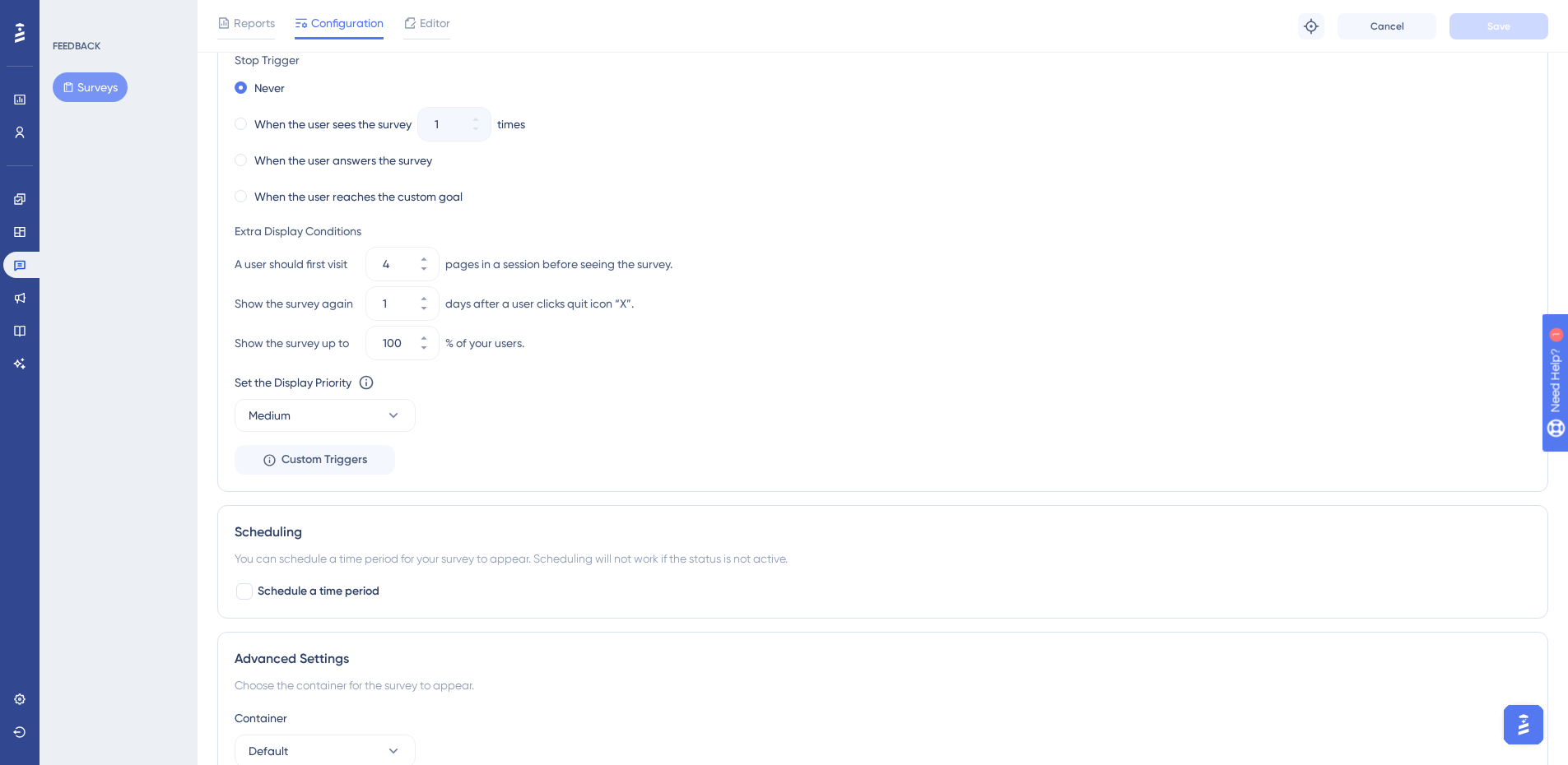 scroll, scrollTop: 709, scrollLeft: 0, axis: vertical 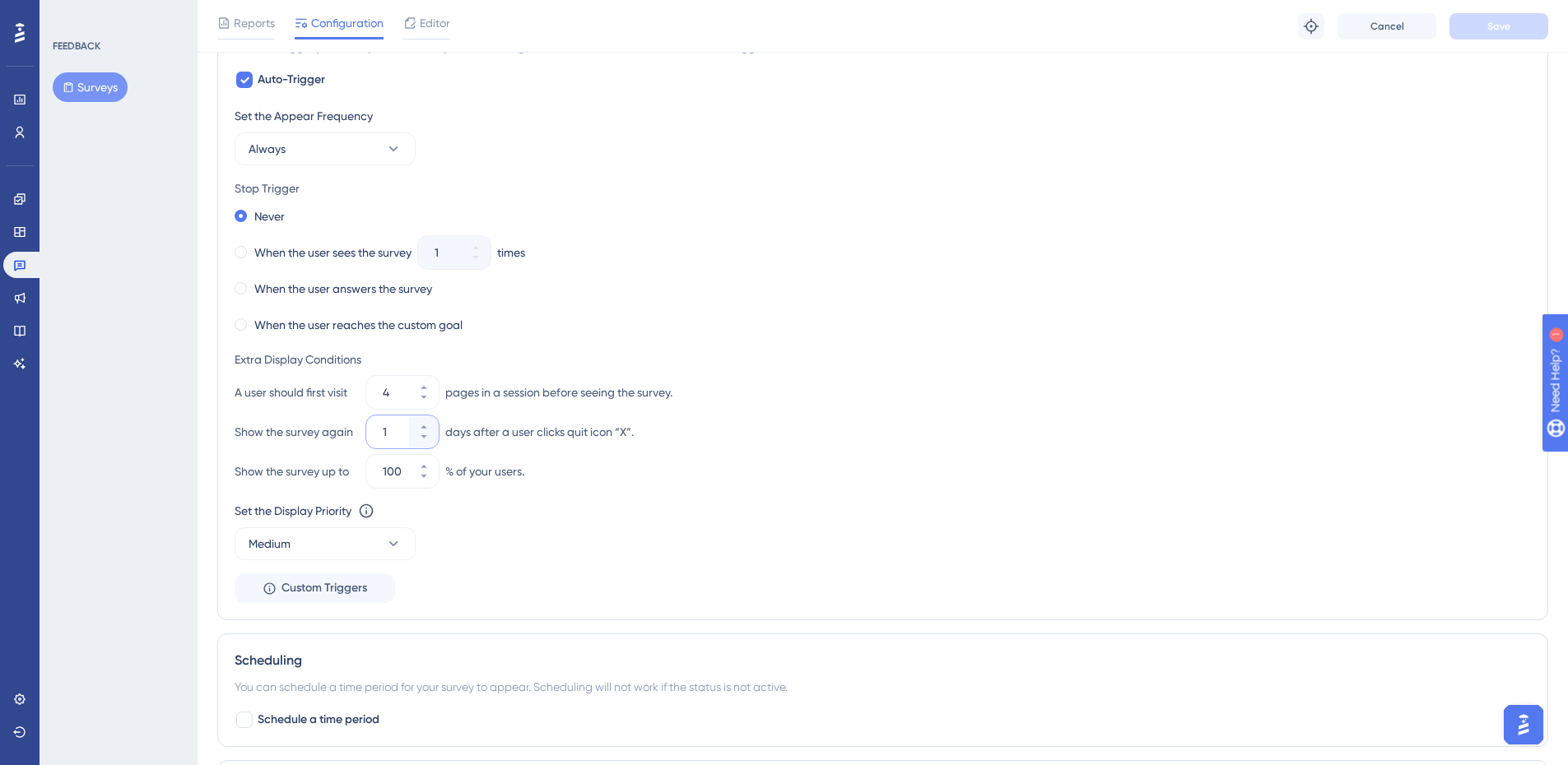 drag, startPoint x: 398, startPoint y: 434, endPoint x: 370, endPoint y: 433, distance: 28.017851 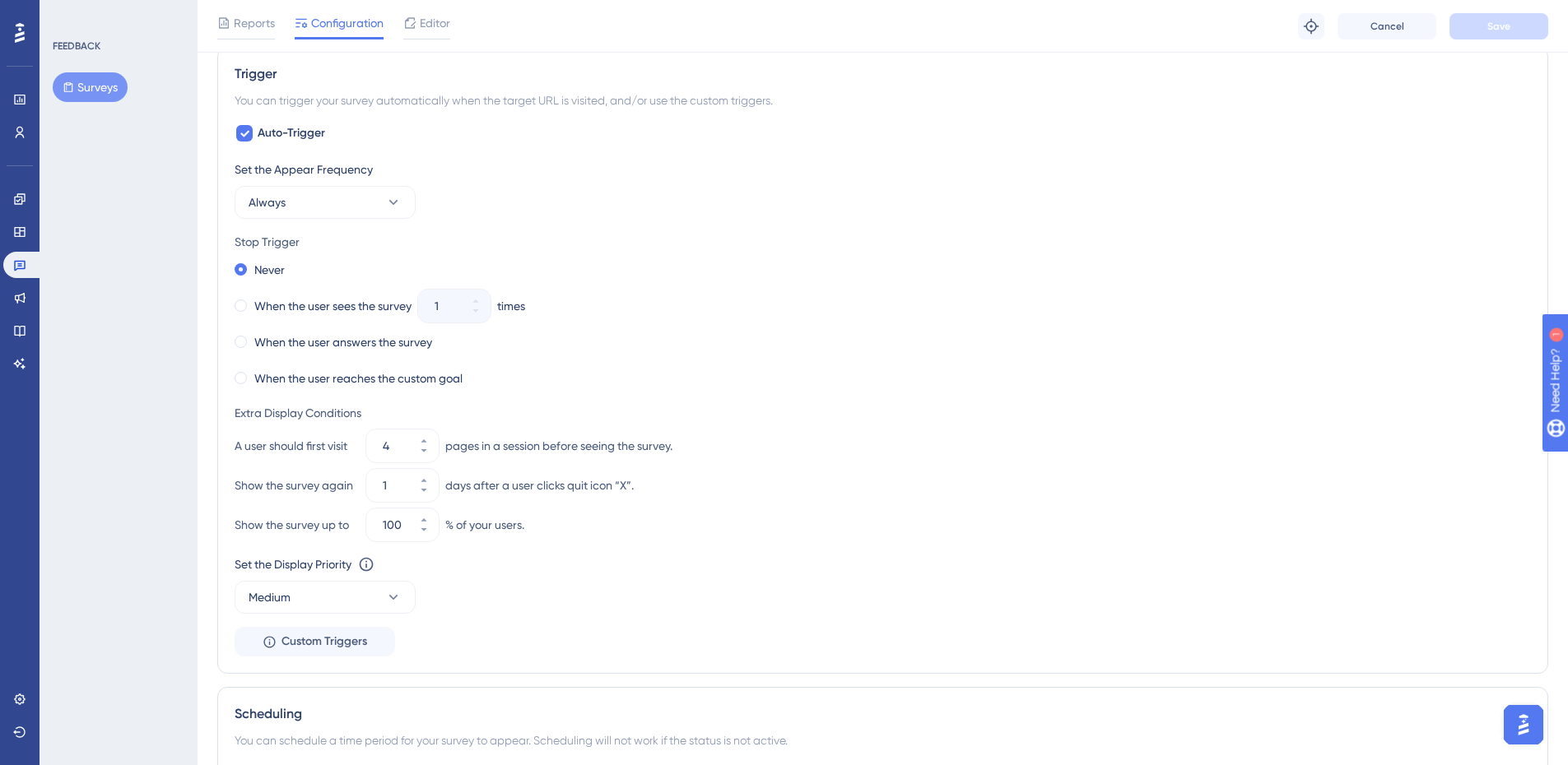 scroll, scrollTop: 658, scrollLeft: 0, axis: vertical 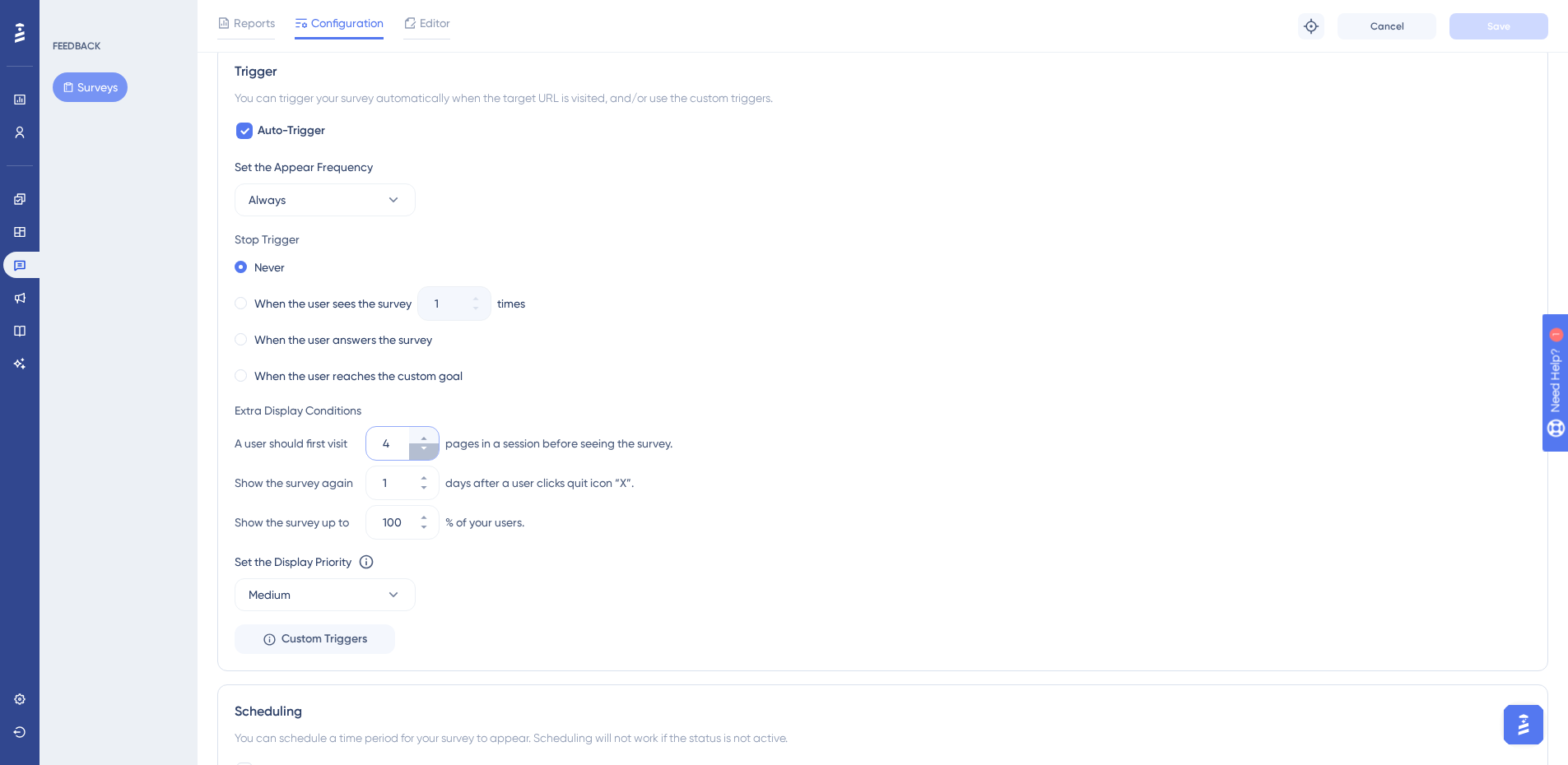 click on "4" at bounding box center [424, 452] 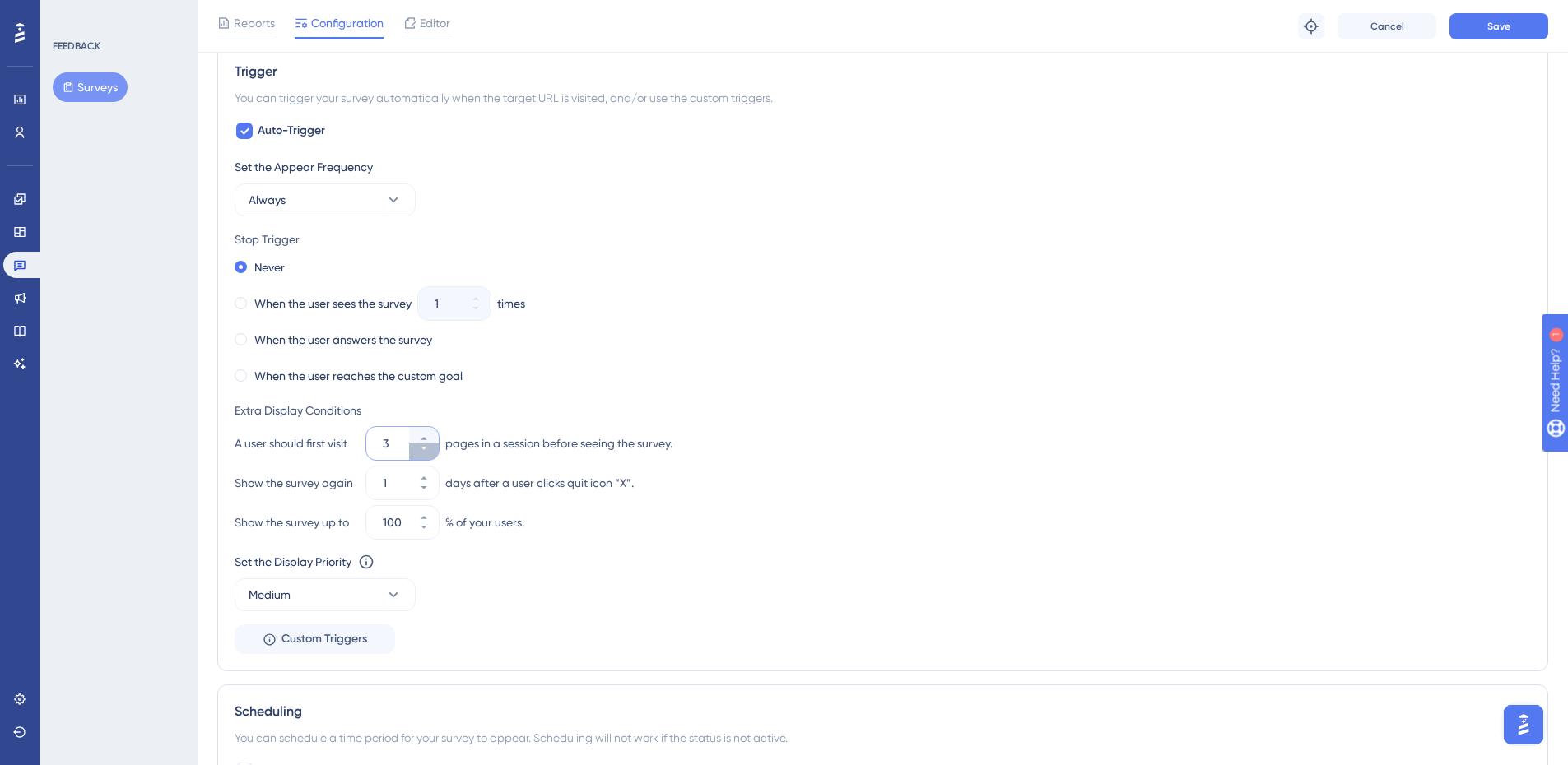 click on "3" at bounding box center (424, 452) 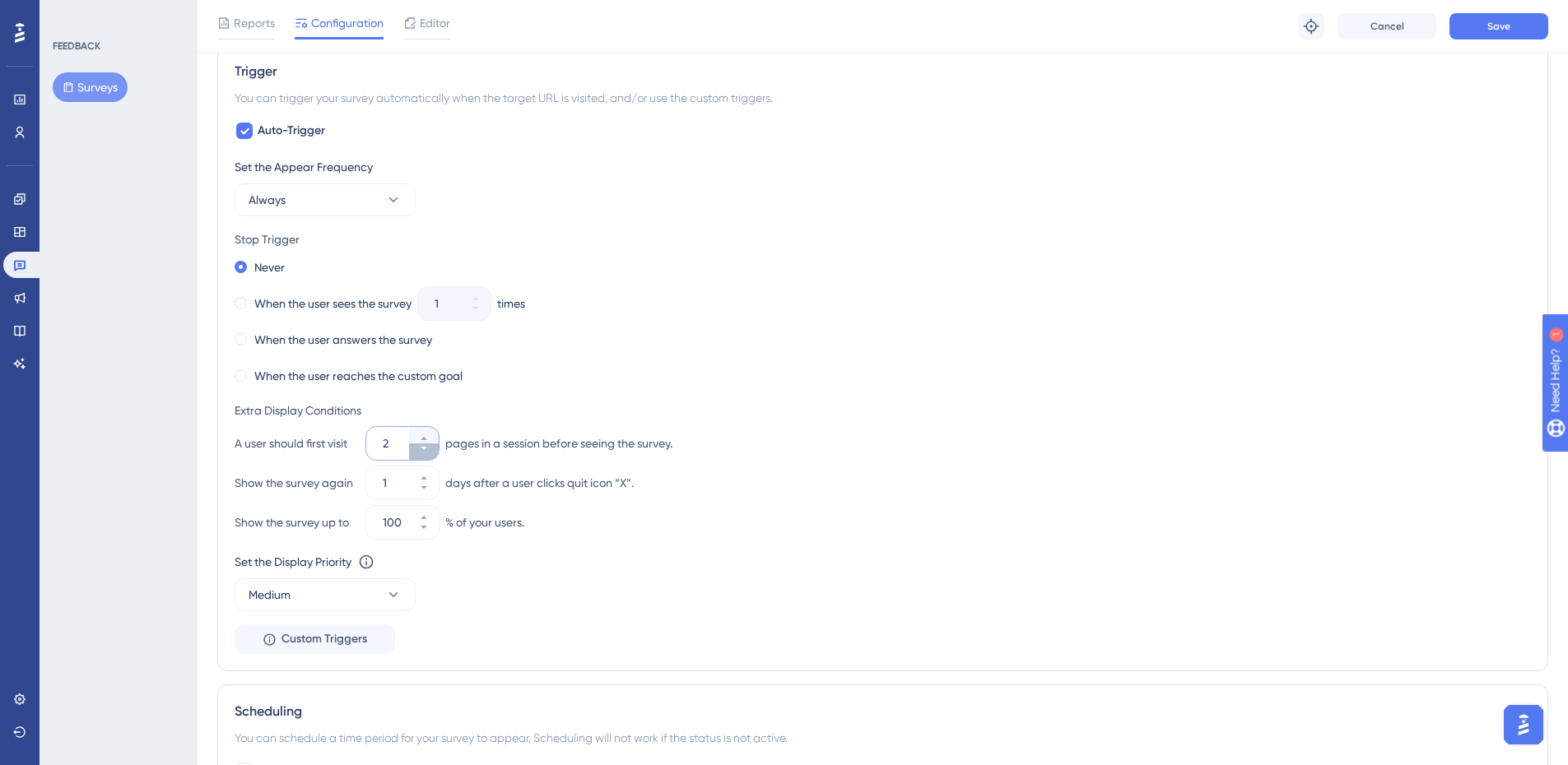 click on "2" at bounding box center [424, 452] 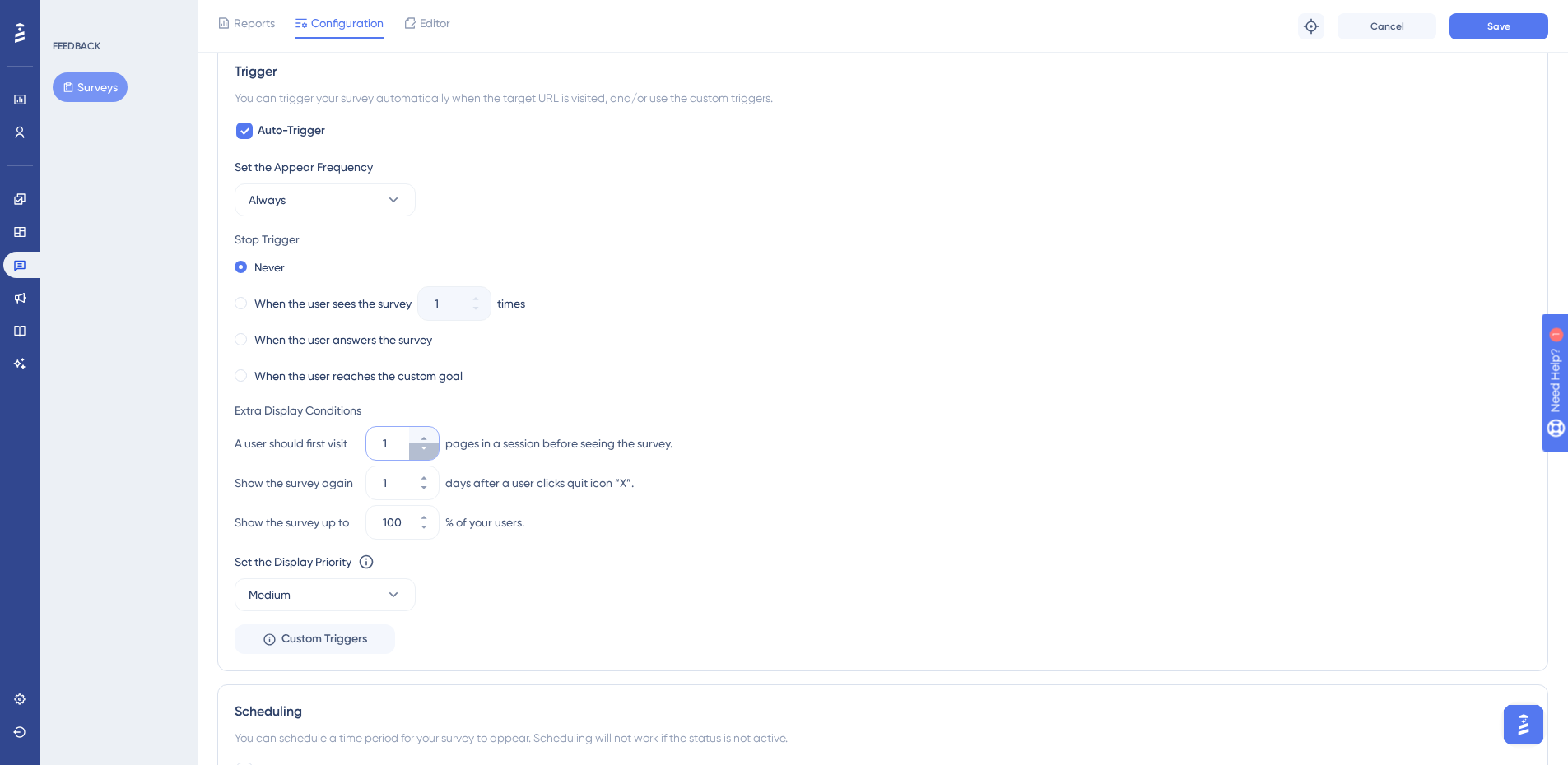 click on "1" at bounding box center [424, 452] 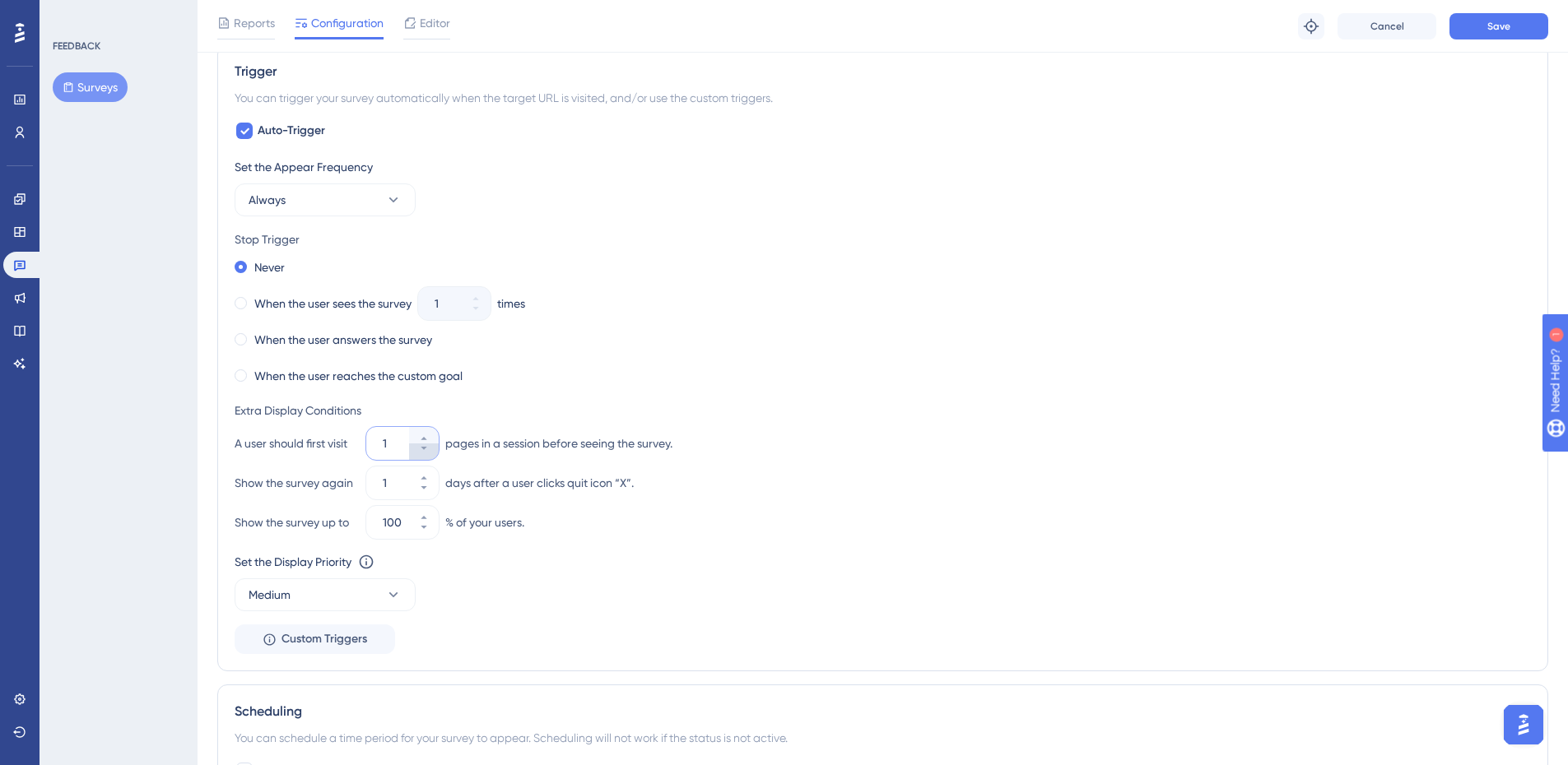 type on "1" 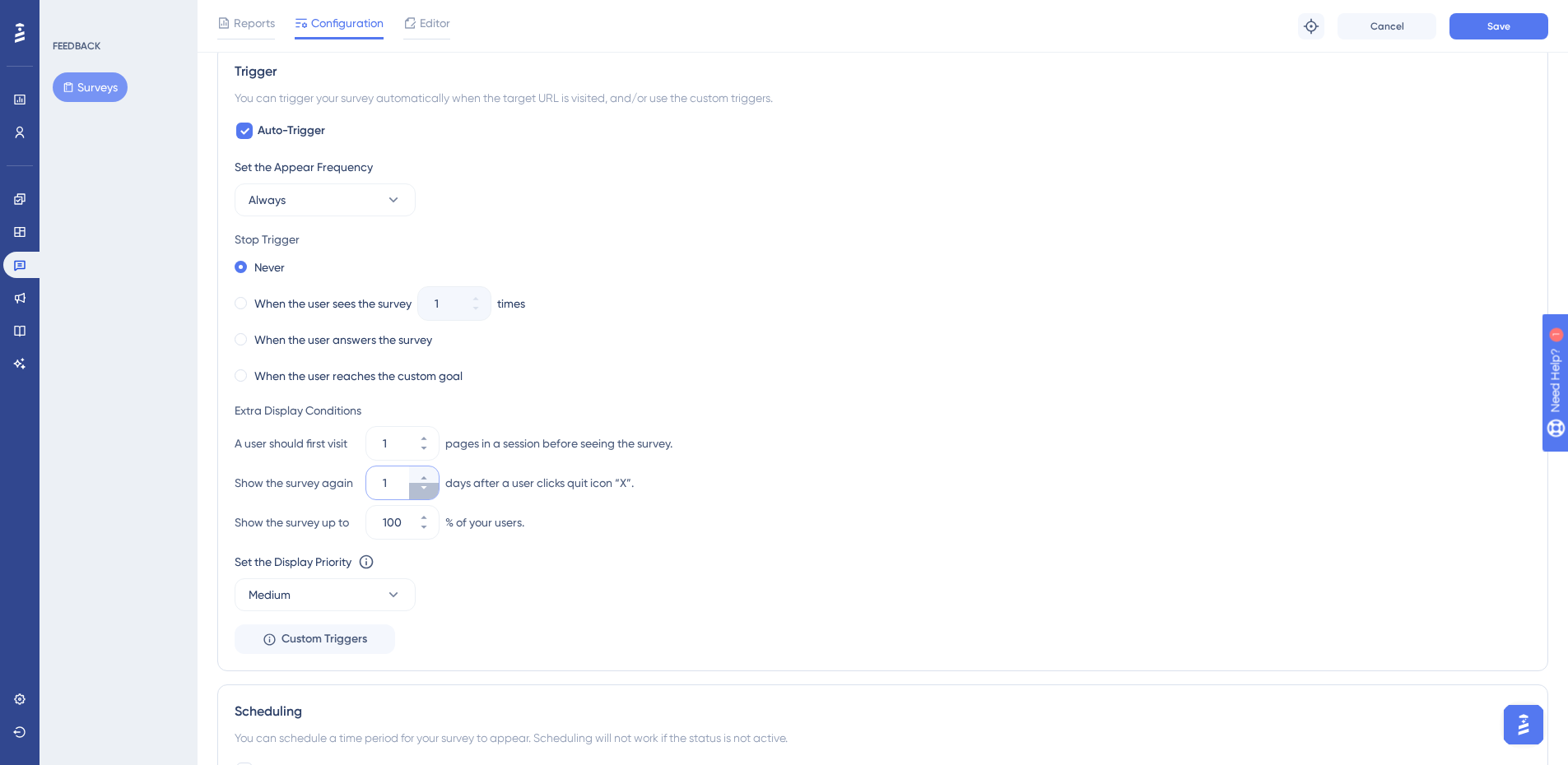 click on "1" at bounding box center (424, 491) 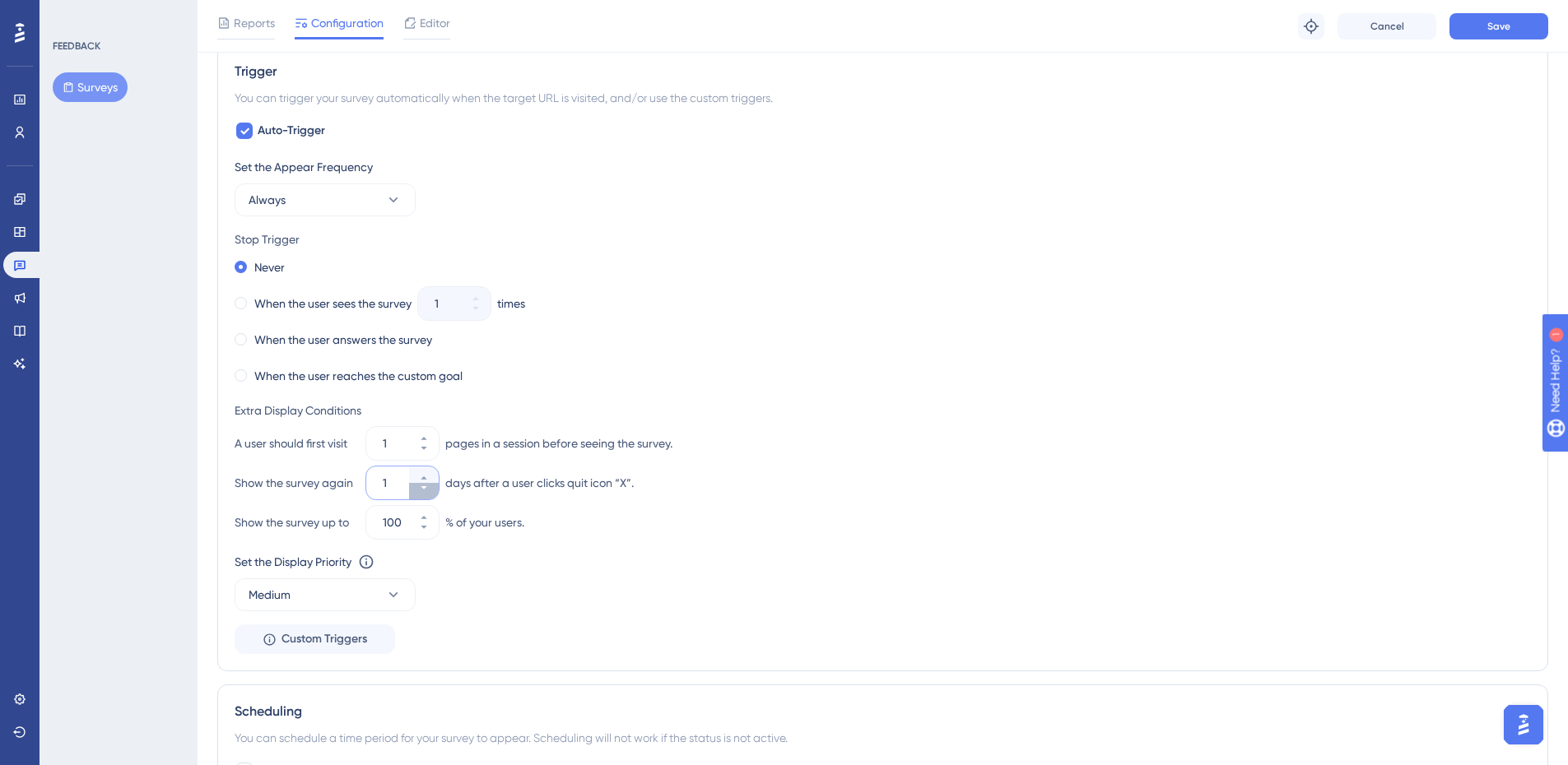 click on "1" at bounding box center (424, 491) 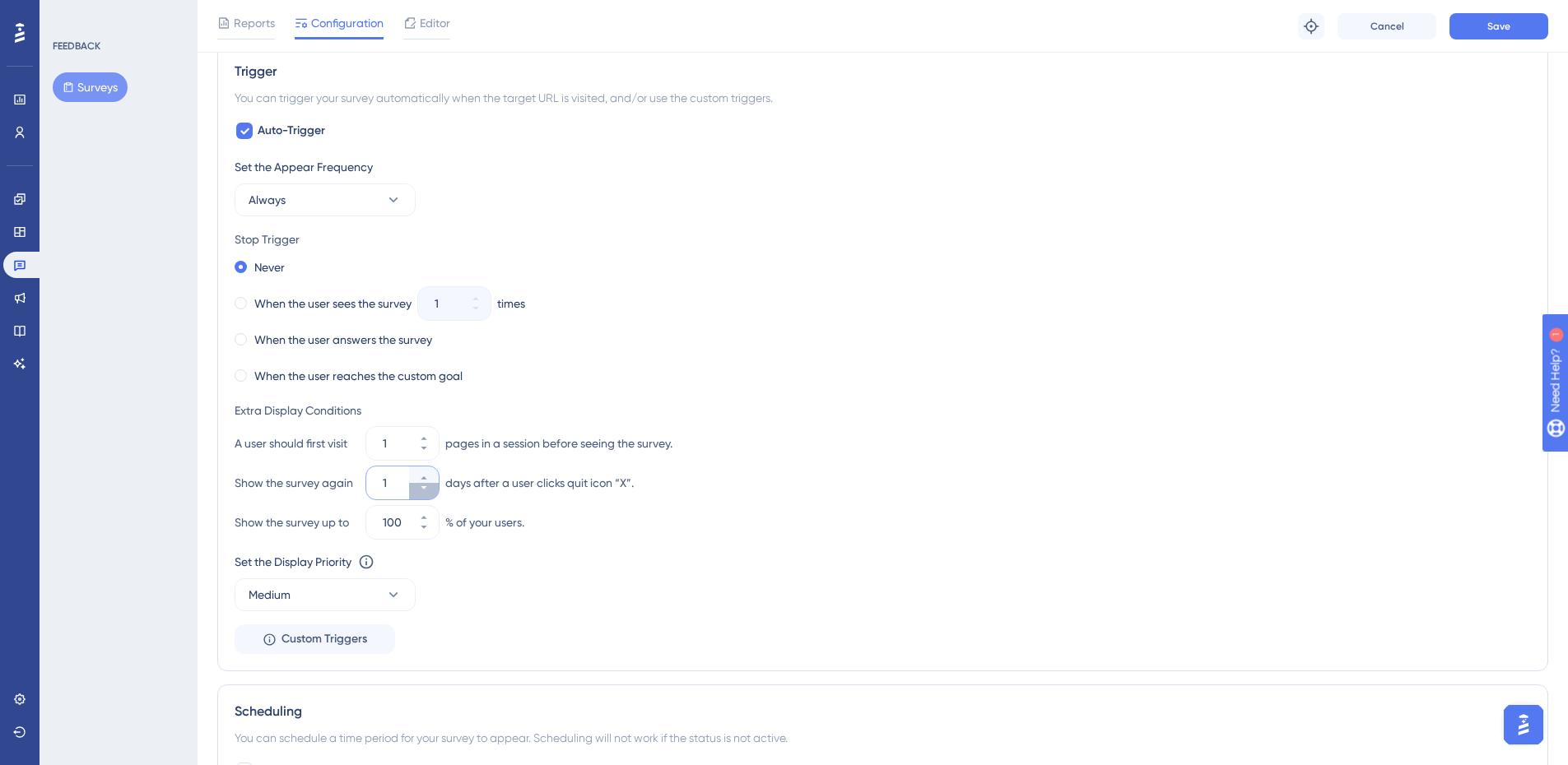 click on "1" at bounding box center [424, 491] 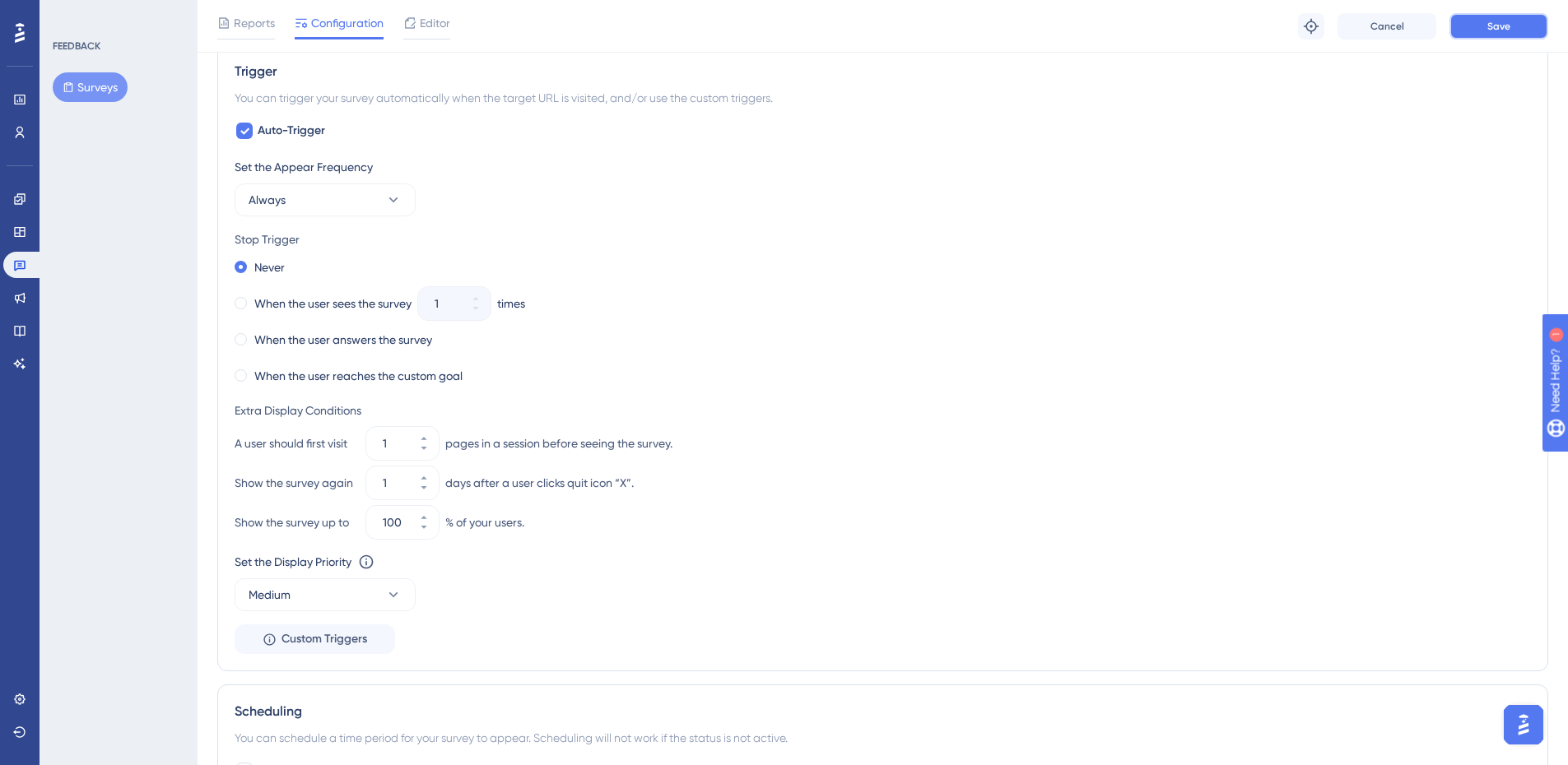 click on "Save" at bounding box center (1499, 26) 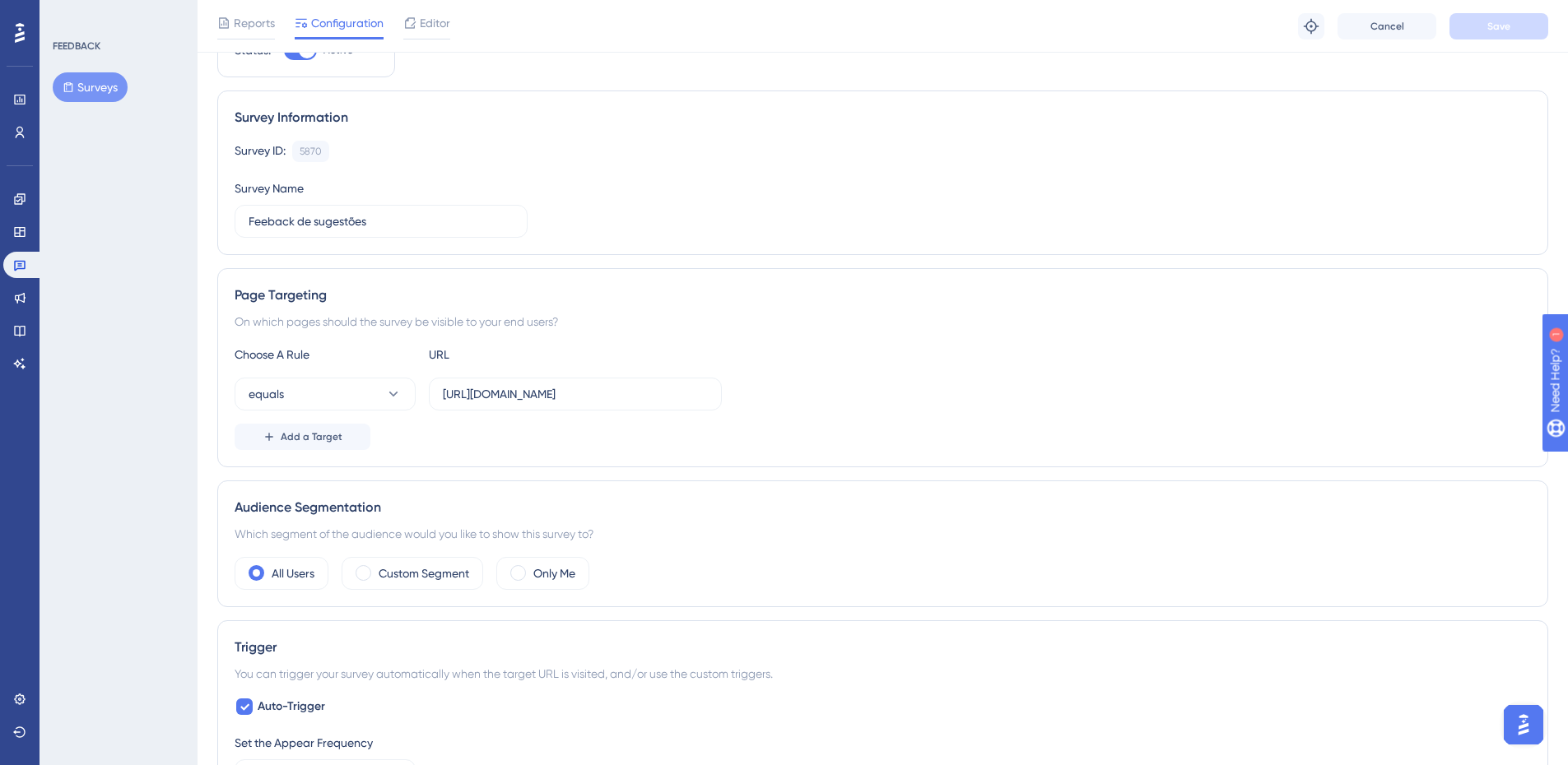 scroll, scrollTop: 0, scrollLeft: 0, axis: both 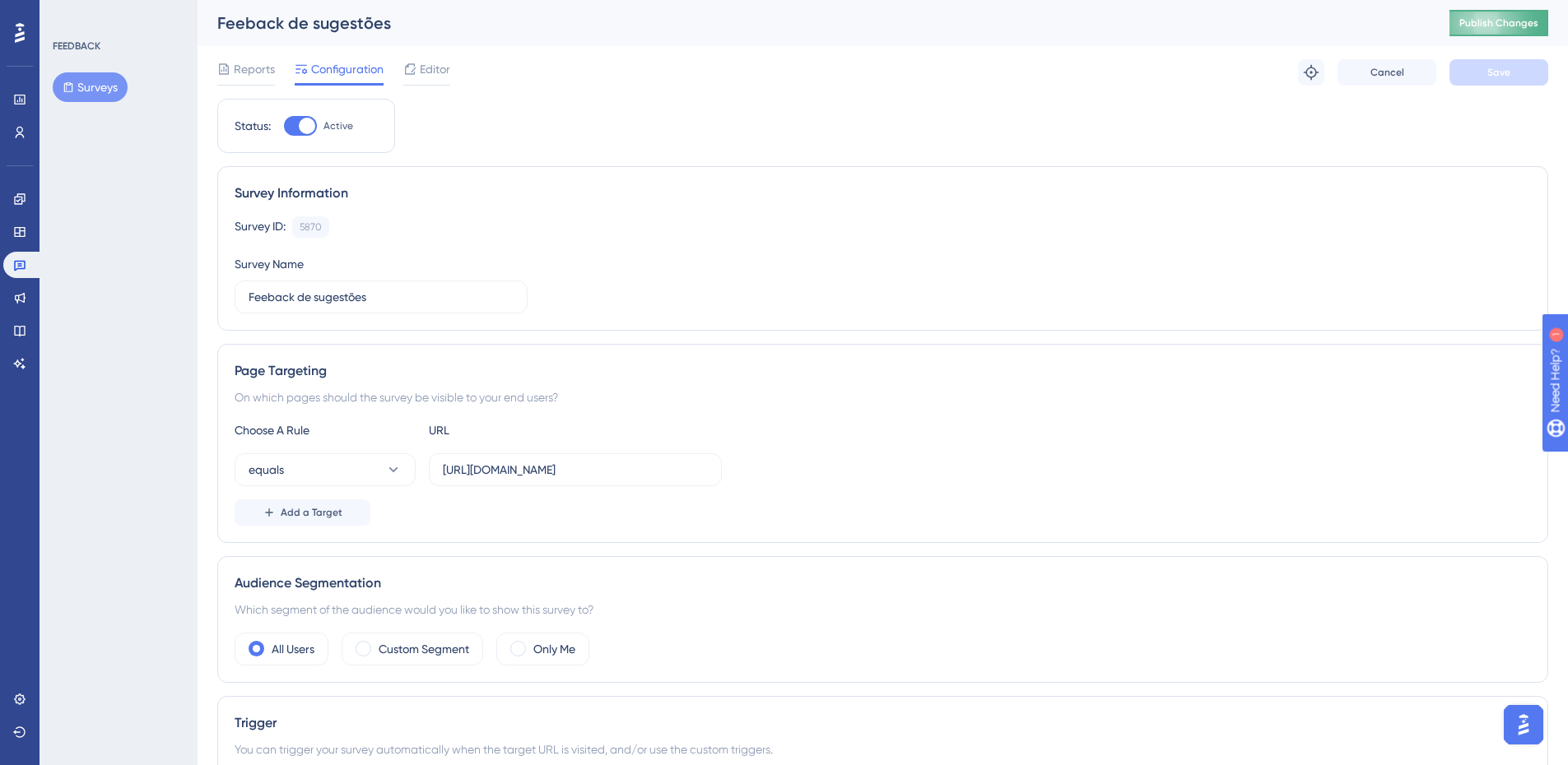 click on "Publish Changes" at bounding box center [1499, 23] 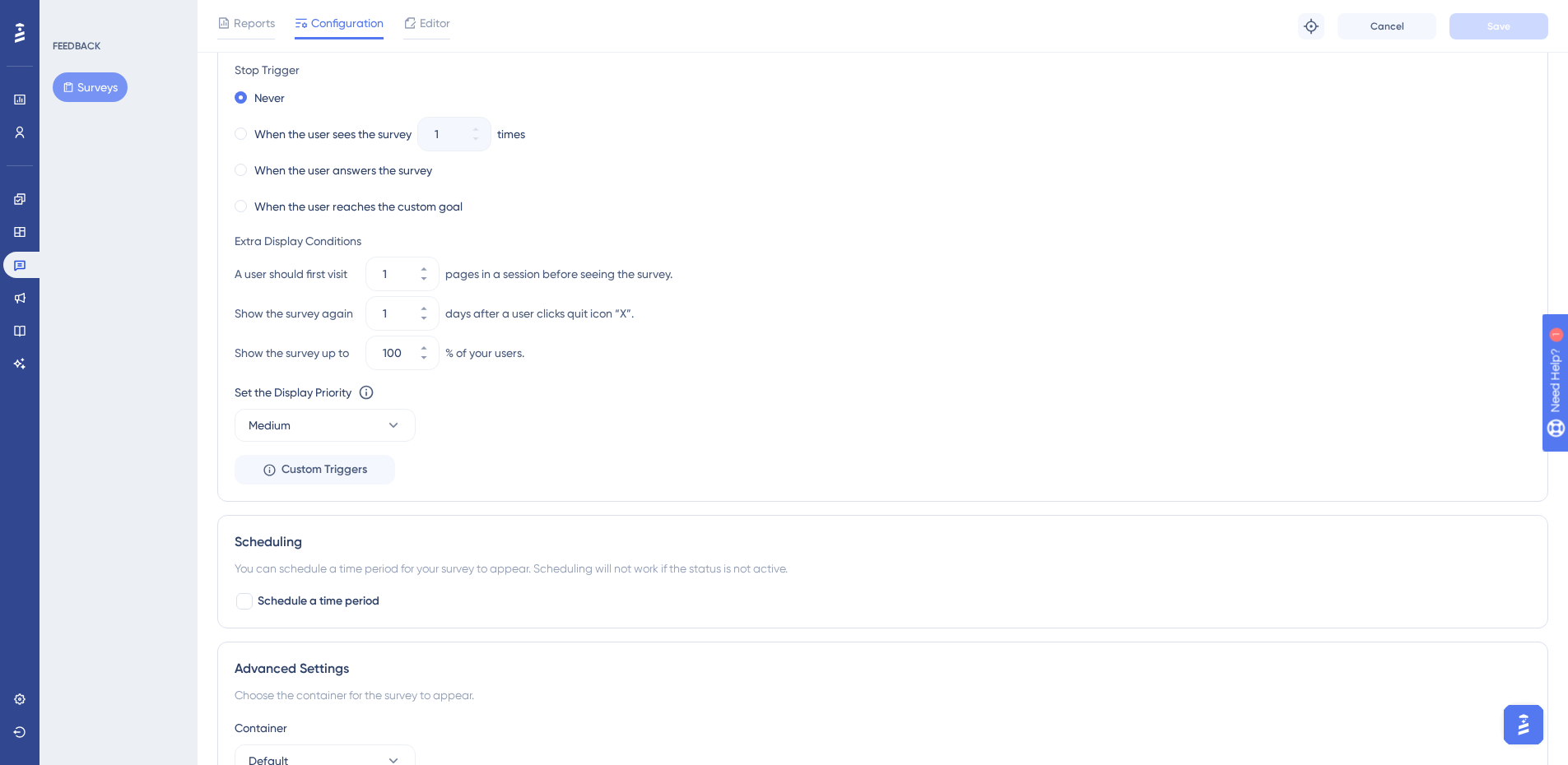 scroll, scrollTop: 791, scrollLeft: 0, axis: vertical 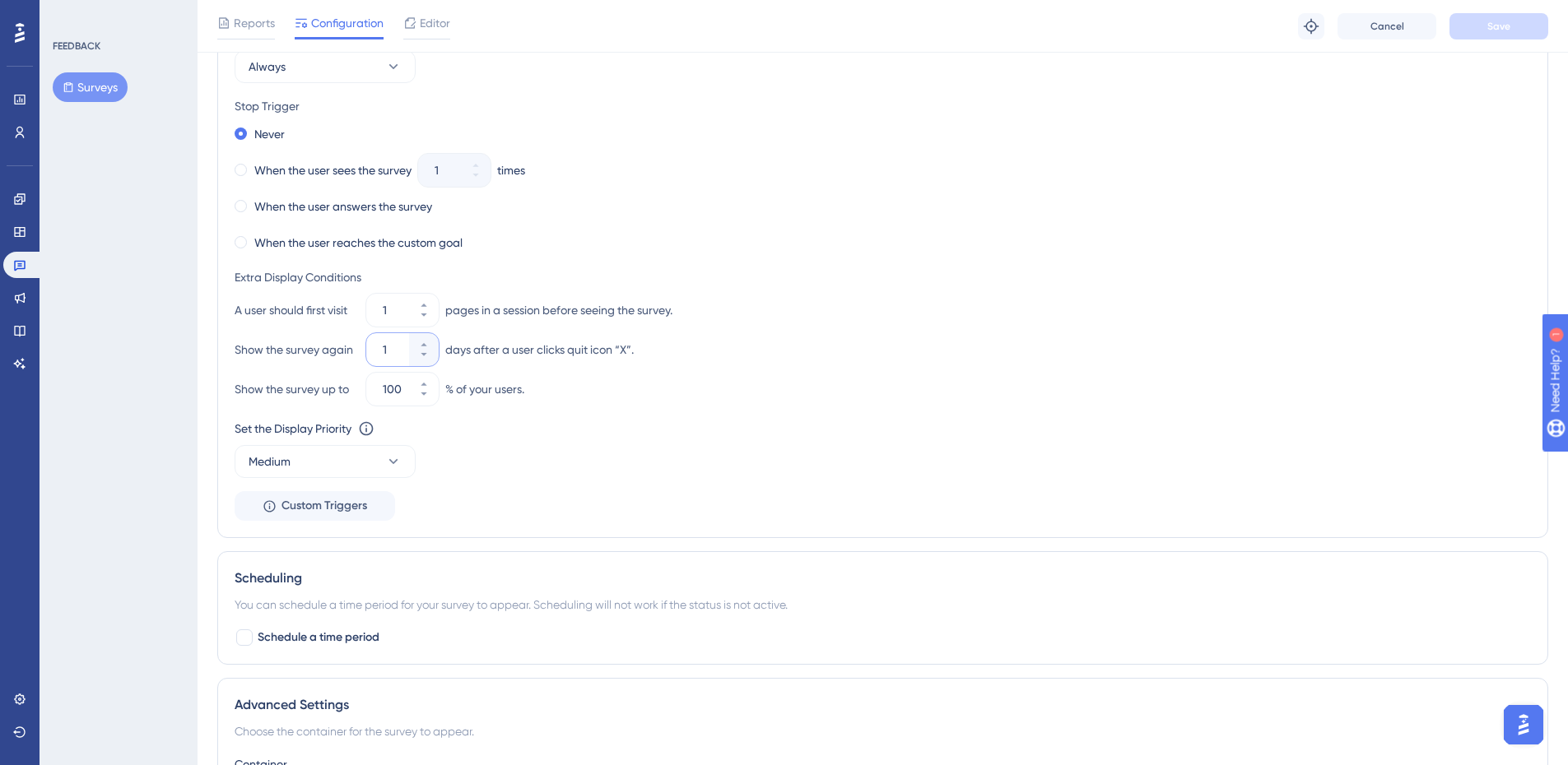 click on "1" at bounding box center [394, 350] 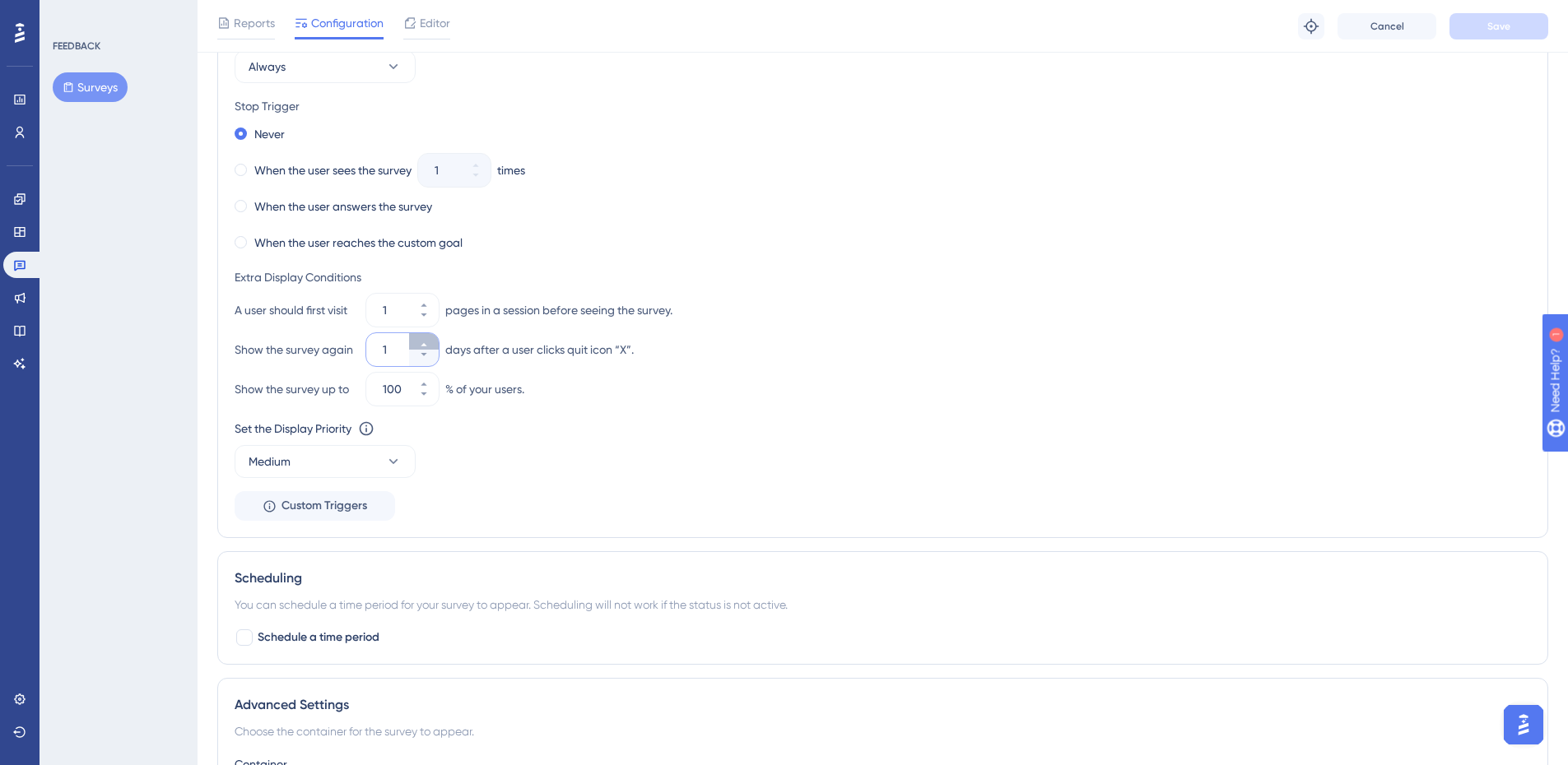 click on "1" at bounding box center (424, 341) 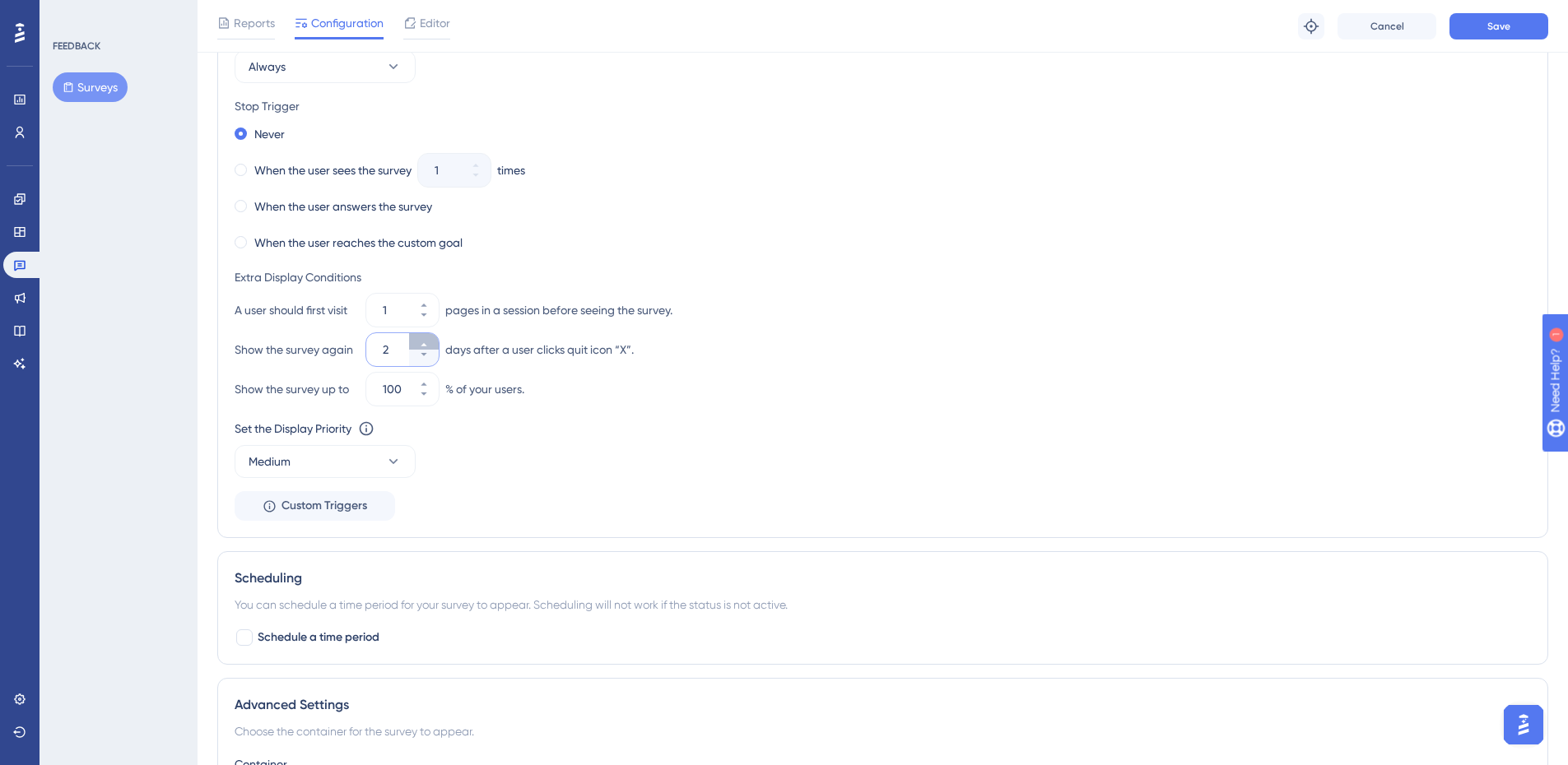 click on "2" at bounding box center (424, 341) 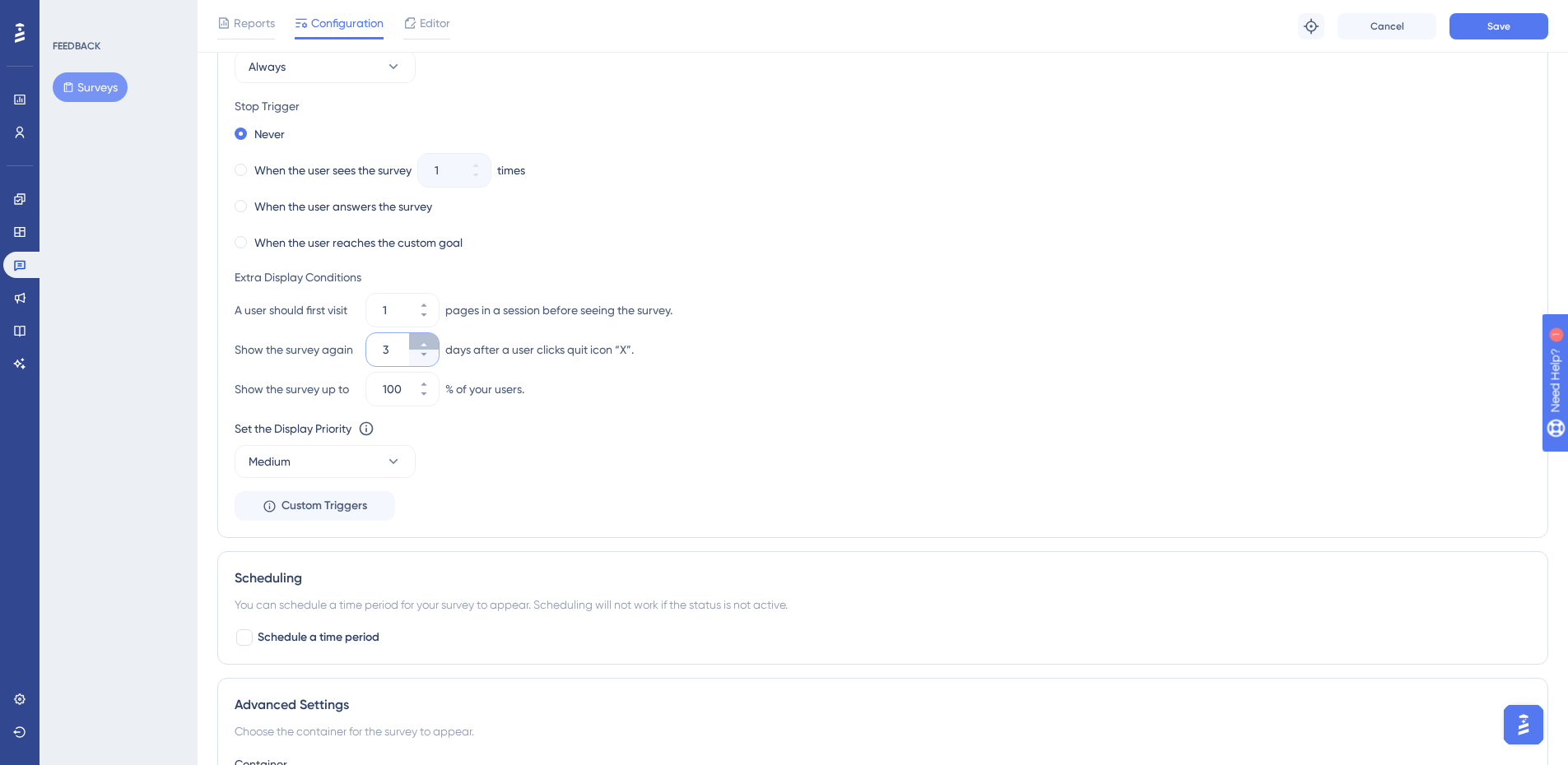 click on "3" at bounding box center [424, 341] 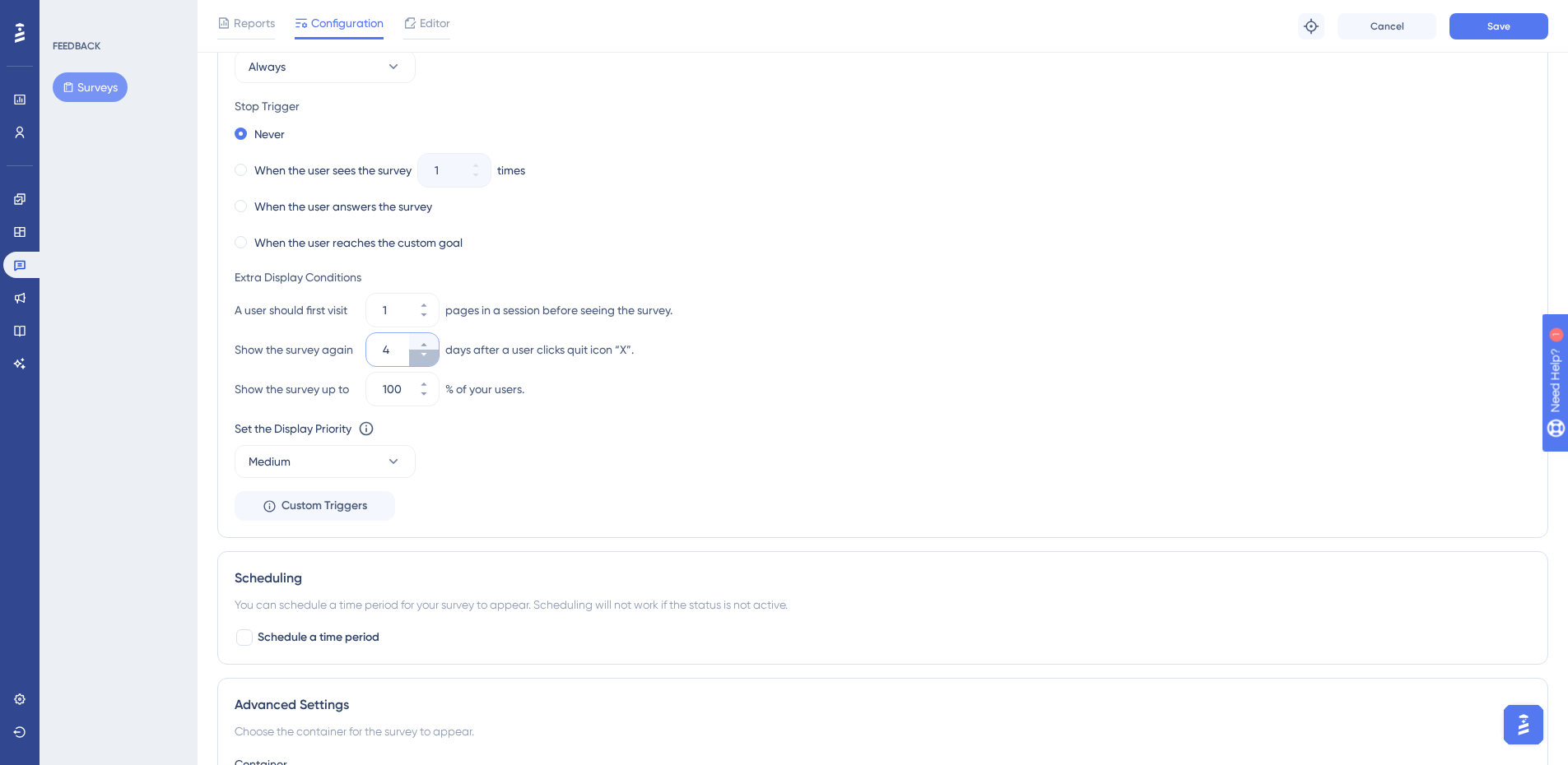 click 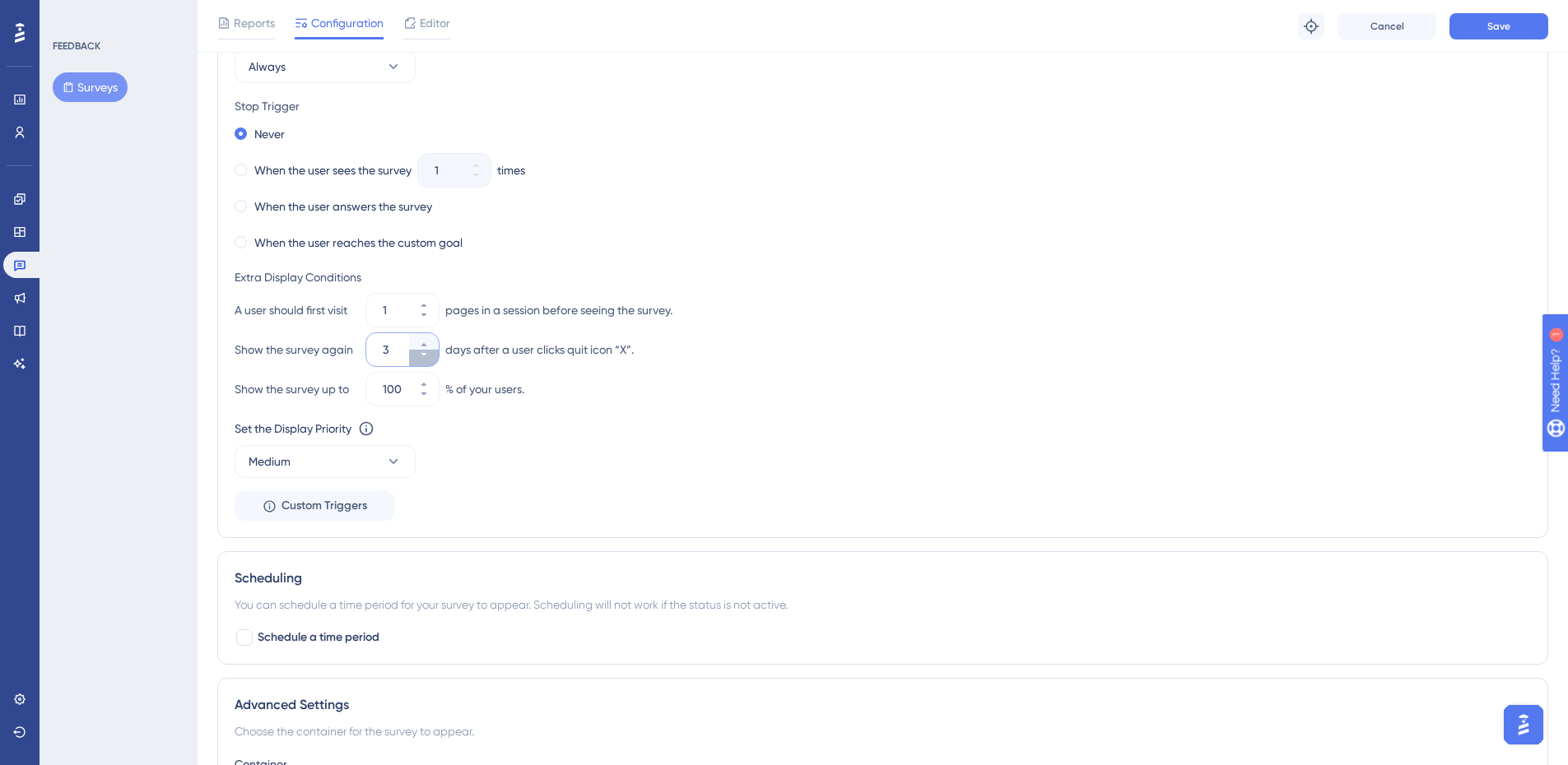 click 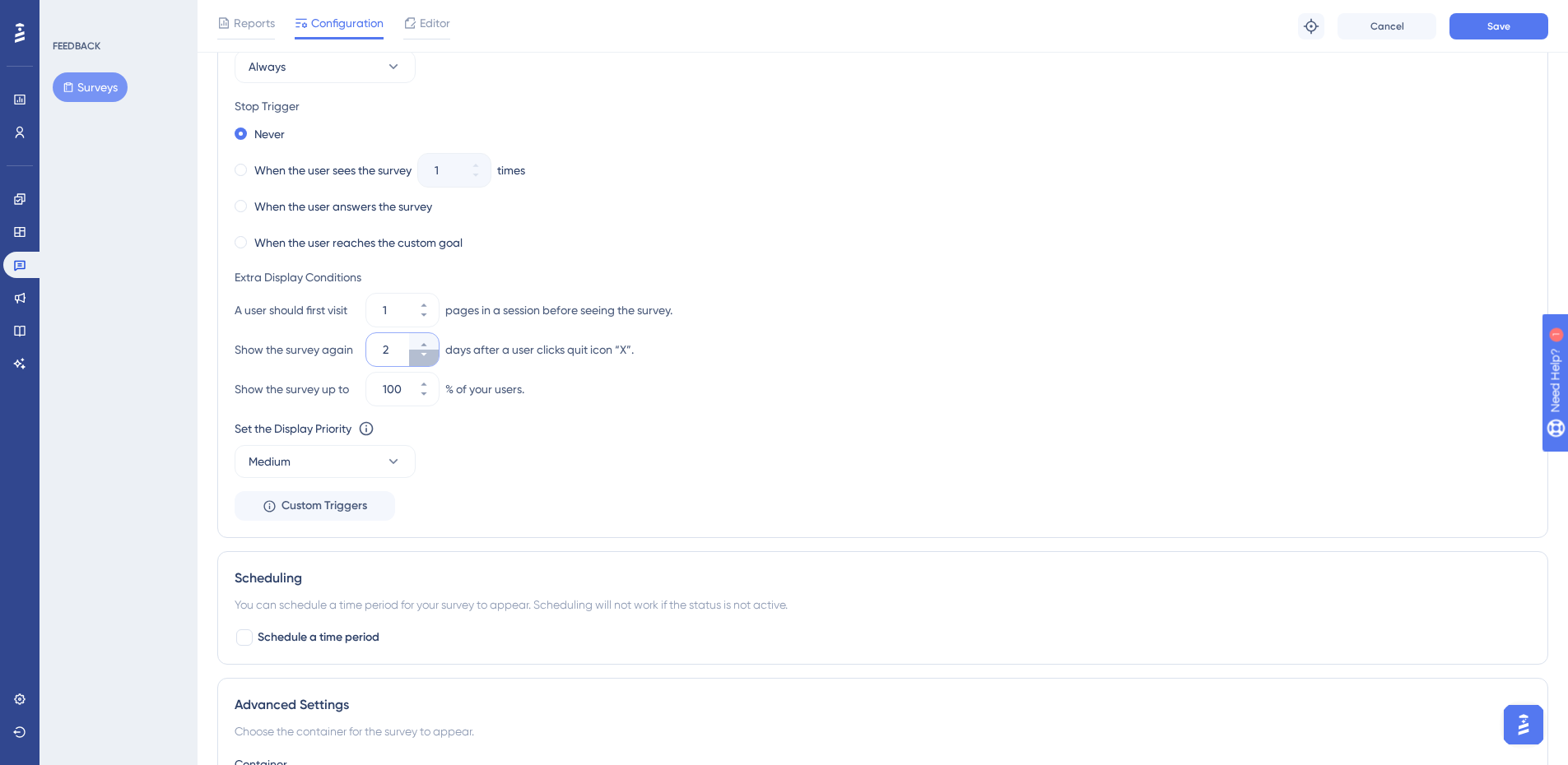 drag, startPoint x: 426, startPoint y: 350, endPoint x: 403, endPoint y: 355, distance: 23.537205 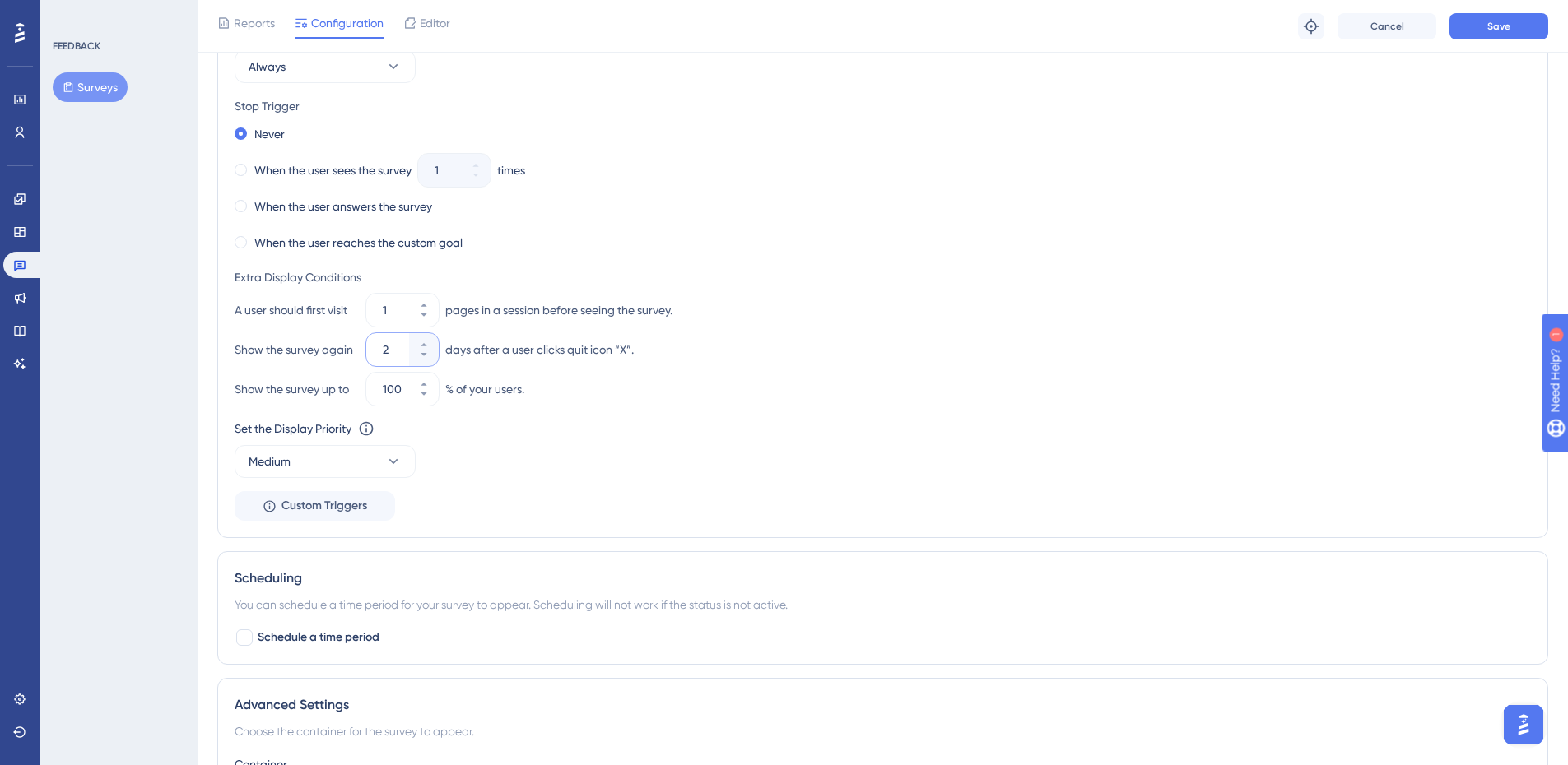 type on "1" 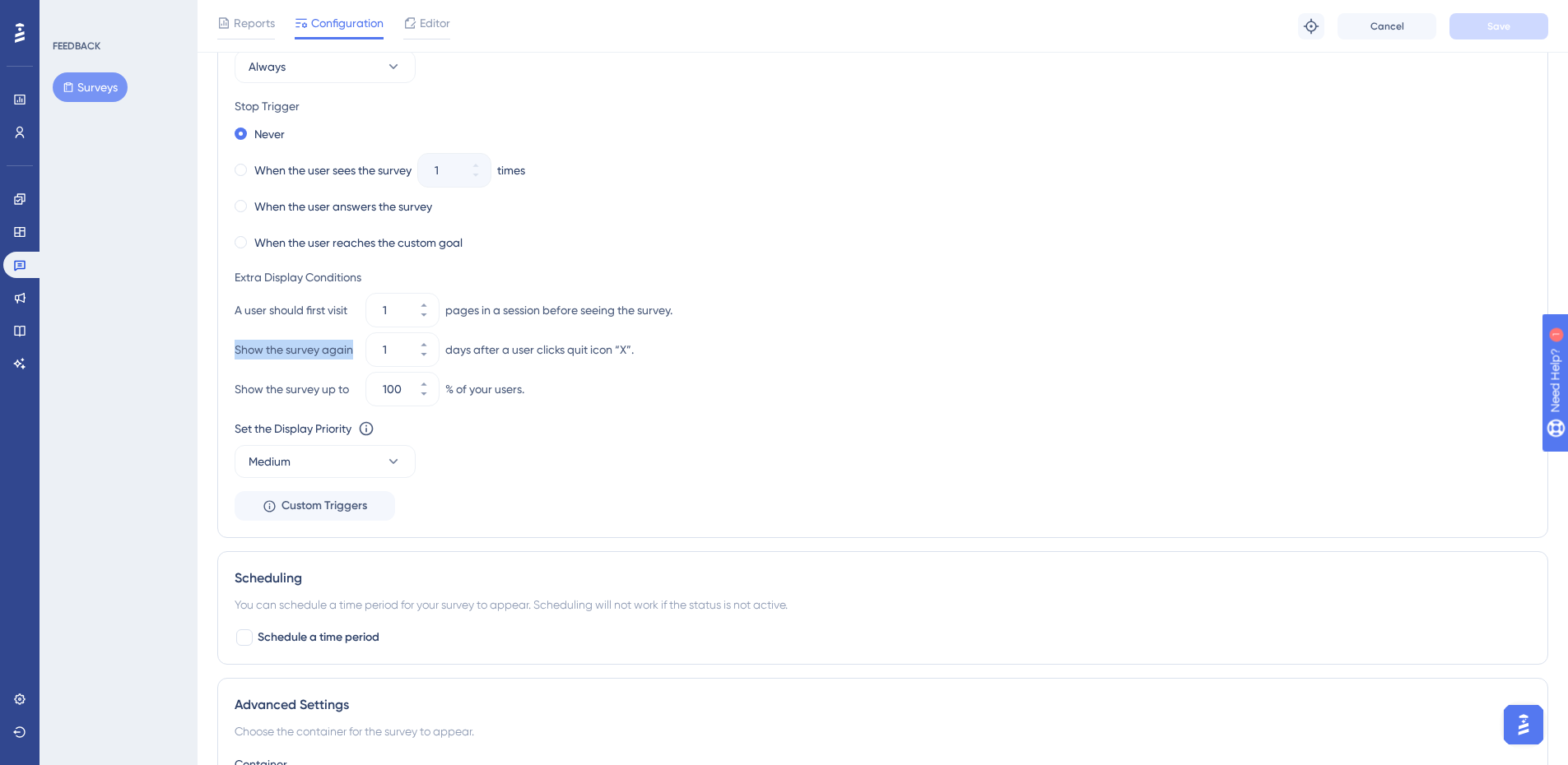 drag, startPoint x: 234, startPoint y: 351, endPoint x: 353, endPoint y: 353, distance: 119.0168 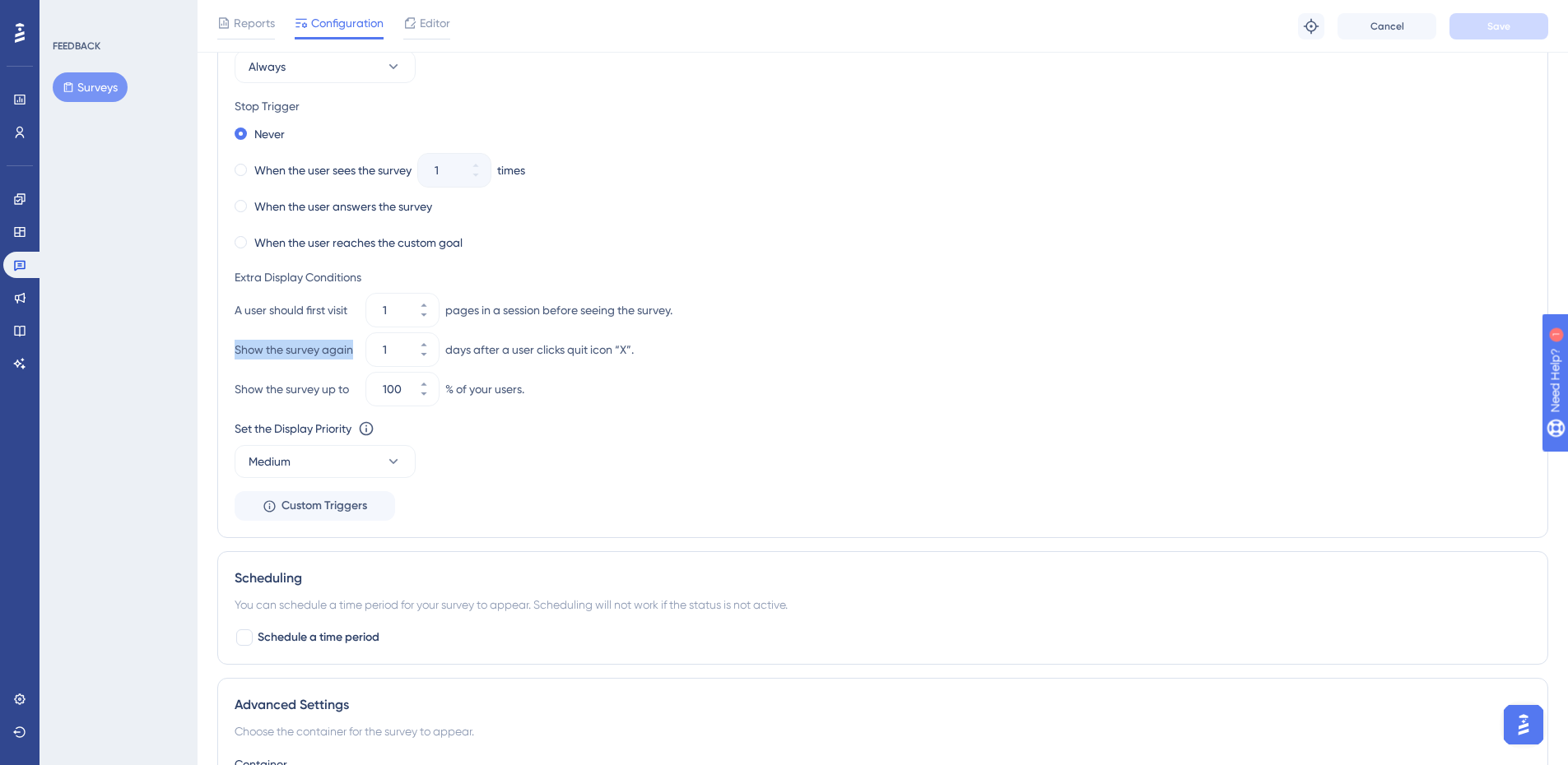 copy on "Show the survey again" 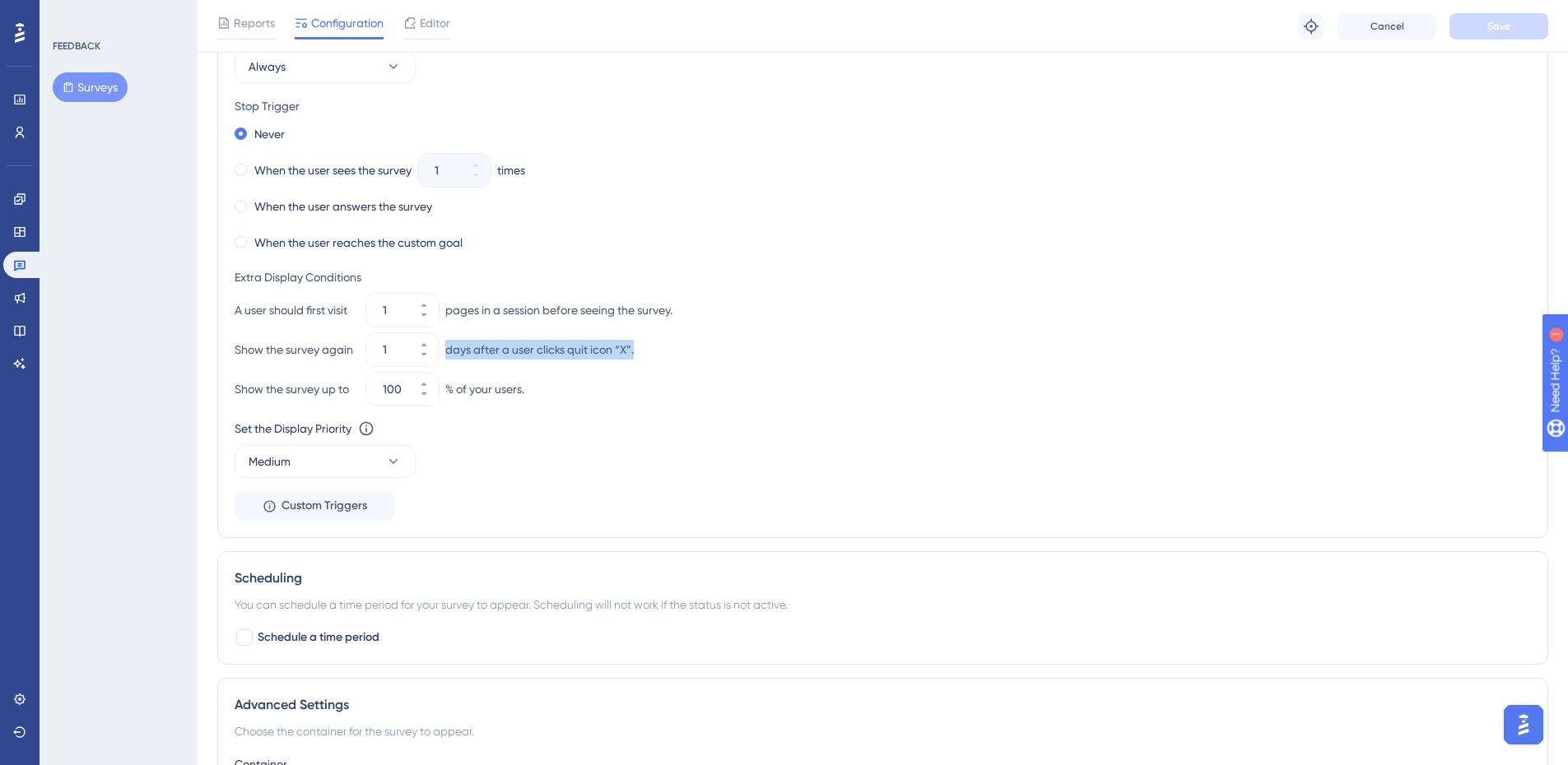 drag, startPoint x: 446, startPoint y: 349, endPoint x: 672, endPoint y: 348, distance: 226.00221 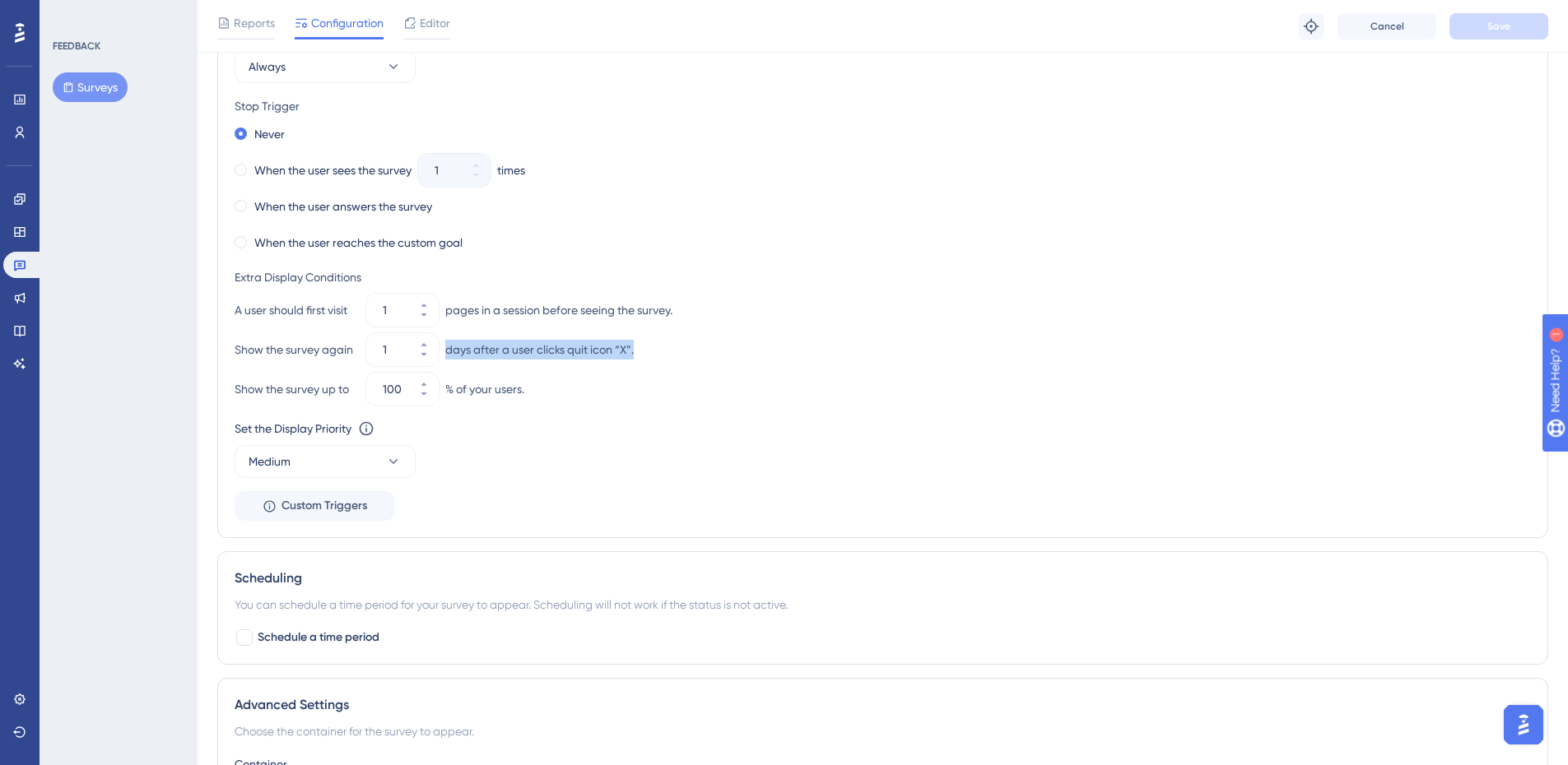 click on "Show the survey again     1 days after a user clicks quit icon “X”." at bounding box center (882, 350) 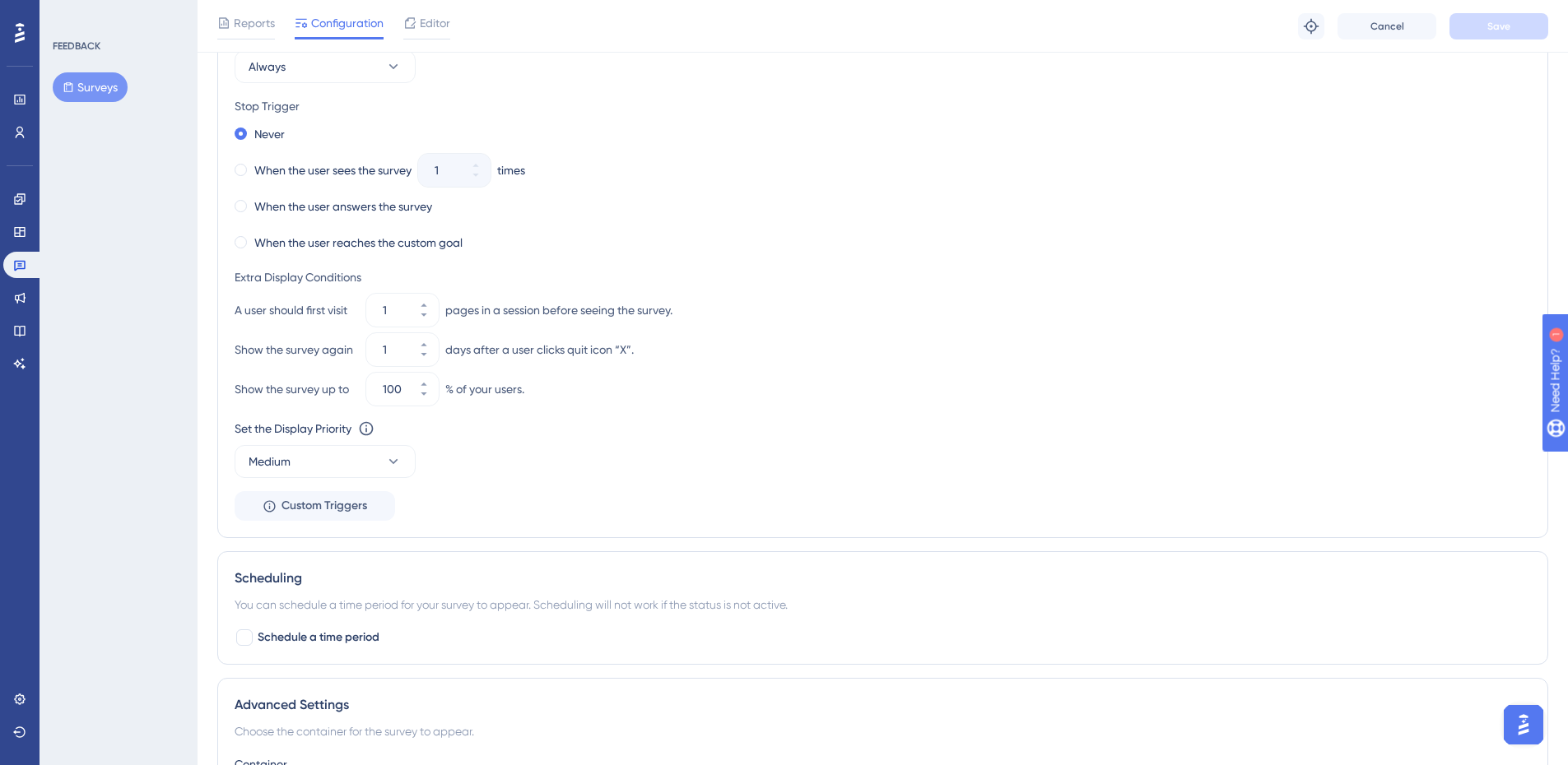 click on "Trigger You can trigger your survey automatically when the target URL is visited, and/or use the custom triggers. Auto-Trigger Set the Appear Frequency Always Stop Trigger Never When the user sees the survey 1 times When the user answers the survey When the user reaches the custom goal Extra Display Conditions A user should first visit   1 pages in a session before seeing the survey. Show the survey again     1 days after a user clicks quit icon “X”. Show the survey up to   100 % of your users. Set the Display Priority This option will set the display priority between
auto-triggered materials in cases of conflicts between multiple materials Medium Custom Triggers" at bounding box center [882, 225] 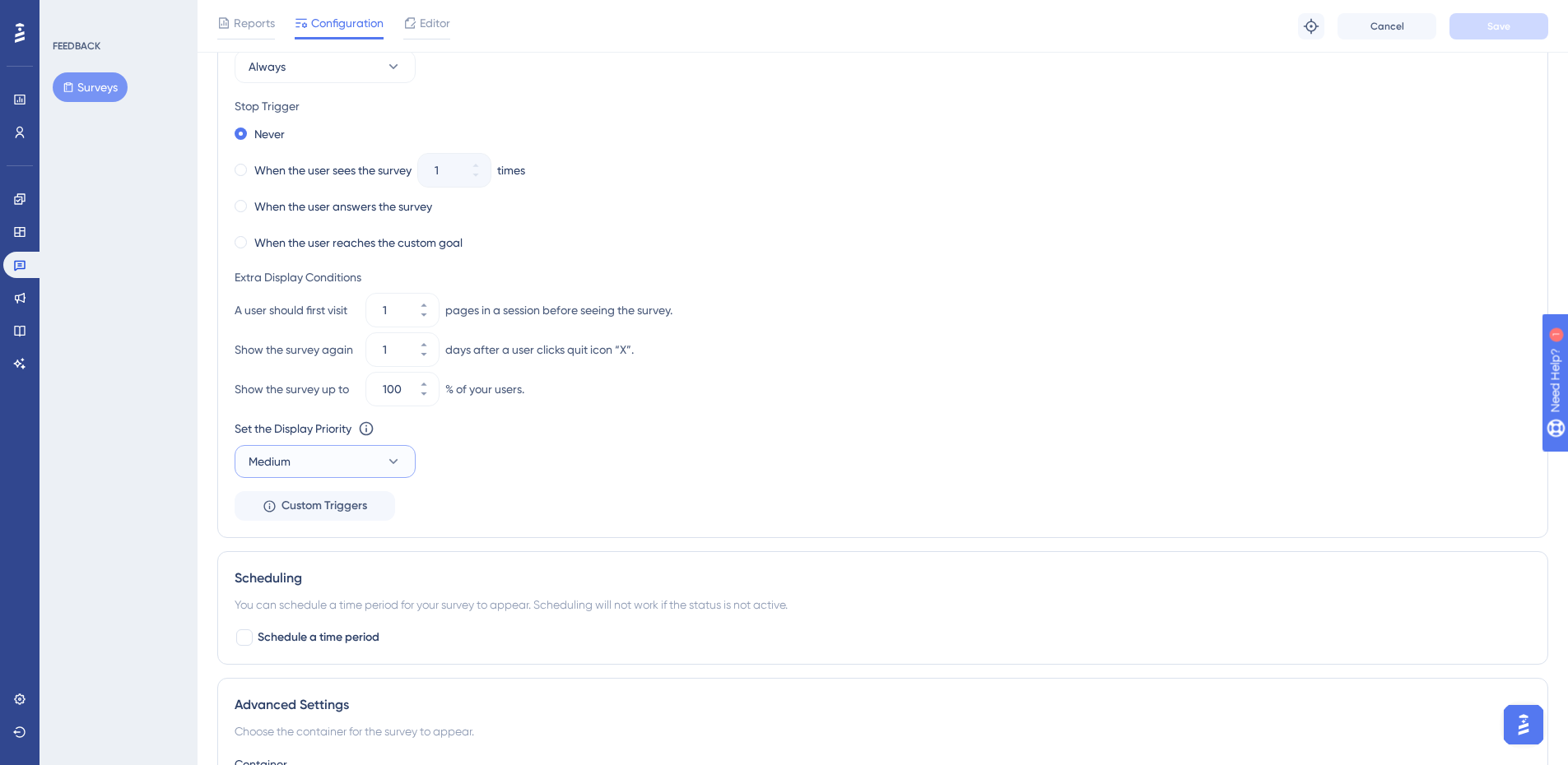 click on "Medium" at bounding box center [325, 461] 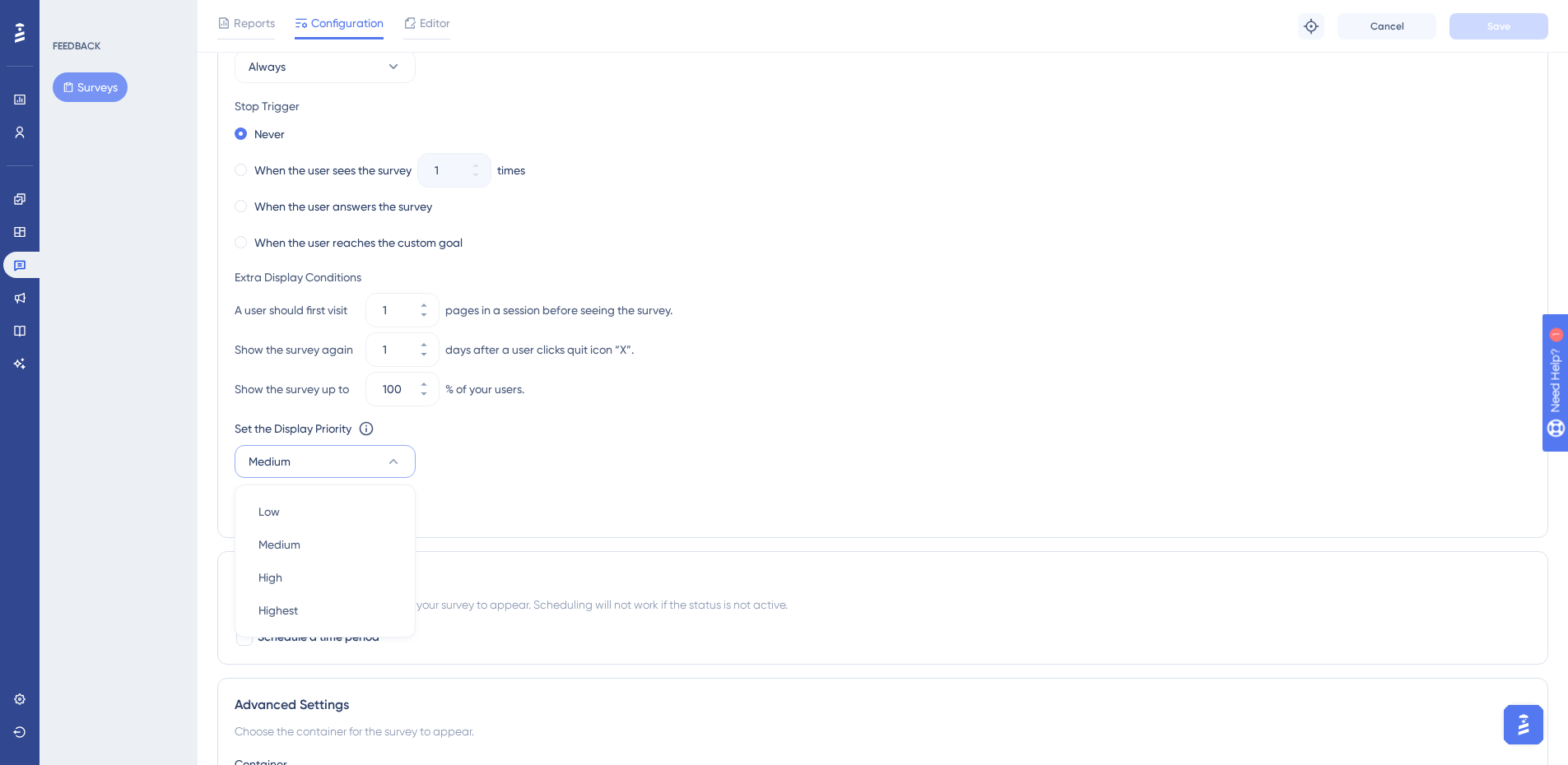 scroll, scrollTop: 956, scrollLeft: 0, axis: vertical 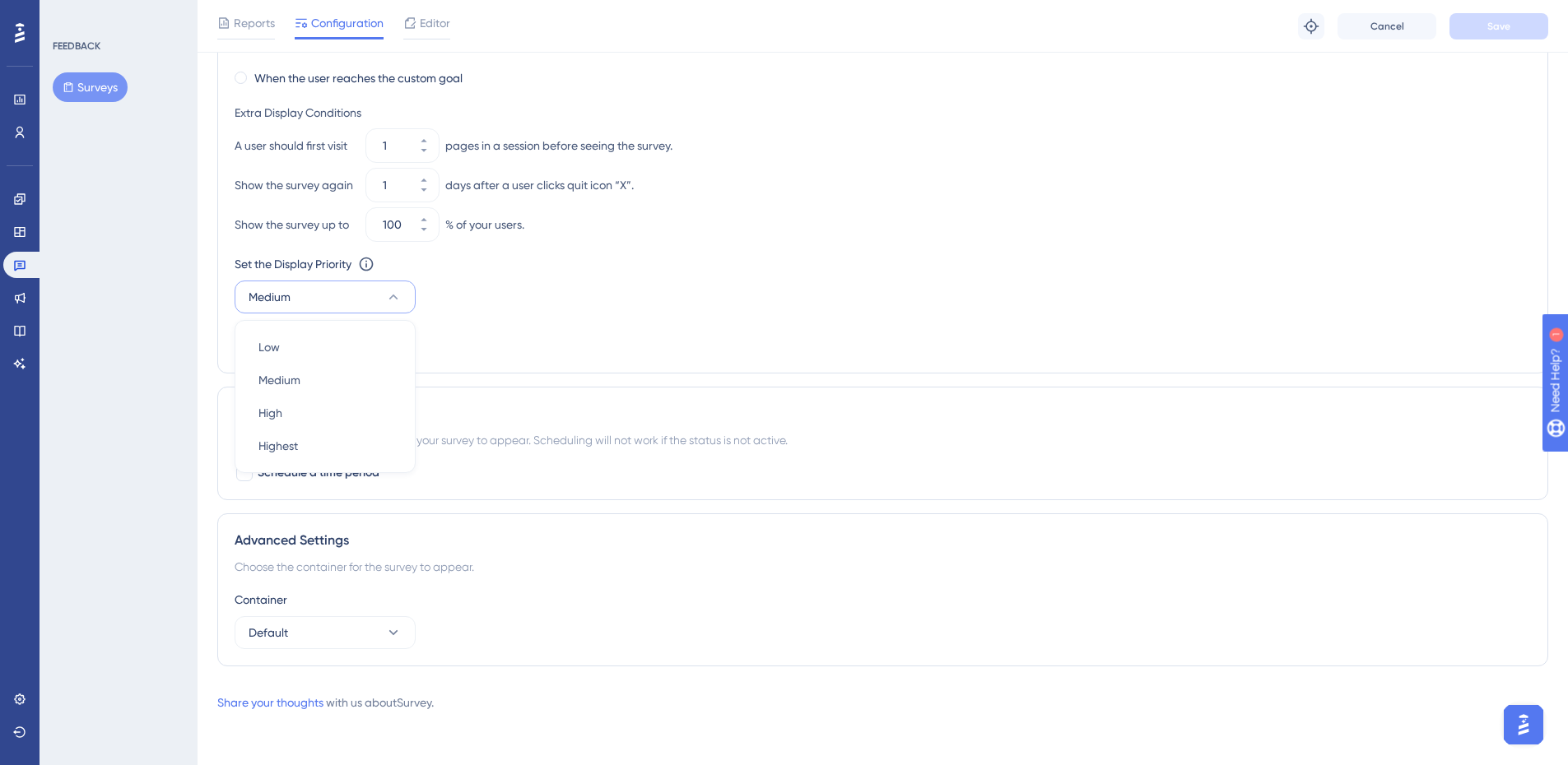 click on "Set the Appear Frequency Always Stop Trigger Never When the user sees the survey 1 times When the user answers the survey When the user reaches the custom goal Extra Display Conditions A user should first visit   1 pages in a session before seeing the survey. Show the survey again     1 days after a user clicks quit icon “X”. Show the survey up to   100 % of your users. Set the Display Priority This option will set the display priority between
auto-triggered materials in cases of conflicts between multiple materials Medium Low Low Medium Medium High High Highest Highest Custom Triggers" at bounding box center [882, 108] 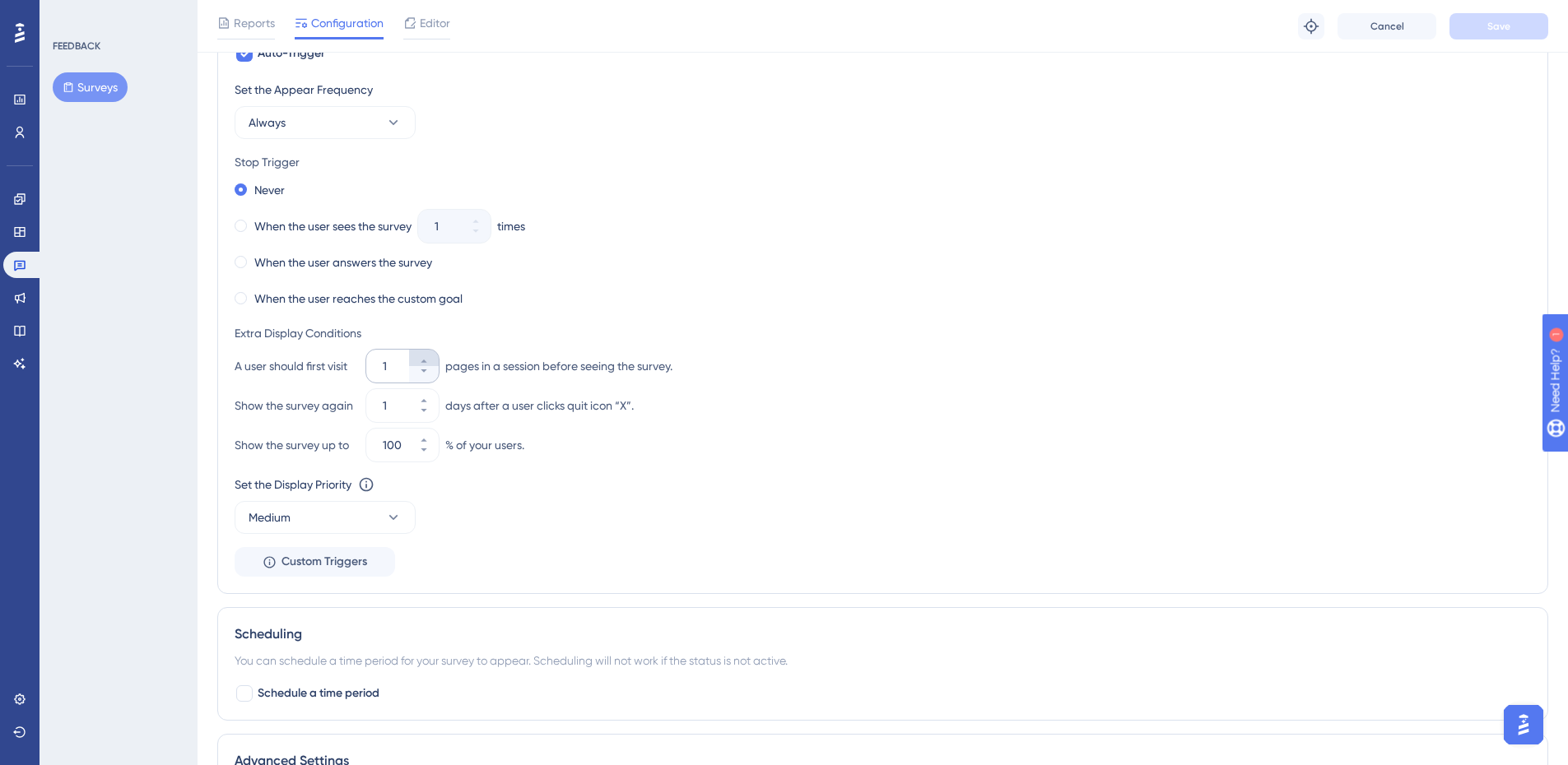scroll, scrollTop: 658, scrollLeft: 0, axis: vertical 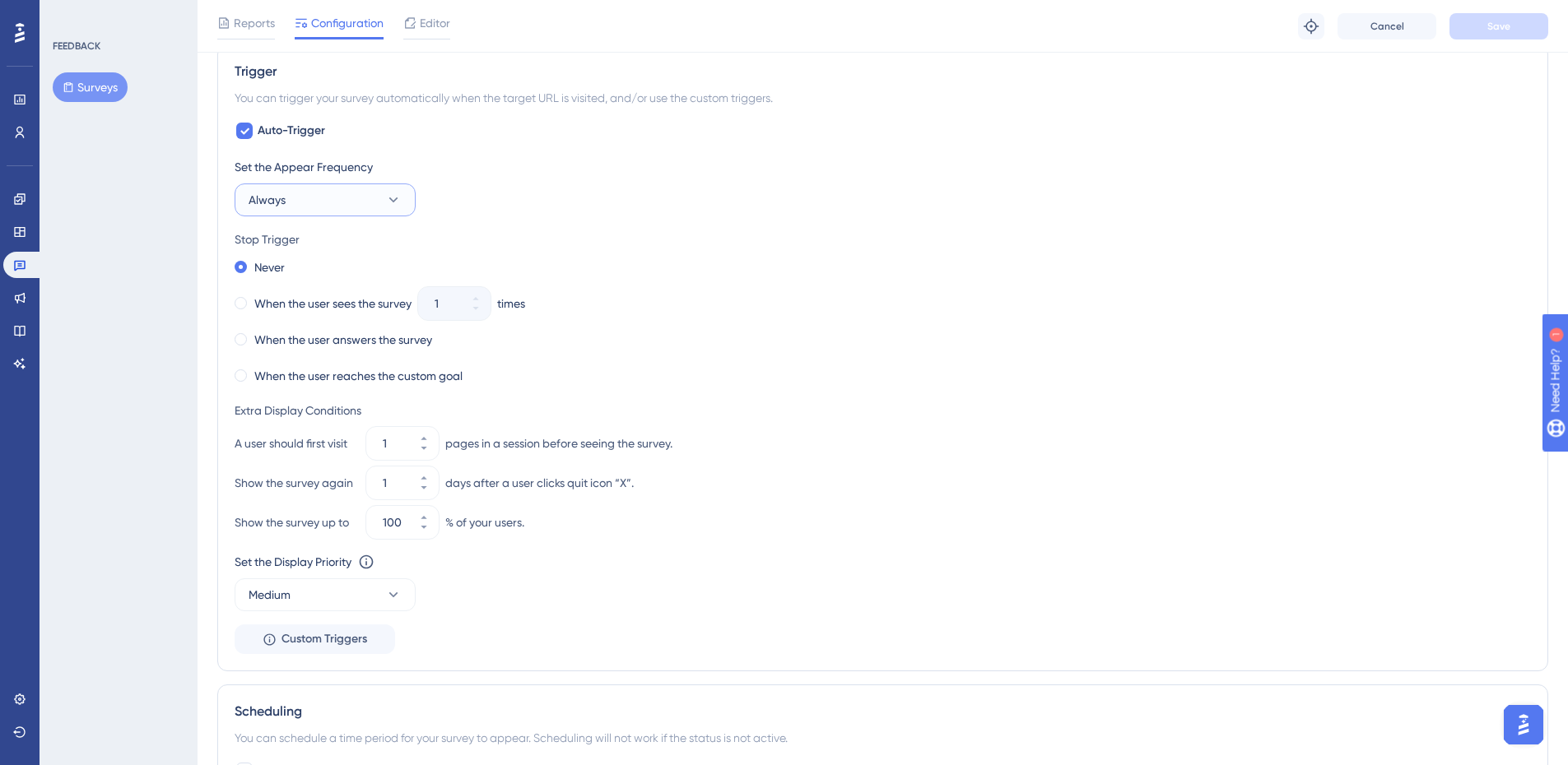 click on "Always" at bounding box center (325, 200) 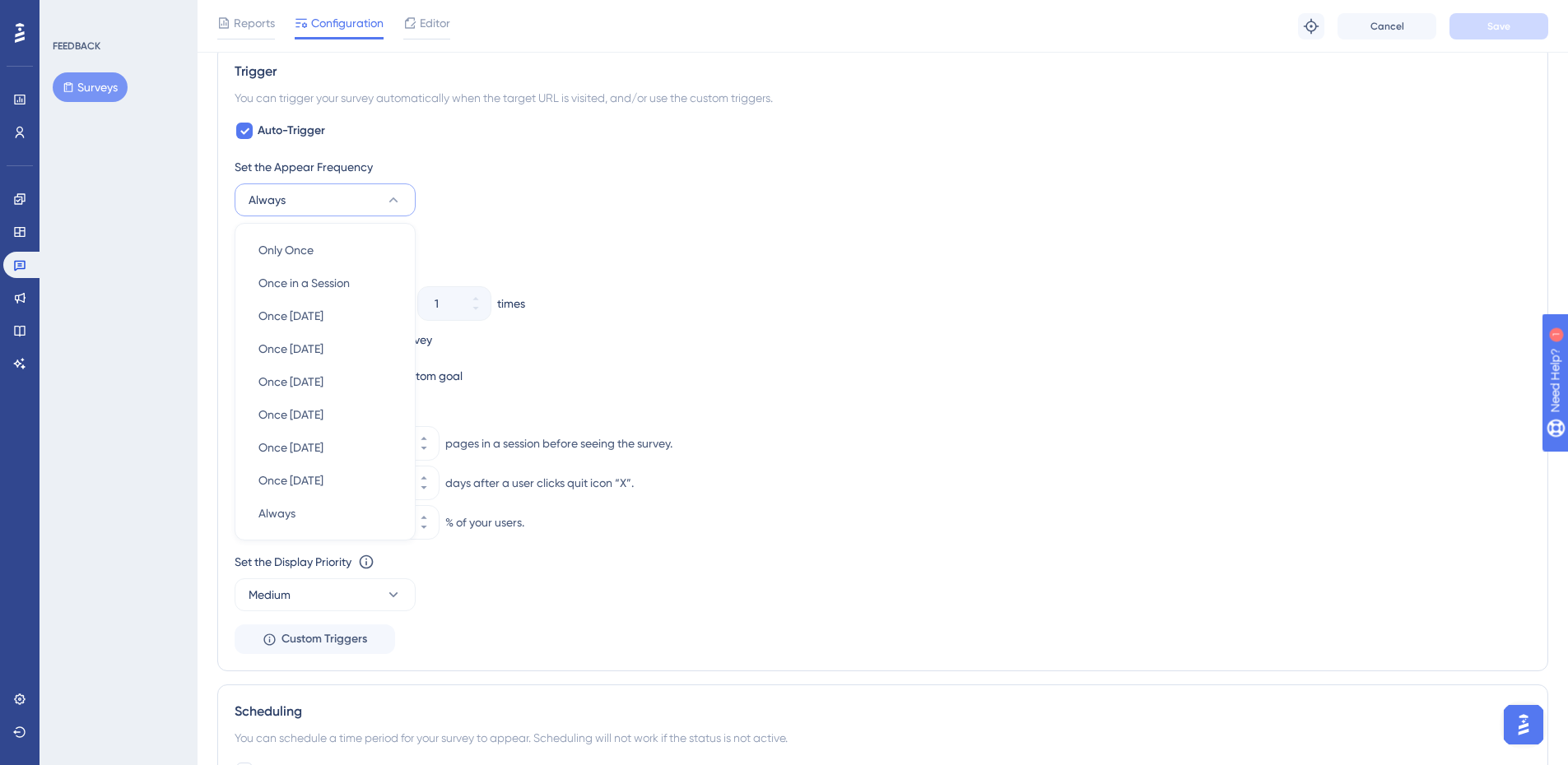 scroll, scrollTop: 655, scrollLeft: 0, axis: vertical 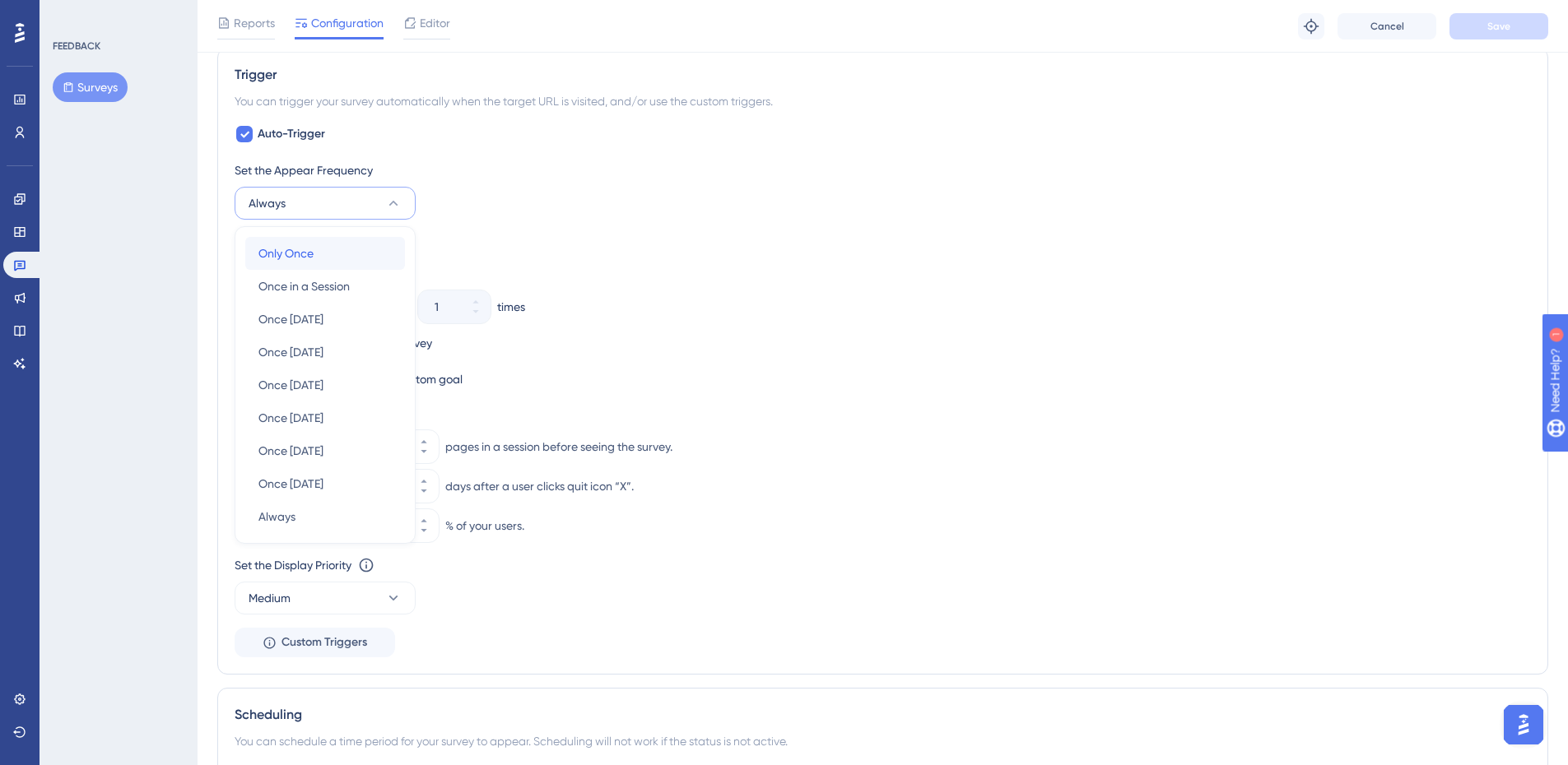 click on "Only Once Only Once" at bounding box center (325, 253) 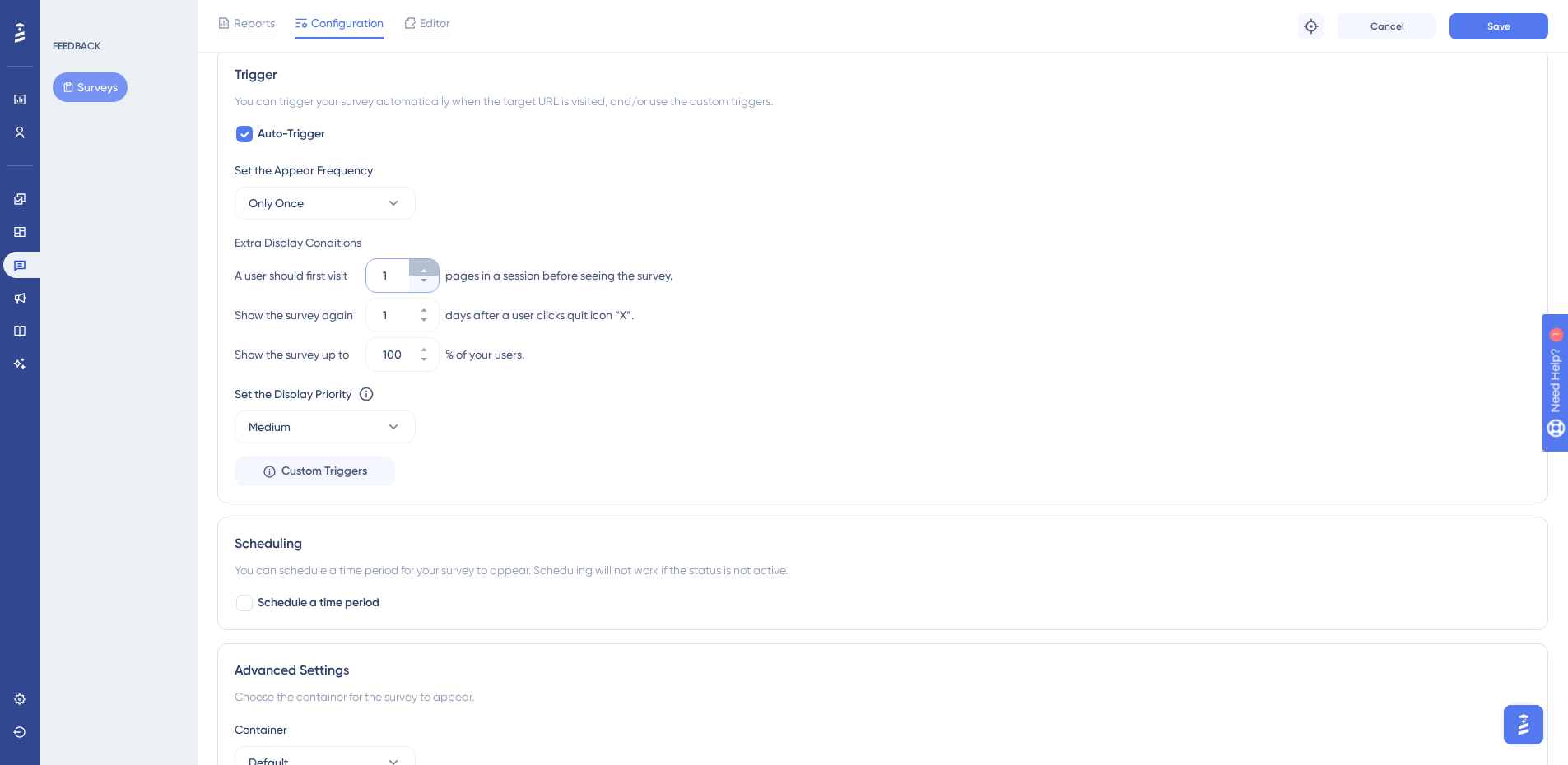 click 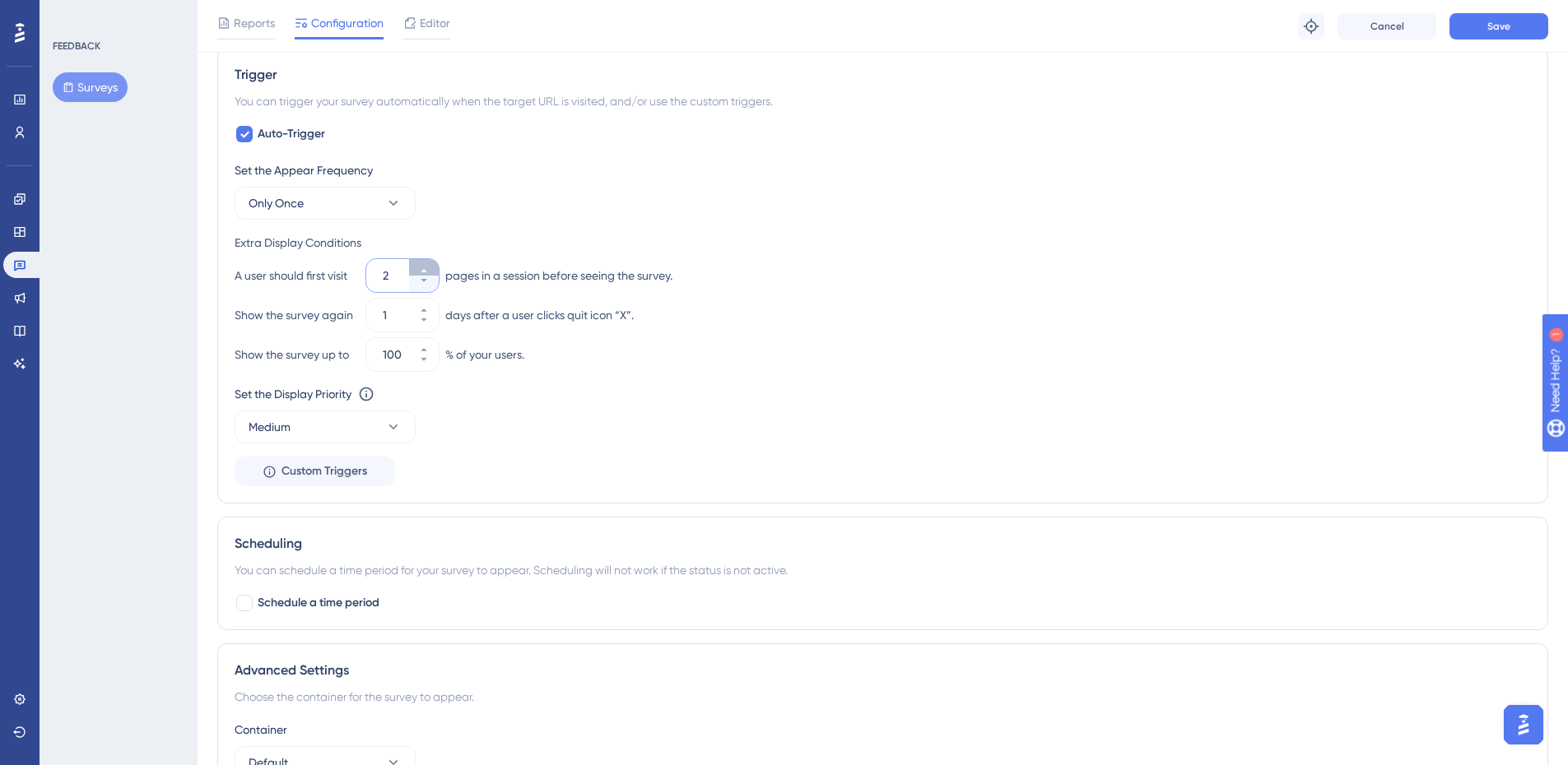 click 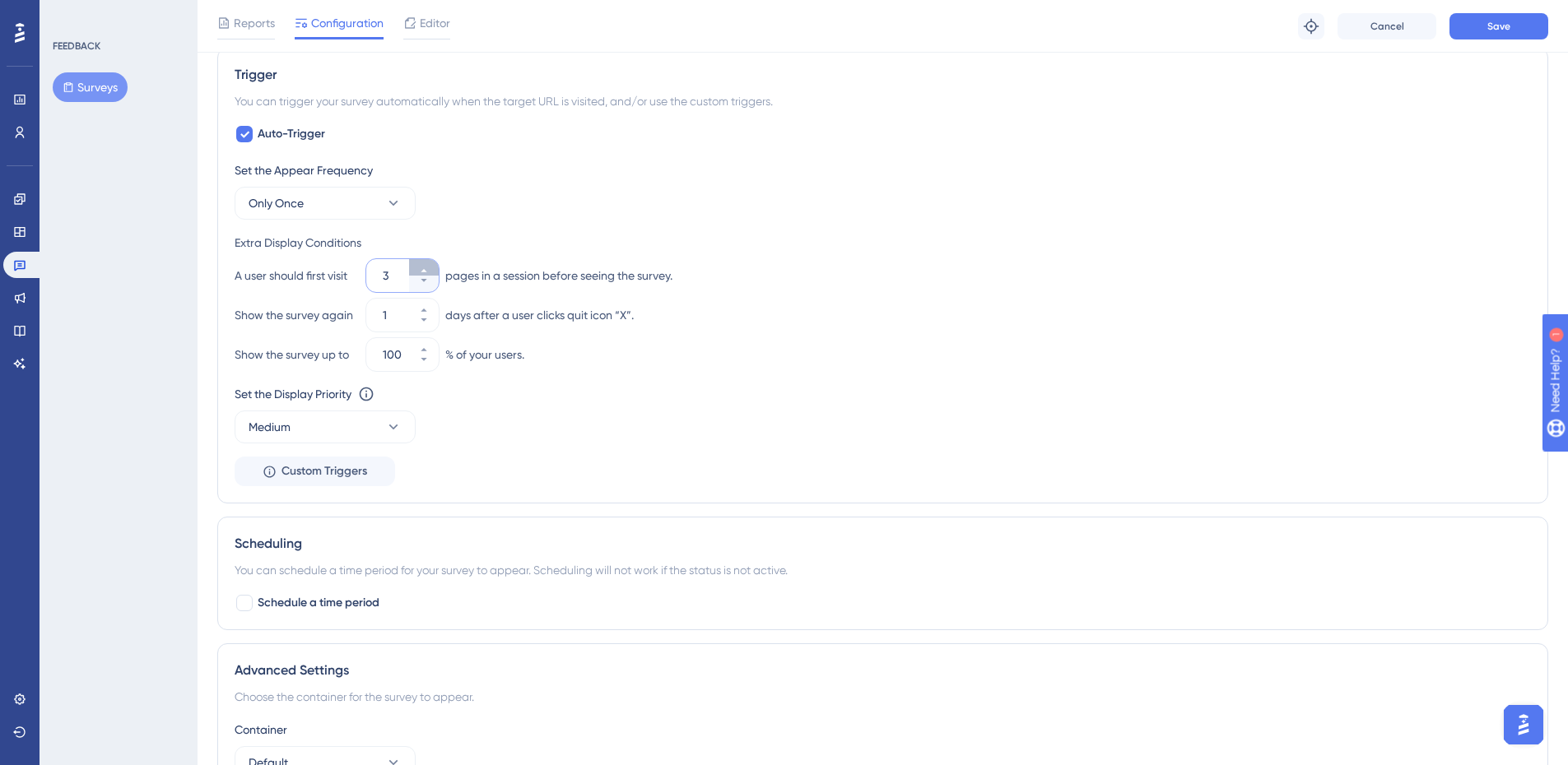click 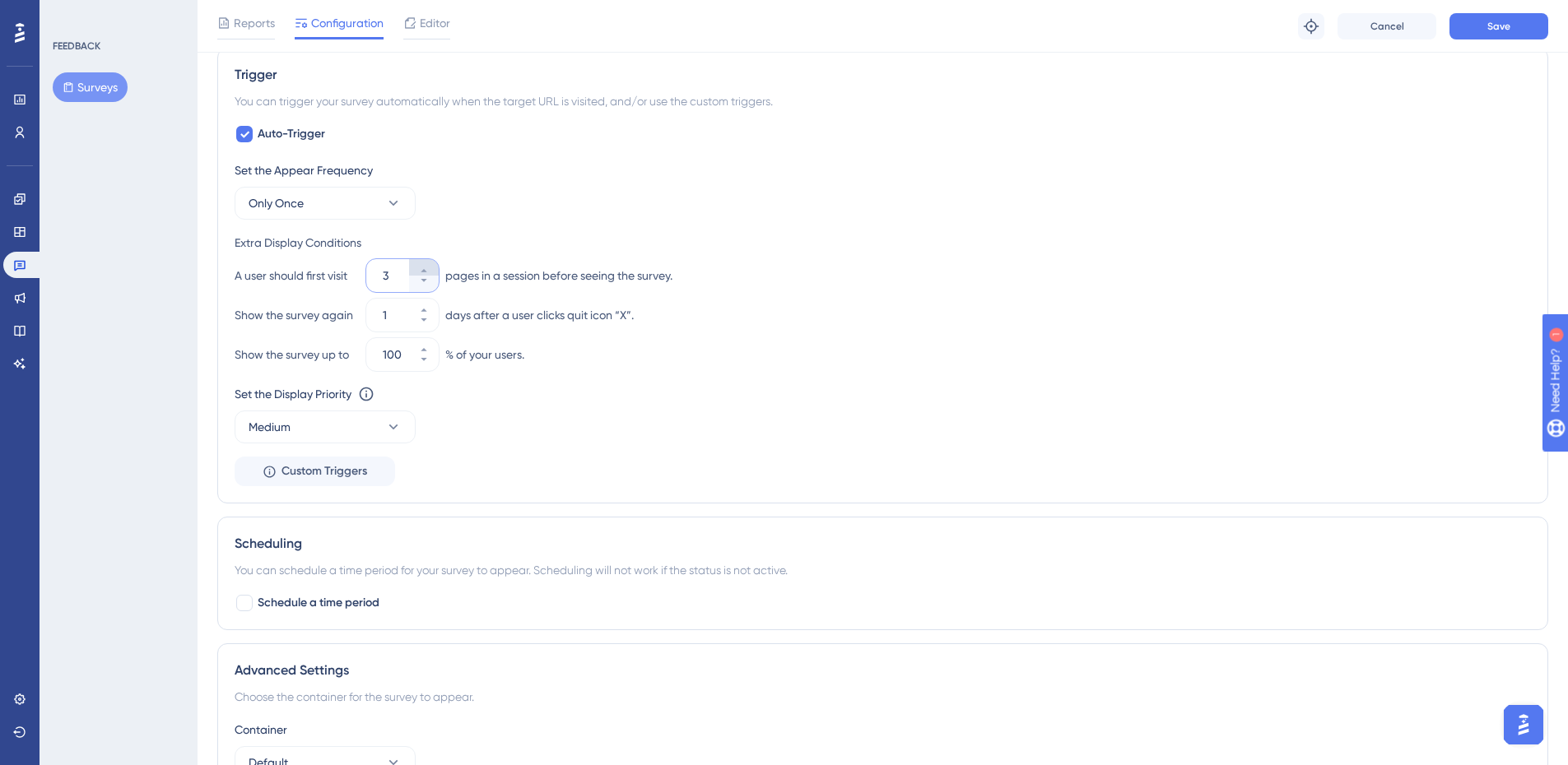 type on "4" 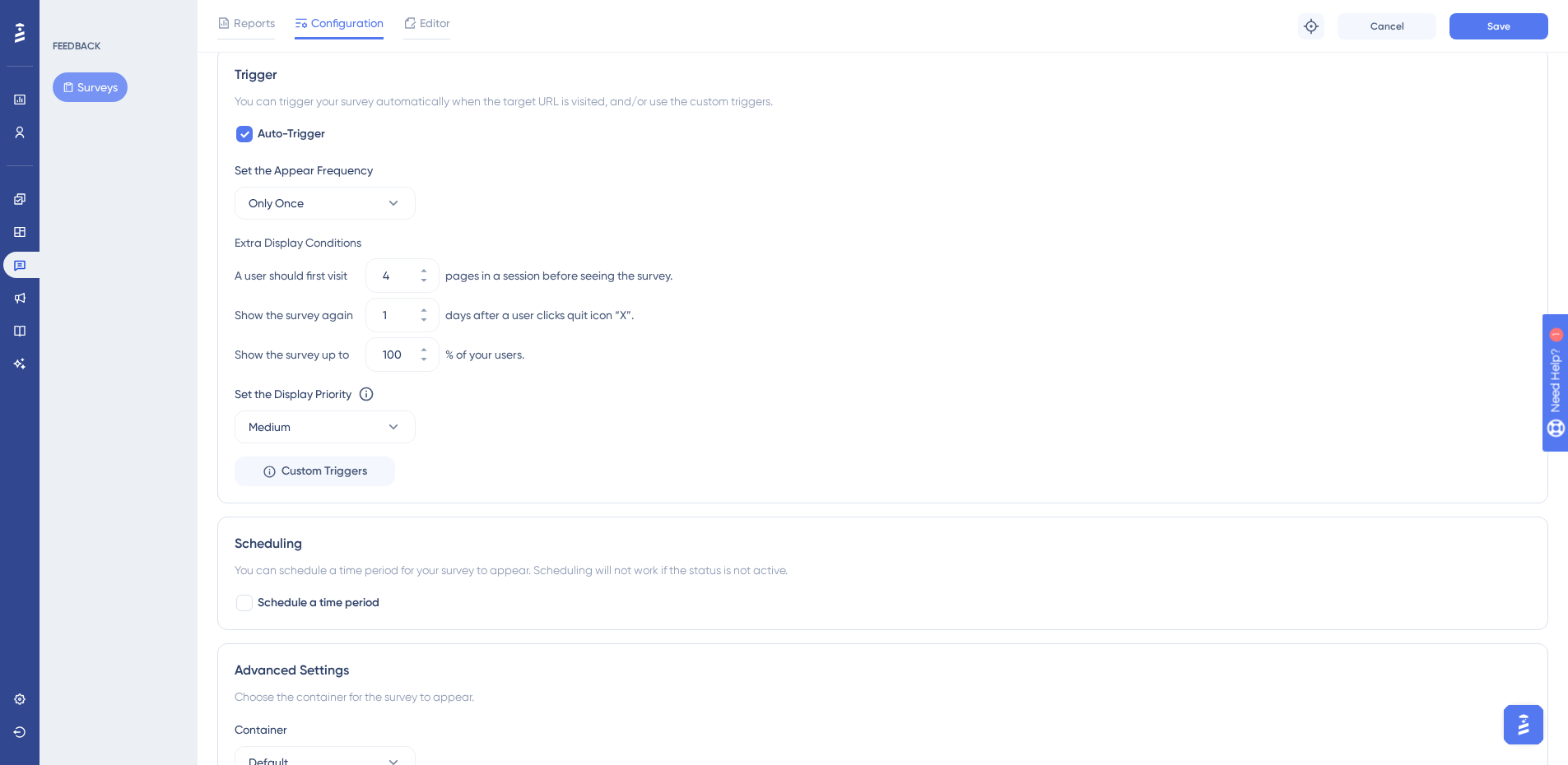 click on "Set the Display Priority This option will set the display priority between
auto-triggered materials in cases of conflicts between multiple materials Medium" at bounding box center [882, 414] 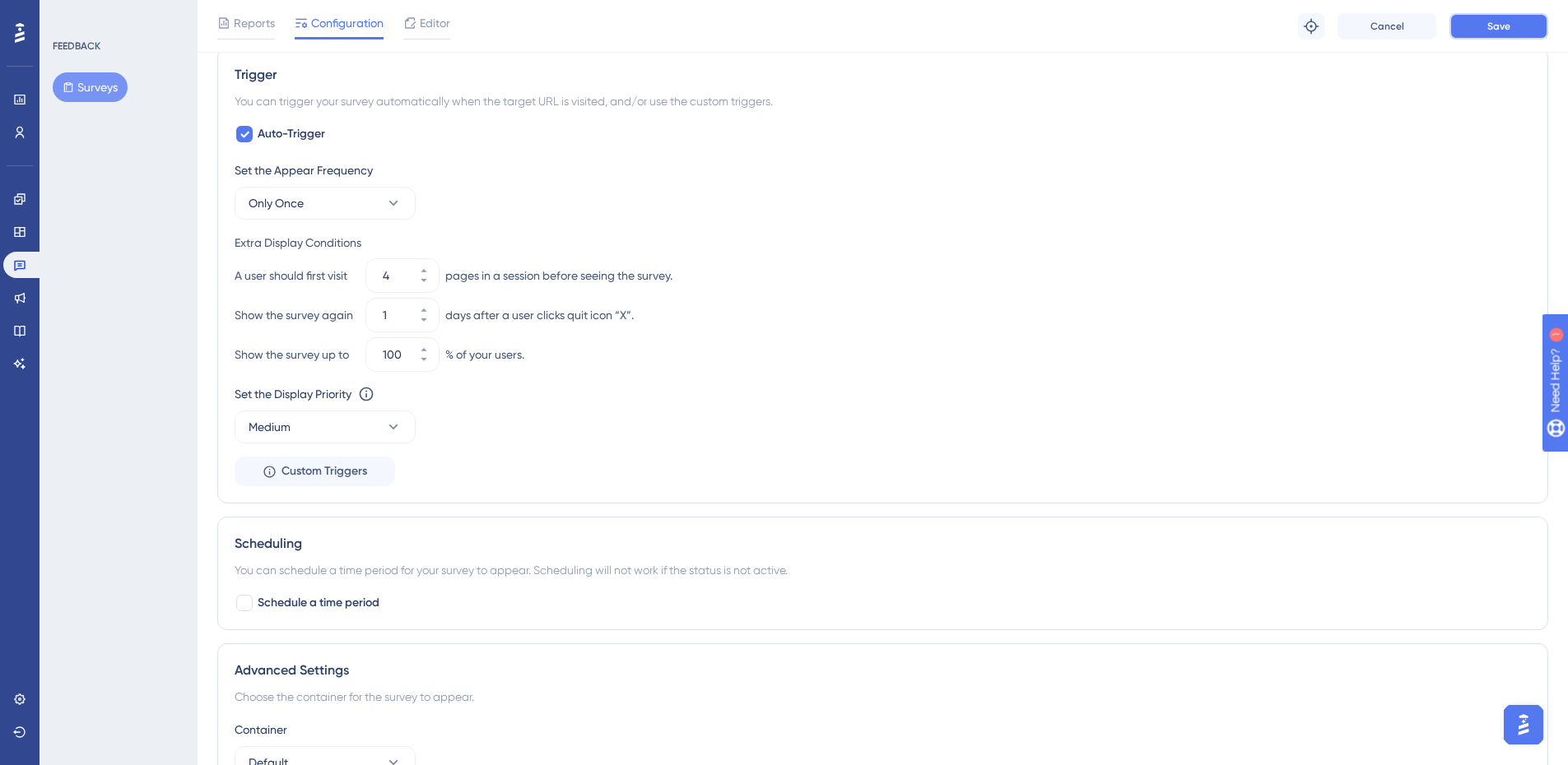 click on "Save" at bounding box center (1499, 26) 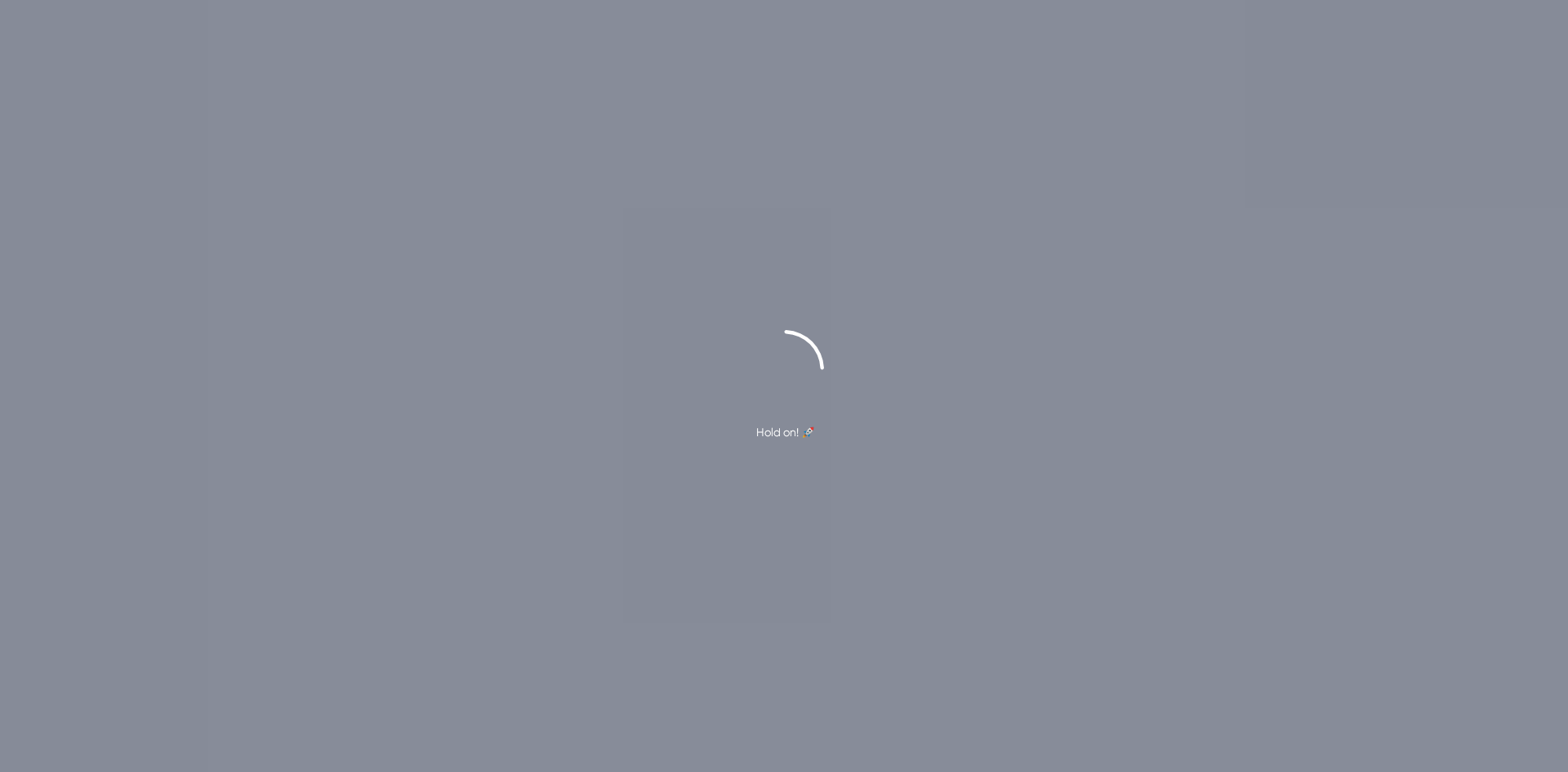 scroll, scrollTop: 0, scrollLeft: 0, axis: both 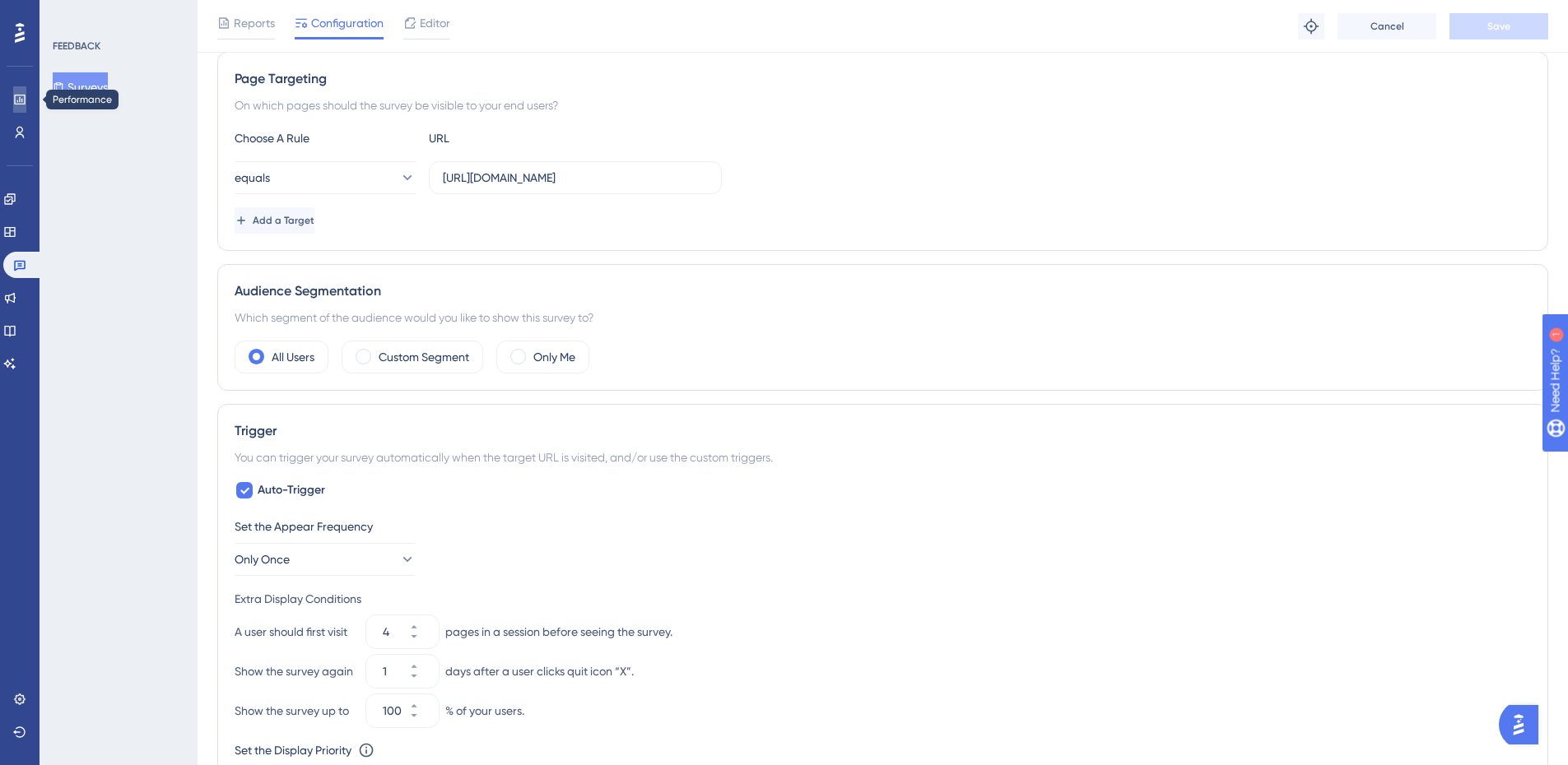 click 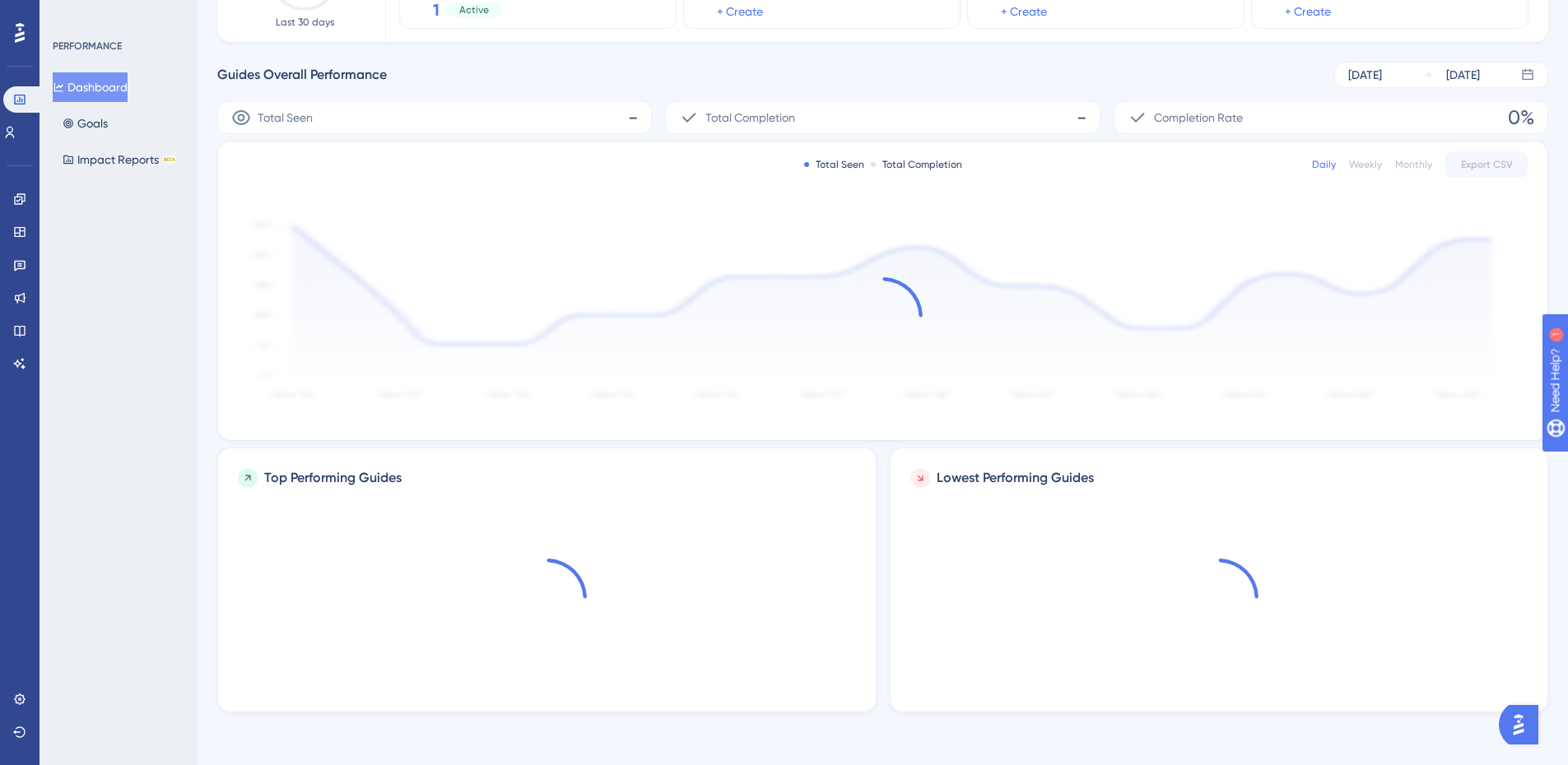 scroll, scrollTop: 0, scrollLeft: 0, axis: both 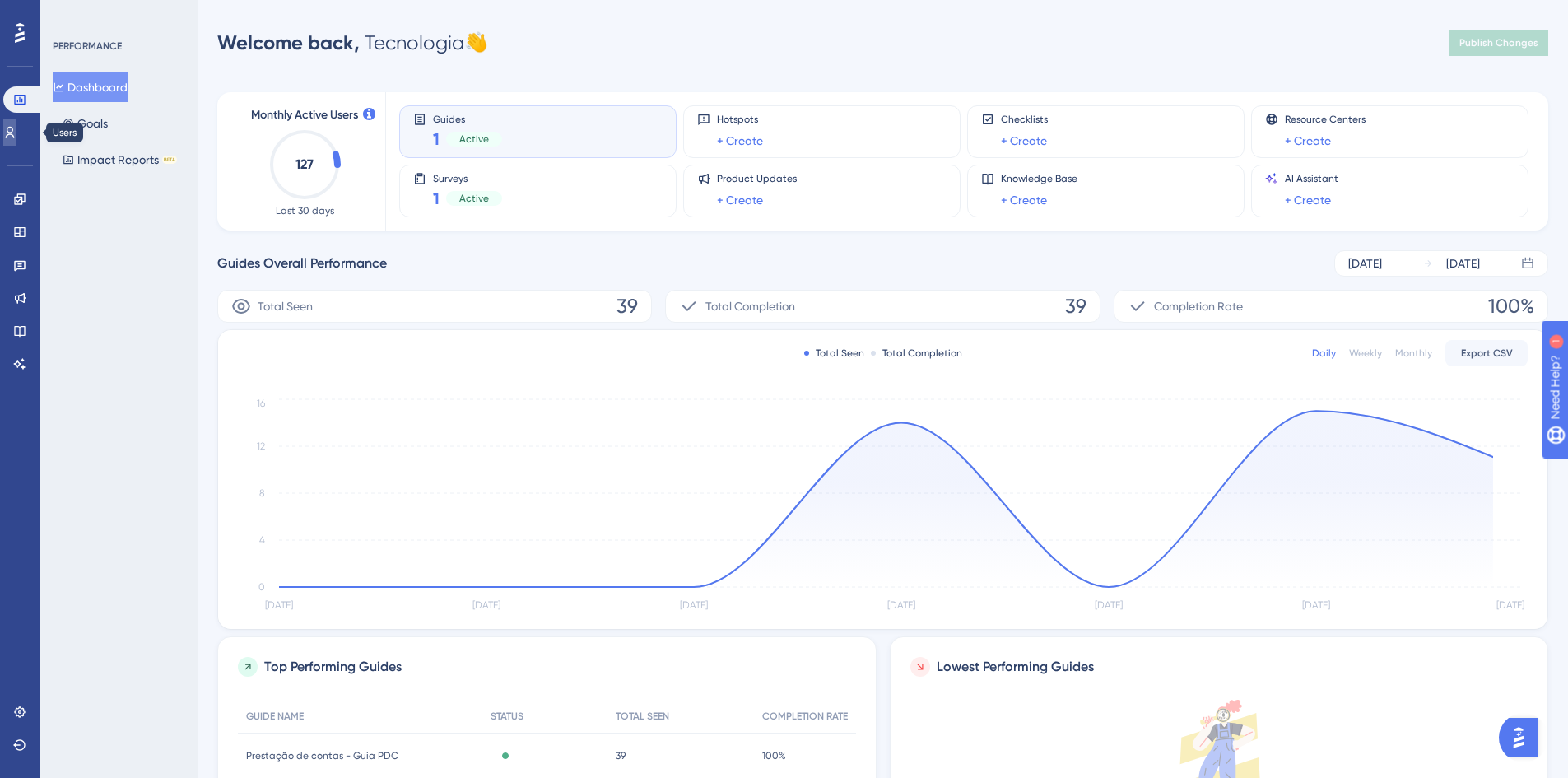 click 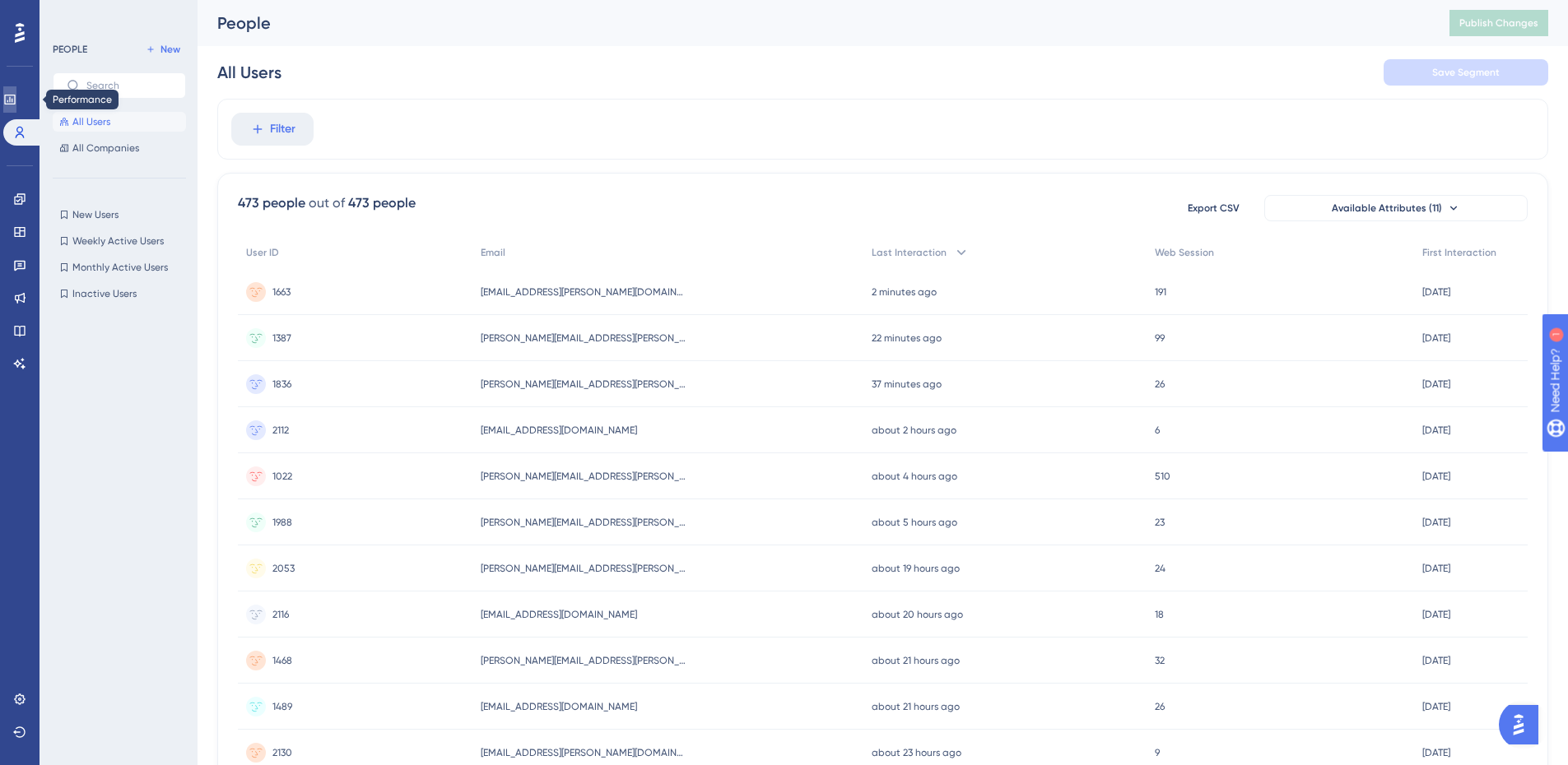 click 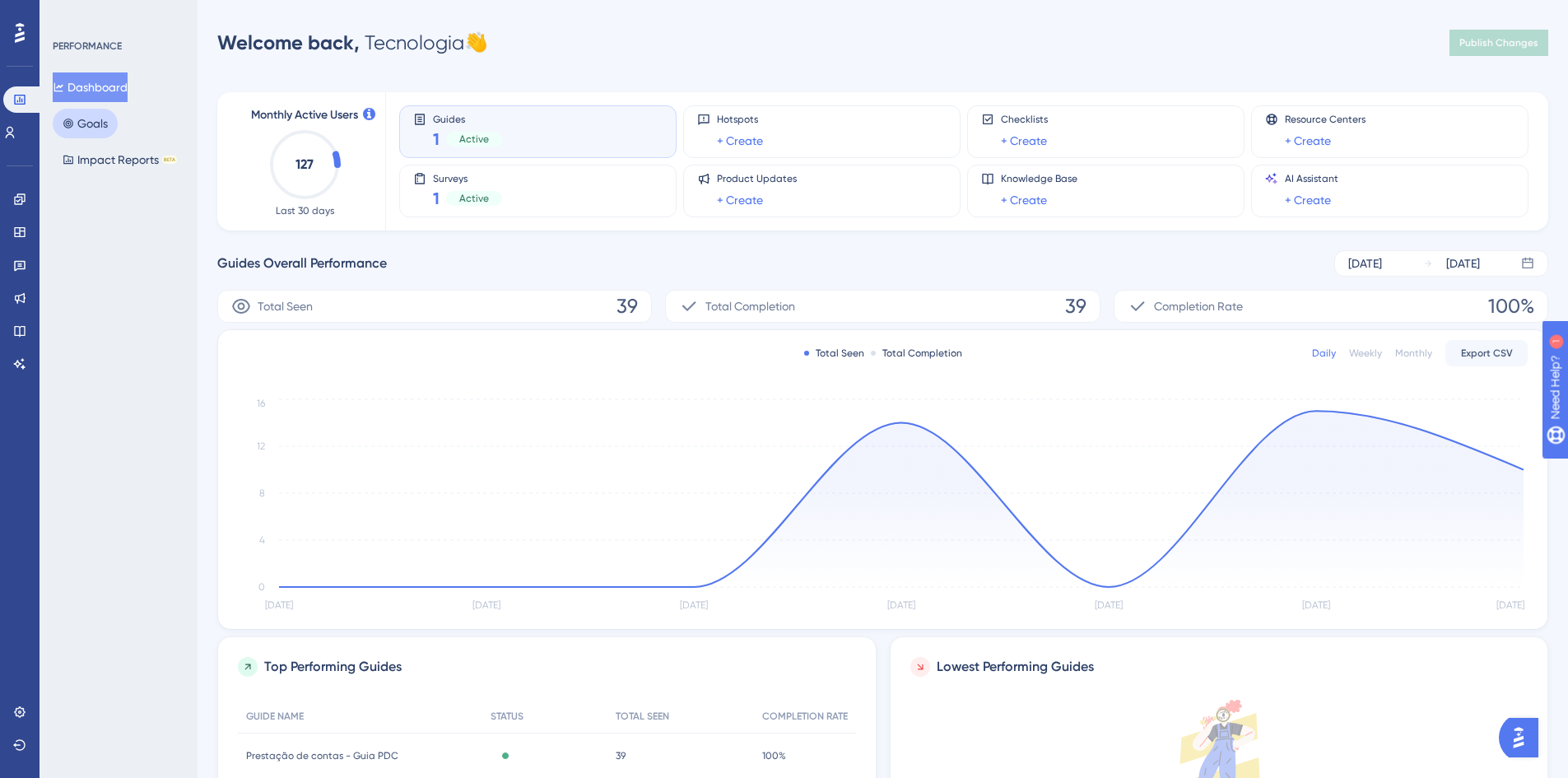 click on "Goals" at bounding box center (85, 123) 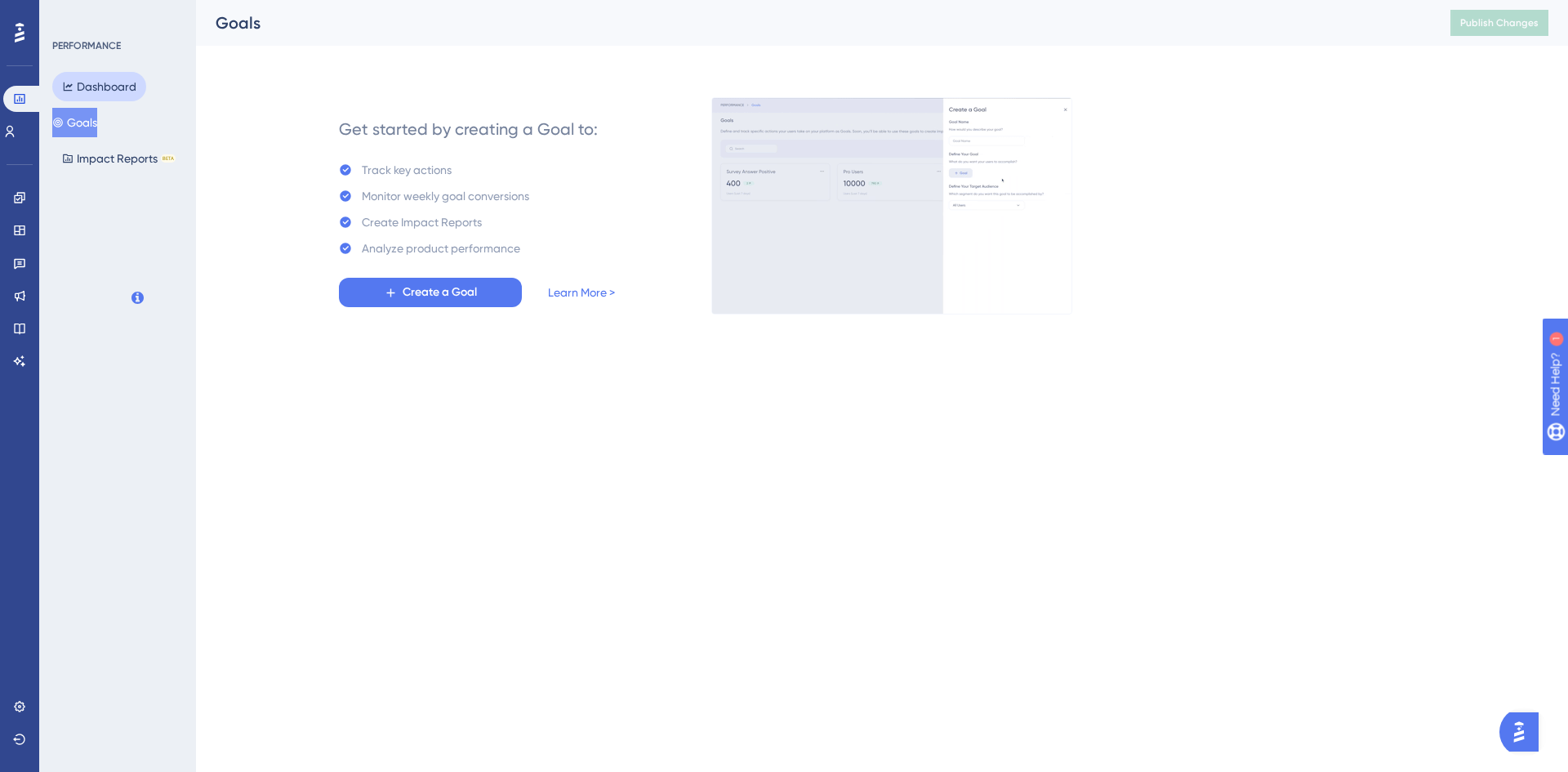 click on "Dashboard" at bounding box center [99, 87] 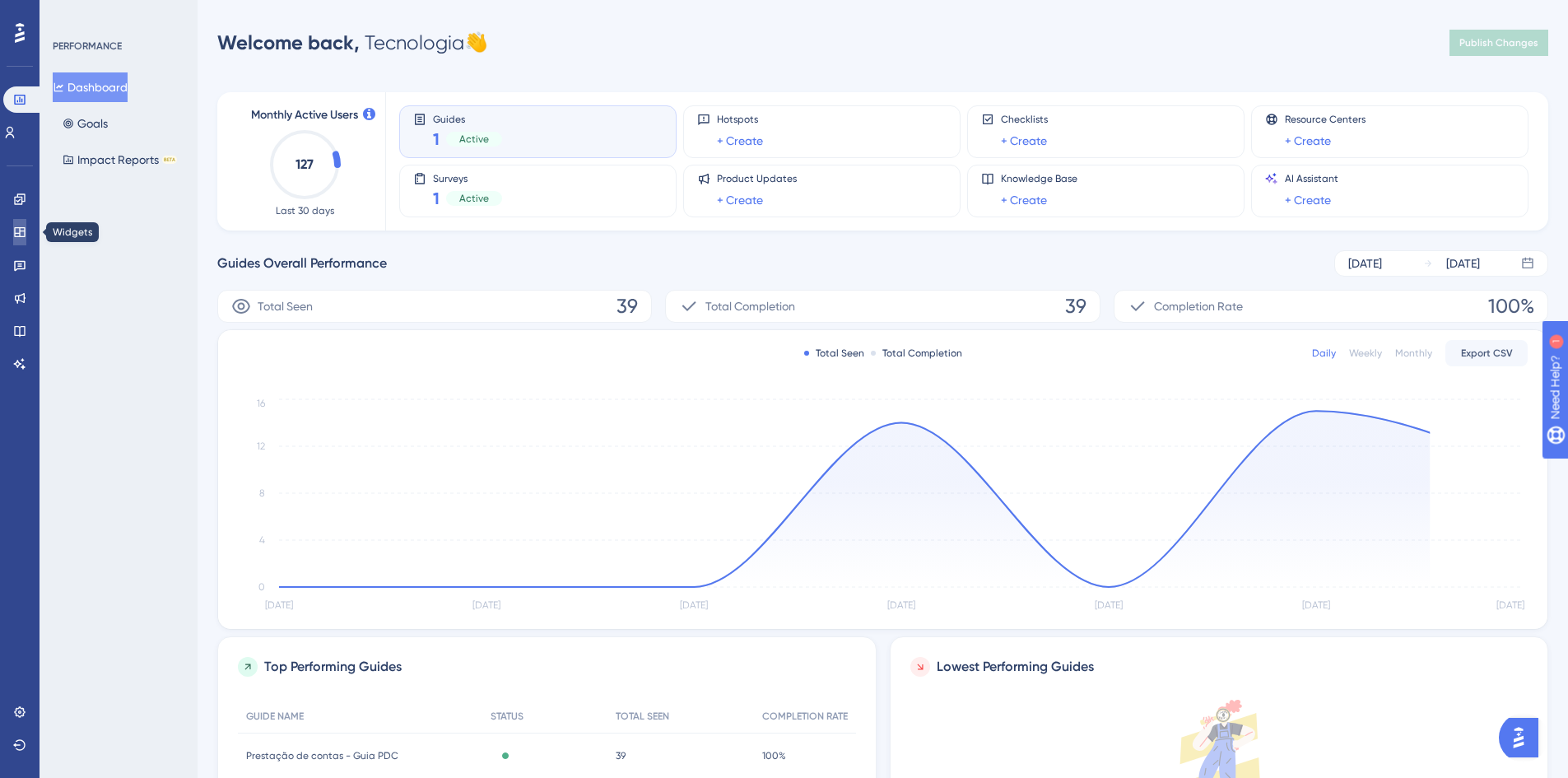 click at bounding box center (20, 232) 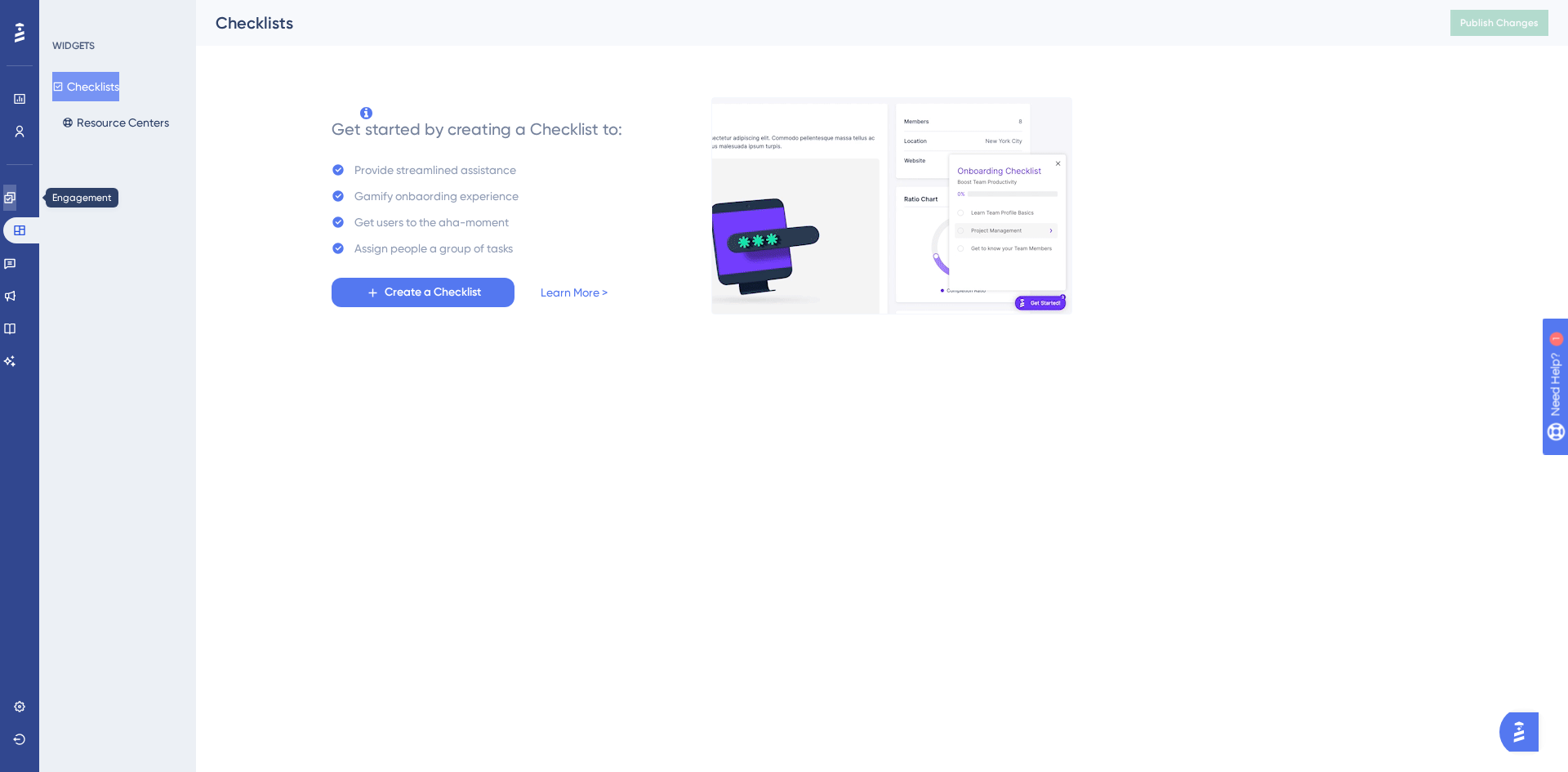 click 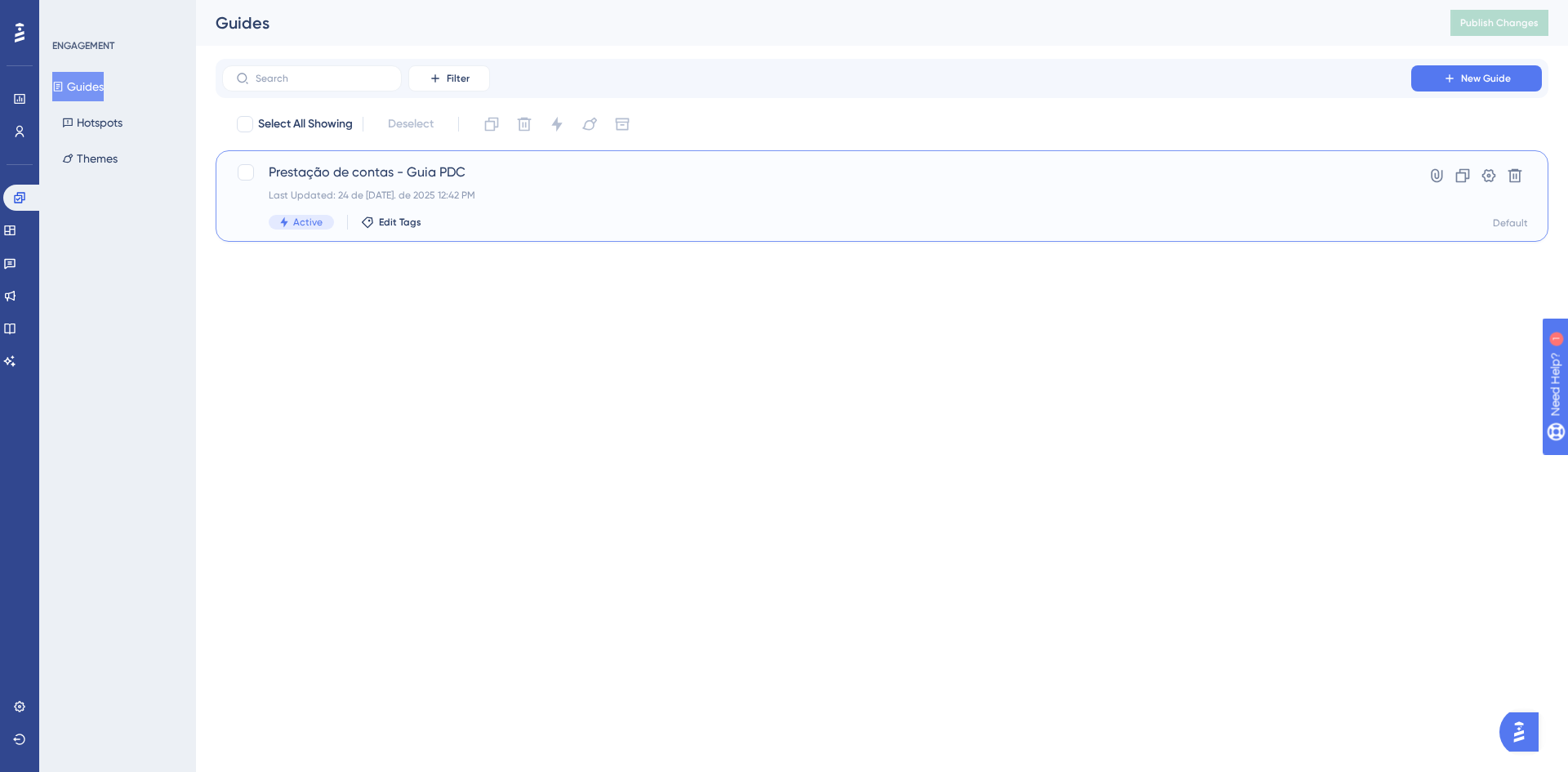 click on "Prestação de contas - Guia PDC" at bounding box center (817, 172) 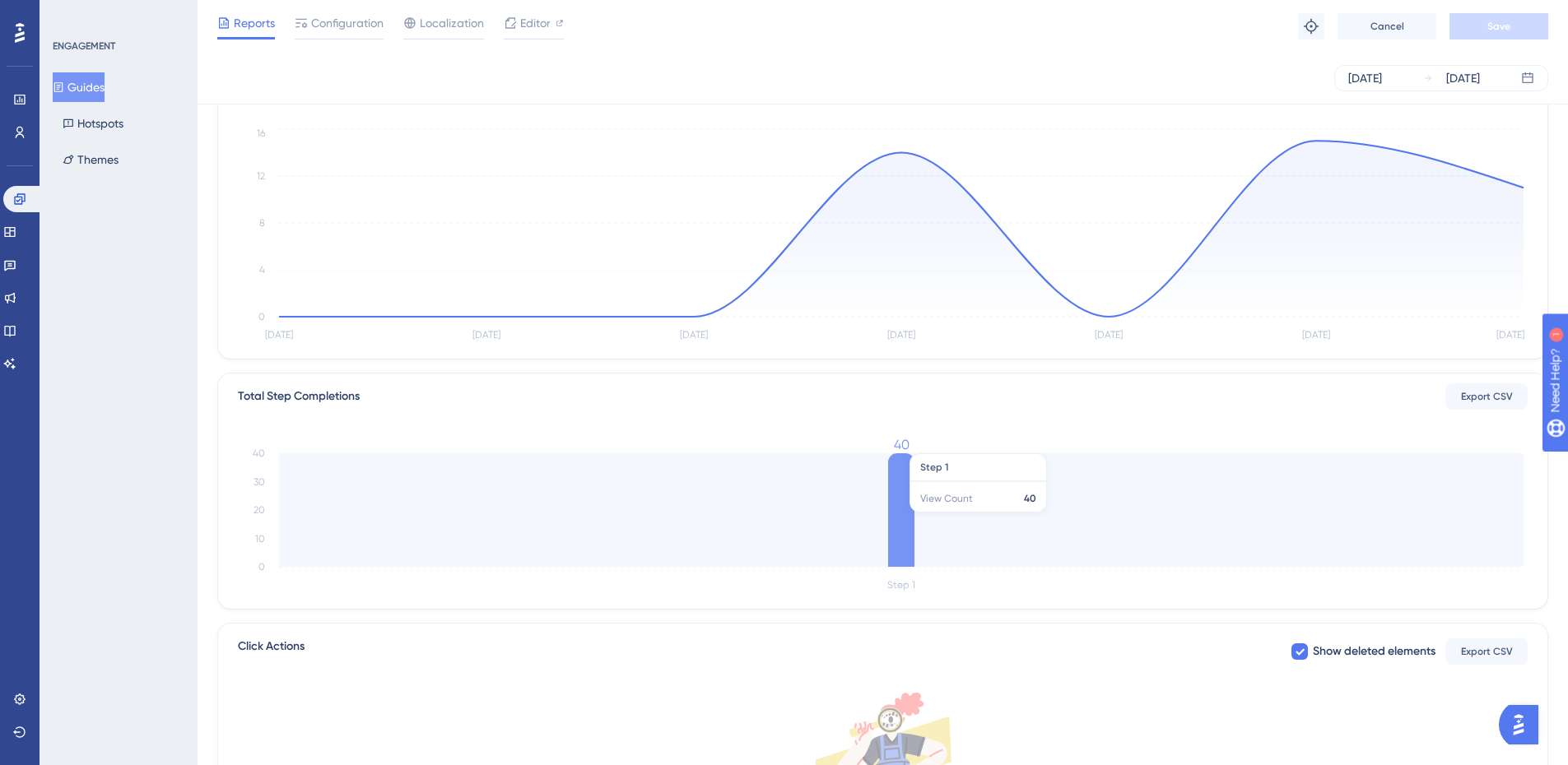 scroll, scrollTop: 329, scrollLeft: 0, axis: vertical 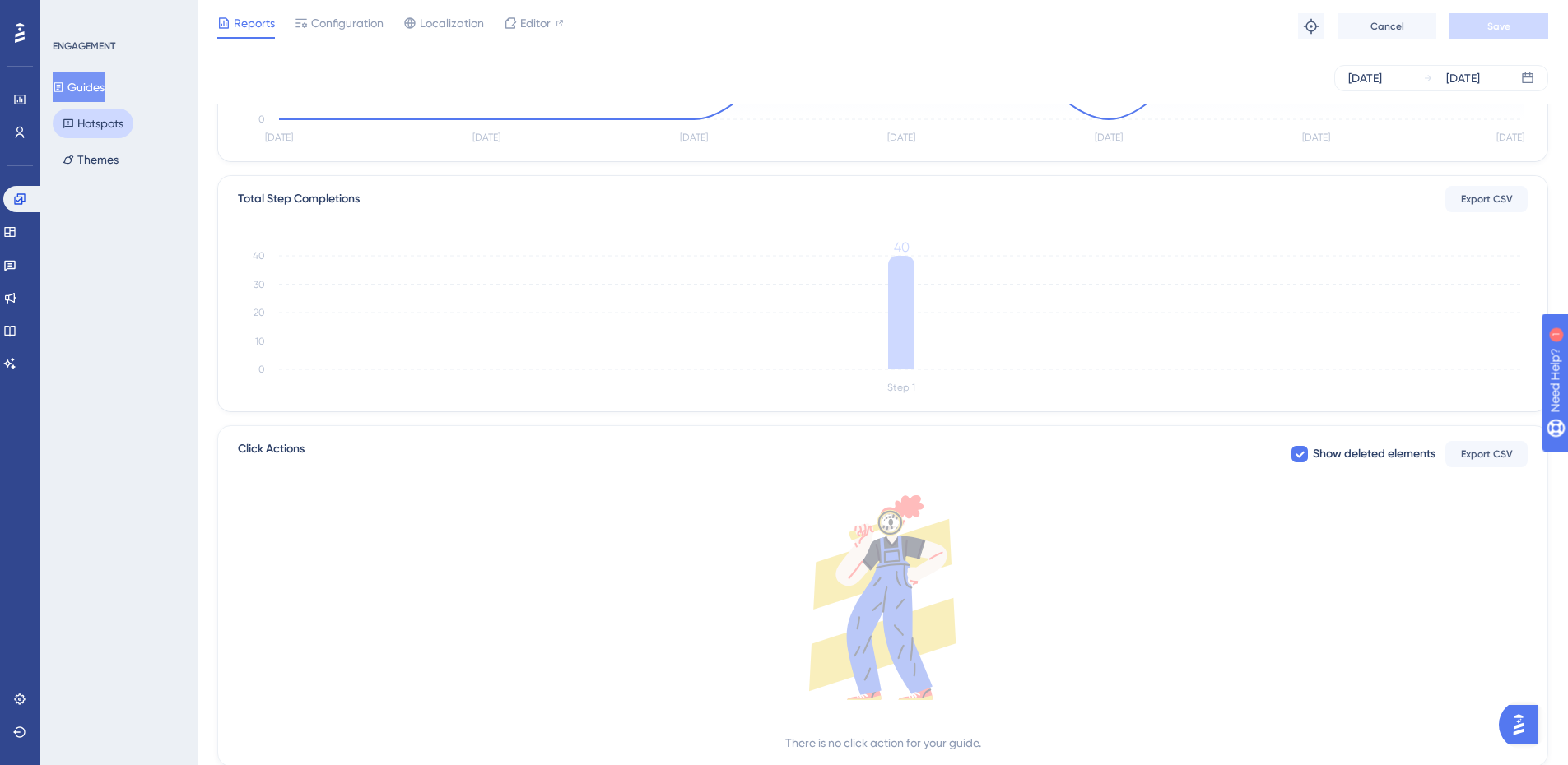 click on "Hotspots" at bounding box center (93, 123) 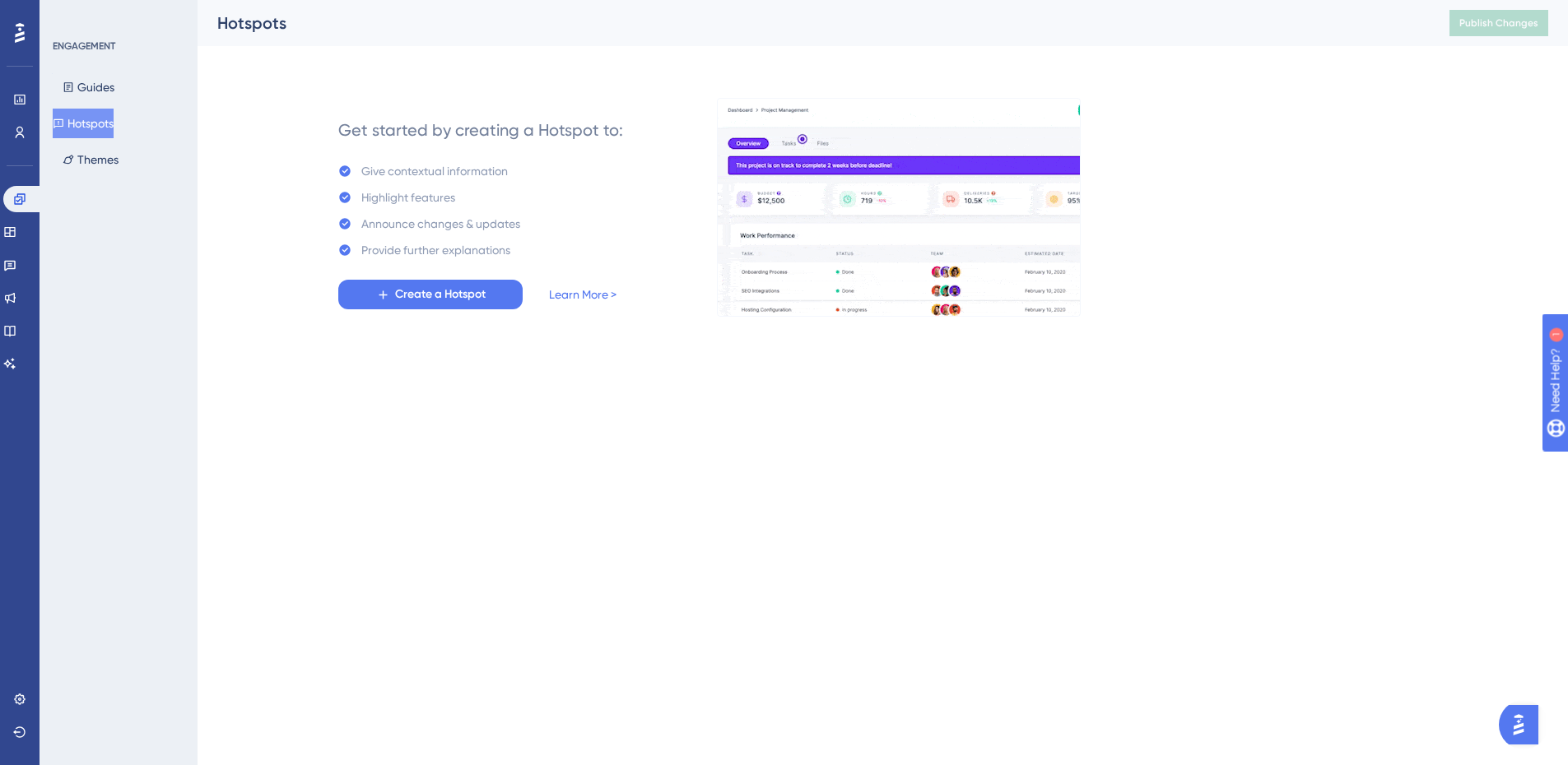 scroll, scrollTop: 0, scrollLeft: 0, axis: both 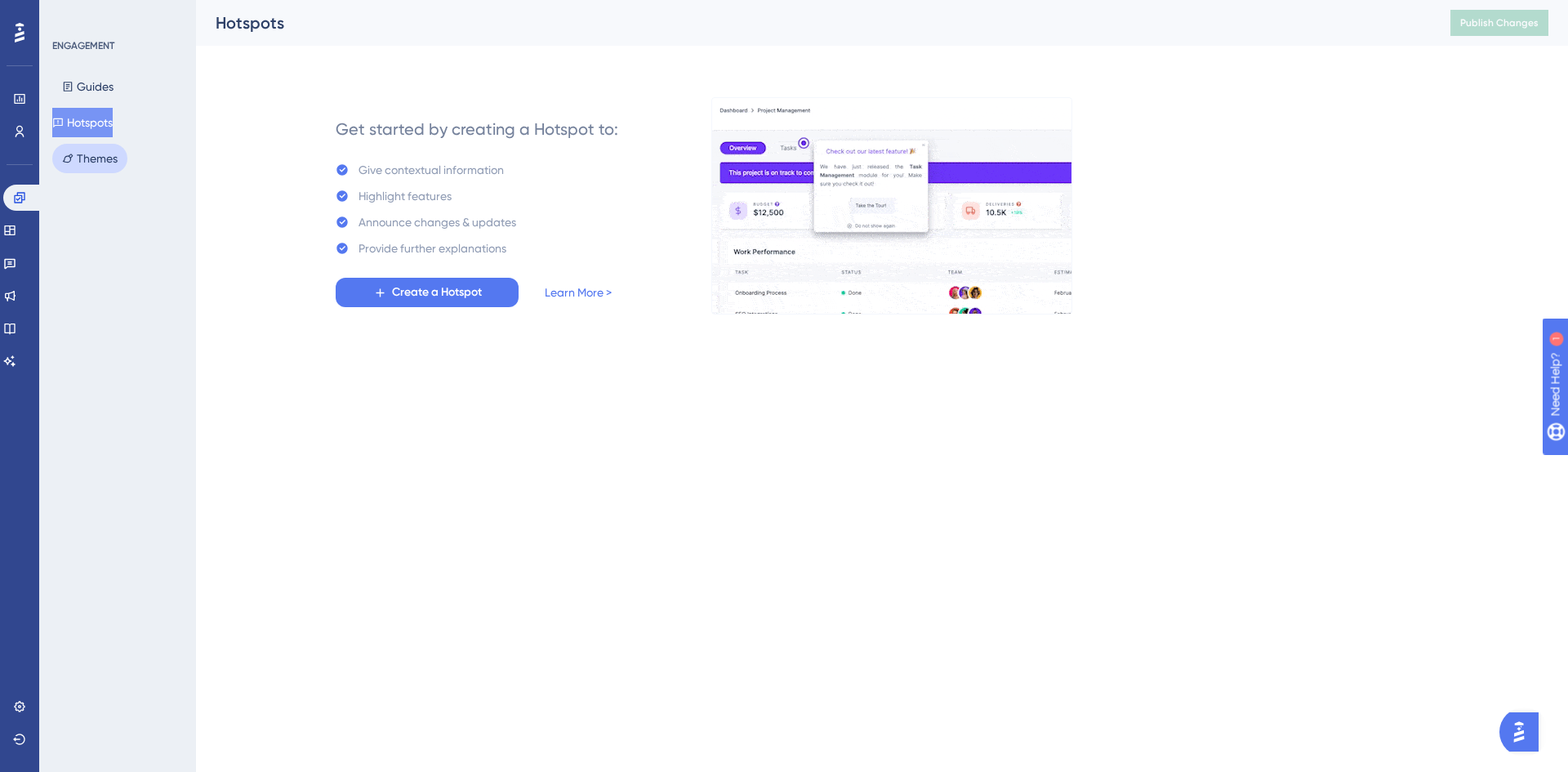 click on "Themes" at bounding box center [90, 158] 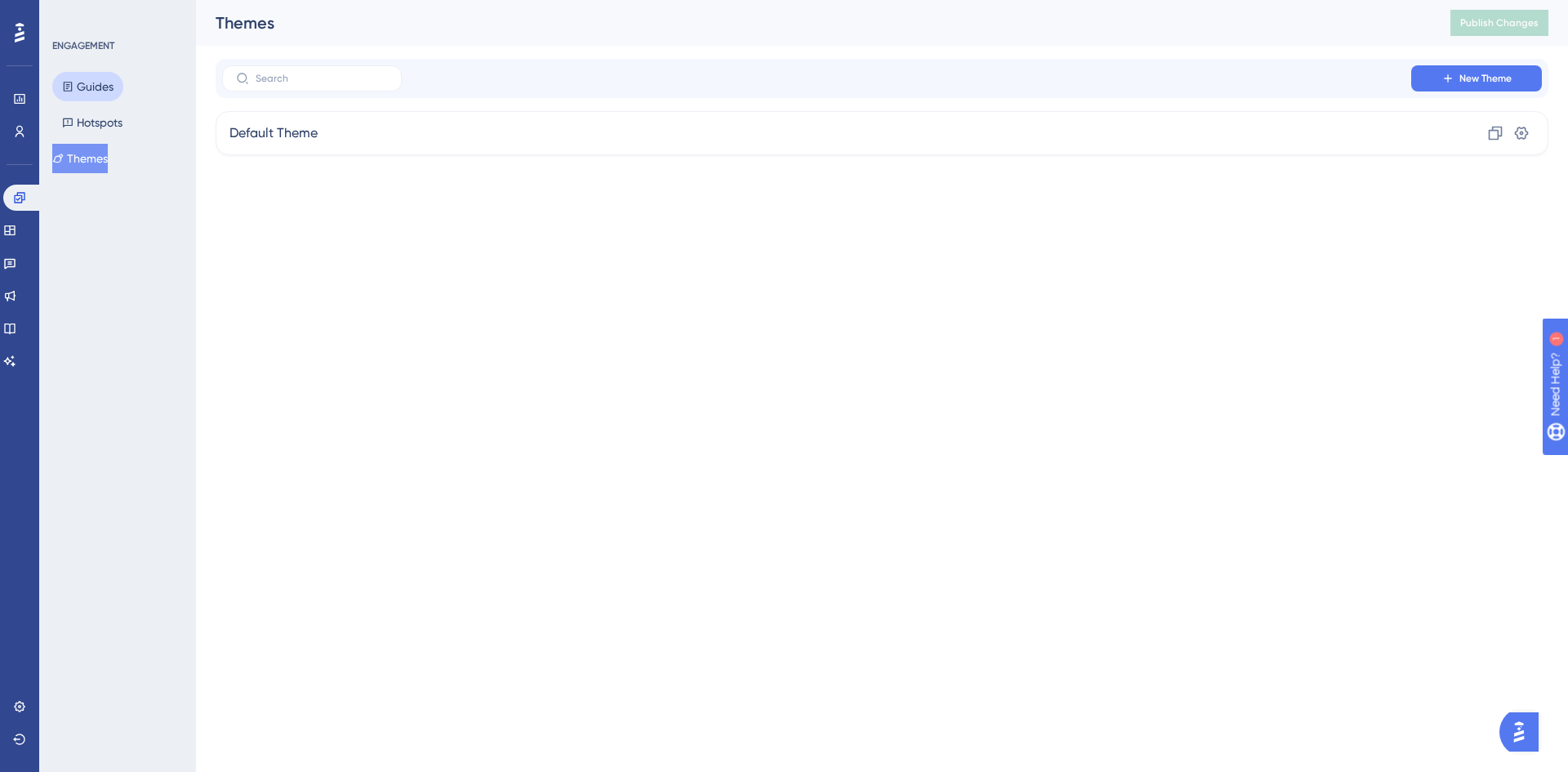click on "Guides" at bounding box center [87, 87] 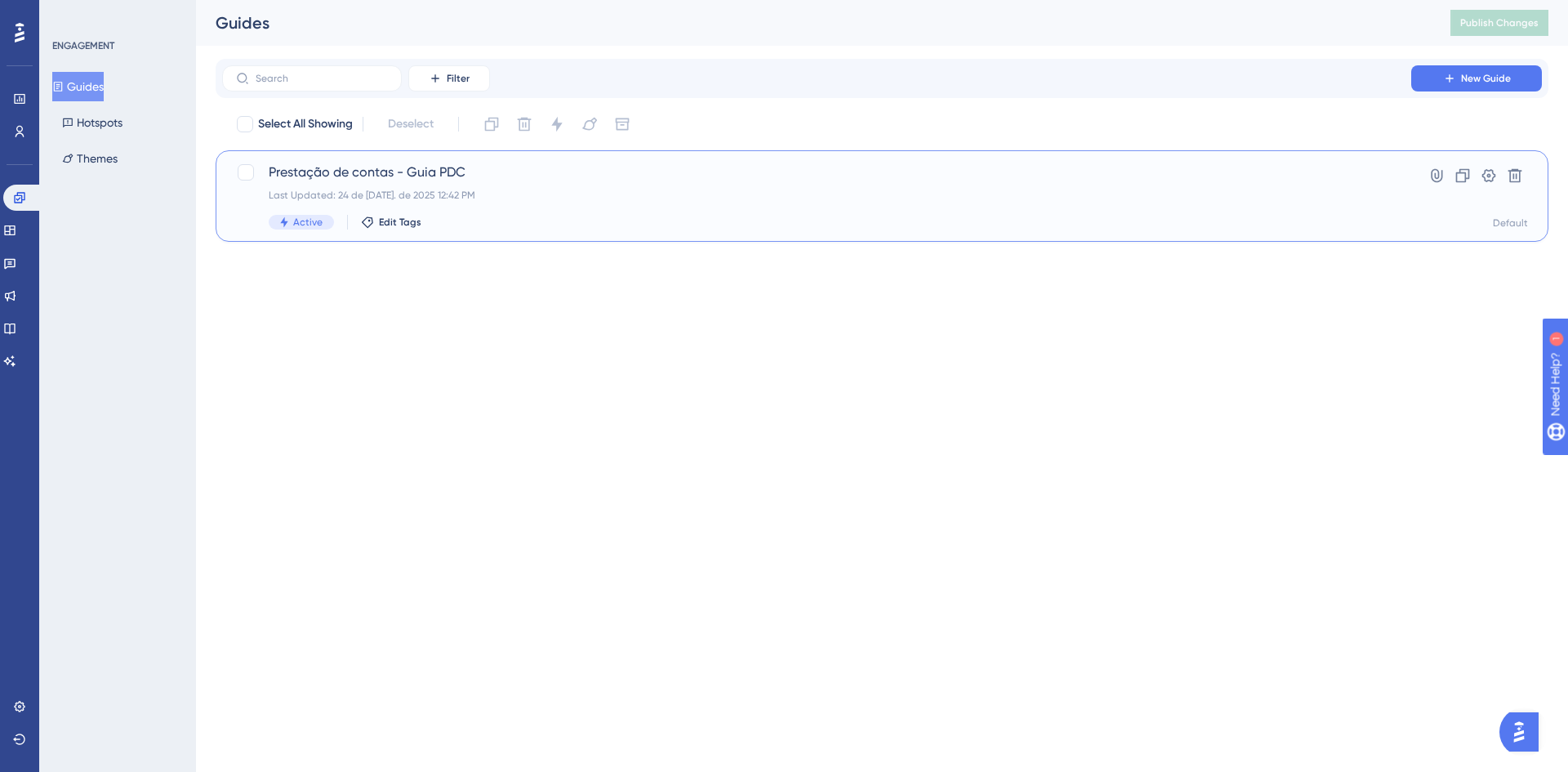 click on "Prestação de contas - Guia PDC" at bounding box center [817, 172] 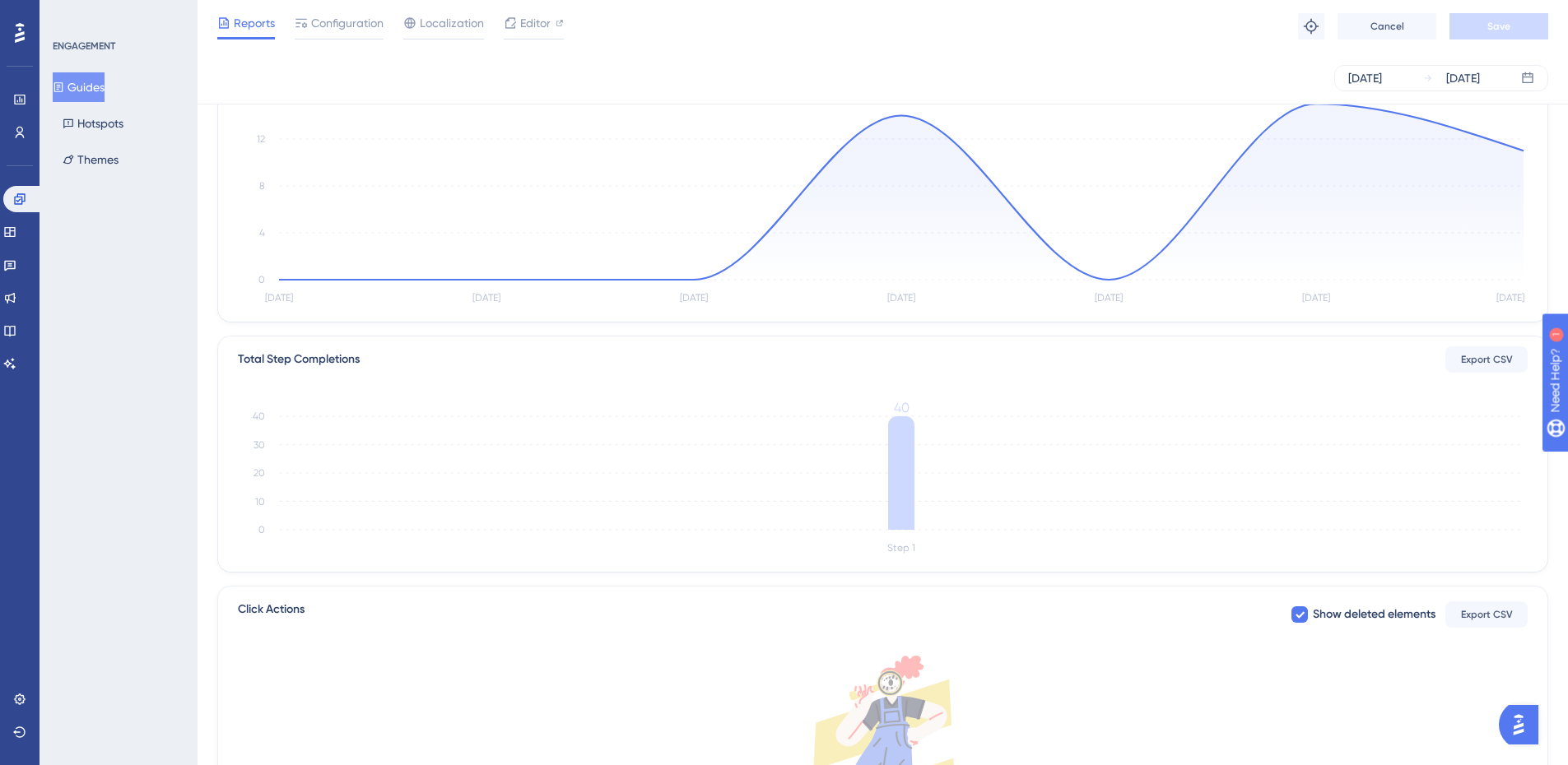 scroll, scrollTop: 0, scrollLeft: 0, axis: both 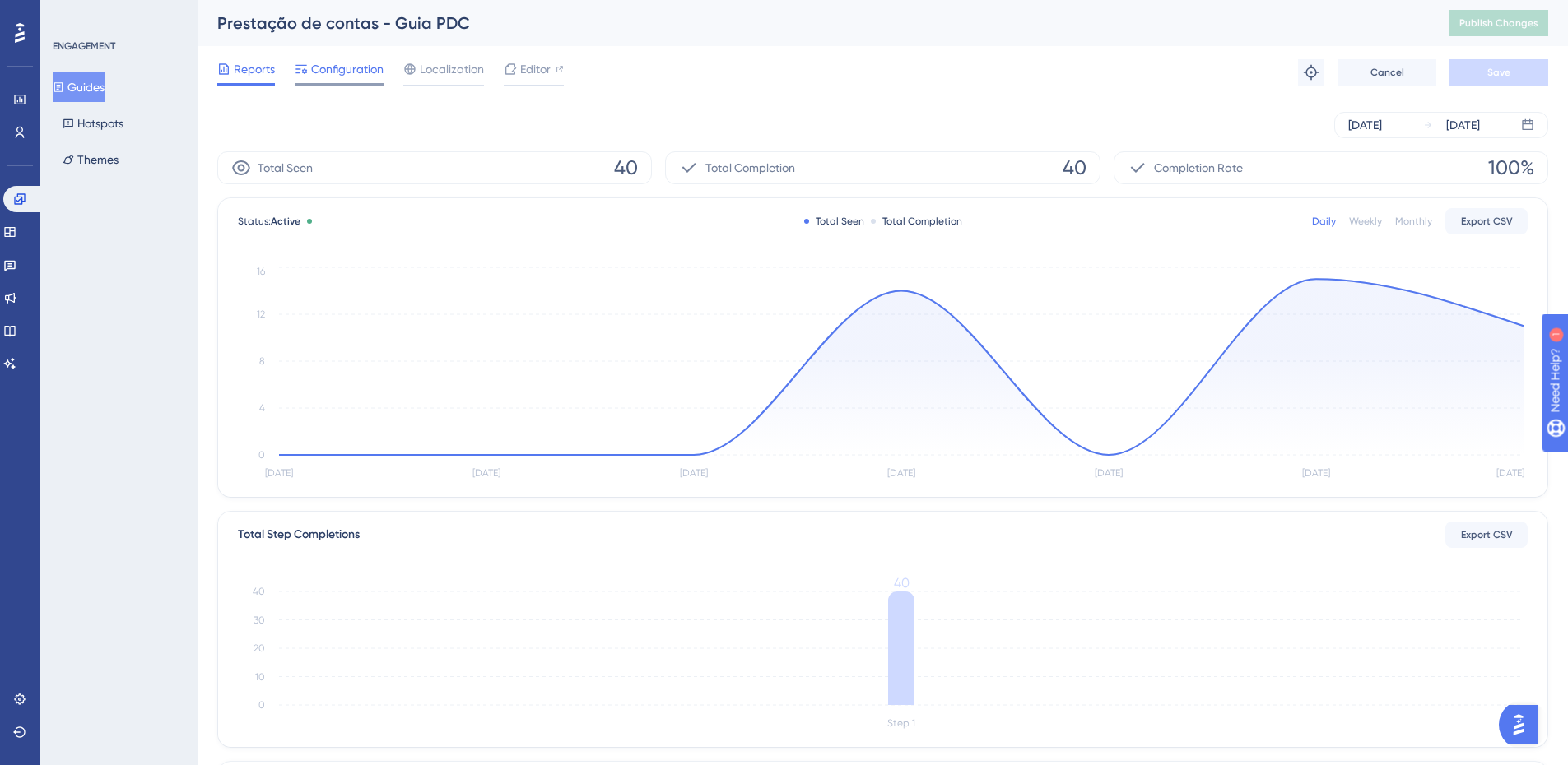 click on "Configuration" at bounding box center (347, 69) 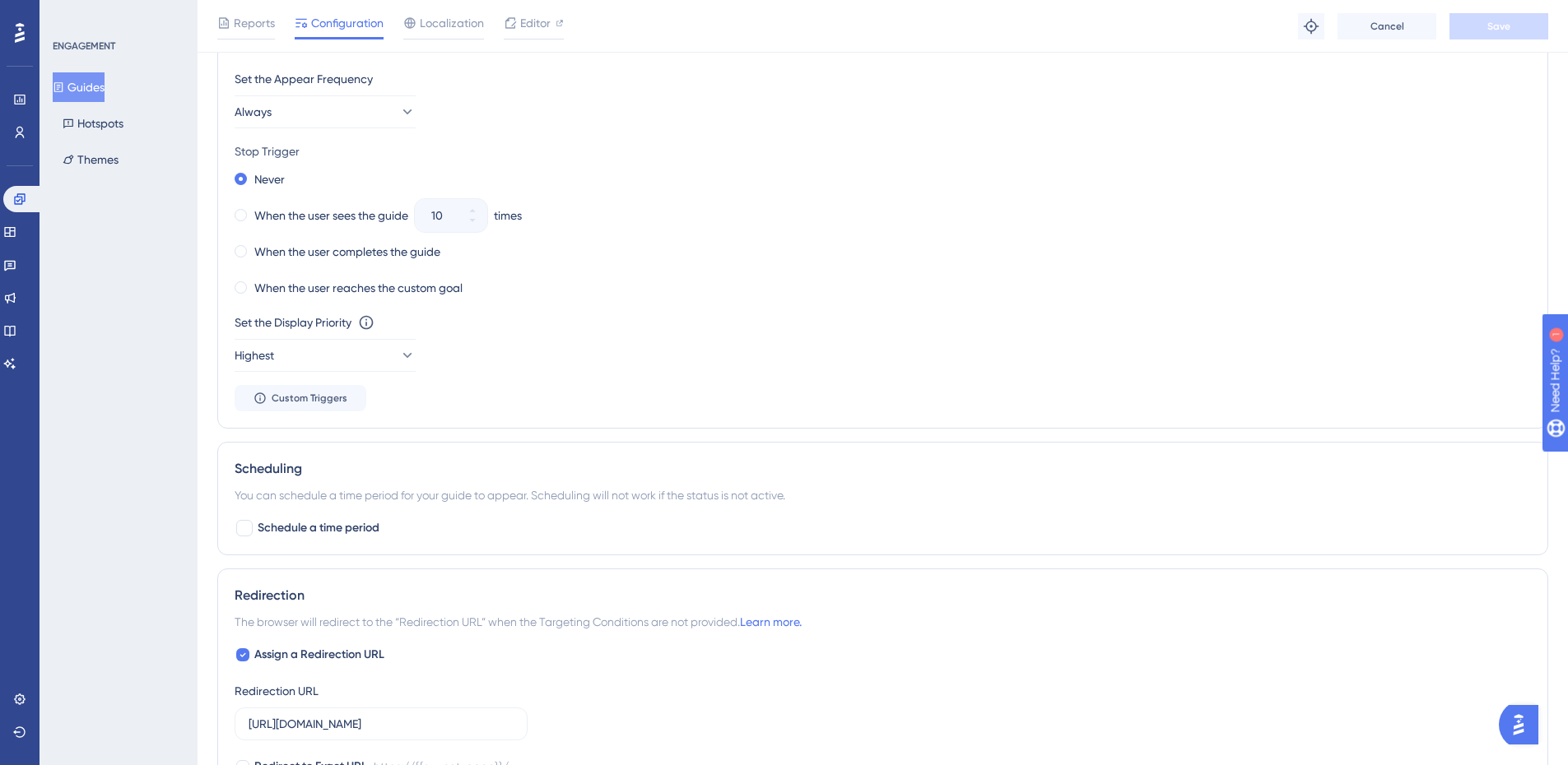 scroll, scrollTop: 823, scrollLeft: 0, axis: vertical 